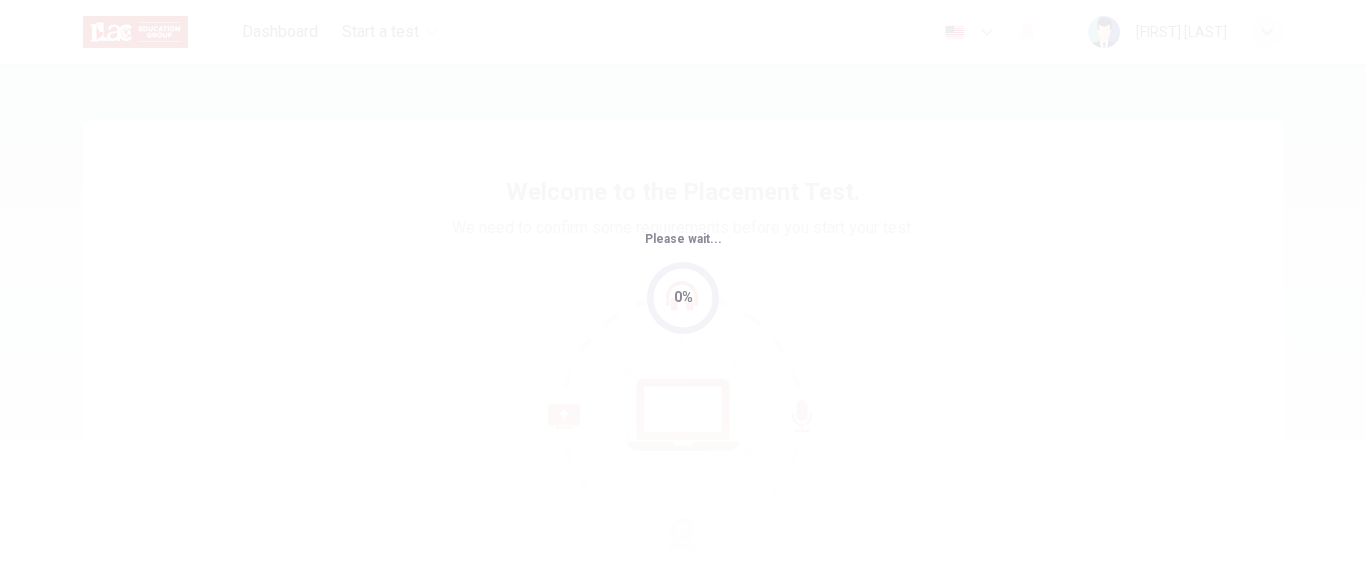 scroll, scrollTop: 0, scrollLeft: 0, axis: both 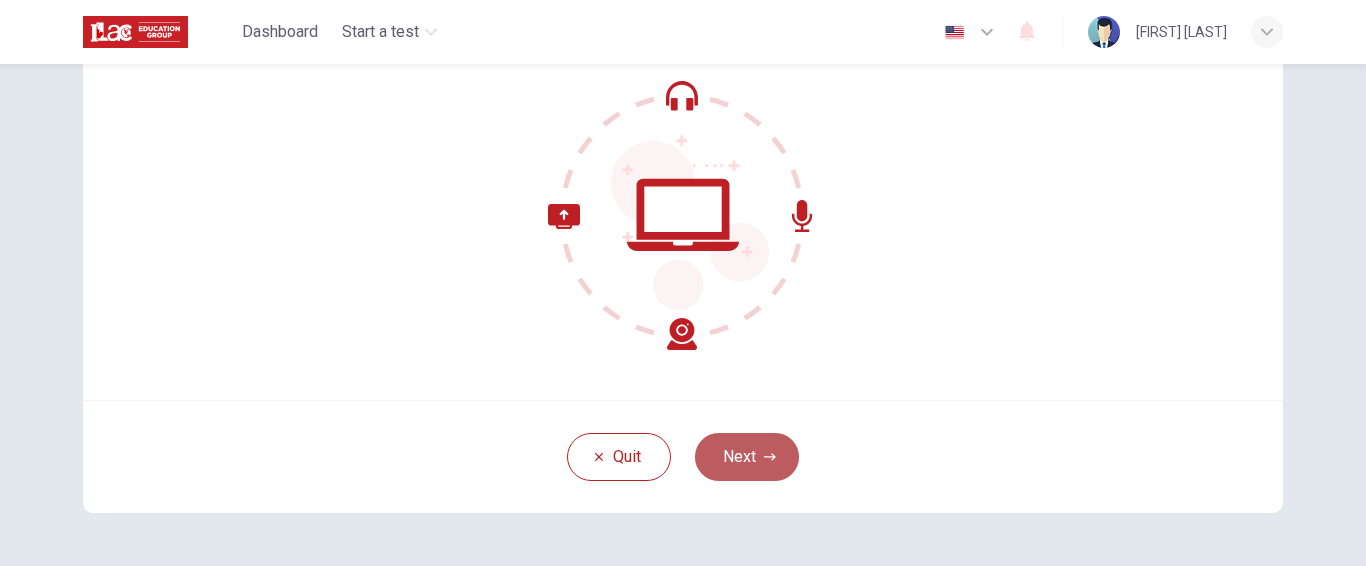 click on "Next" at bounding box center [747, 457] 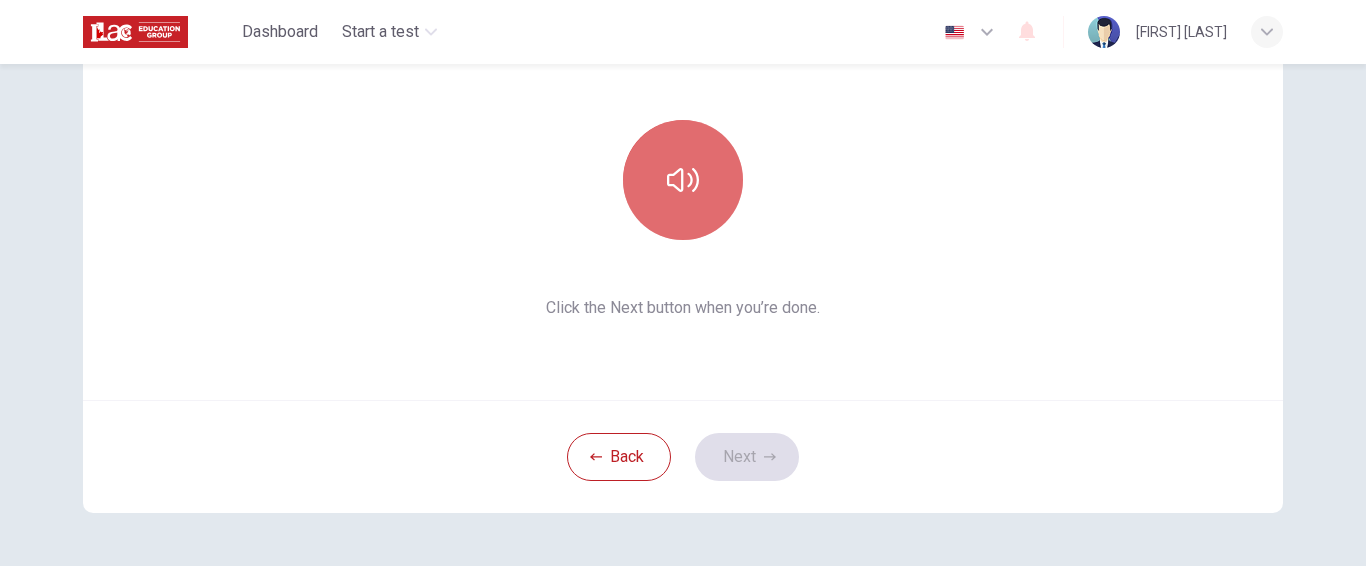 drag, startPoint x: 676, startPoint y: 185, endPoint x: 680, endPoint y: 198, distance: 13.601471 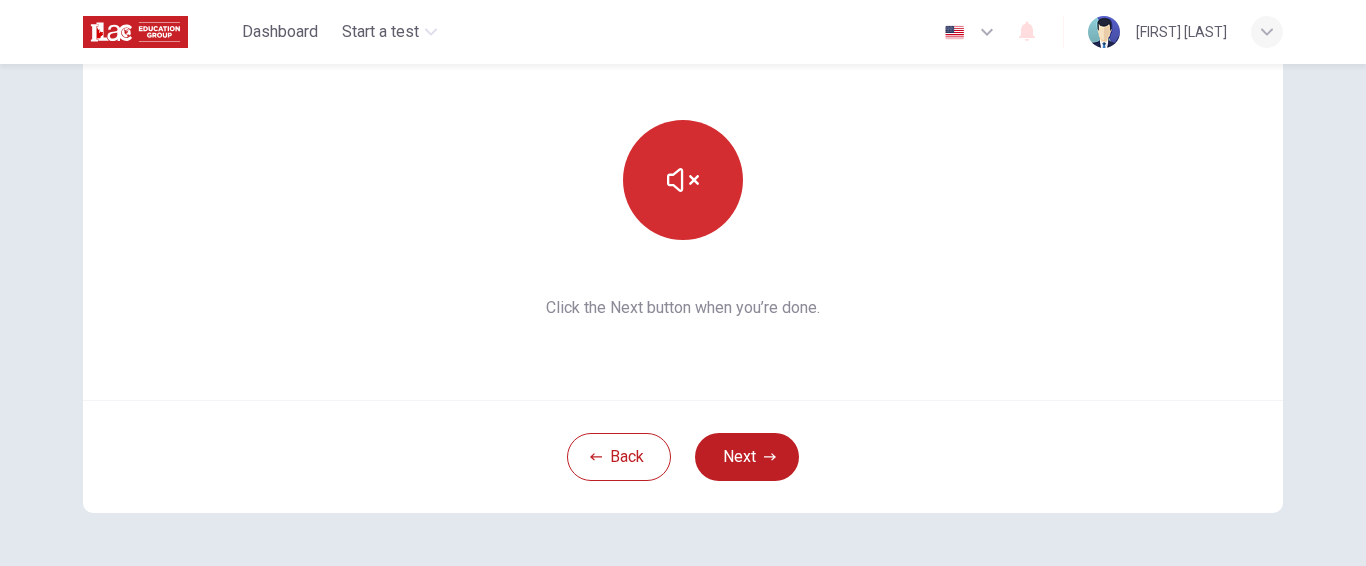 click 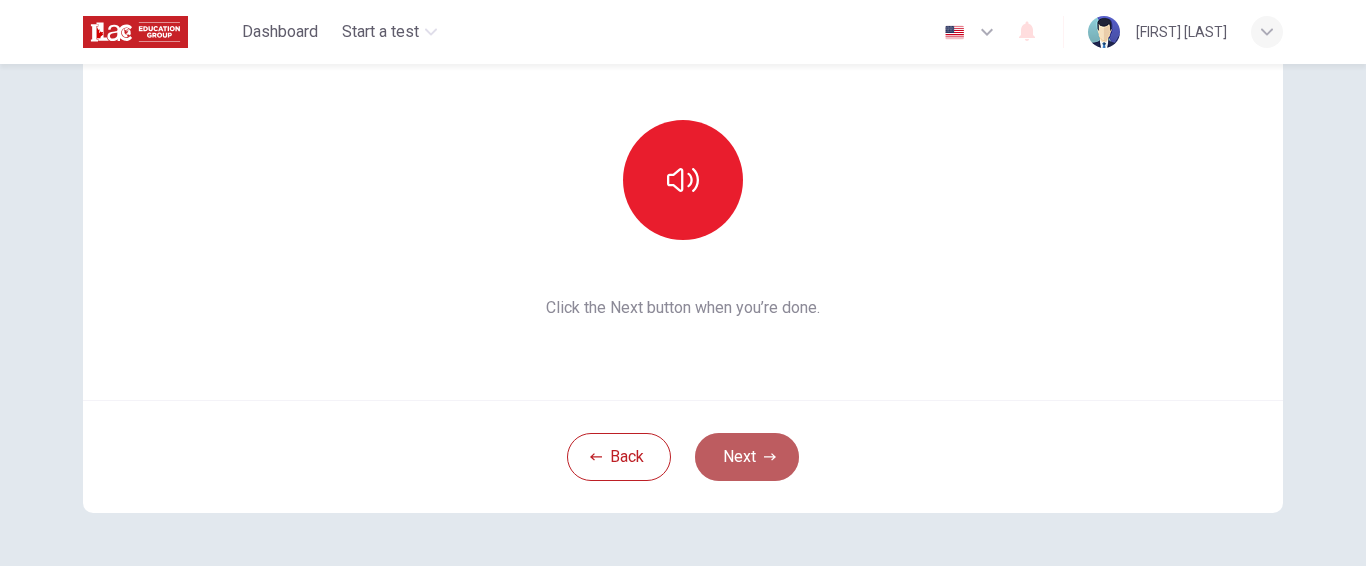 click on "Next" at bounding box center [747, 457] 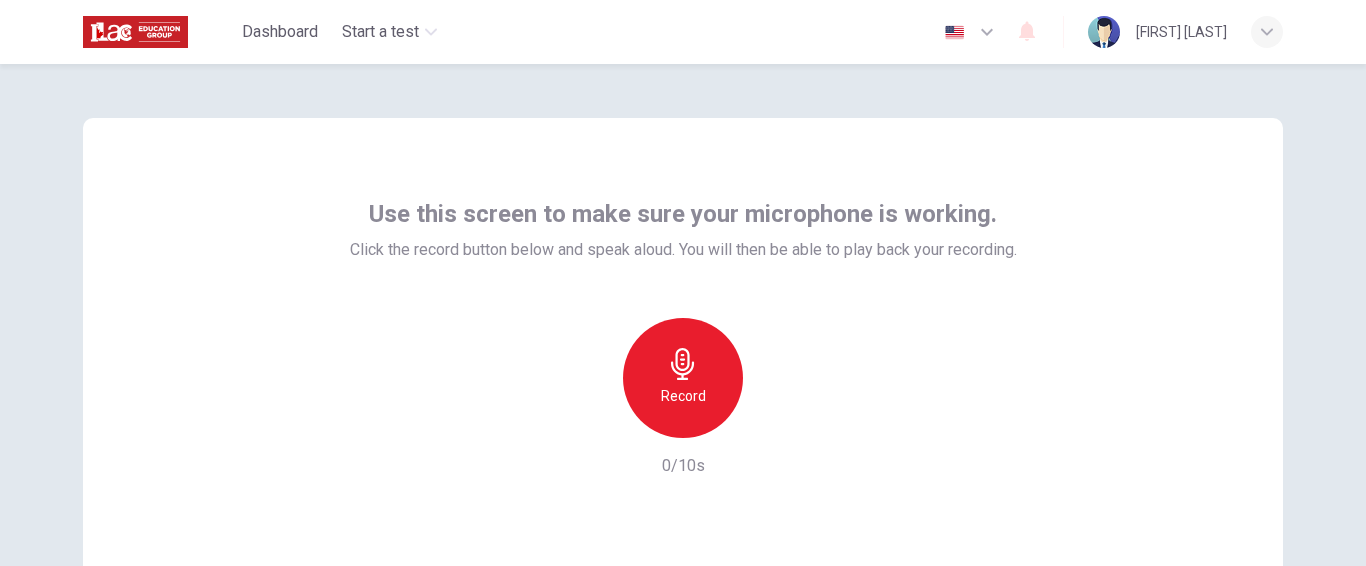 scroll, scrollTop: 0, scrollLeft: 0, axis: both 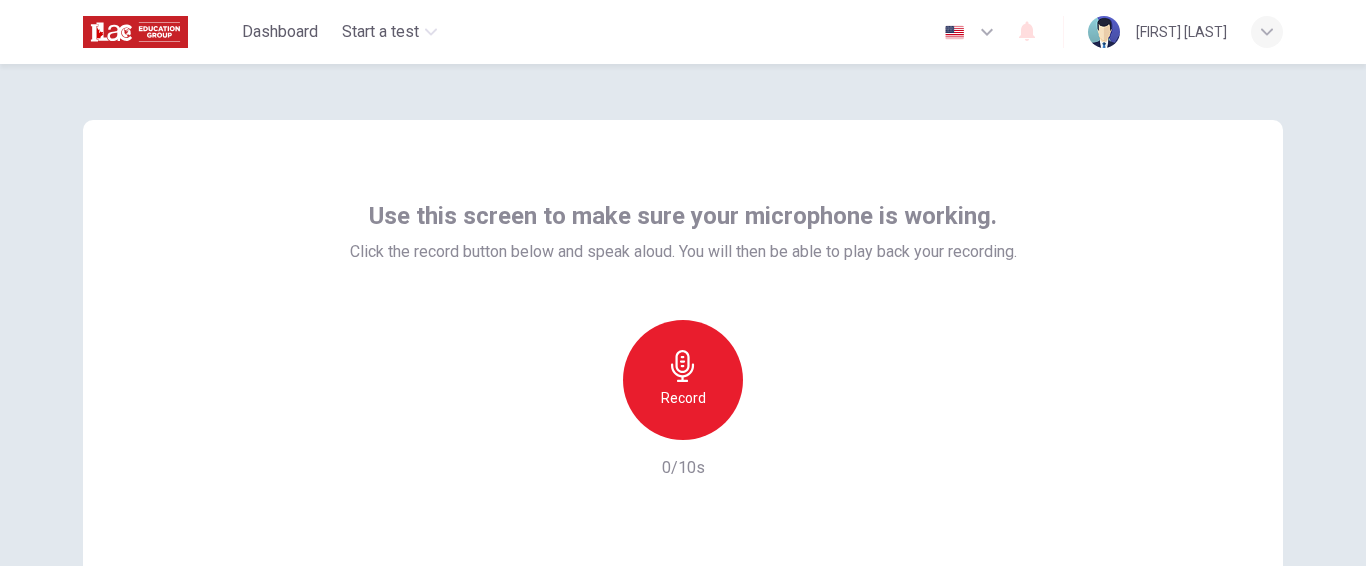 click 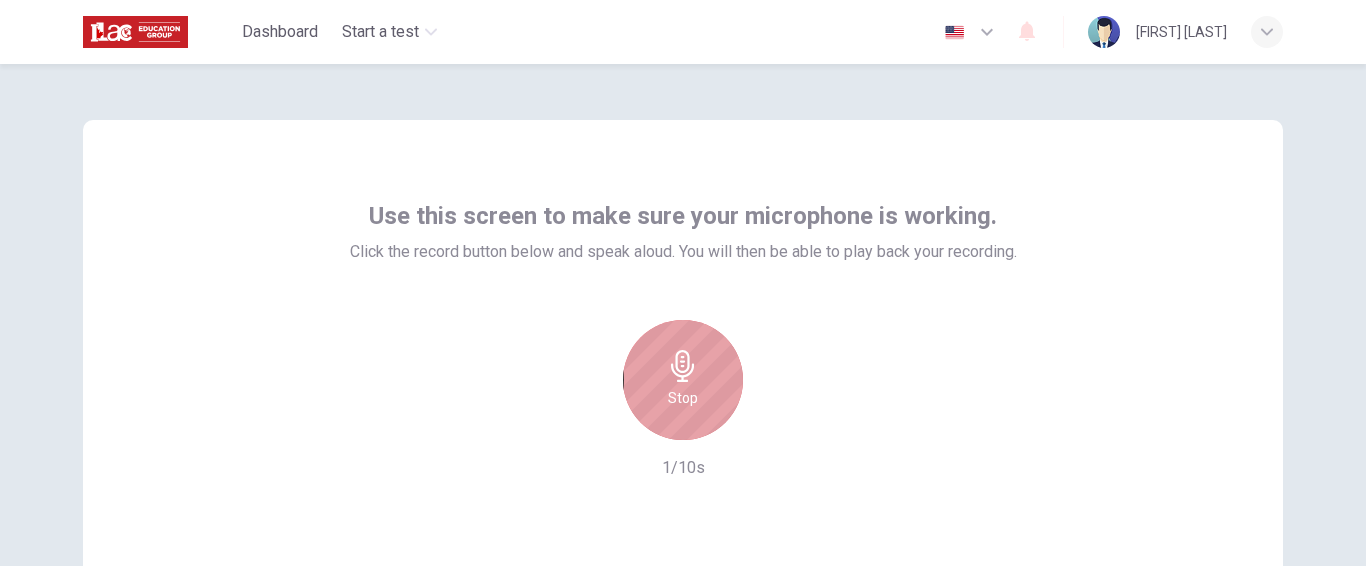 click 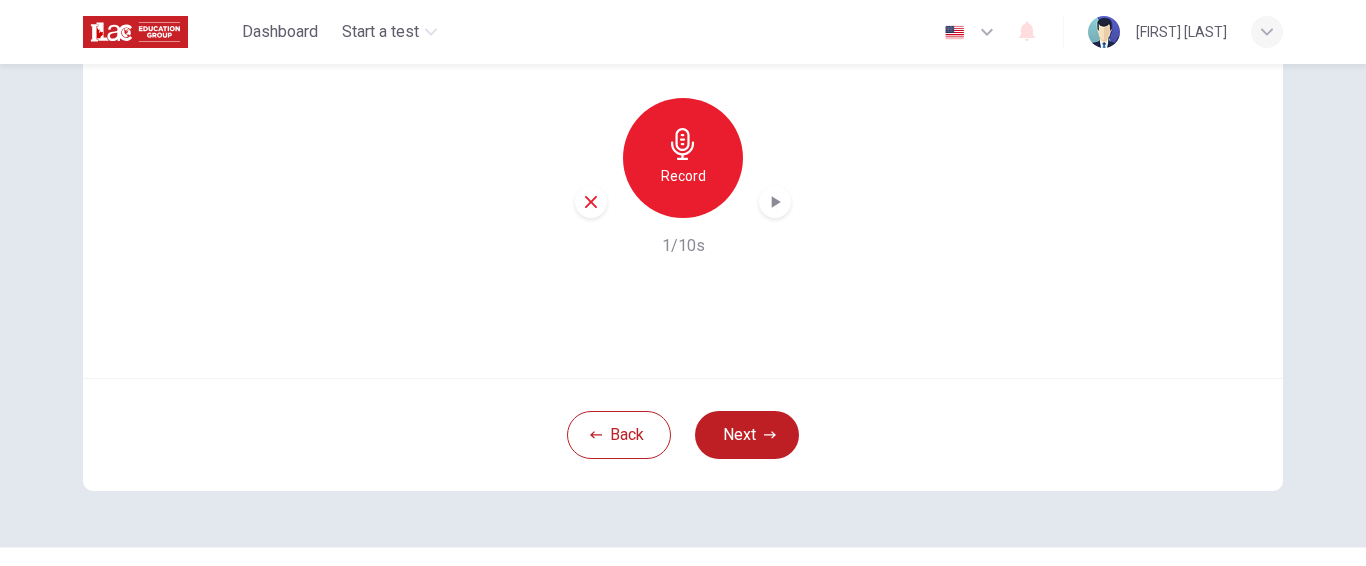 scroll, scrollTop: 267, scrollLeft: 0, axis: vertical 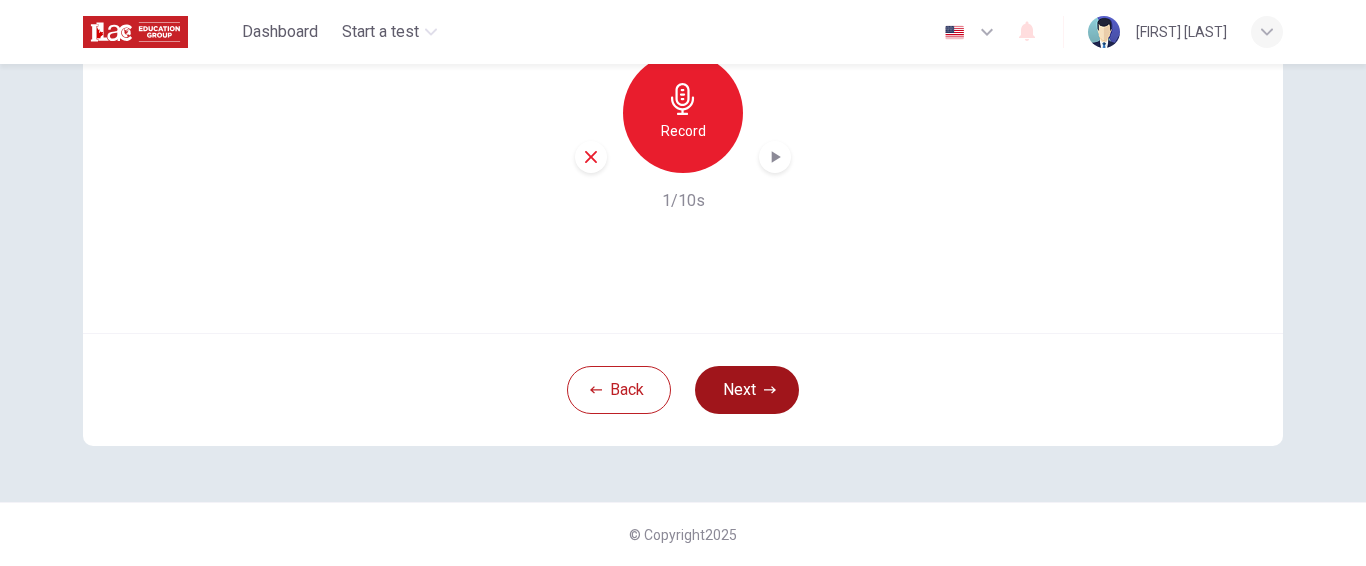 click on "Next" at bounding box center (747, 390) 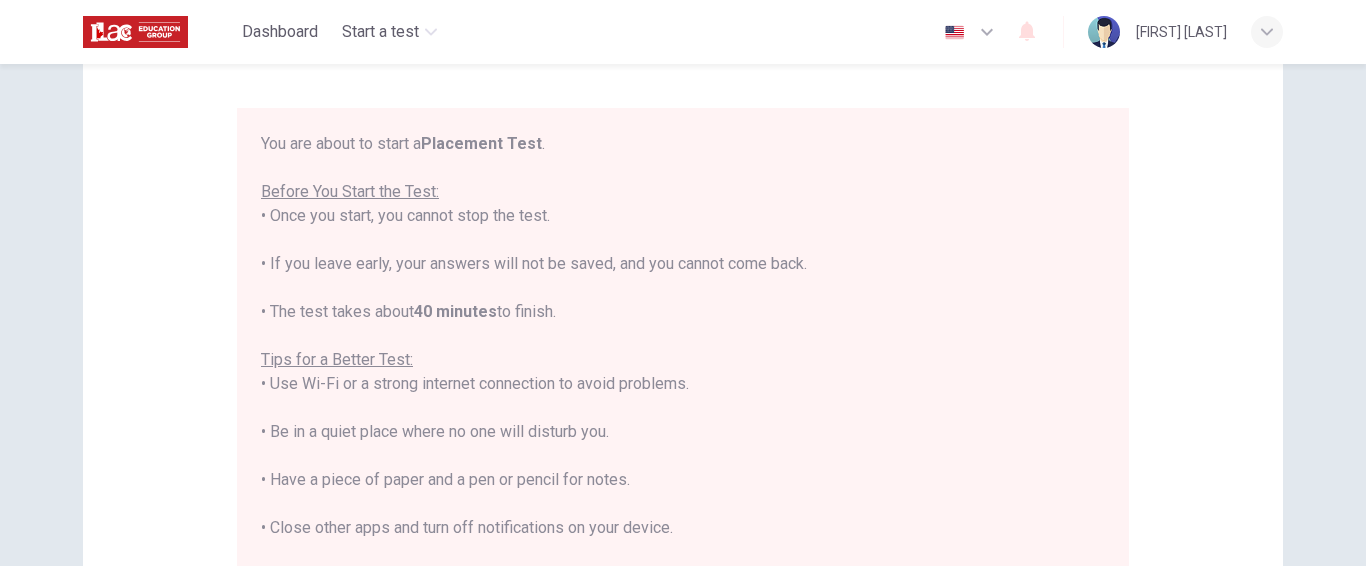 scroll, scrollTop: 67, scrollLeft: 0, axis: vertical 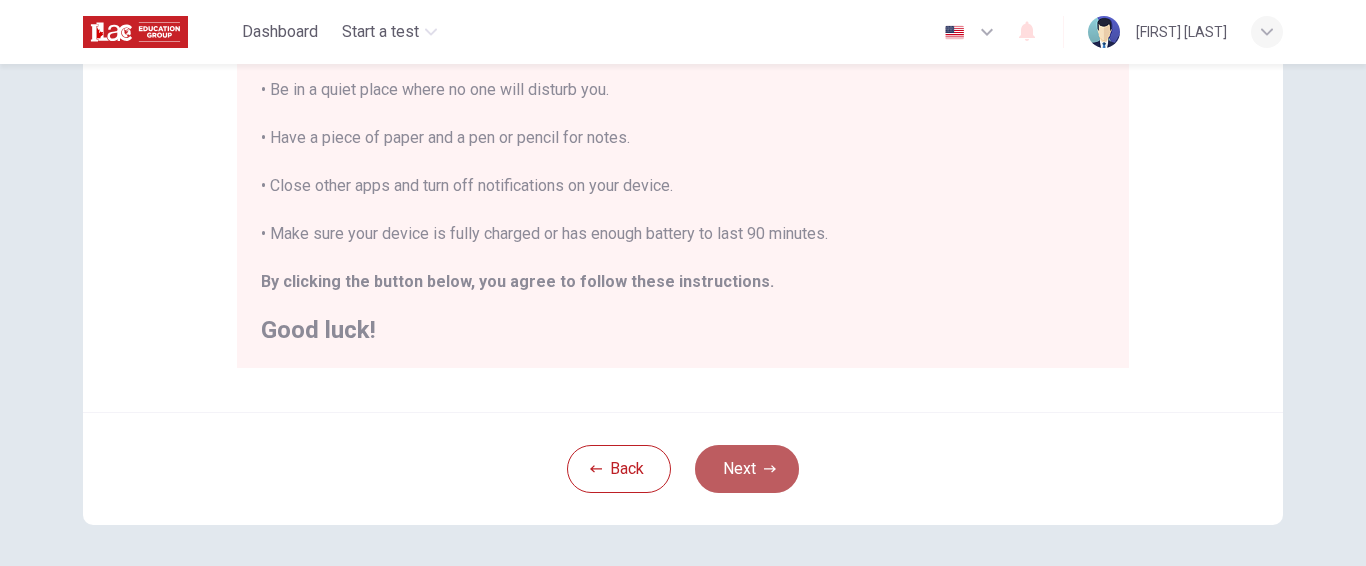 click on "Next" at bounding box center (747, 469) 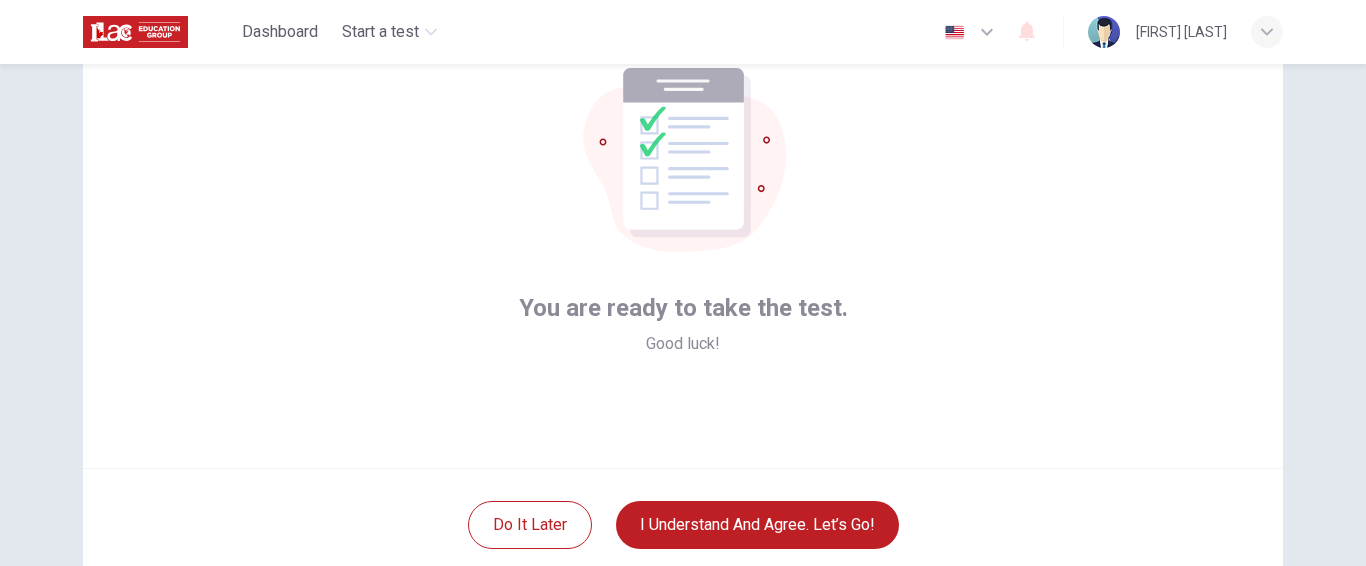 scroll, scrollTop: 167, scrollLeft: 0, axis: vertical 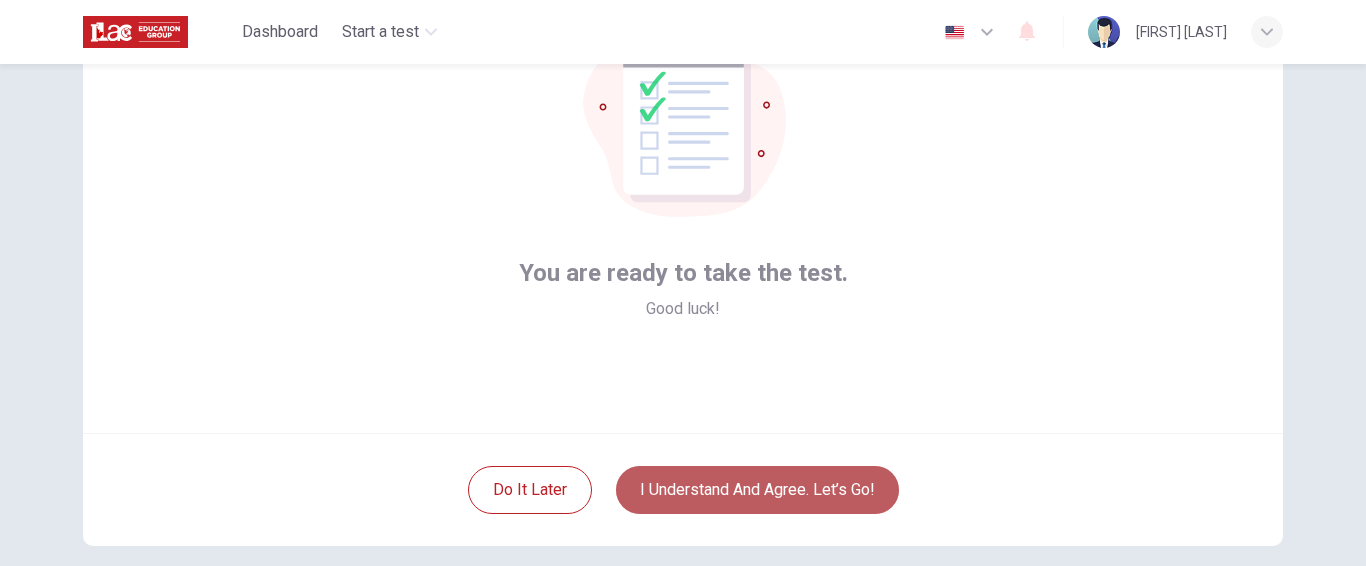 click on "I understand and agree. Let’s go!" at bounding box center (757, 490) 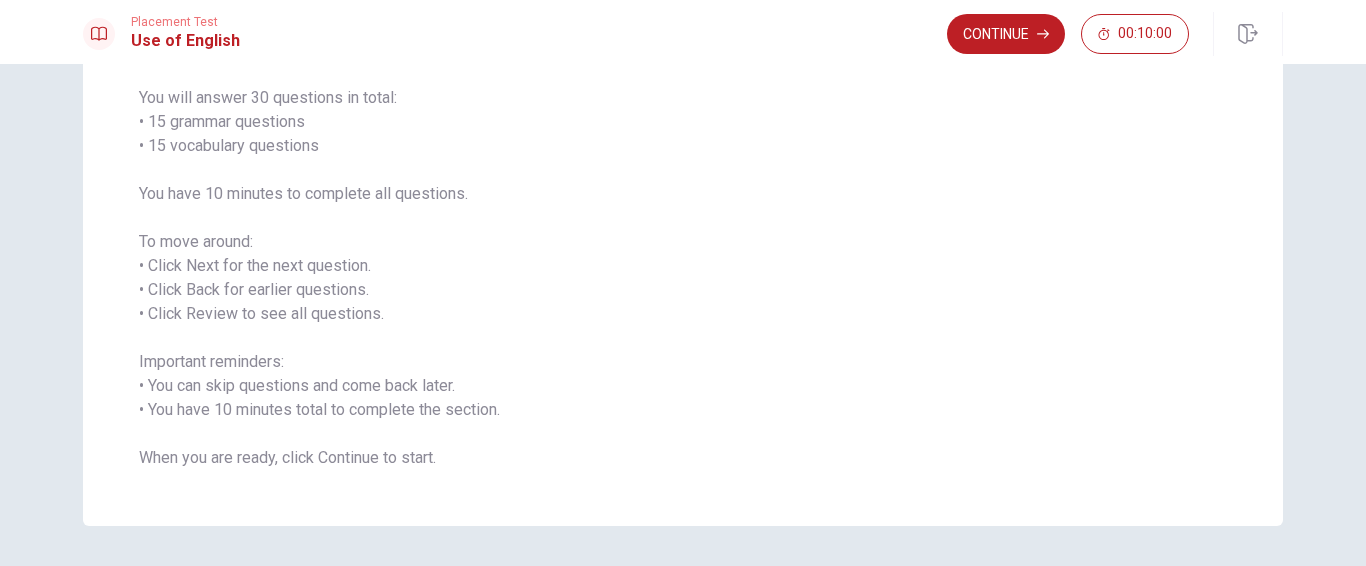 scroll, scrollTop: 200, scrollLeft: 0, axis: vertical 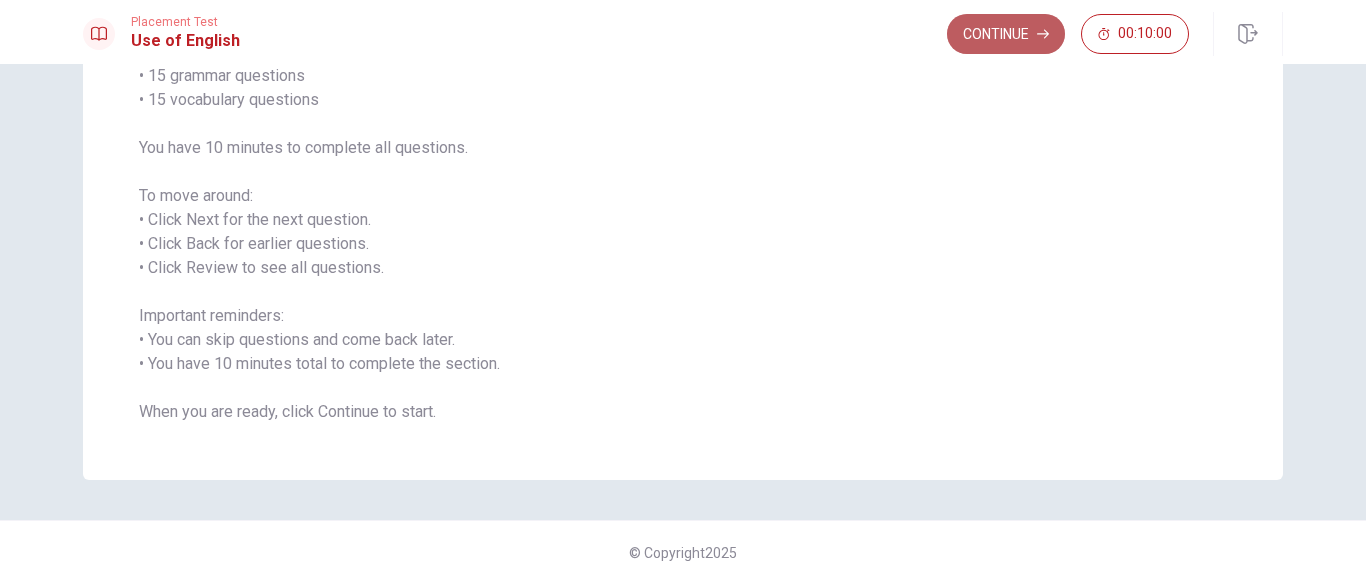 click on "Continue" at bounding box center (1006, 34) 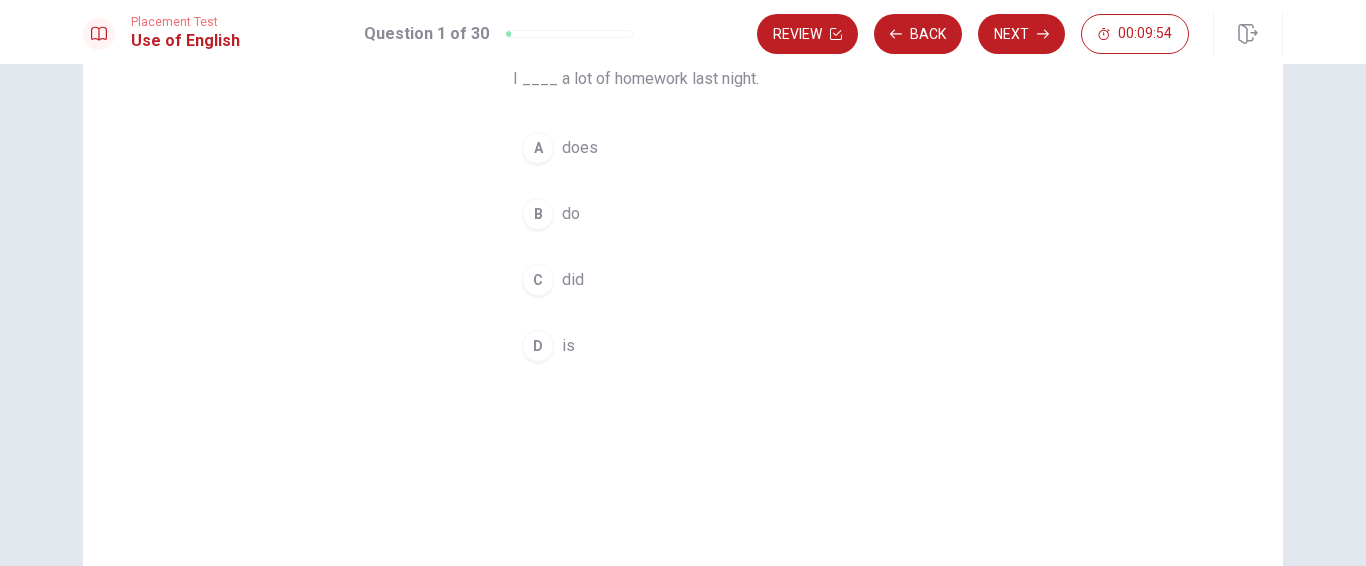 scroll, scrollTop: 100, scrollLeft: 0, axis: vertical 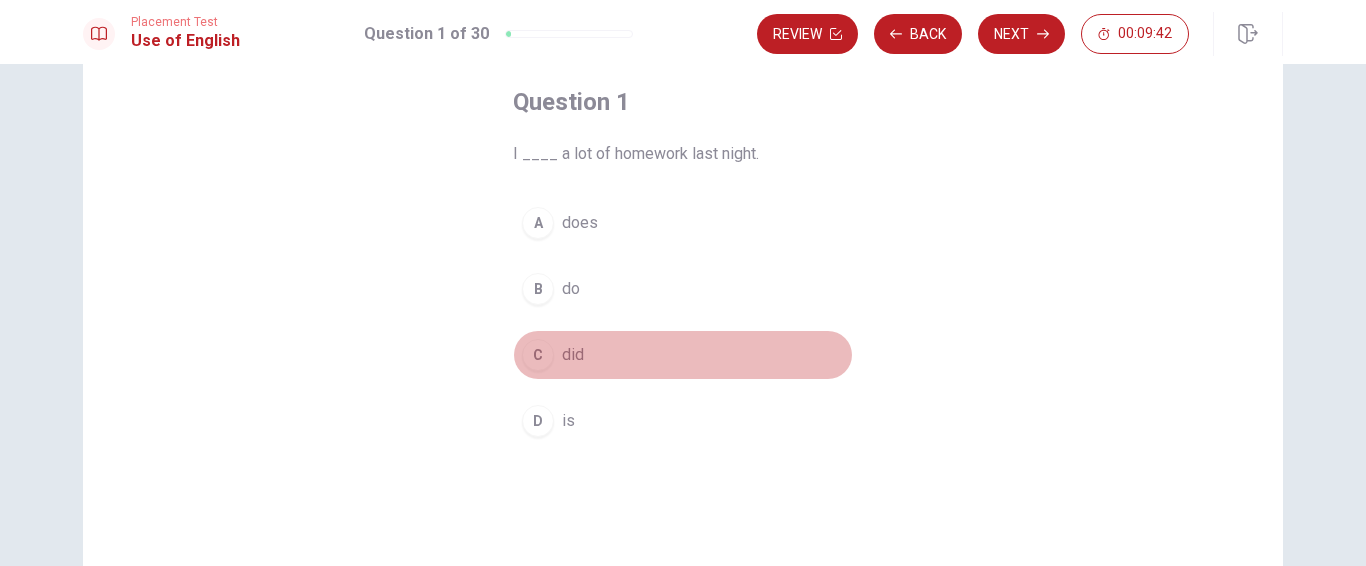 click on "C" at bounding box center [538, 355] 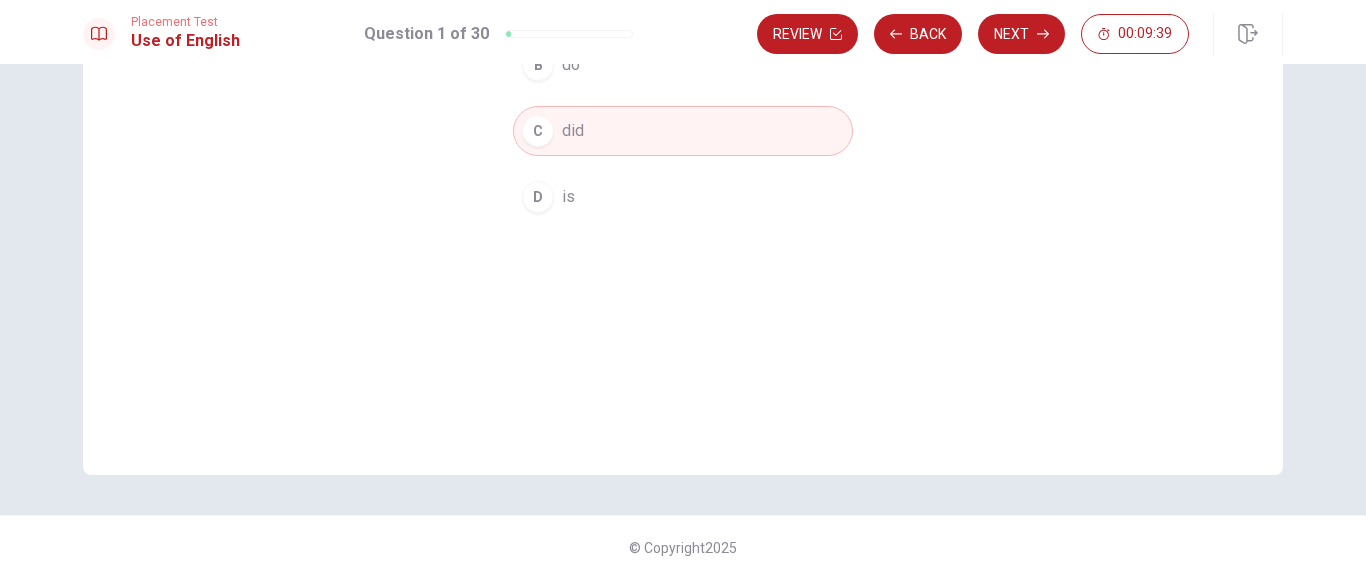 scroll, scrollTop: 337, scrollLeft: 0, axis: vertical 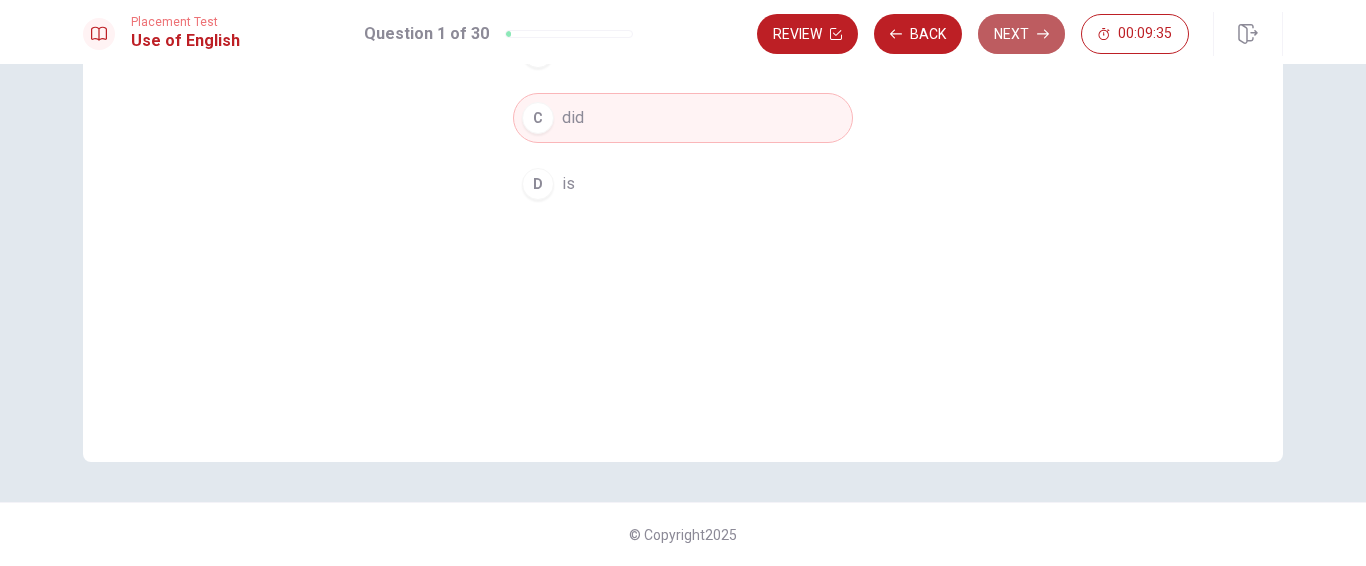 click on "Next" at bounding box center [1021, 34] 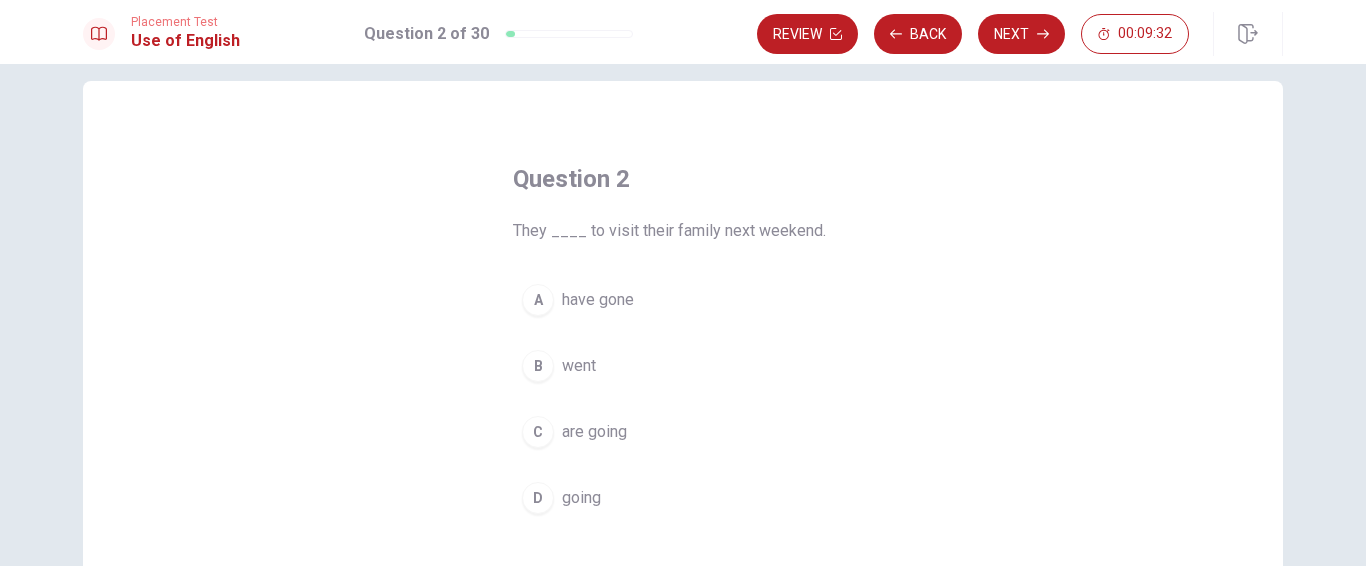 scroll, scrollTop: 0, scrollLeft: 0, axis: both 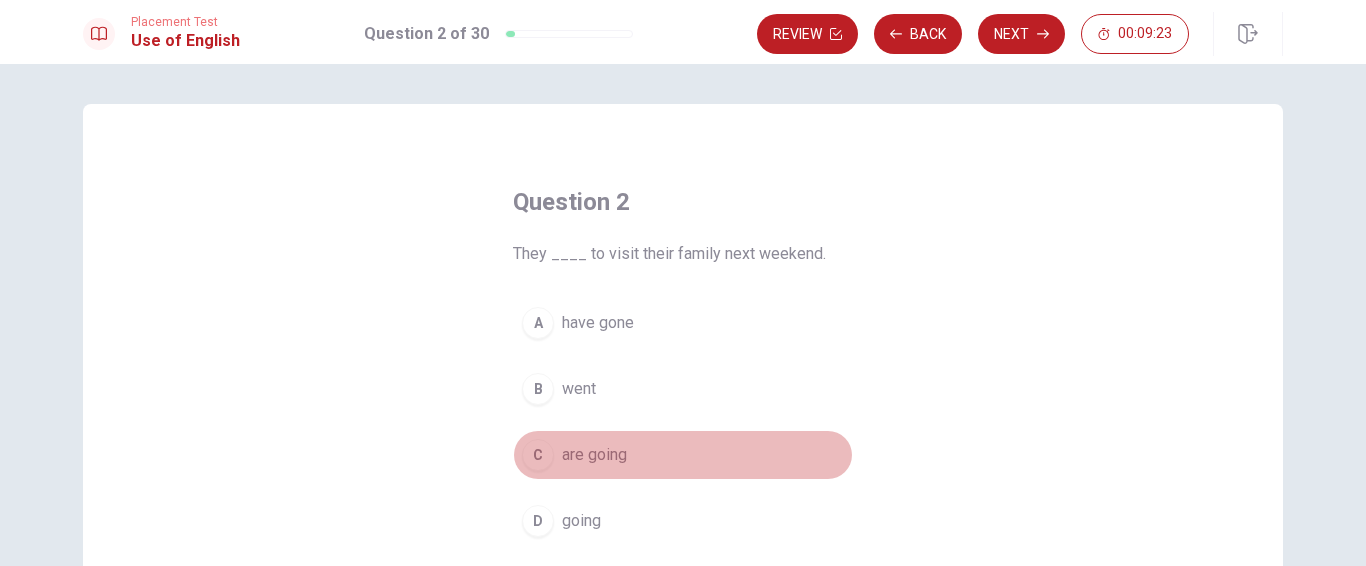 click on "C" at bounding box center (538, 455) 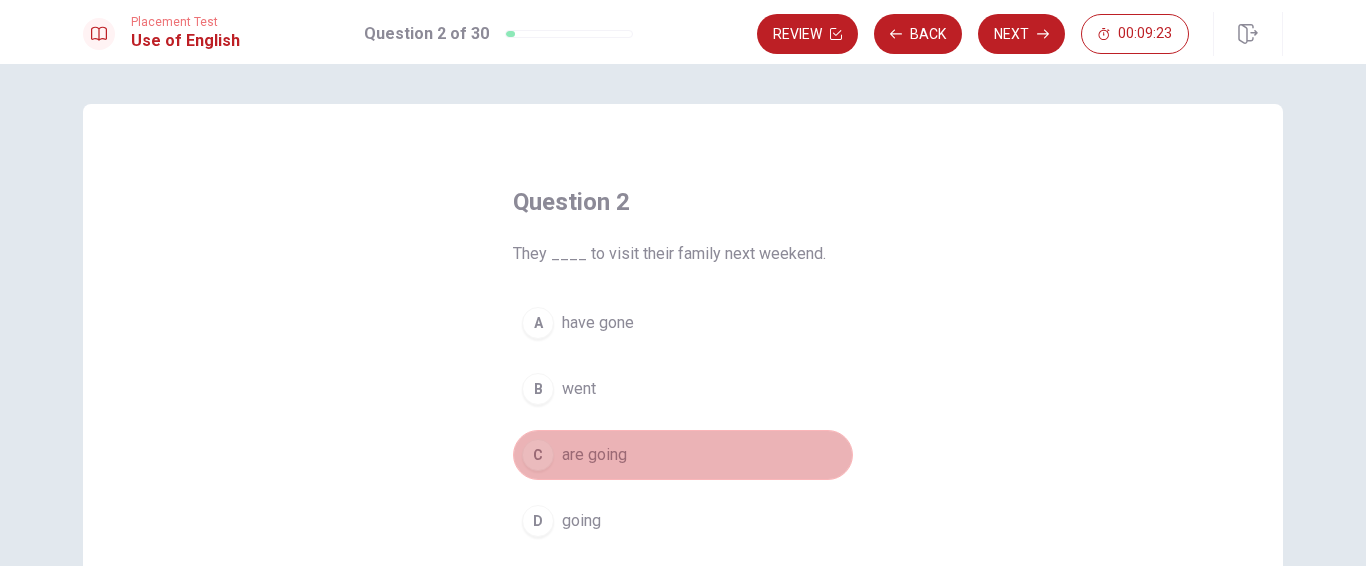 click on "C" at bounding box center (538, 455) 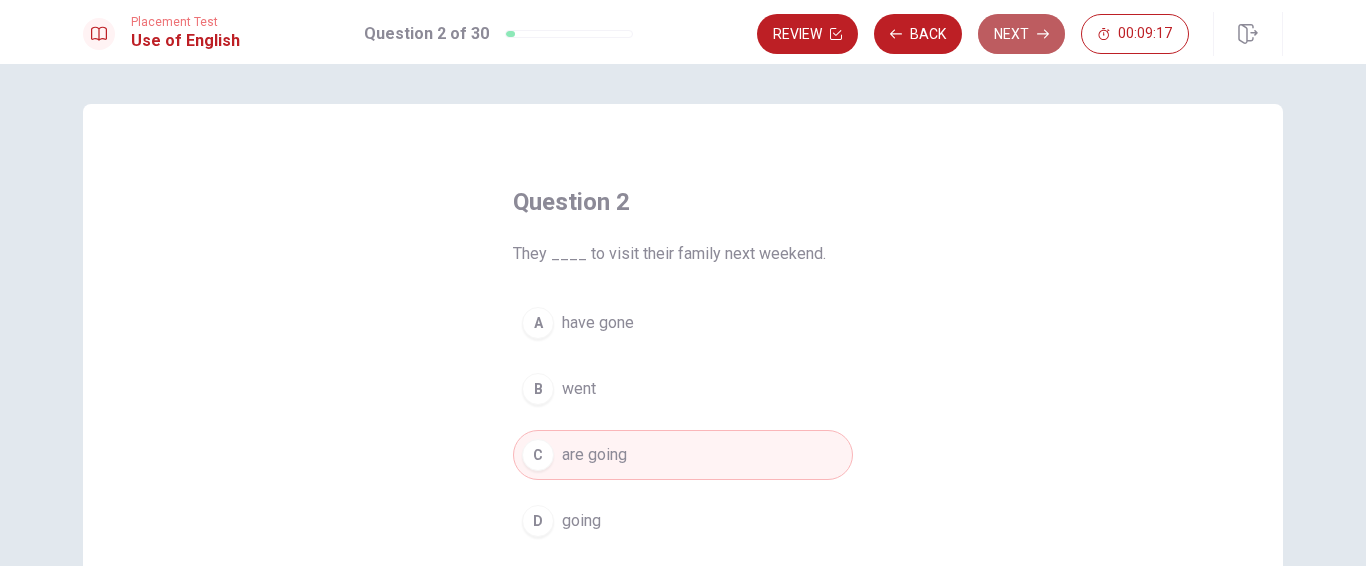 click on "Next" at bounding box center [1021, 34] 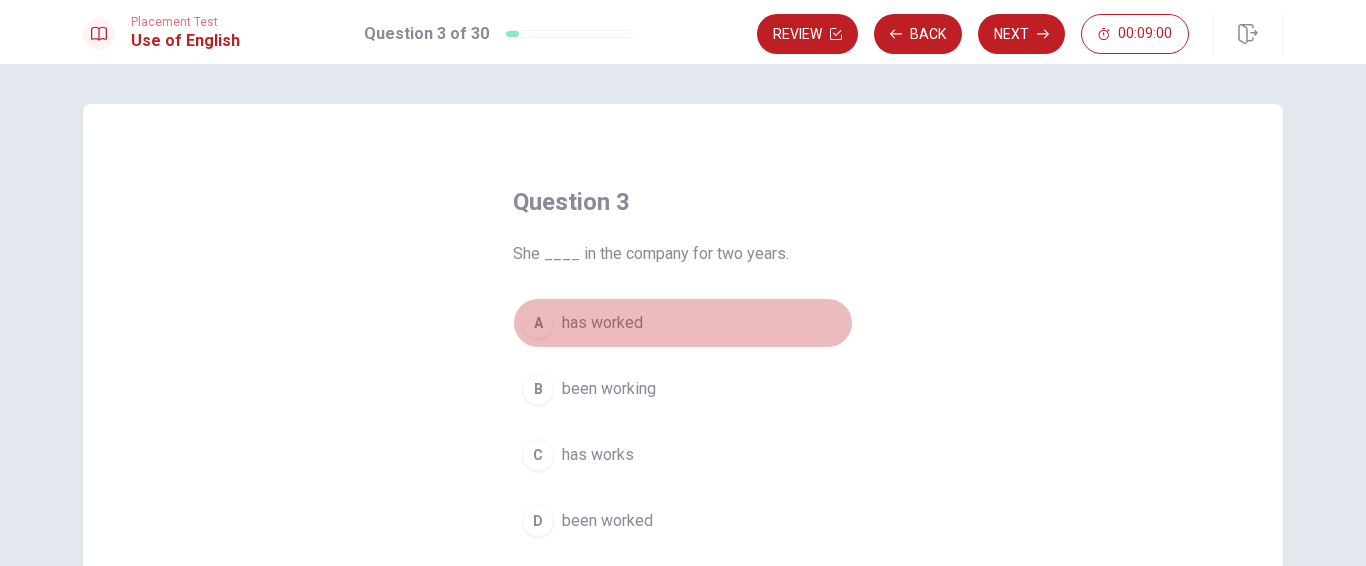 click on "A" at bounding box center [538, 323] 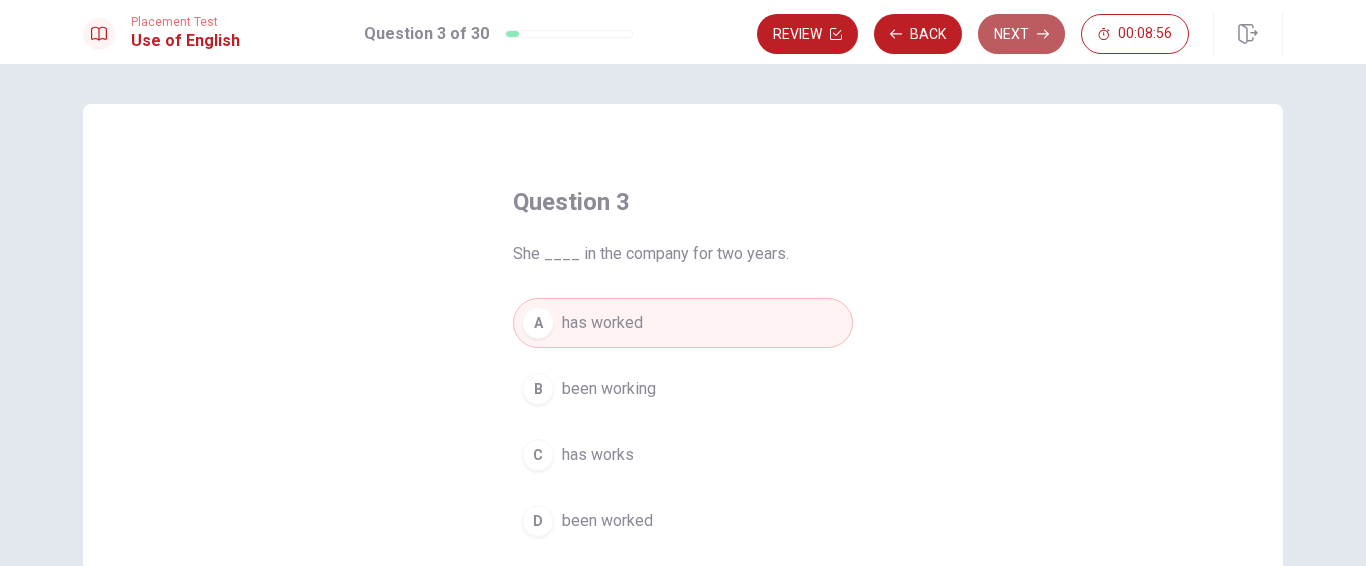 click on "Next" at bounding box center [1021, 34] 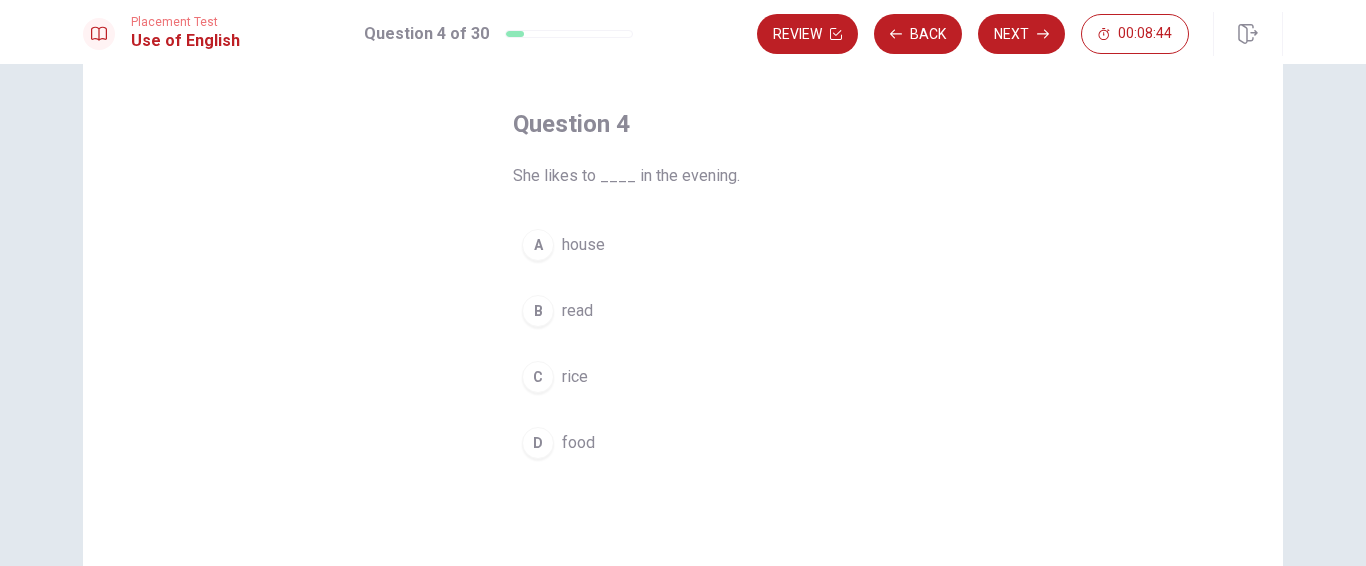 scroll, scrollTop: 100, scrollLeft: 0, axis: vertical 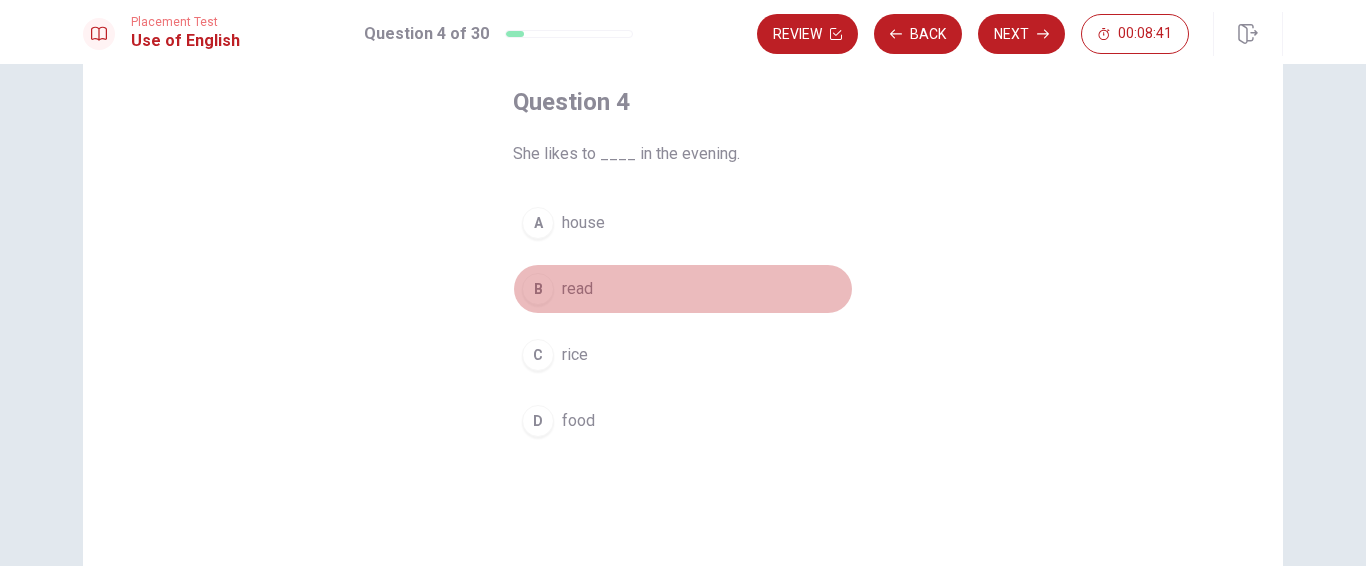 click on "B" at bounding box center (538, 289) 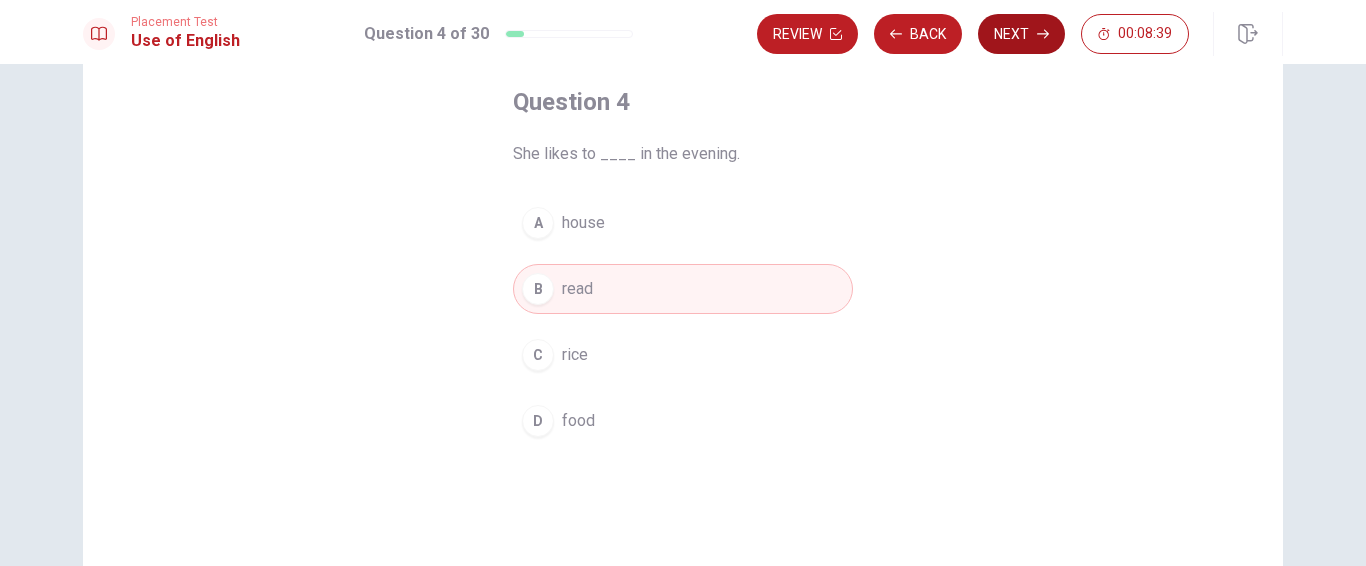 click on "Next" at bounding box center [1021, 34] 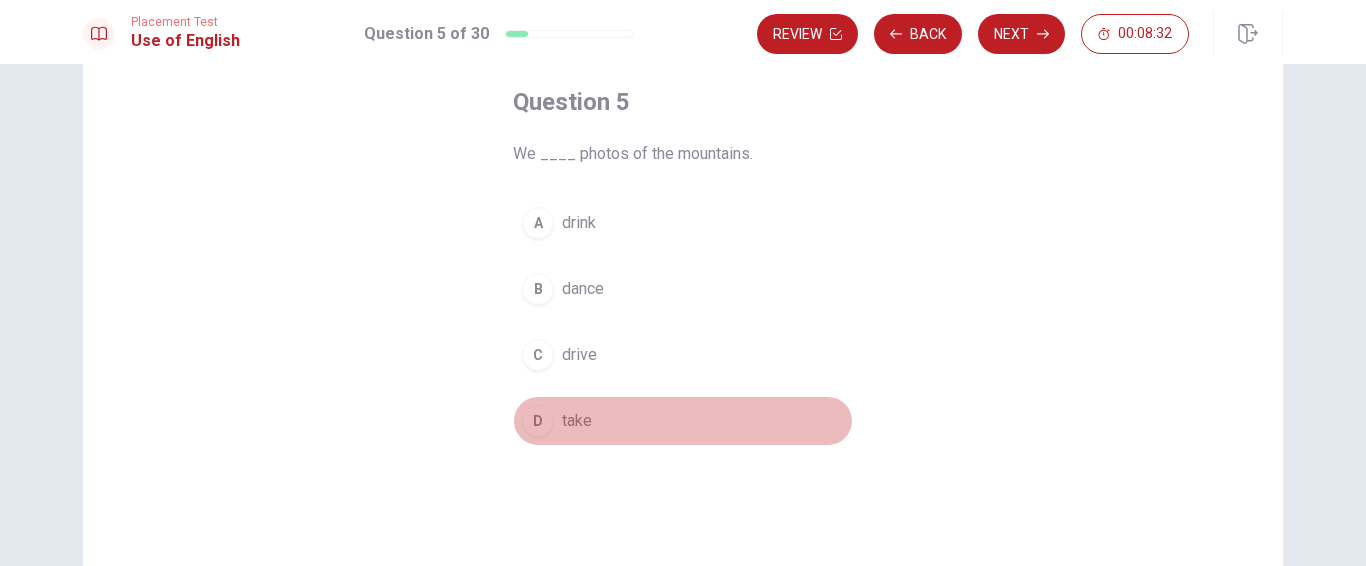 click on "D" at bounding box center (538, 421) 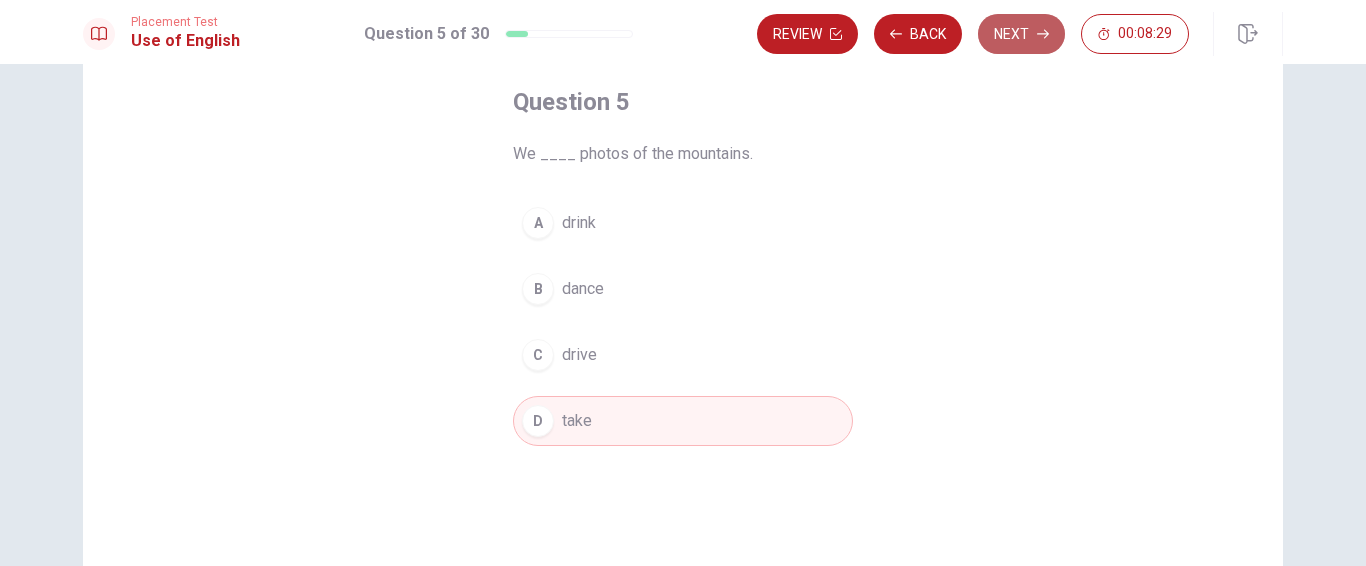 click on "Next" at bounding box center [1021, 34] 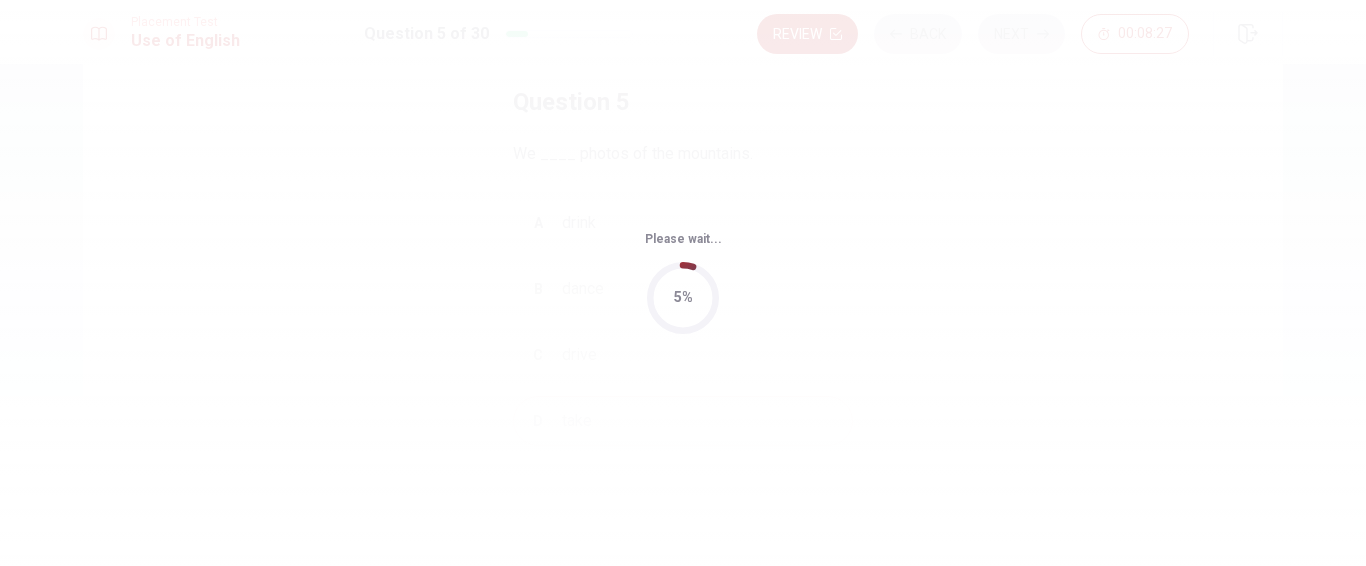 scroll, scrollTop: 0, scrollLeft: 0, axis: both 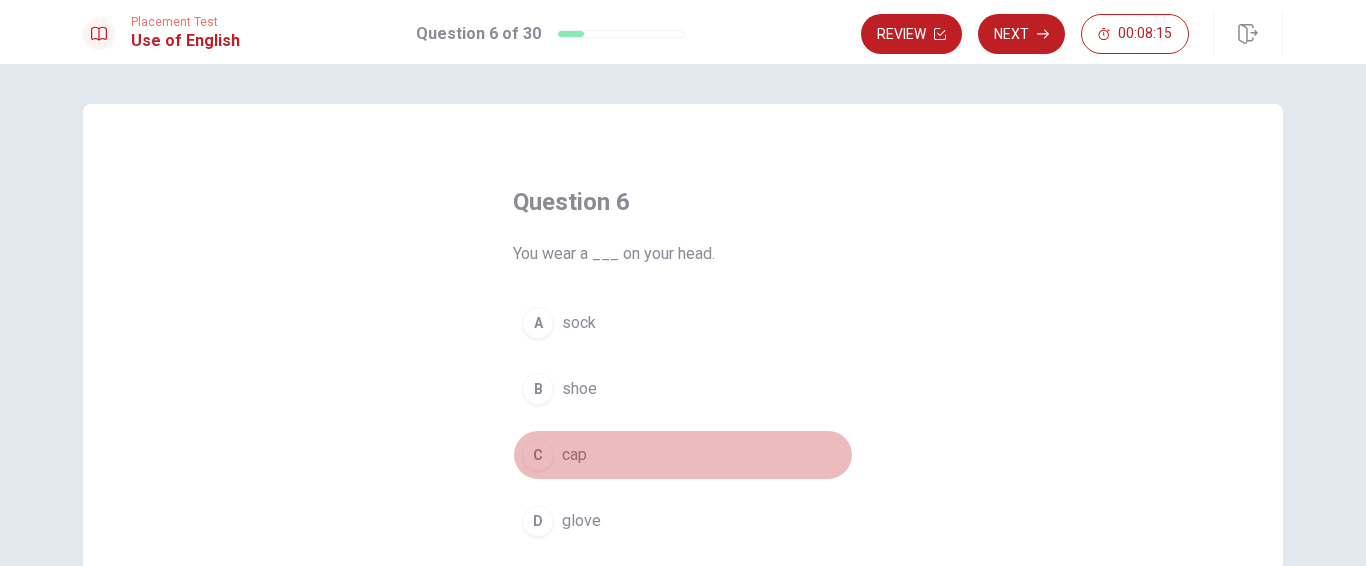 click on "C" at bounding box center (538, 455) 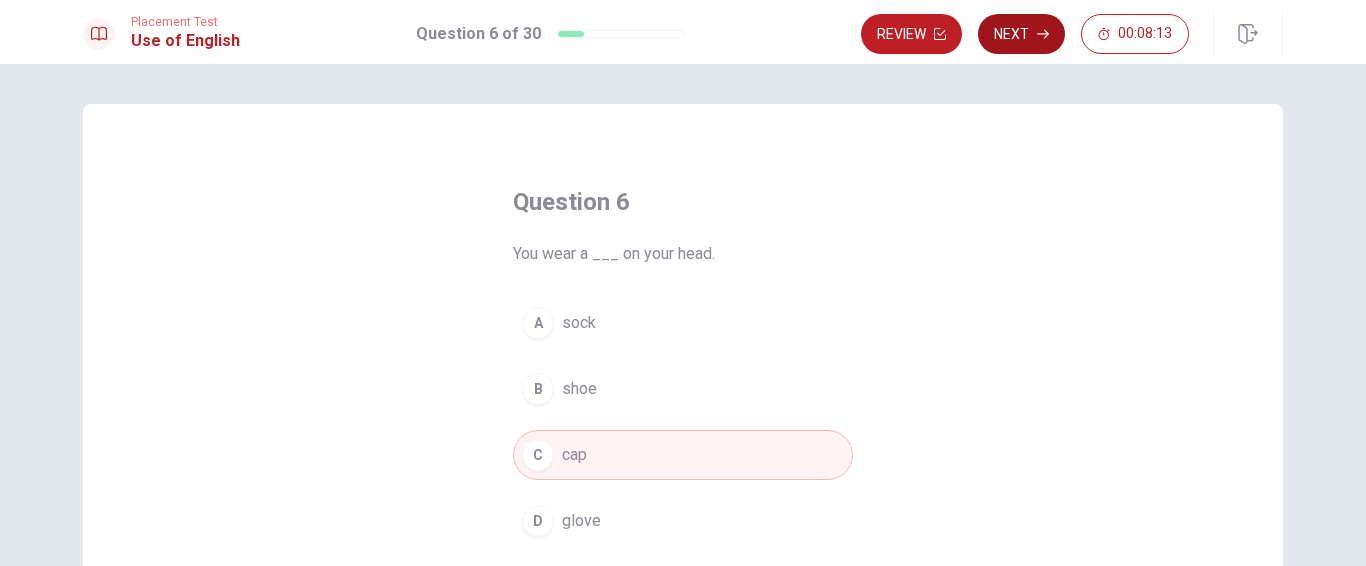 click on "Next" at bounding box center (1021, 34) 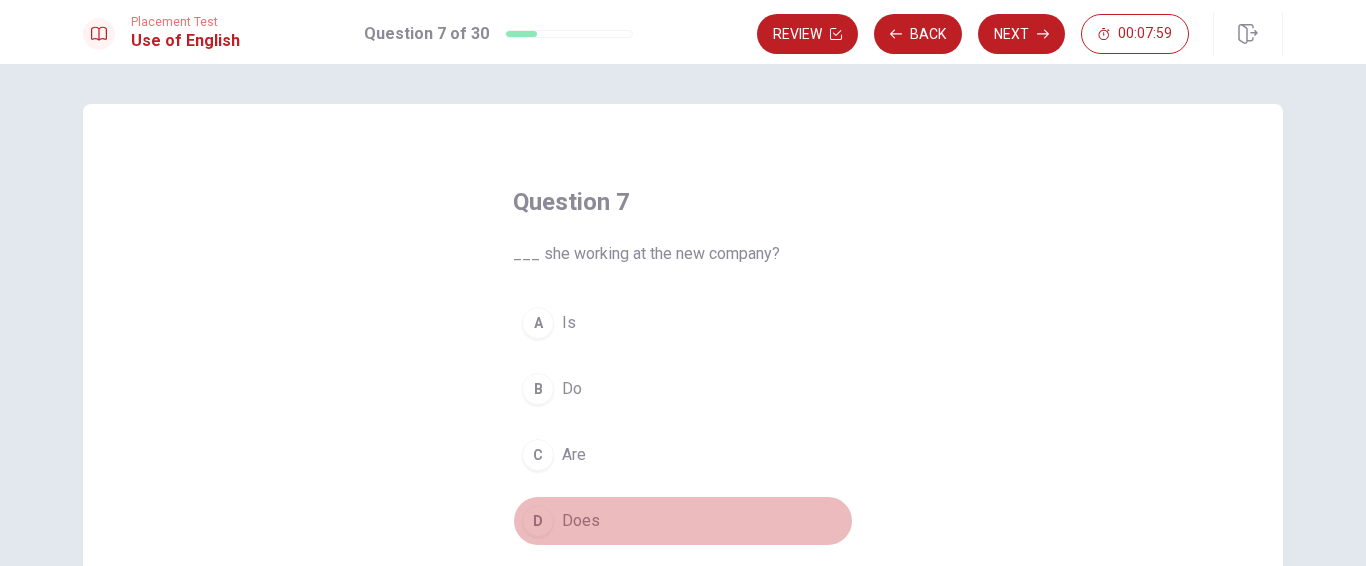 click on "D" at bounding box center [538, 521] 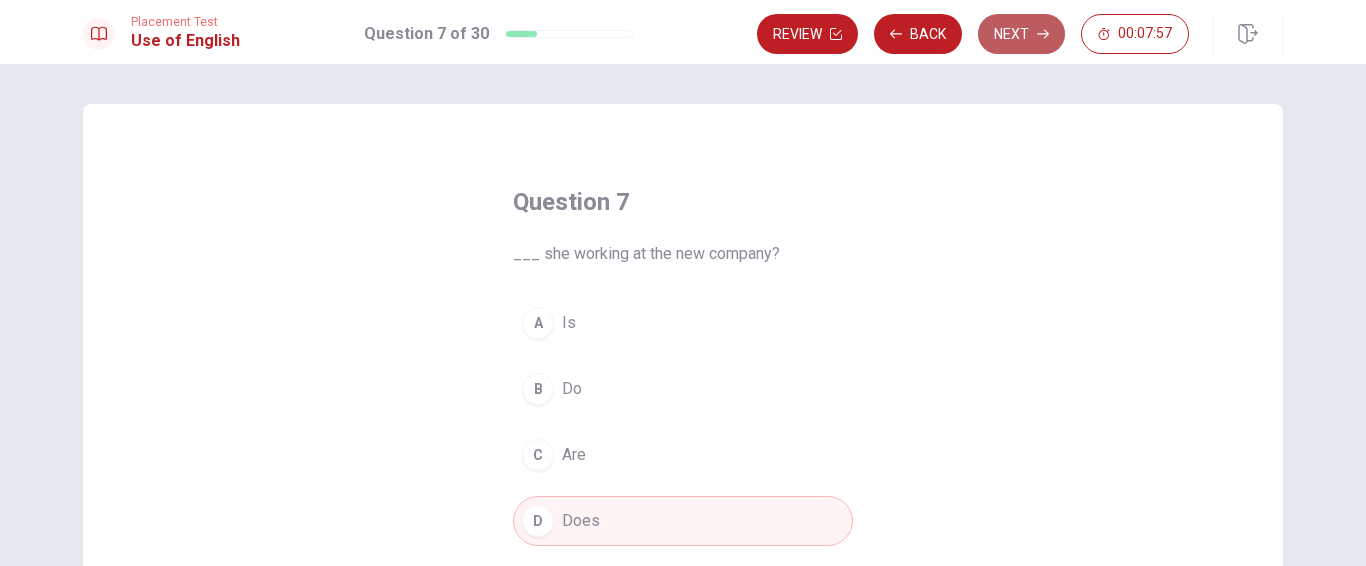 click on "Next" at bounding box center [1021, 34] 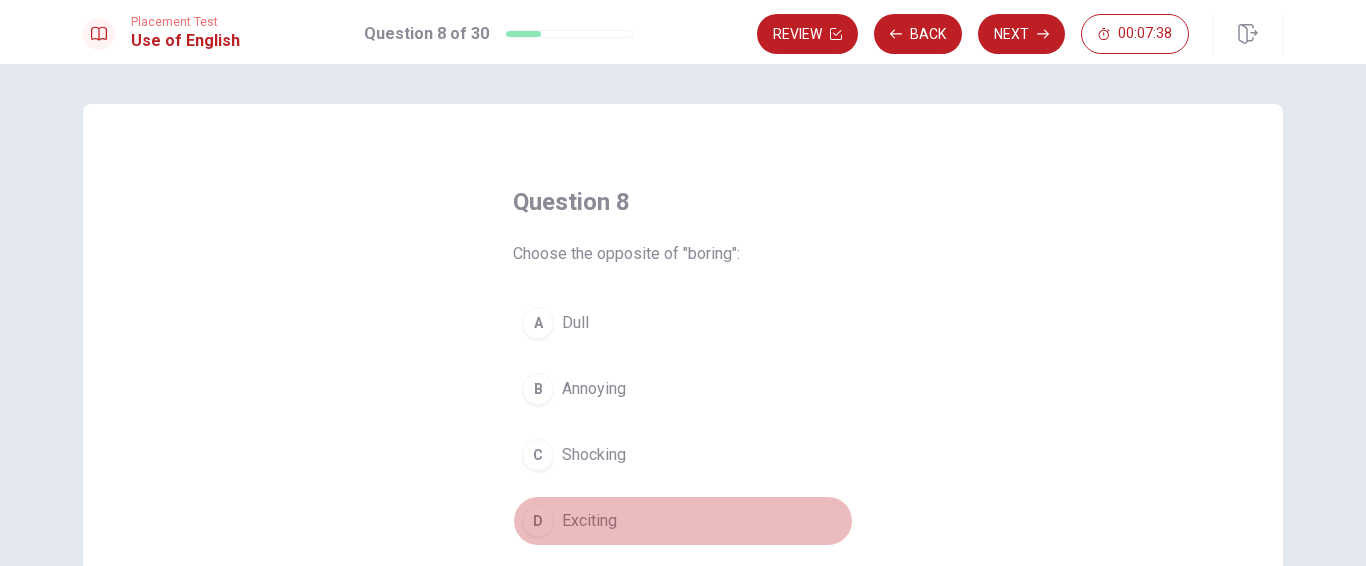 click on "D" at bounding box center (538, 521) 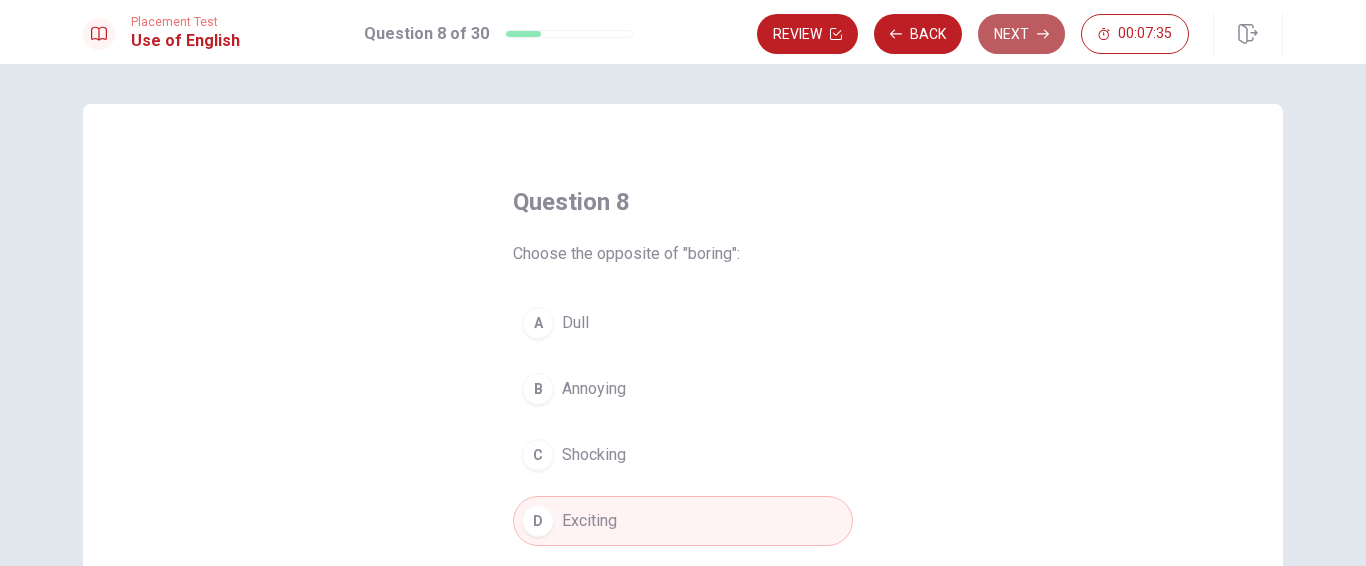 click on "Next" at bounding box center [1021, 34] 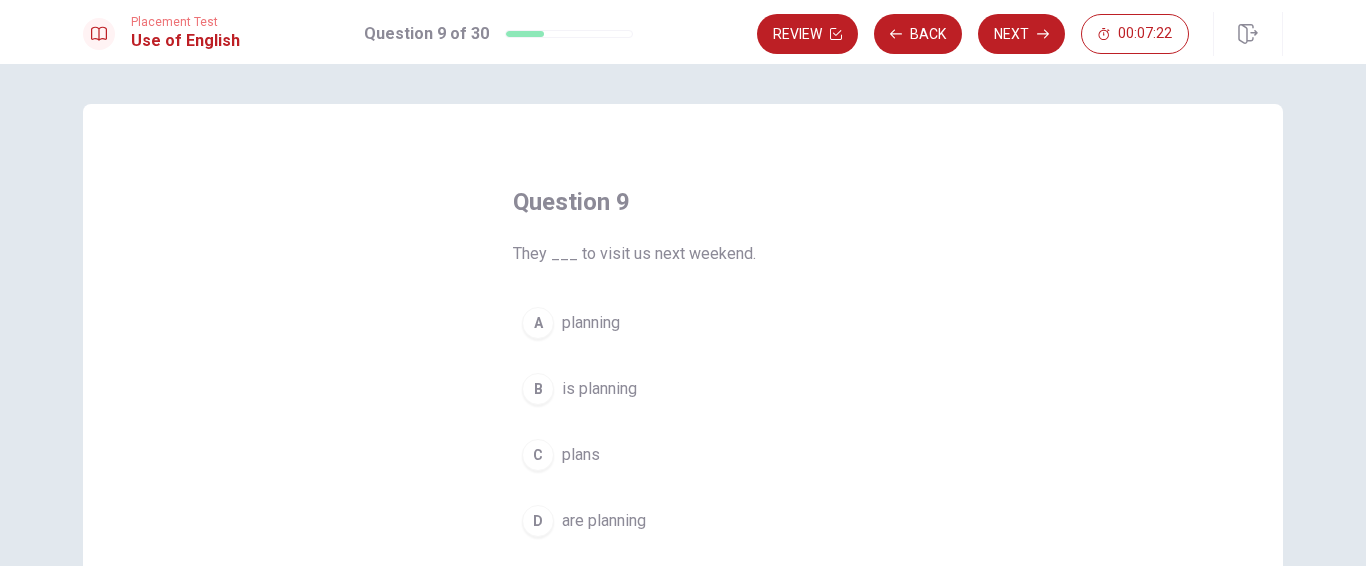 click on "D" at bounding box center (538, 521) 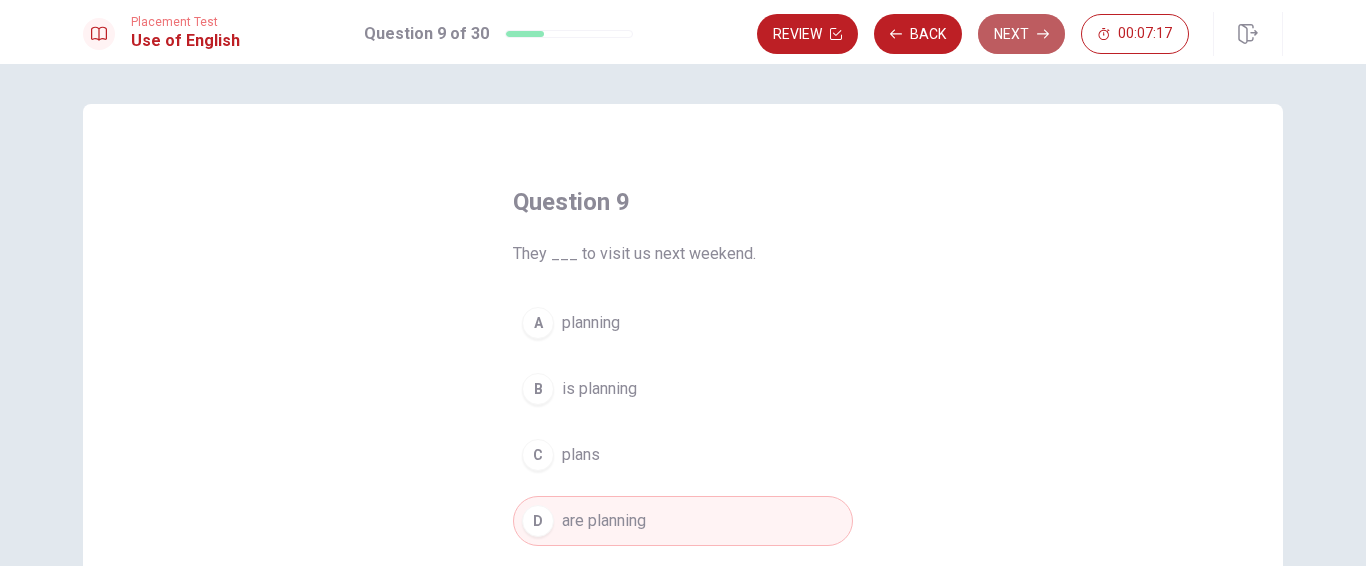 click on "Next" at bounding box center [1021, 34] 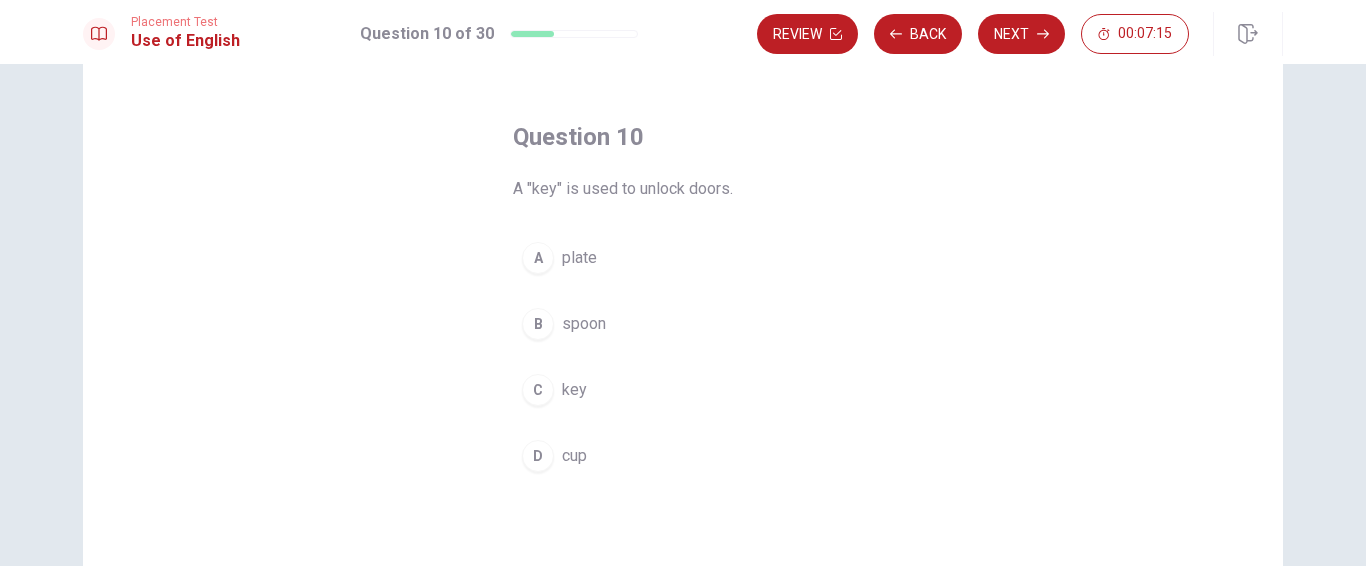 scroll, scrollTop: 100, scrollLeft: 0, axis: vertical 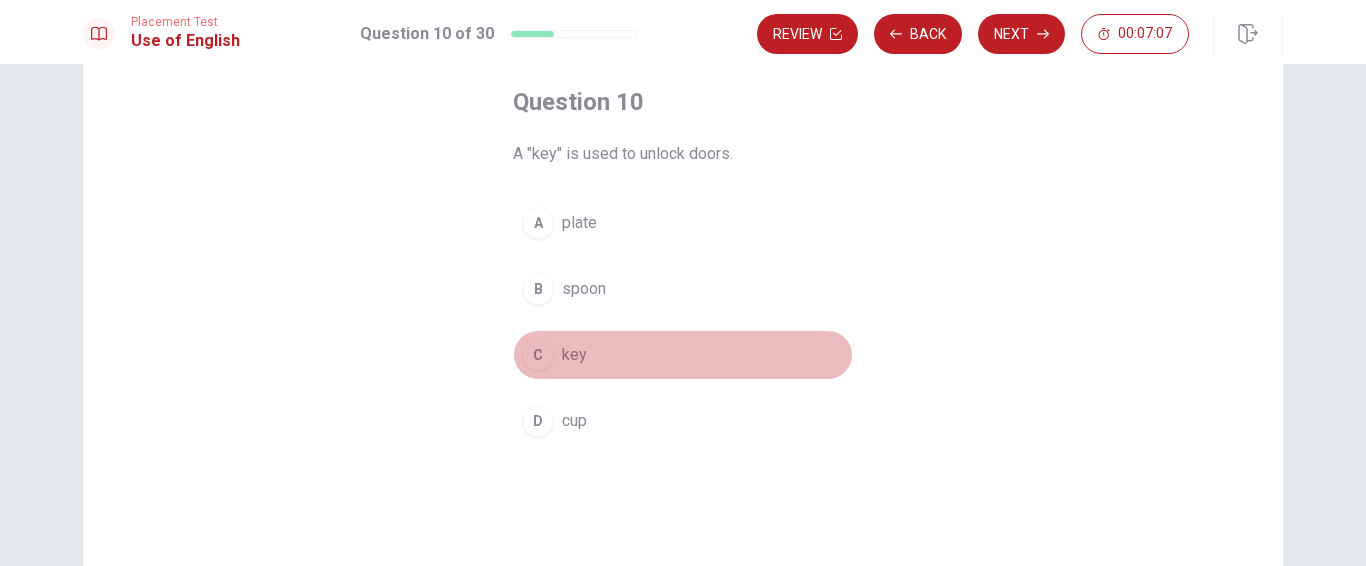 click on "key" at bounding box center [574, 355] 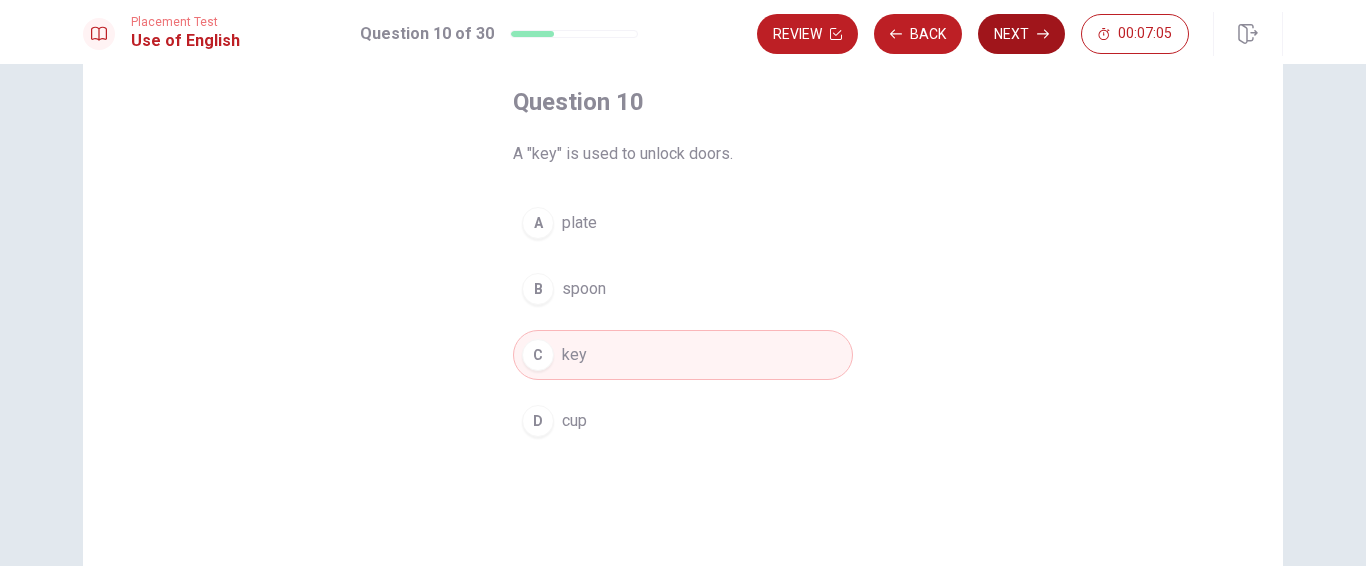 click on "Next" at bounding box center (1021, 34) 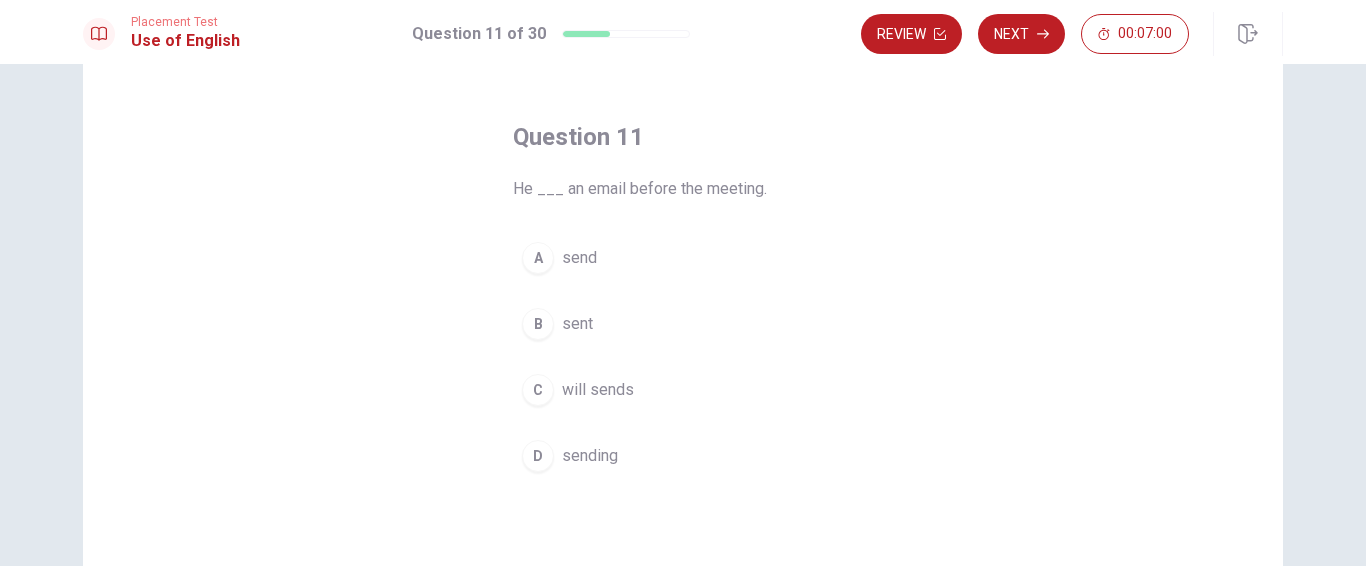 scroll, scrollTop: 100, scrollLeft: 0, axis: vertical 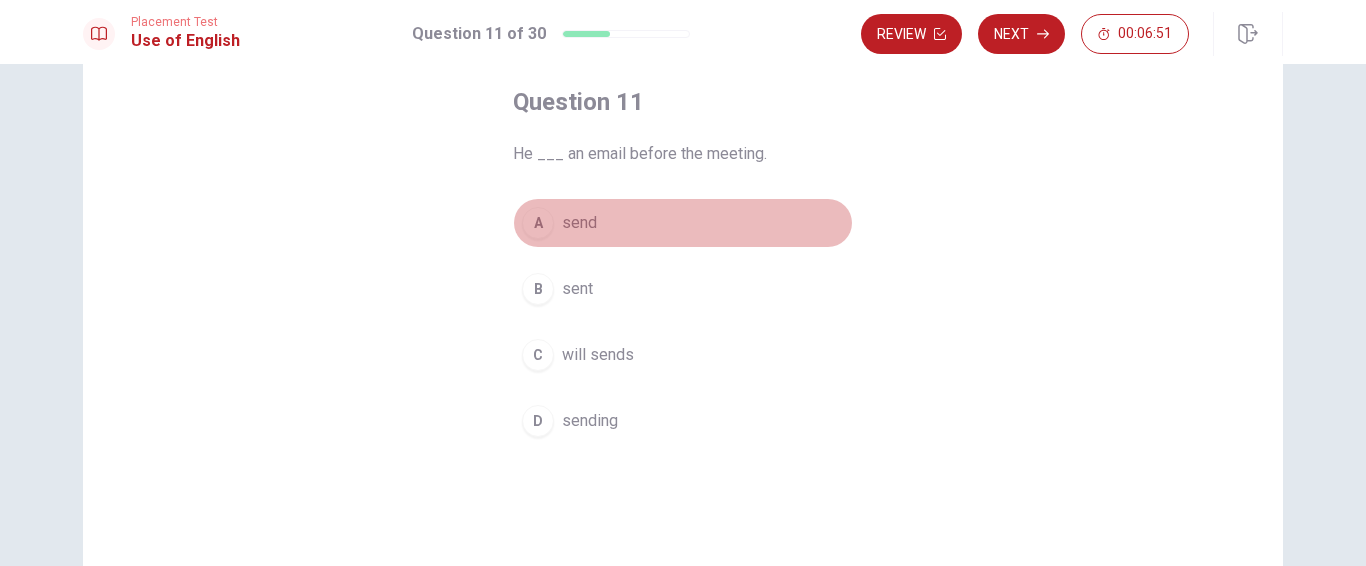 click on "A" at bounding box center (538, 223) 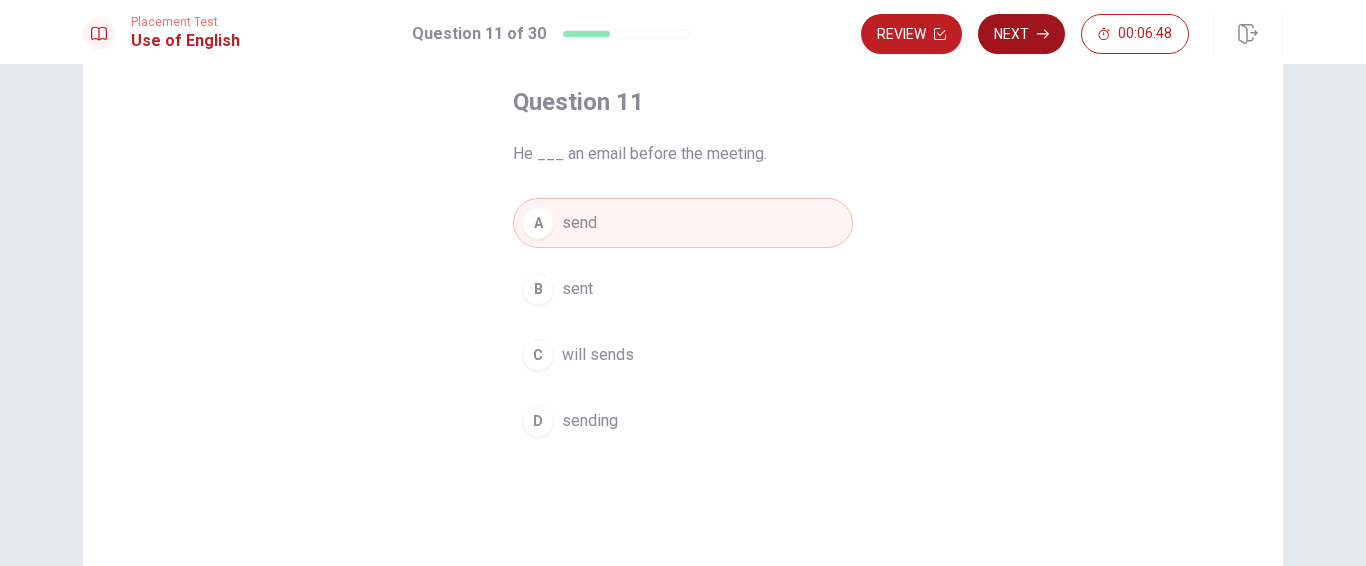 click on "Next" at bounding box center [1021, 34] 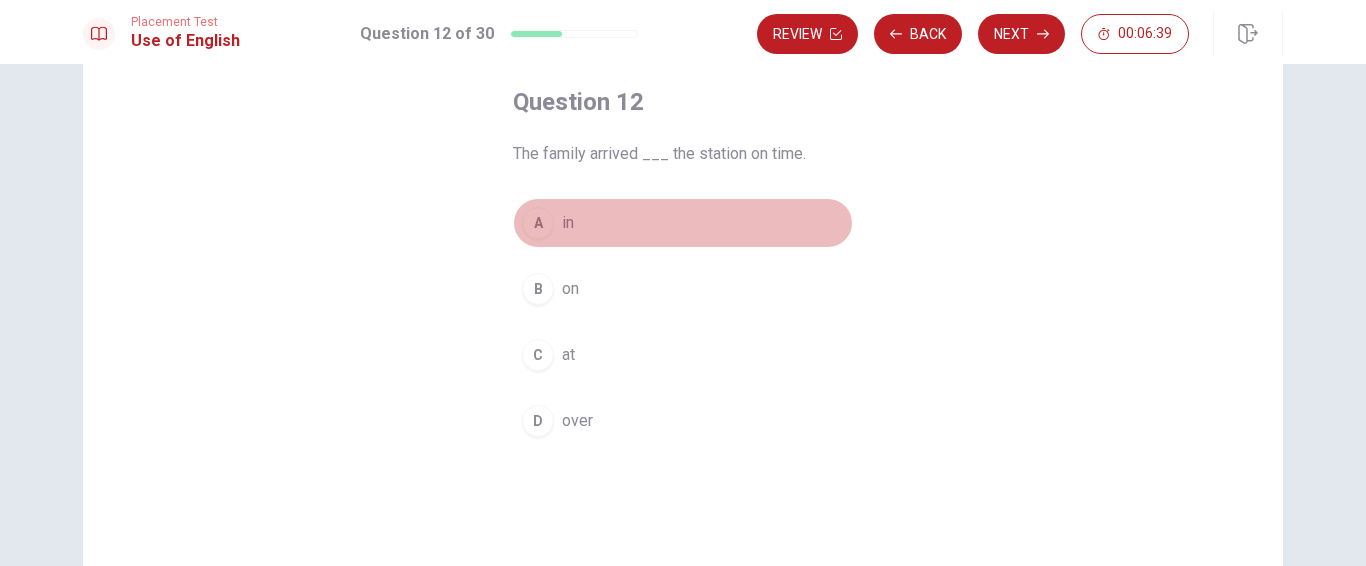 click on "in" at bounding box center (568, 223) 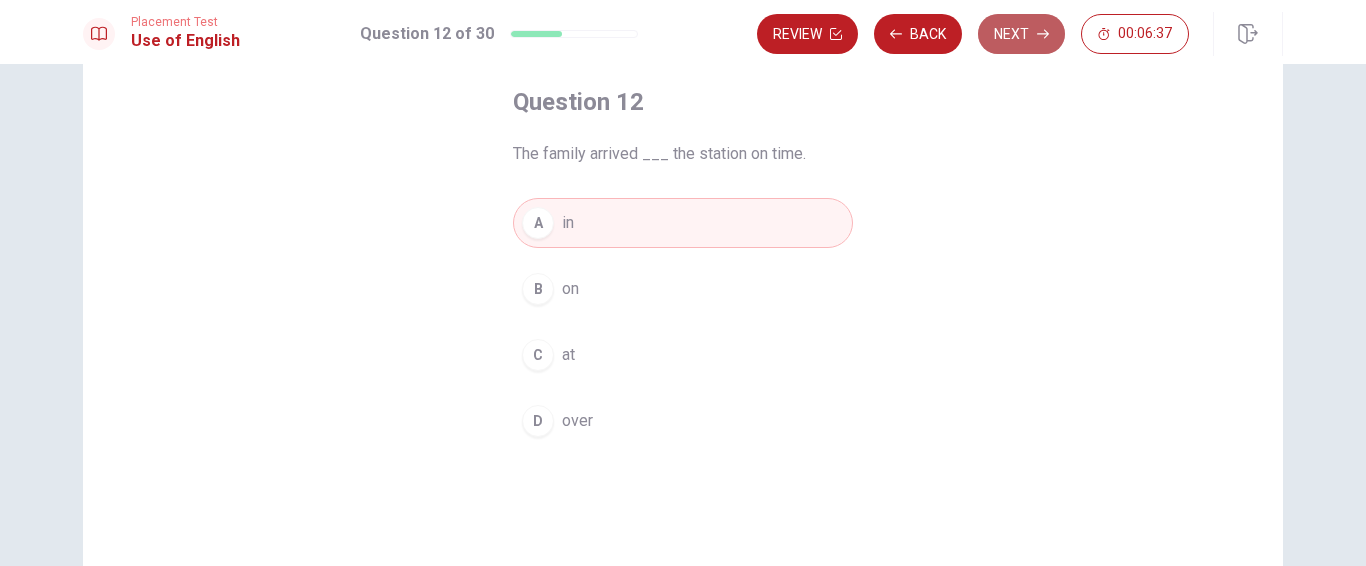 click on "Next" at bounding box center (1021, 34) 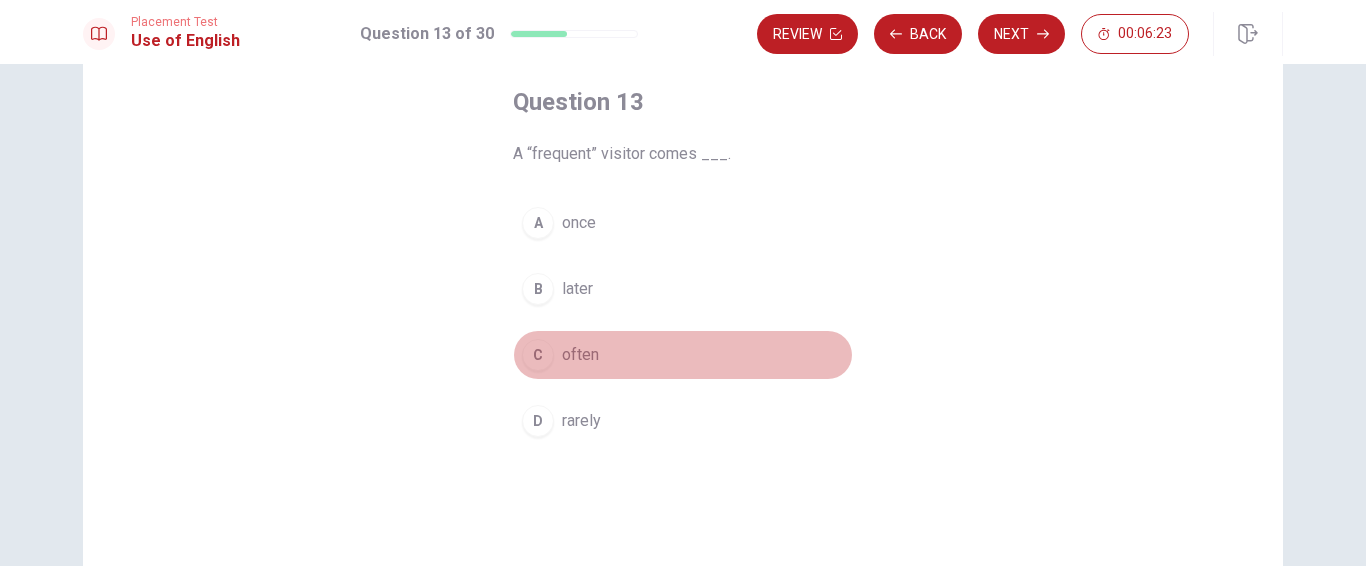 click on "C" at bounding box center [538, 355] 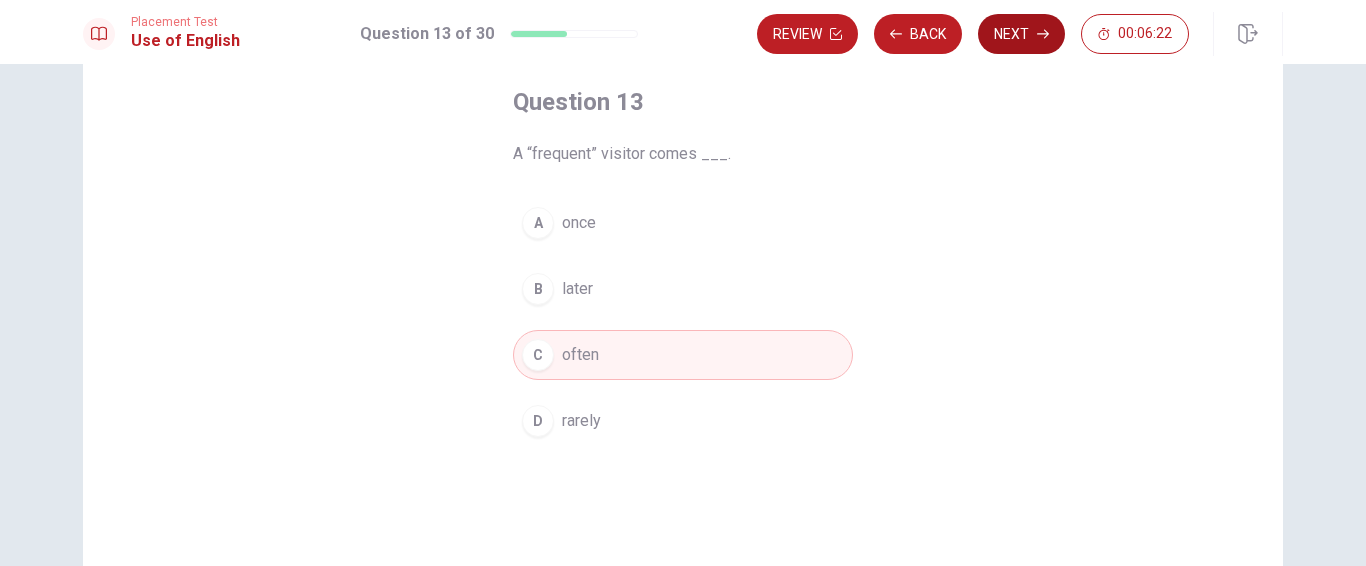 click on "Next" at bounding box center [1021, 34] 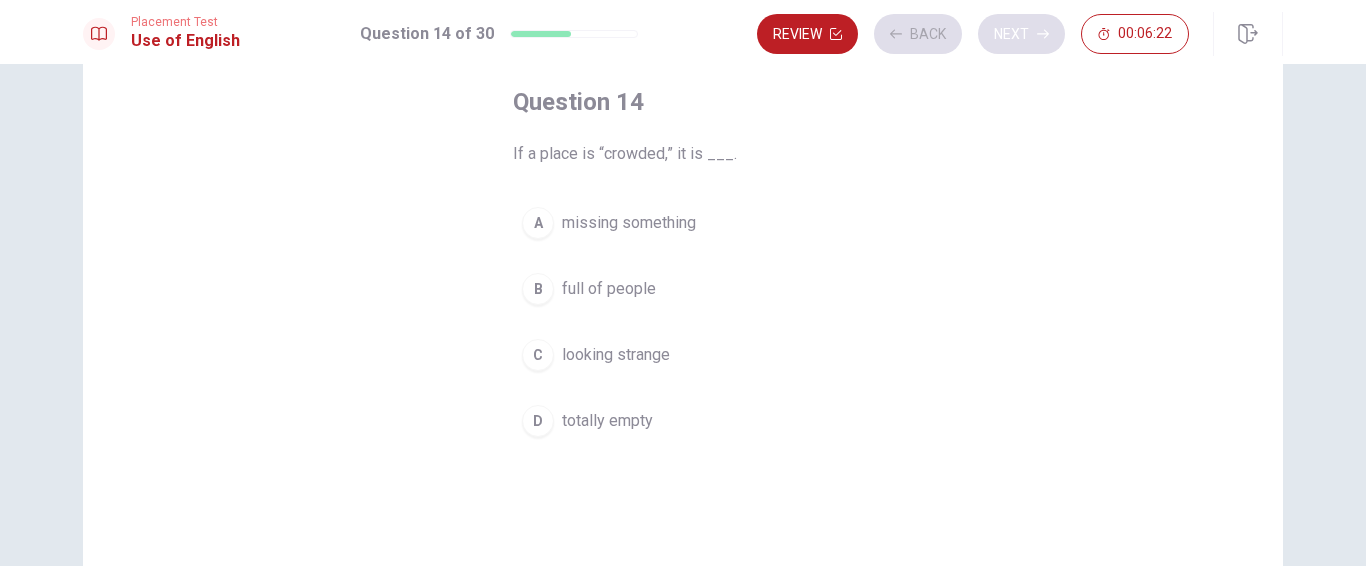 click on "Review Back Next [TIME]" at bounding box center [973, 34] 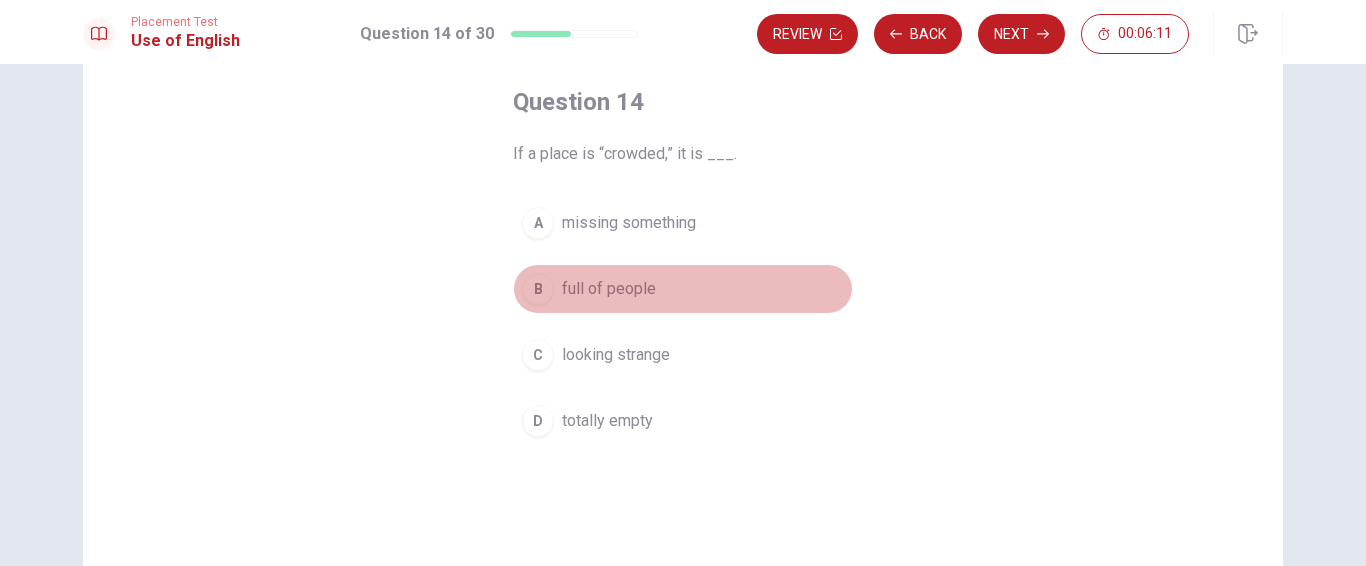 click on "B full of people" at bounding box center [683, 289] 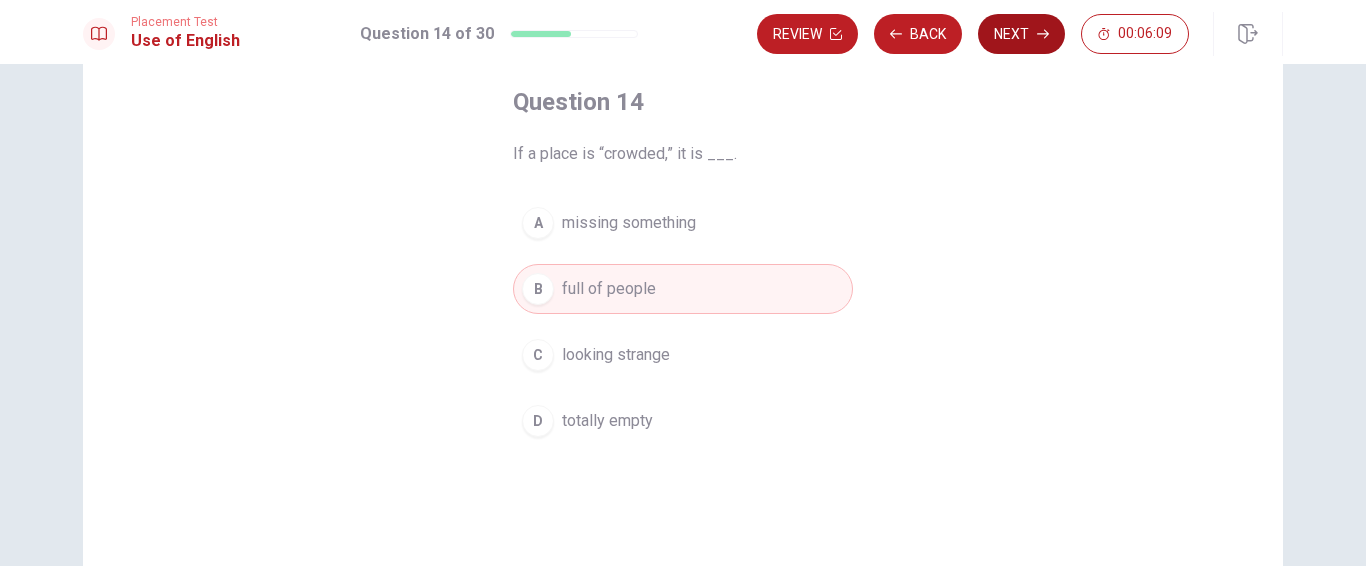 click on "Next" at bounding box center (1021, 34) 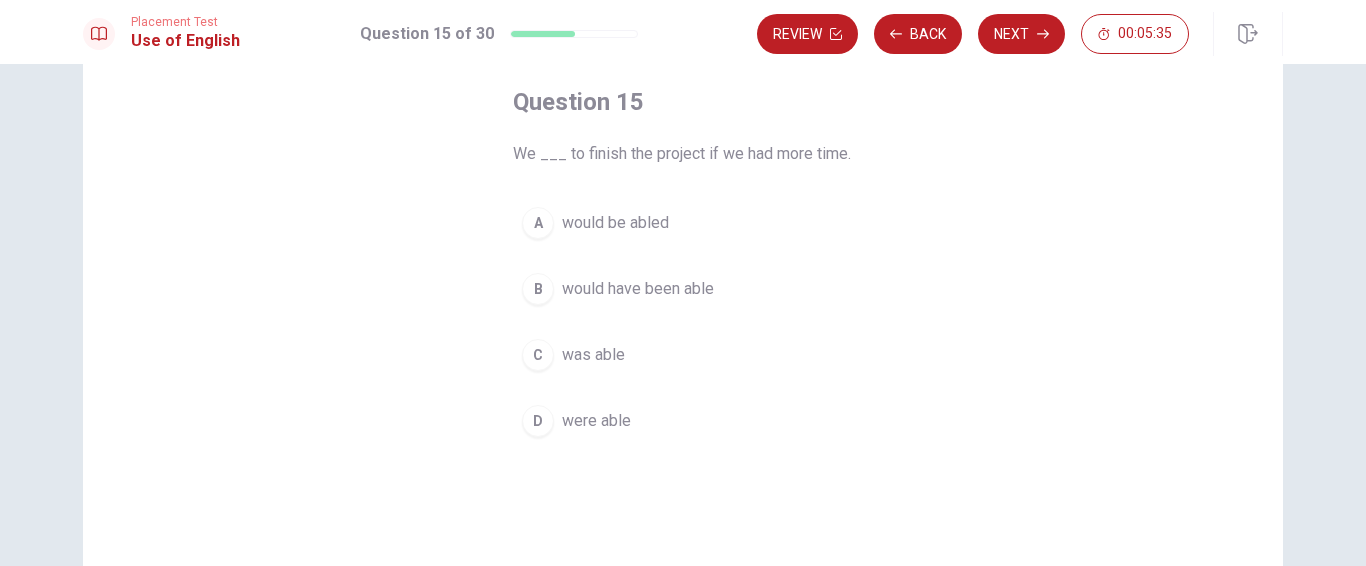 click on "B" at bounding box center (538, 289) 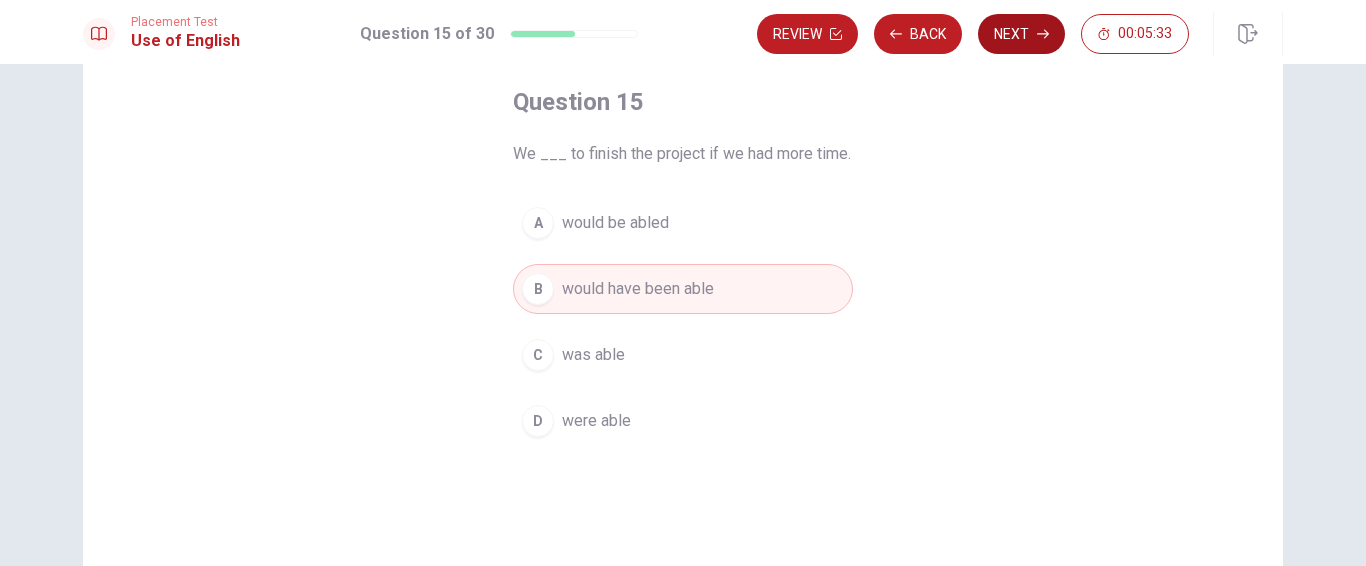 click on "Next" at bounding box center (1021, 34) 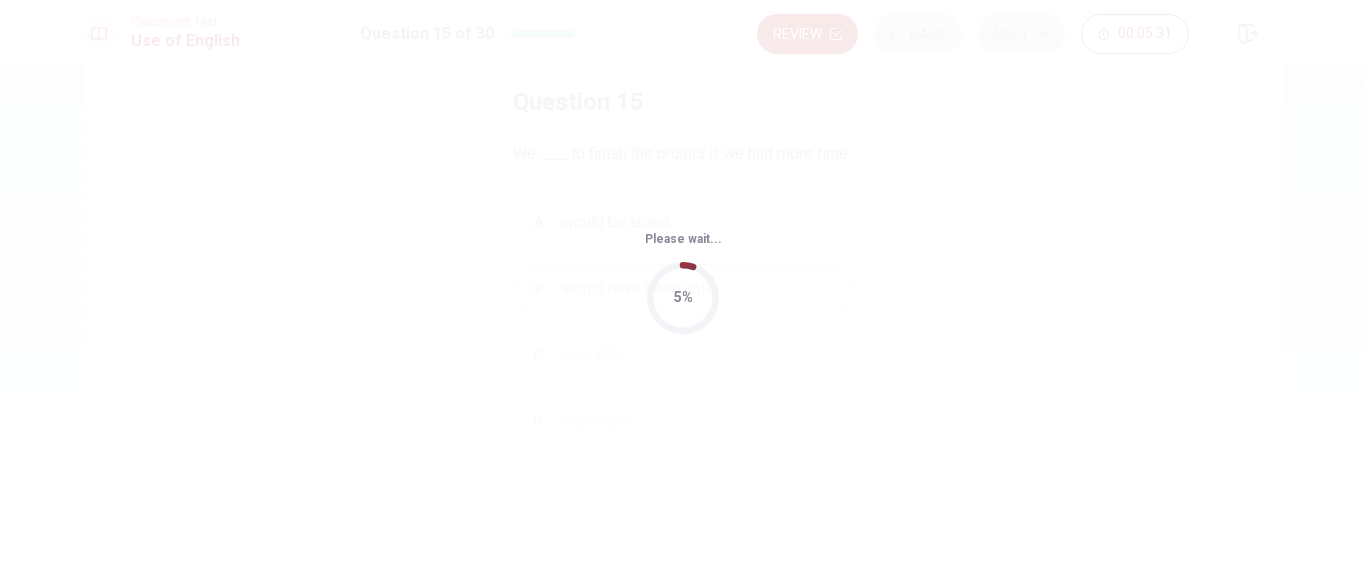 scroll, scrollTop: 0, scrollLeft: 0, axis: both 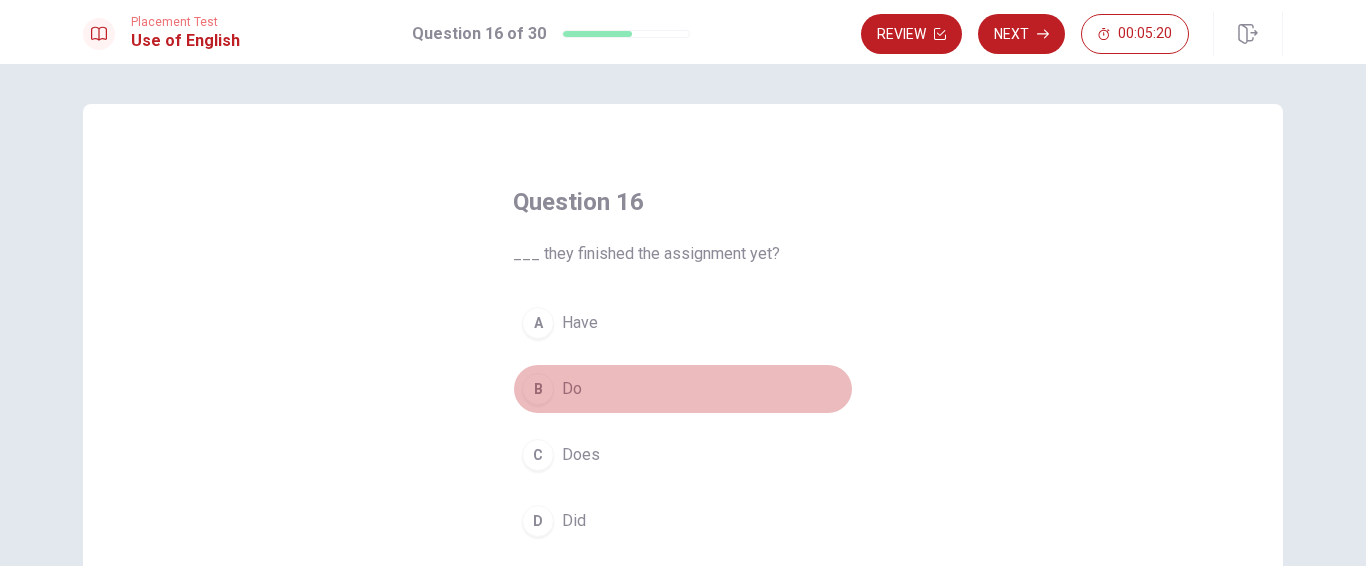 click on "Do" at bounding box center (572, 389) 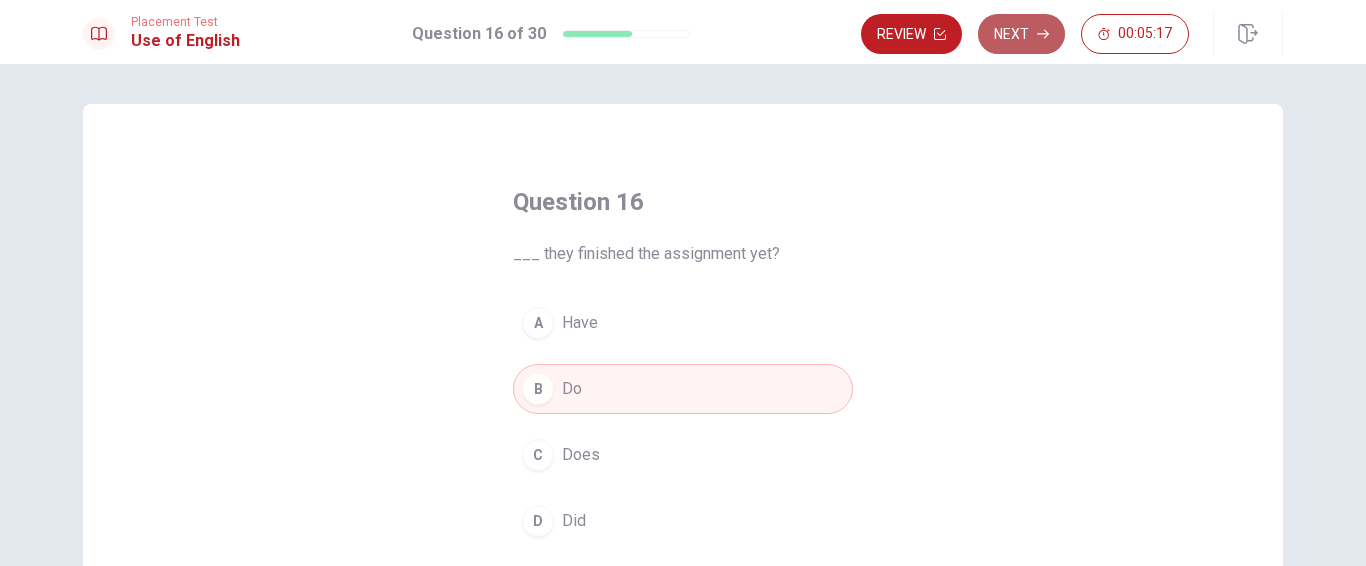 click on "Next" at bounding box center (1021, 34) 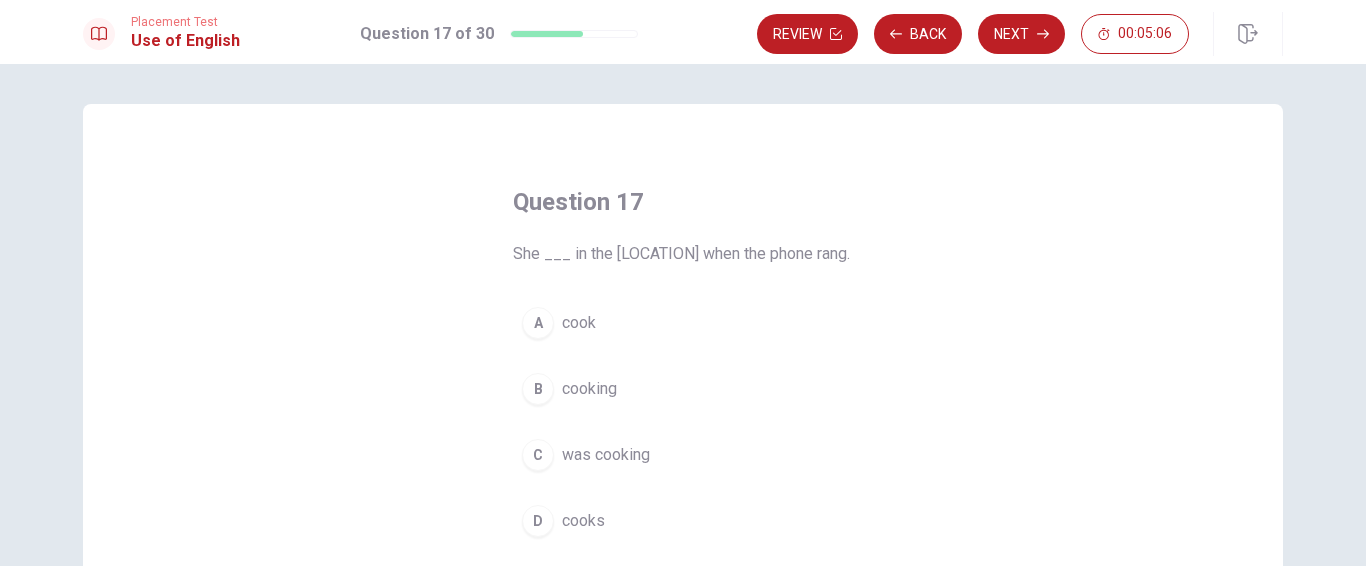 click on "D" at bounding box center [538, 521] 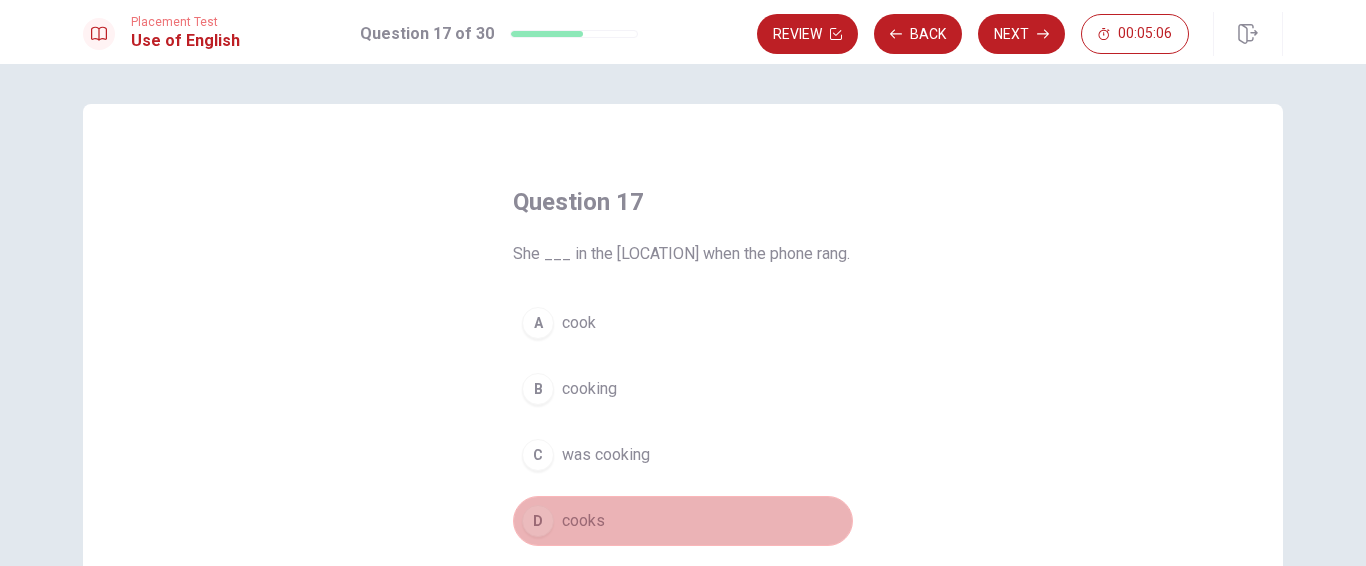 click on "D" at bounding box center [538, 521] 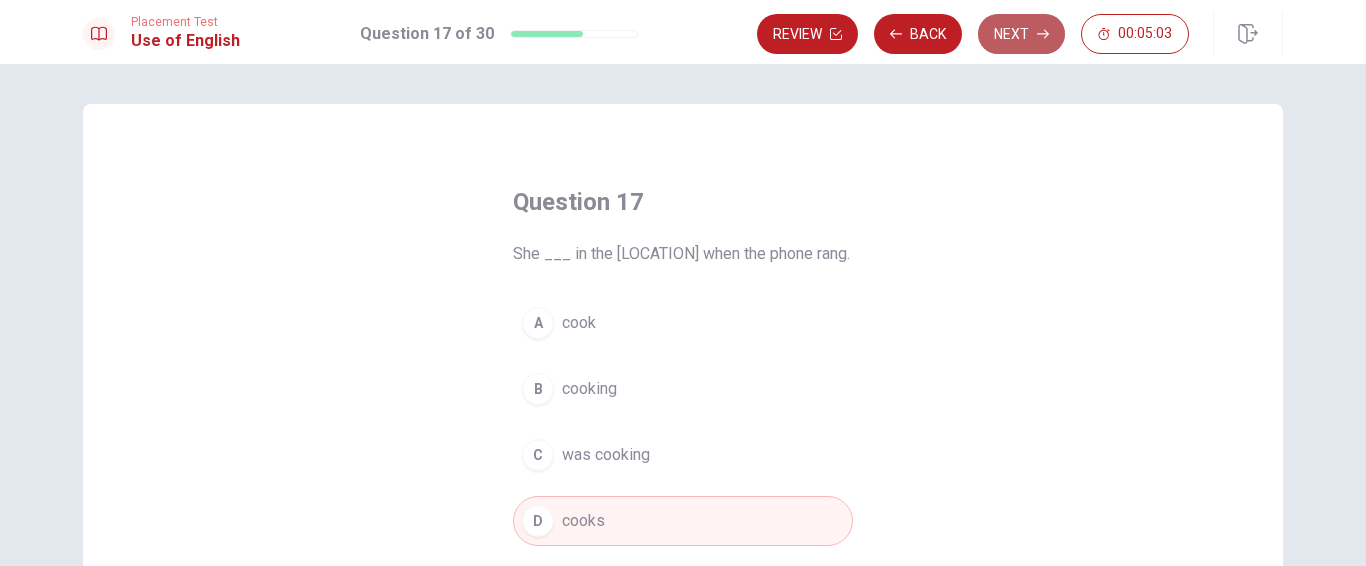 click on "Next" at bounding box center [1021, 34] 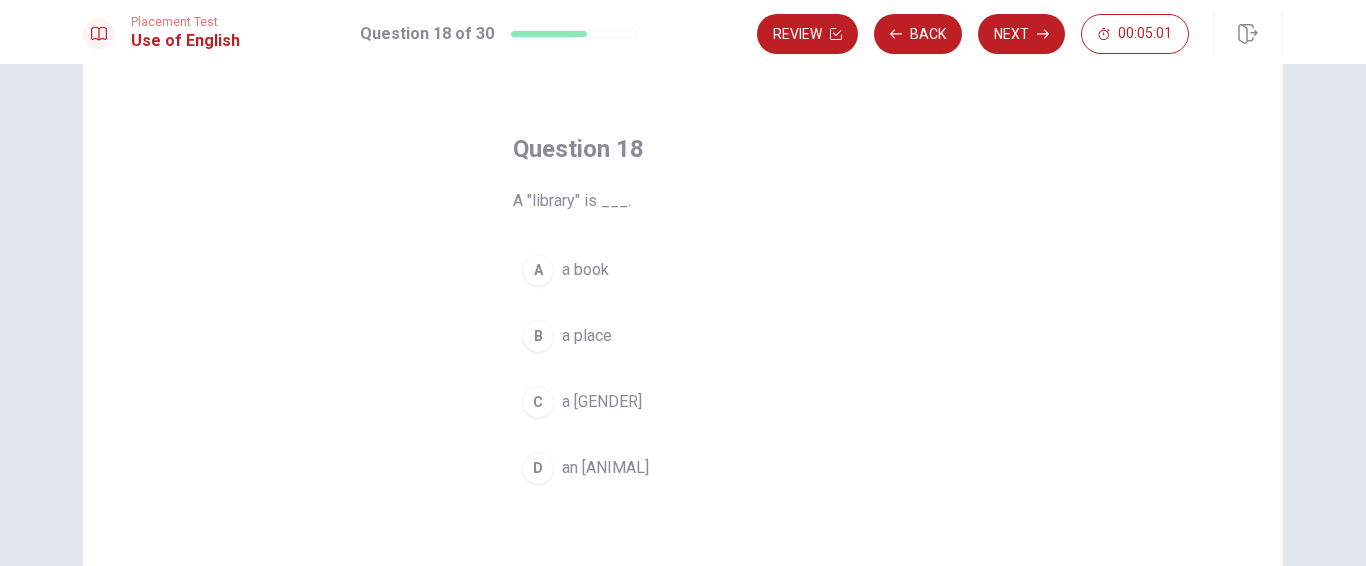 scroll, scrollTop: 100, scrollLeft: 0, axis: vertical 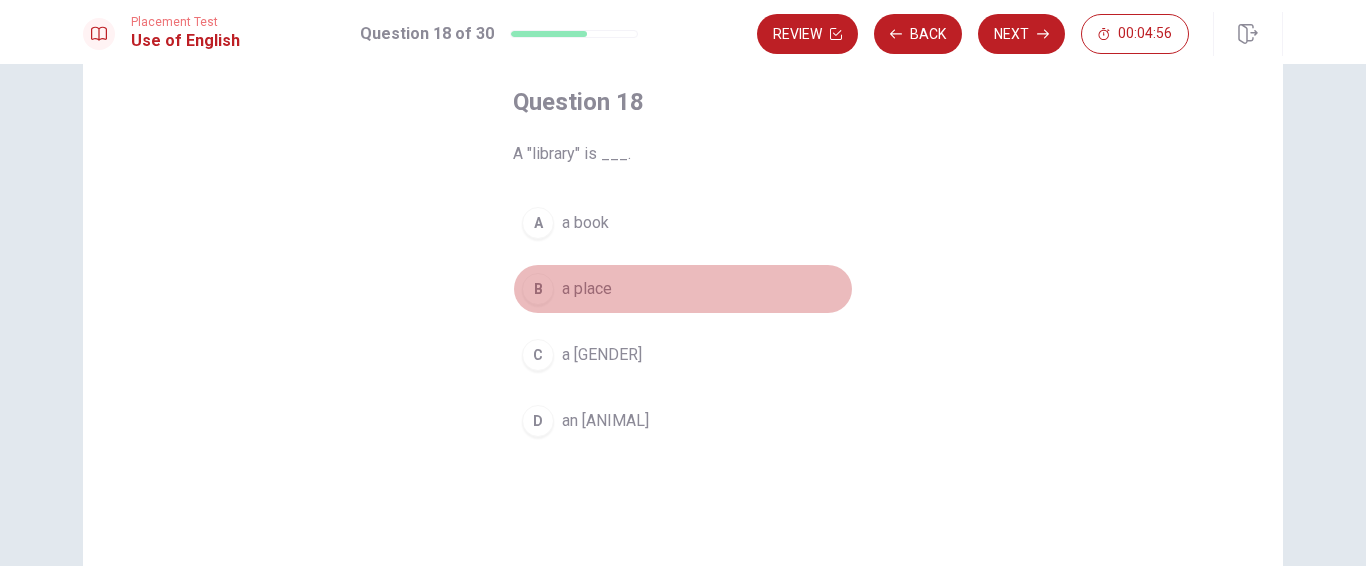 click on "B" at bounding box center (538, 289) 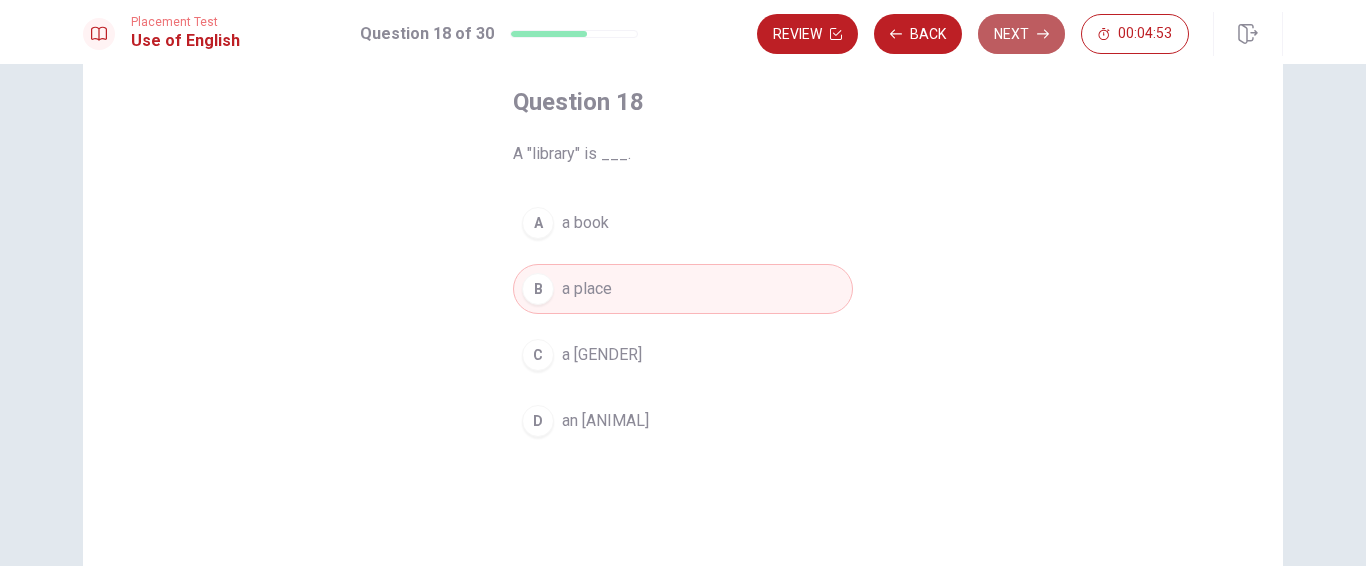 click on "Next" at bounding box center [1021, 34] 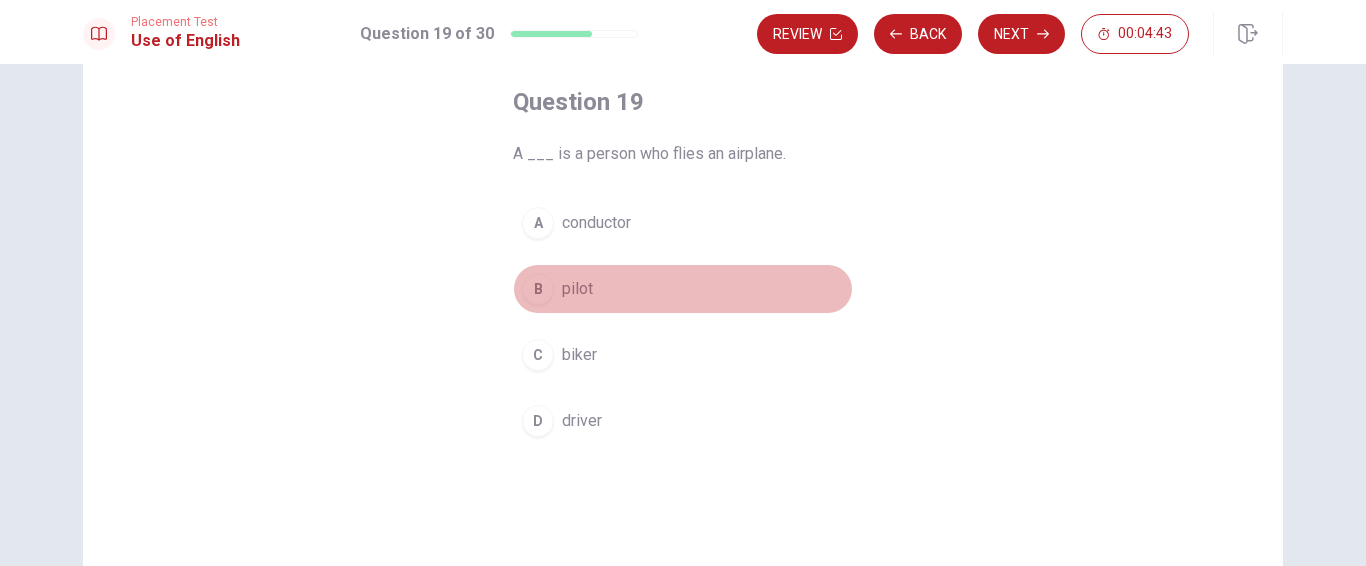 click on "pilot" at bounding box center [577, 289] 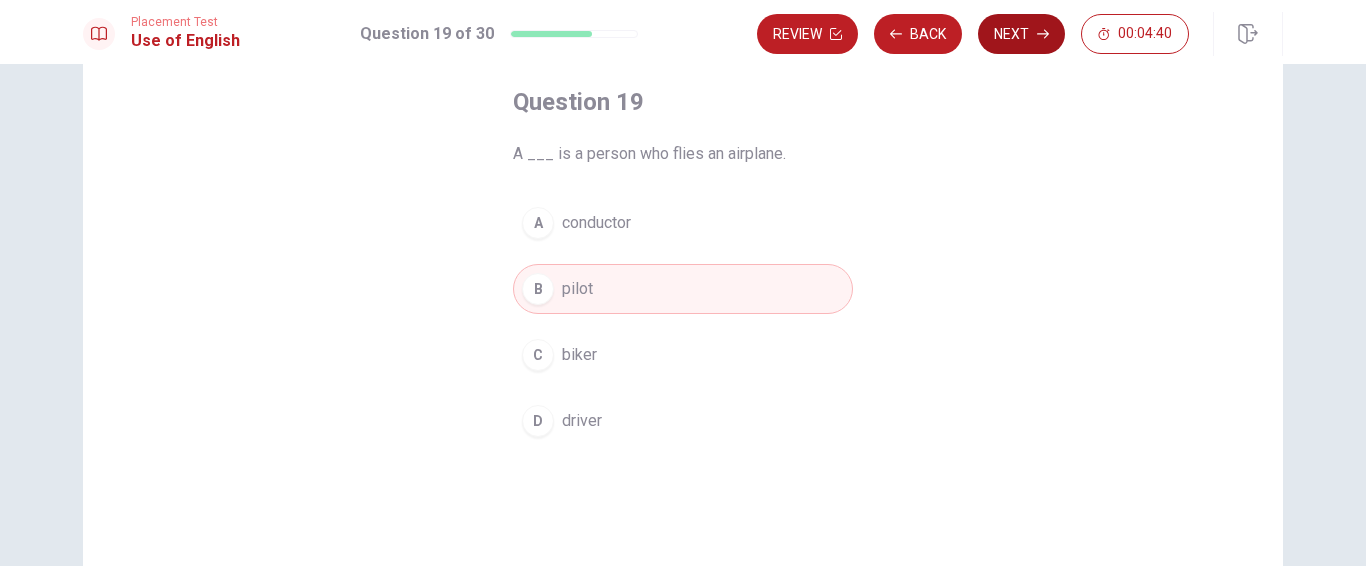 click on "Next" at bounding box center [1021, 34] 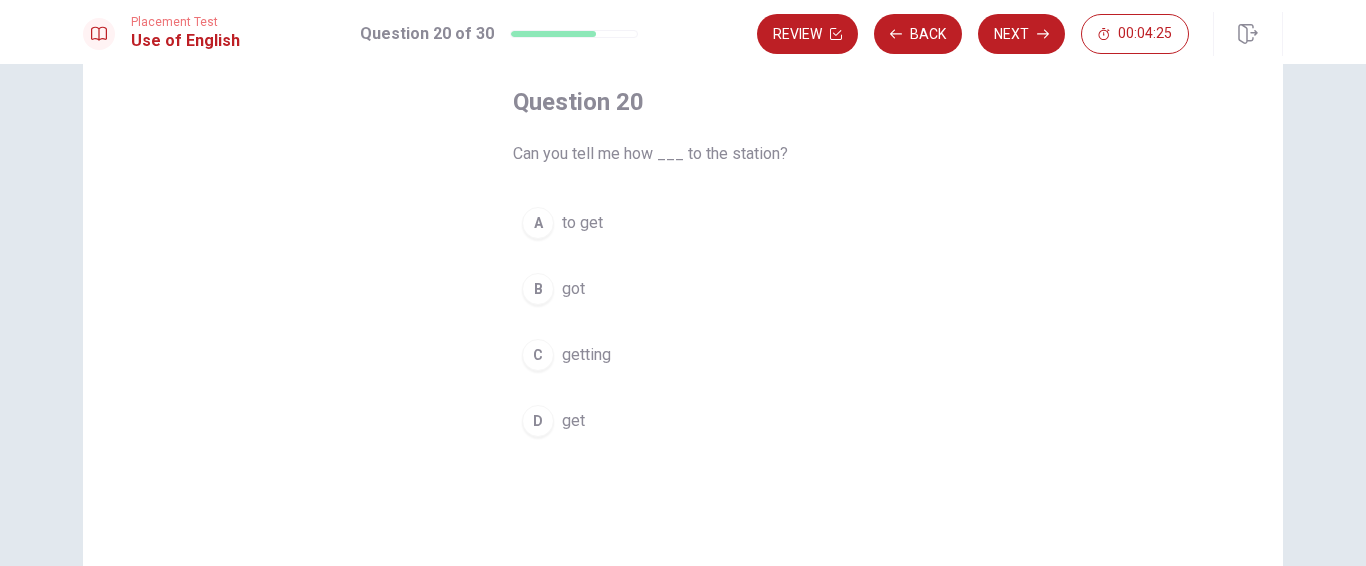 click on "to get" at bounding box center (582, 223) 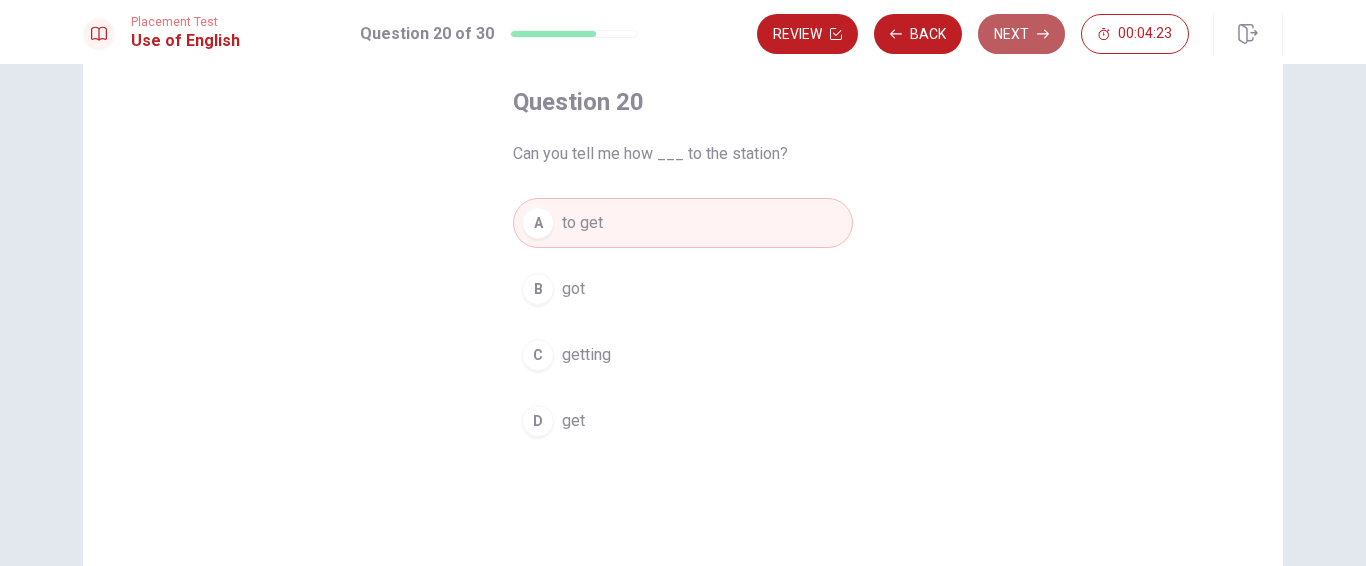 click on "Next" at bounding box center (1021, 34) 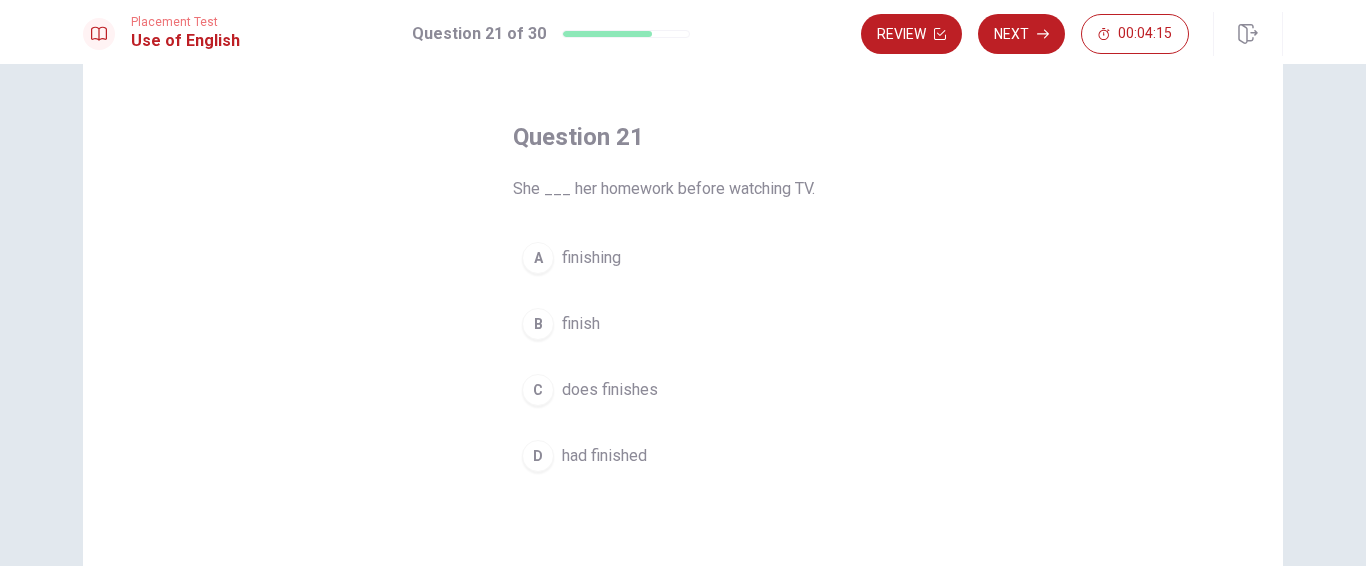 scroll, scrollTop: 100, scrollLeft: 0, axis: vertical 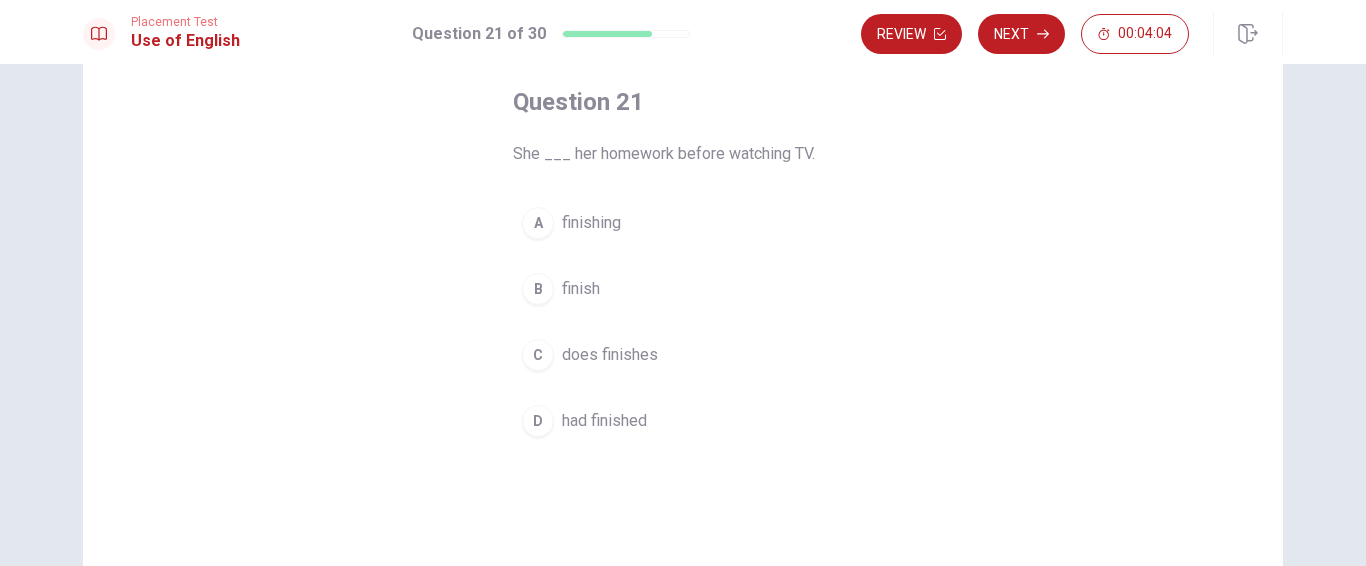 click on "finish" at bounding box center (581, 289) 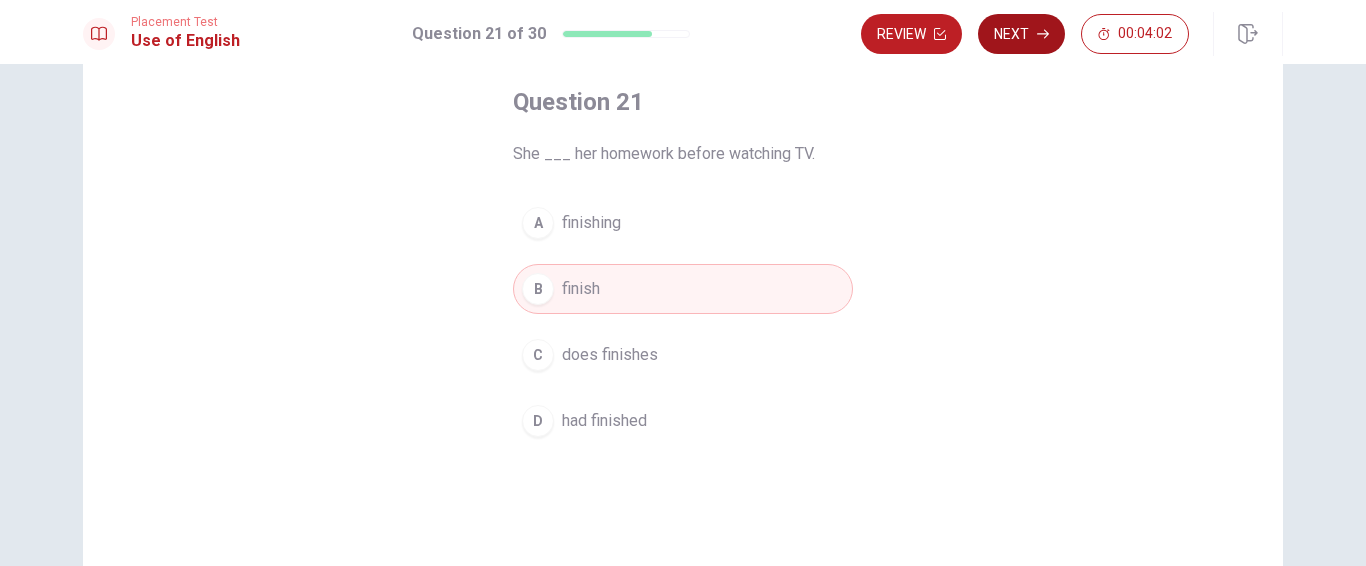 click on "Next" at bounding box center (1021, 34) 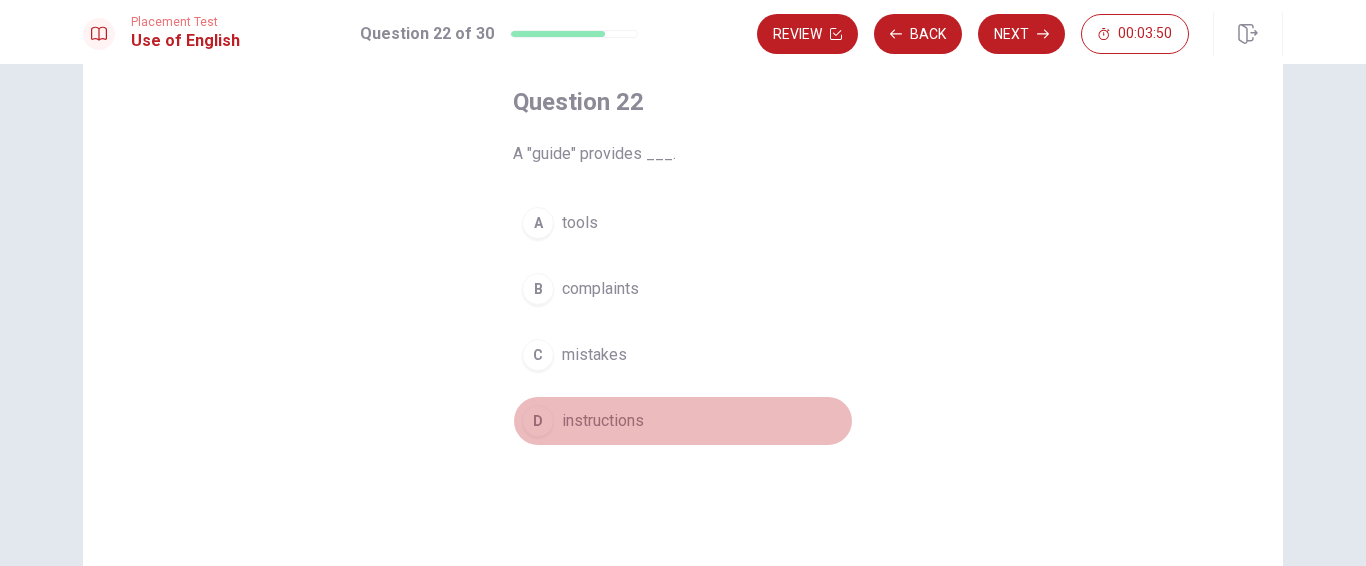 click on "instructions" at bounding box center [603, 421] 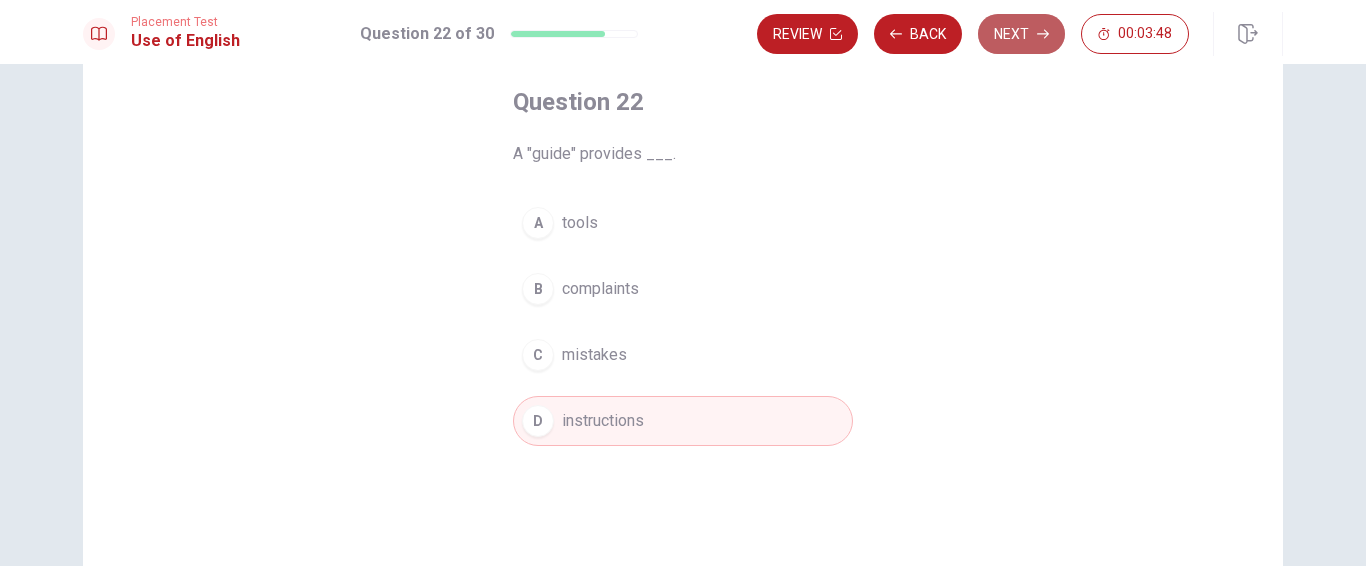 click on "Next" at bounding box center [1021, 34] 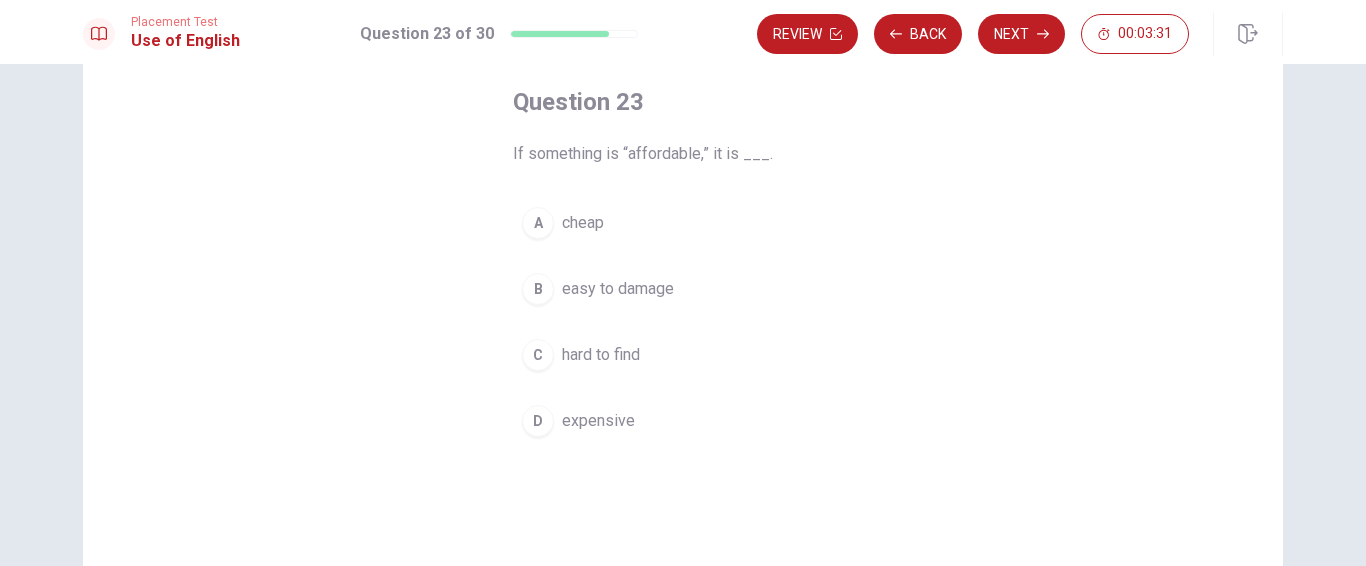 click on "A cheap" at bounding box center [683, 223] 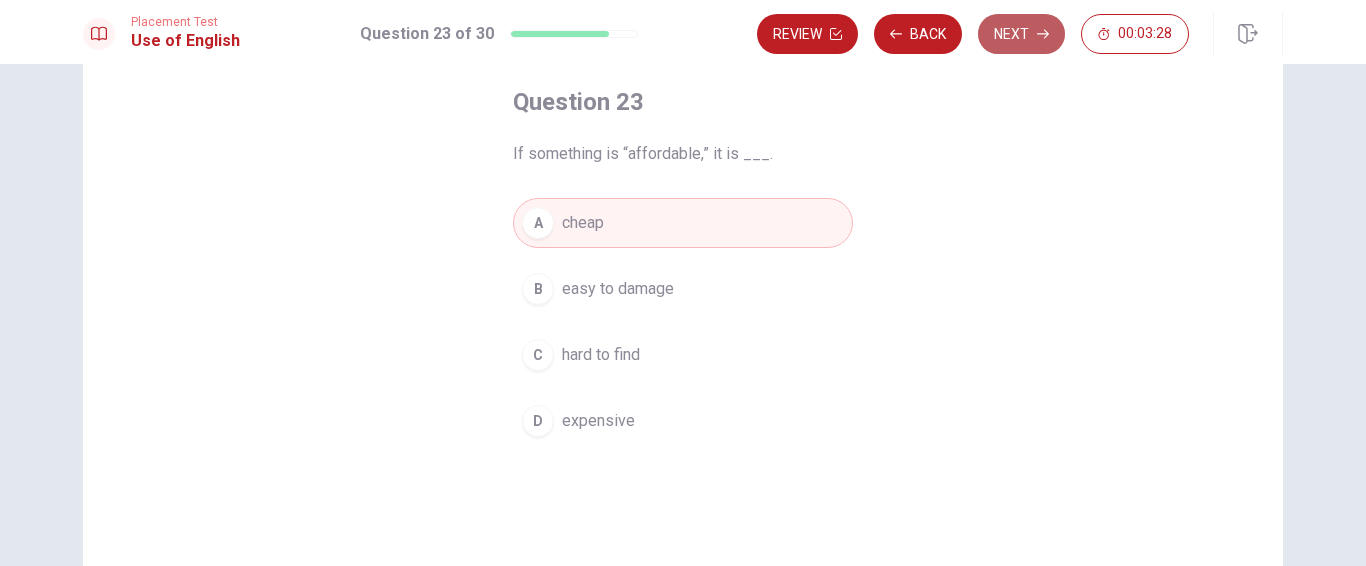 click on "Next" at bounding box center [1021, 34] 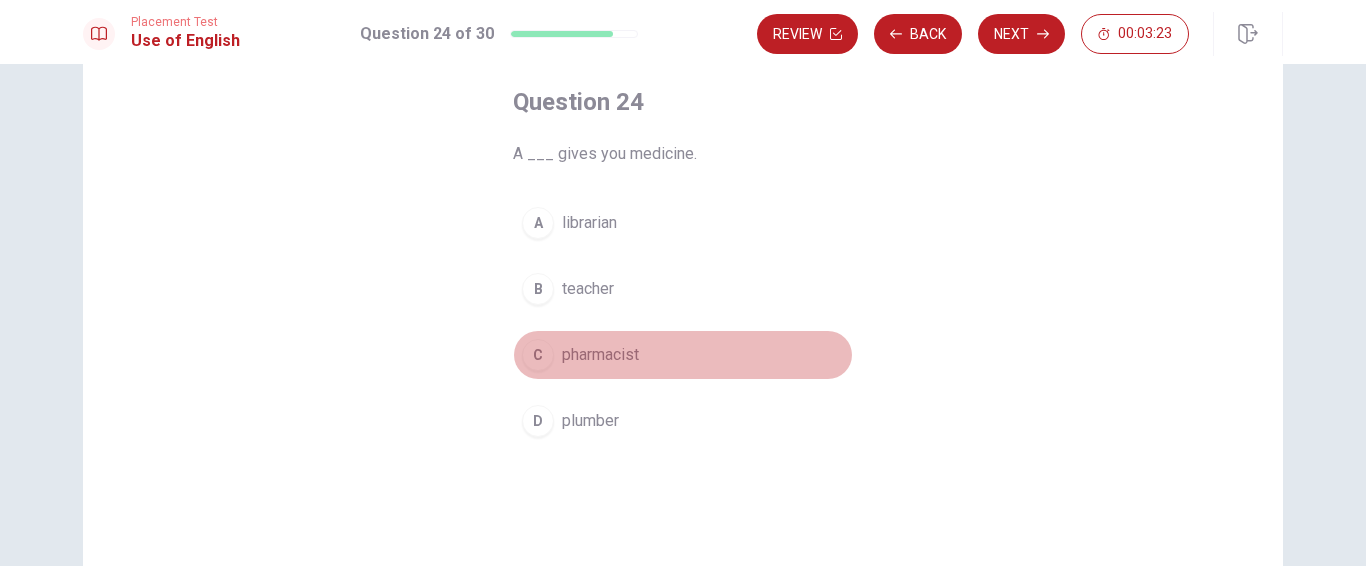 click on "pharmacist" at bounding box center (600, 355) 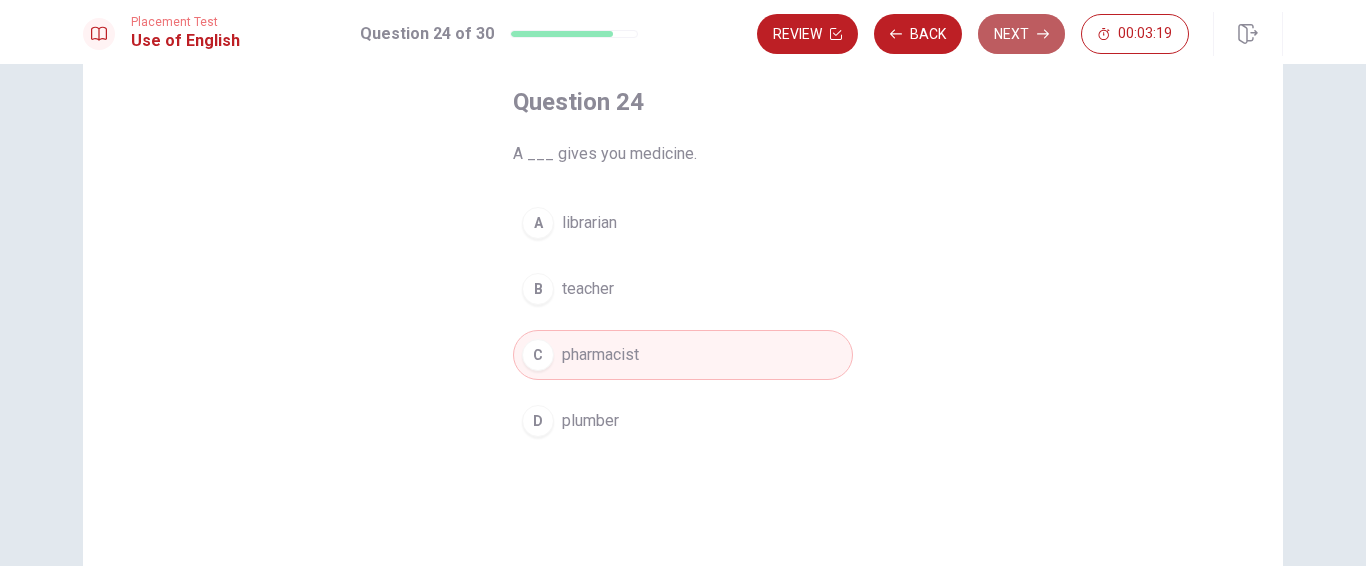 click on "Next" at bounding box center [1021, 34] 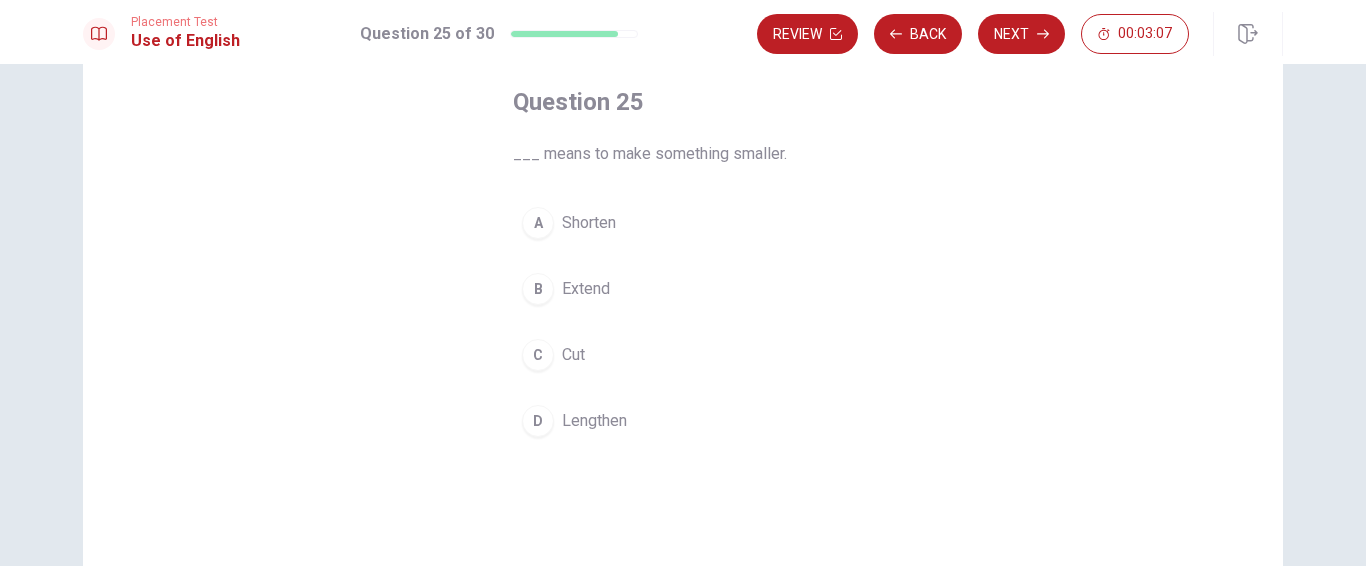 click on "A Shorten" at bounding box center (683, 223) 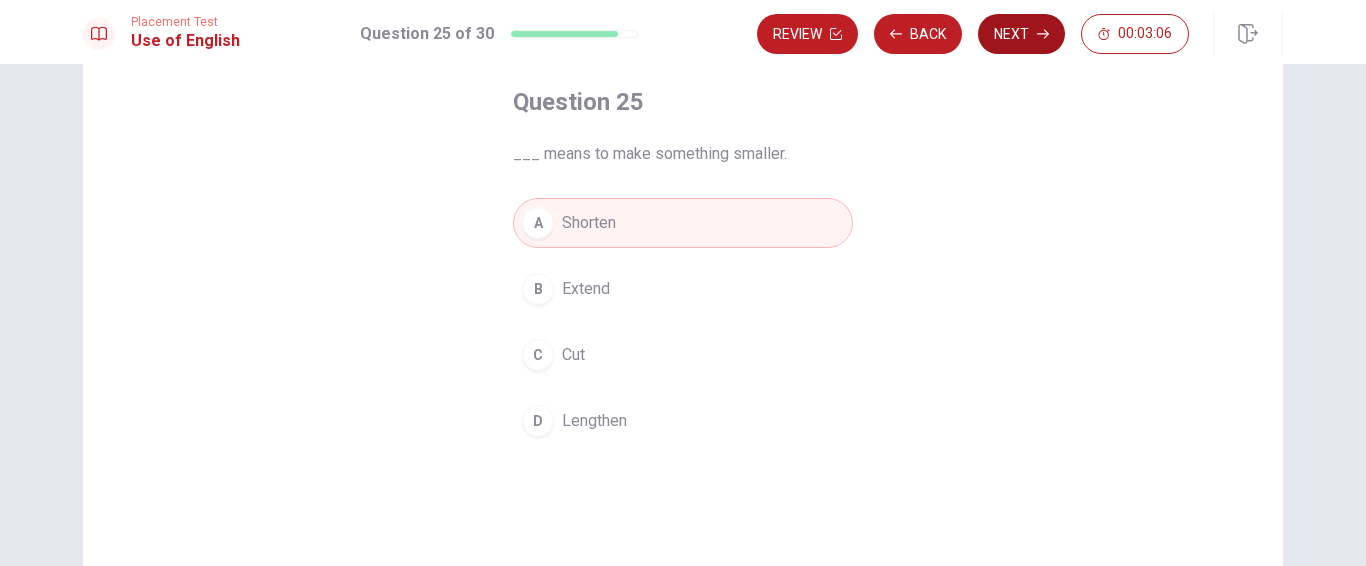 click on "Next" at bounding box center [1021, 34] 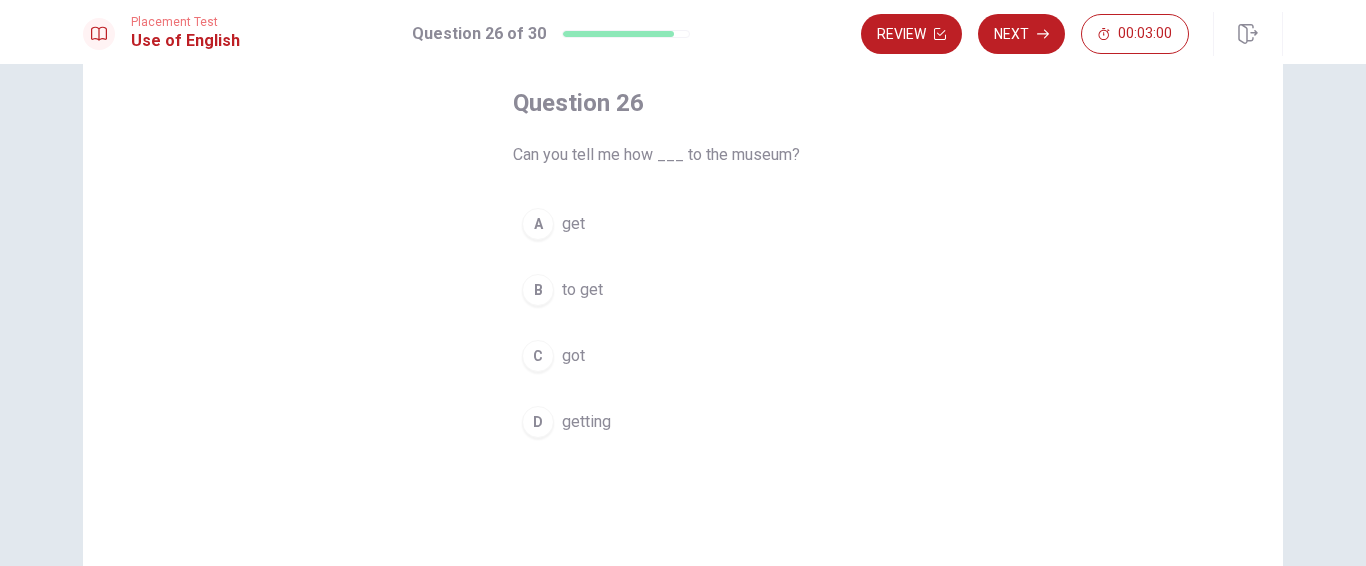 scroll, scrollTop: 100, scrollLeft: 0, axis: vertical 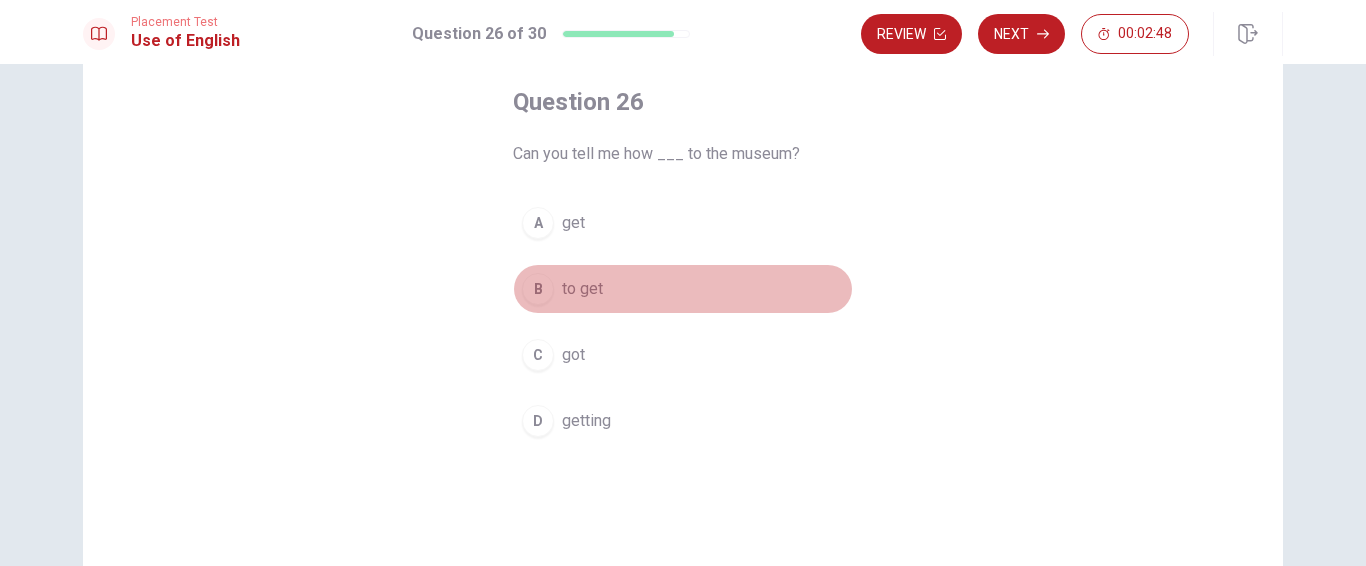 click on "to get" at bounding box center (582, 289) 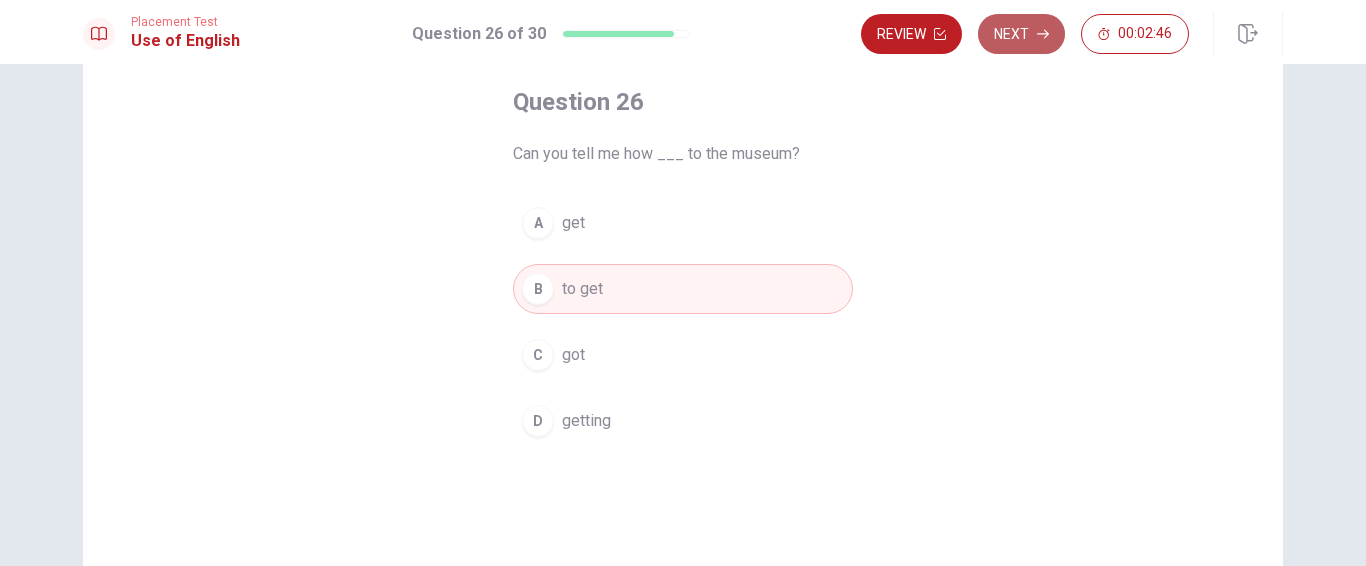 click on "Next" at bounding box center [1021, 34] 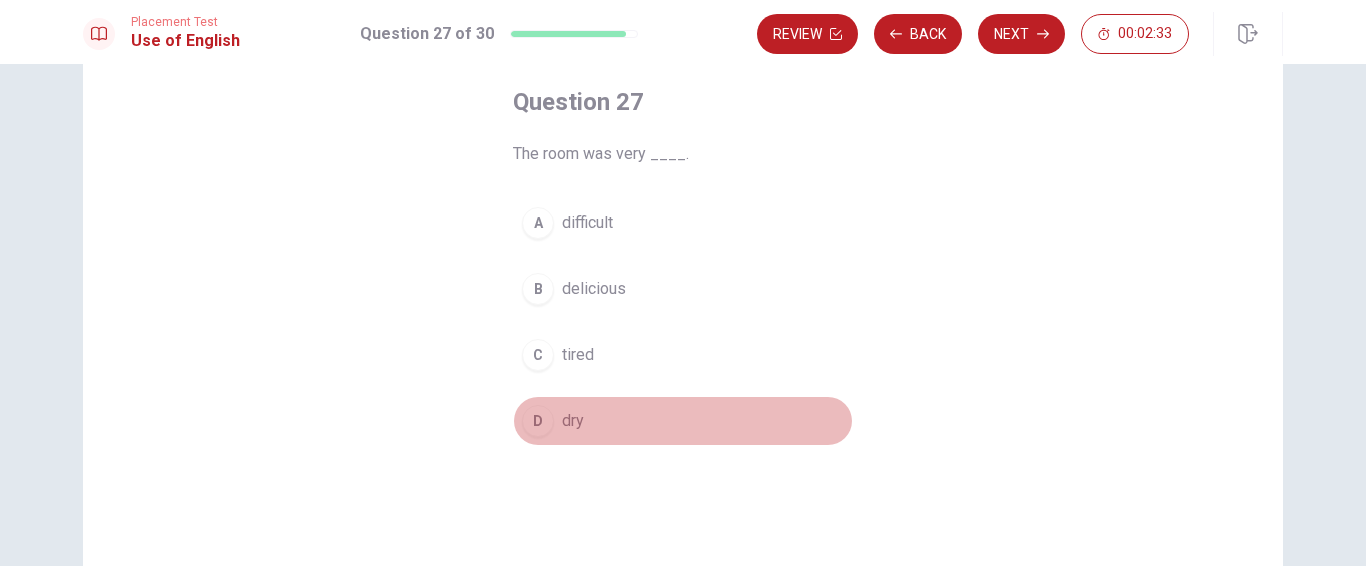 click on "D" at bounding box center (538, 421) 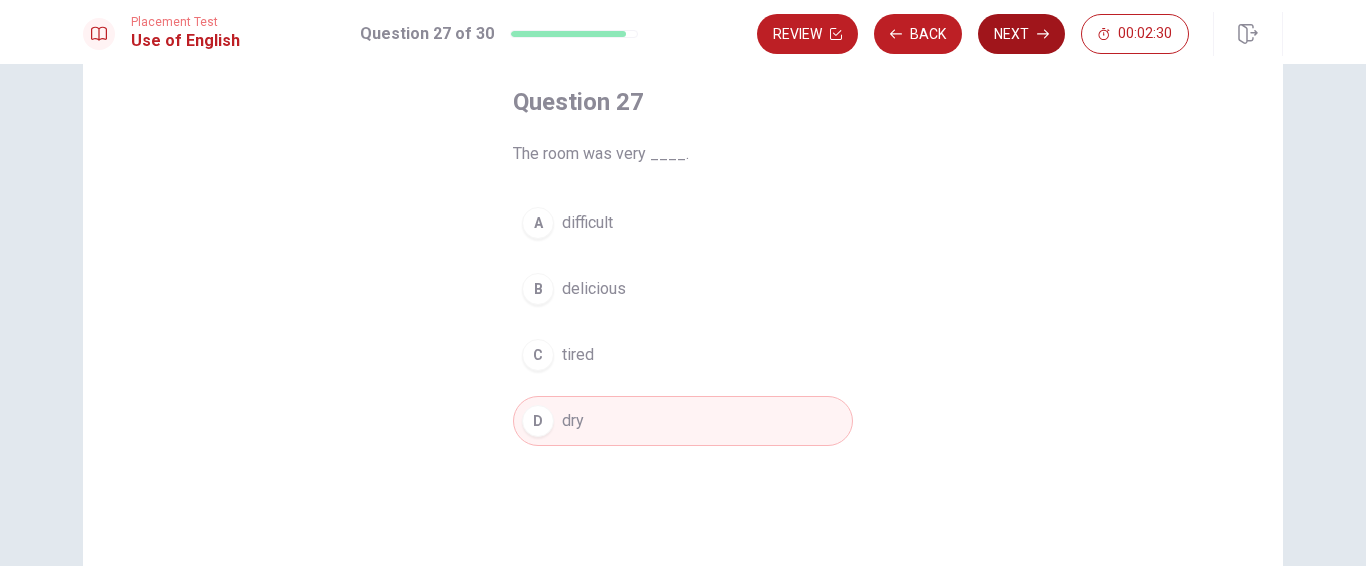 click on "Next" at bounding box center (1021, 34) 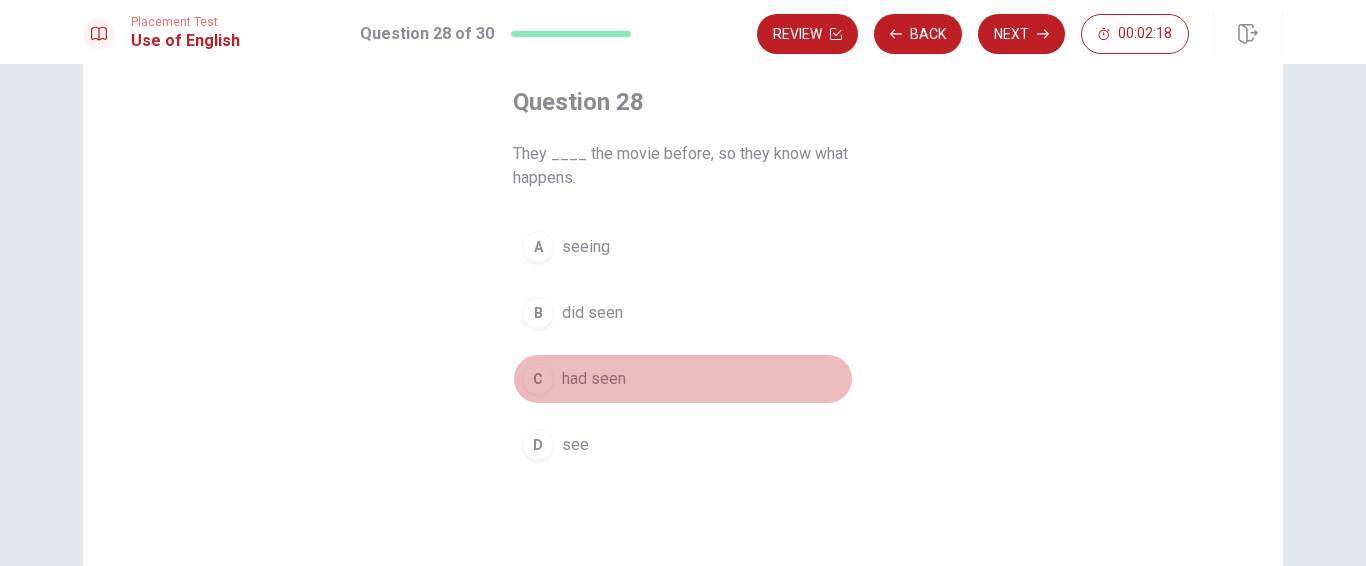 click on "had seen" at bounding box center (594, 379) 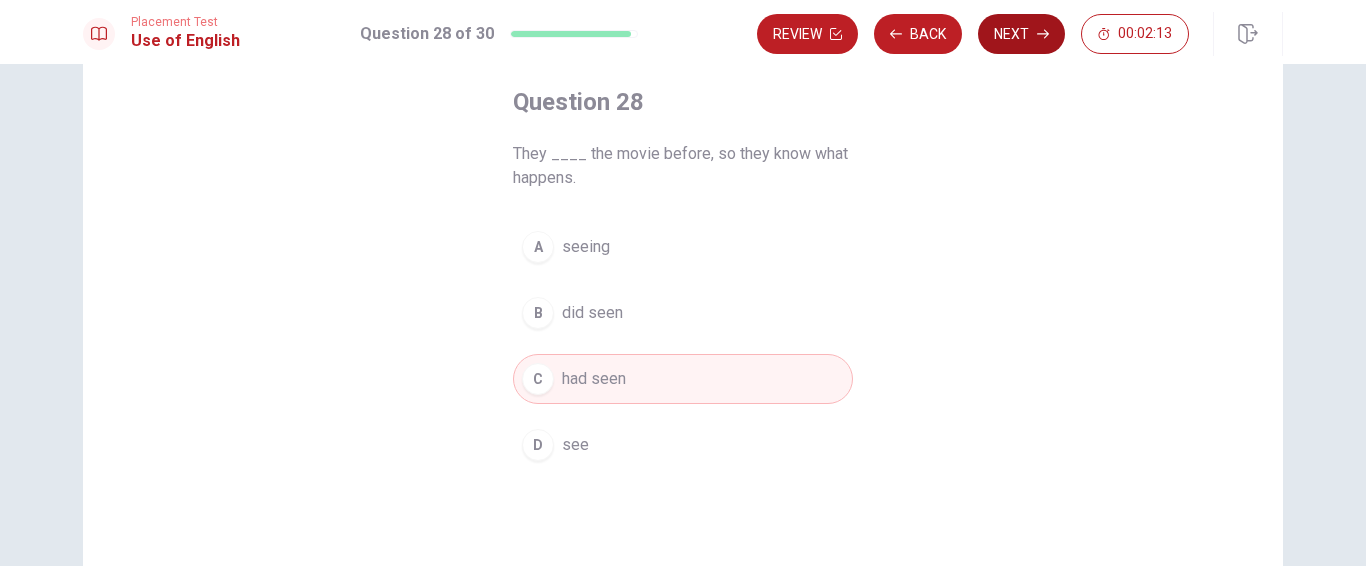 click on "Next" at bounding box center (1021, 34) 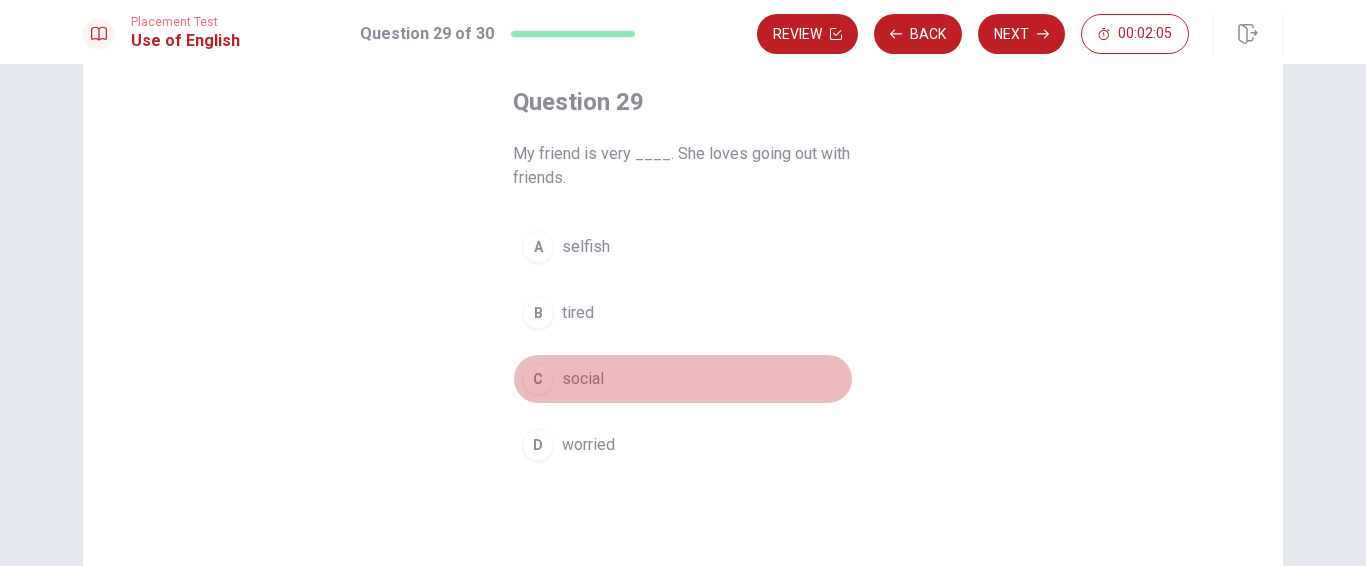 click on "social" at bounding box center [583, 379] 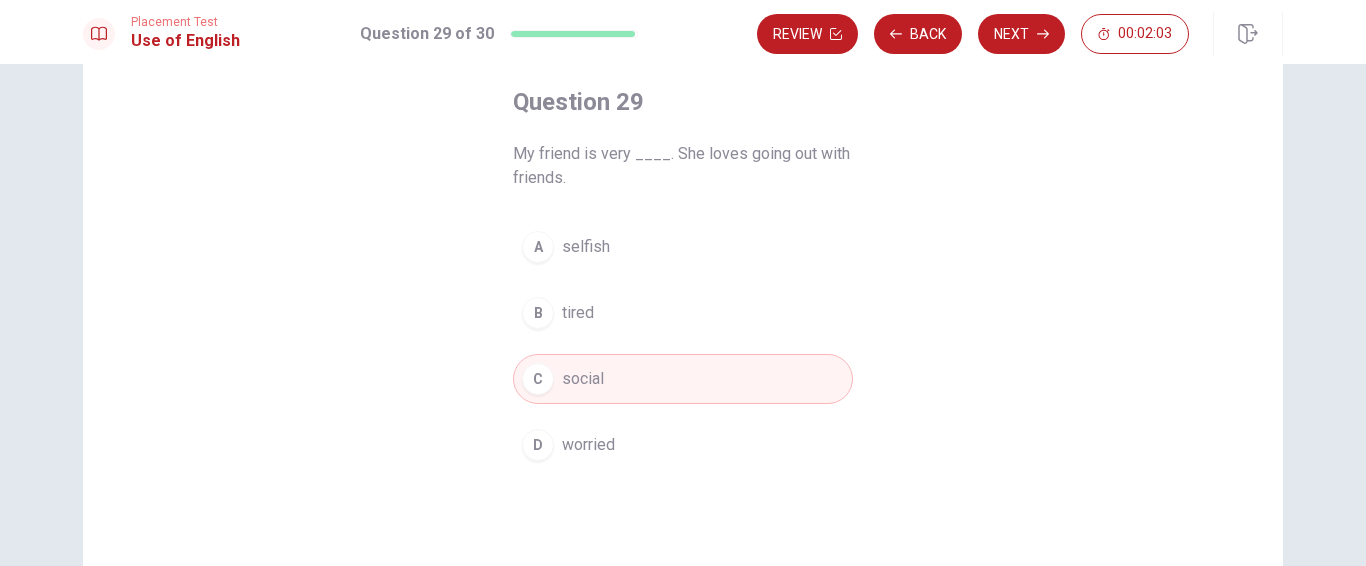 click on "Next" at bounding box center [1021, 34] 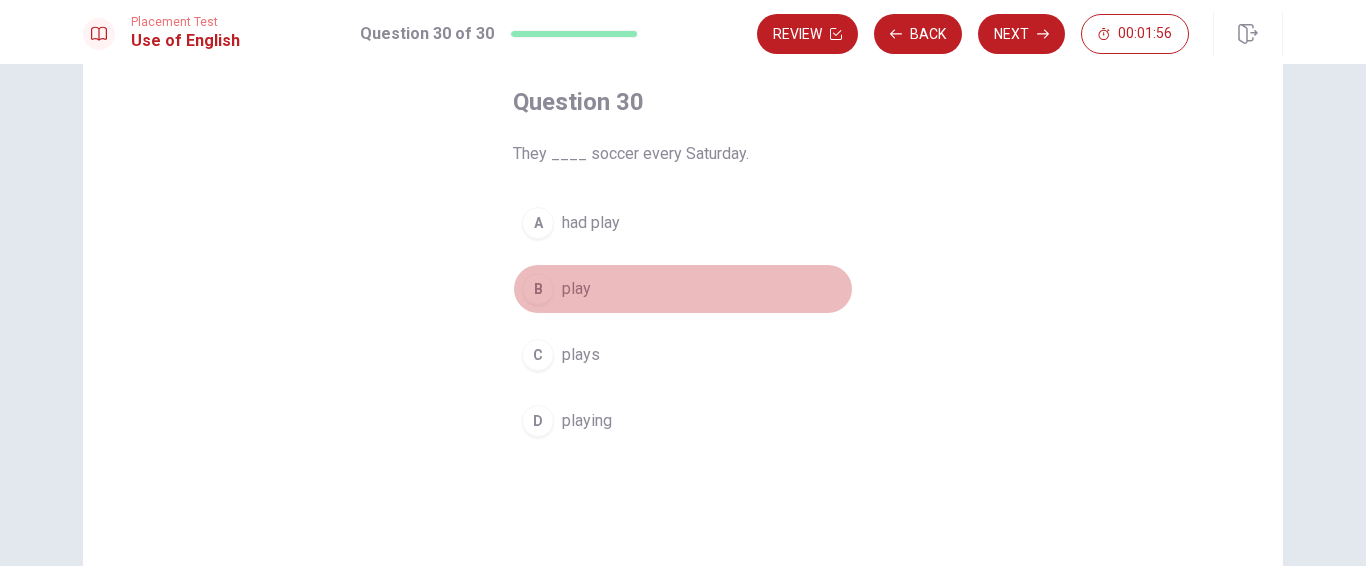 click on "B" at bounding box center (538, 289) 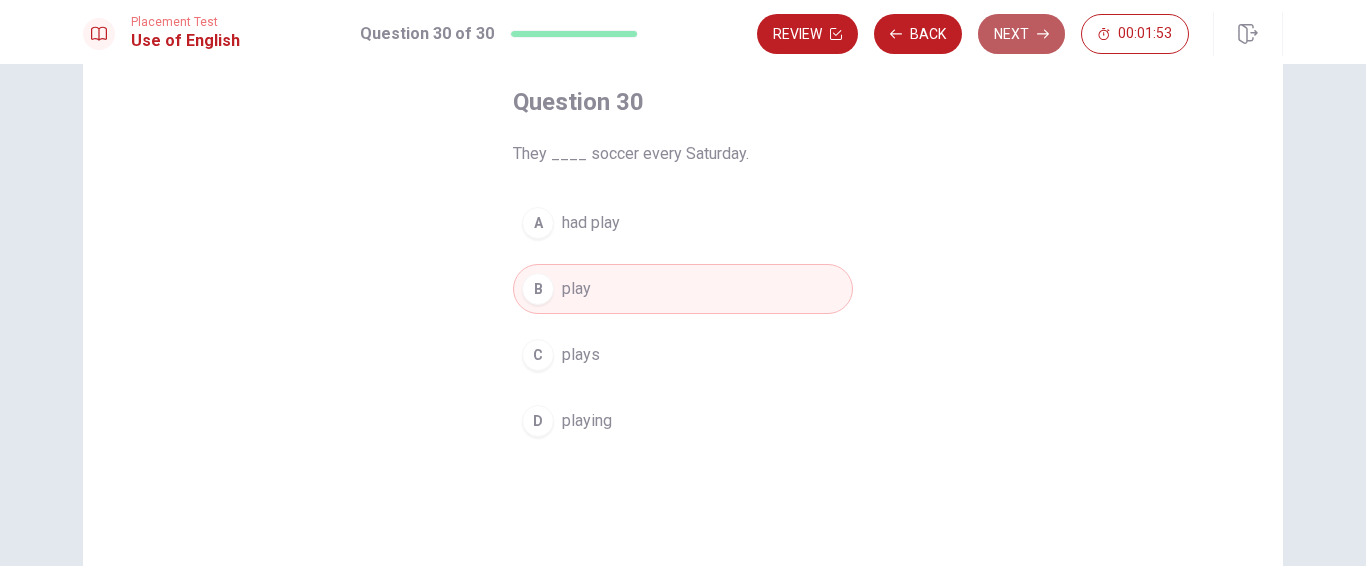 click on "Next" at bounding box center [1021, 34] 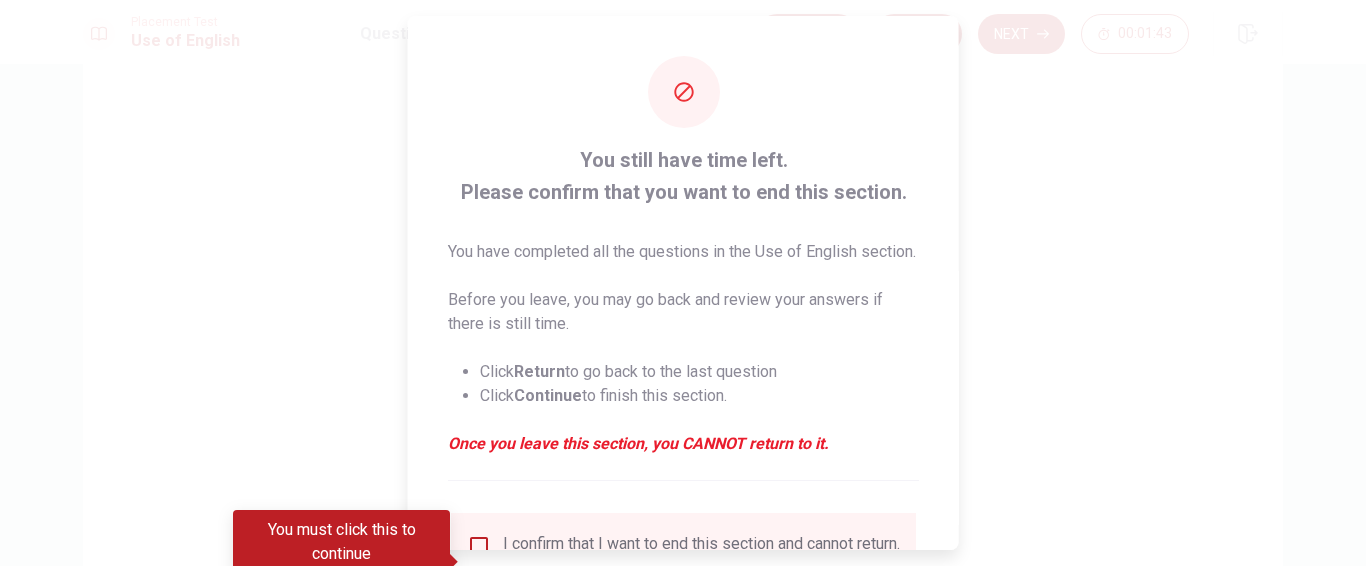 click on "You must click this to continue" at bounding box center [341, 542] 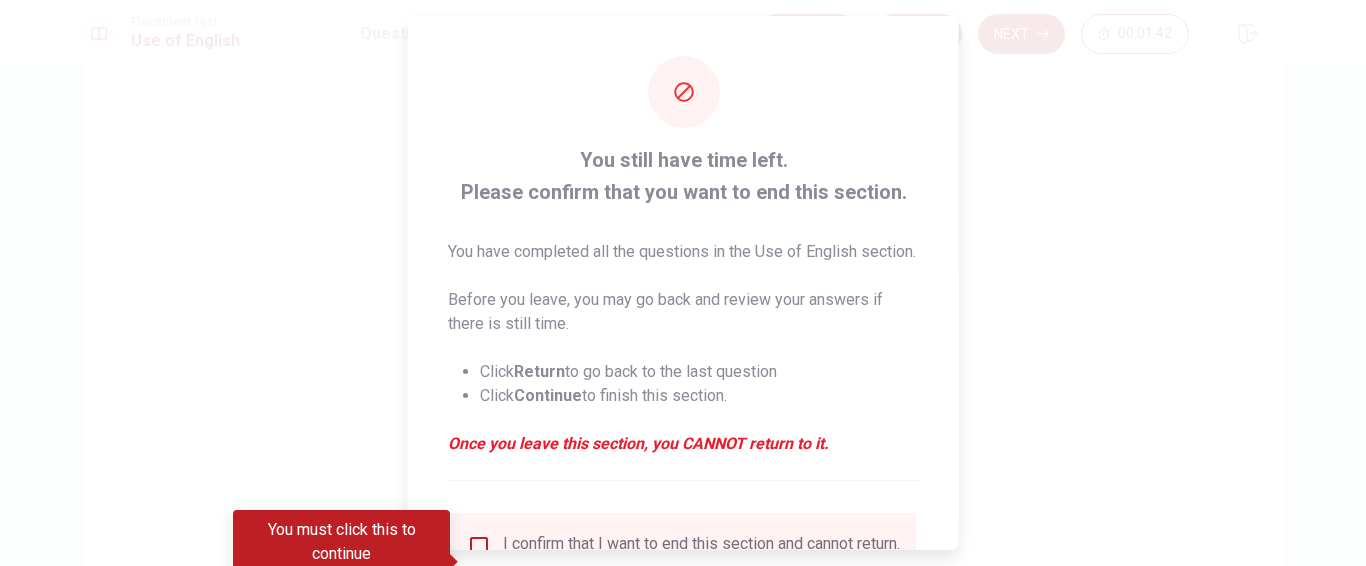 click at bounding box center [683, 283] 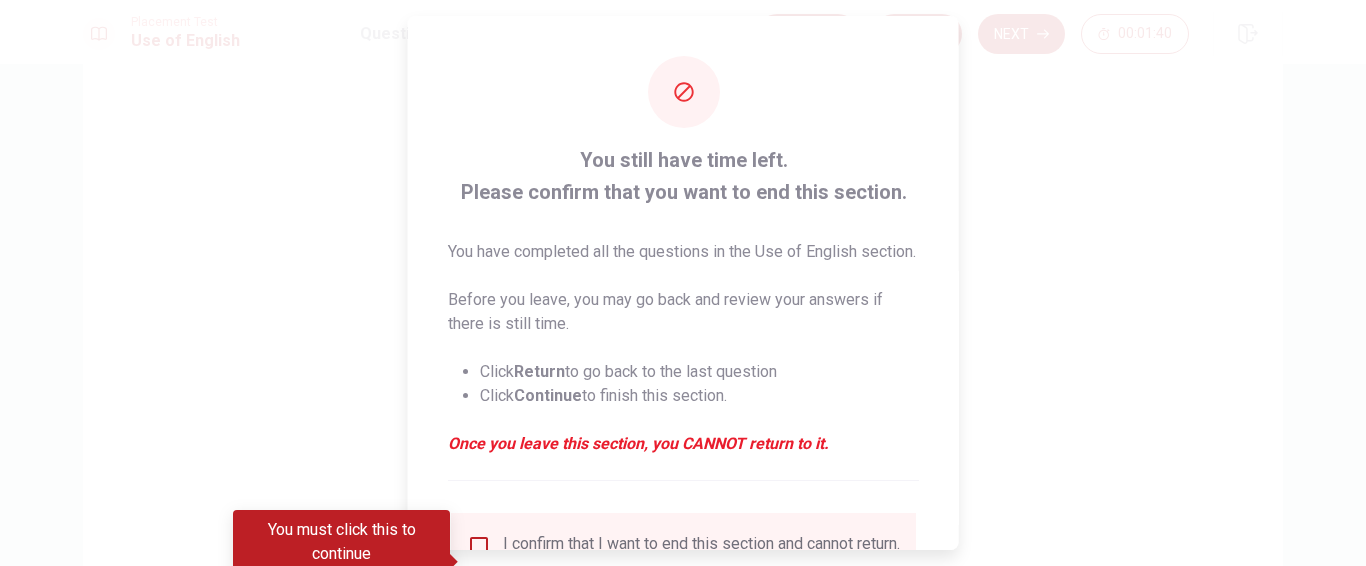 click on "You must click this to continue" at bounding box center (341, 542) 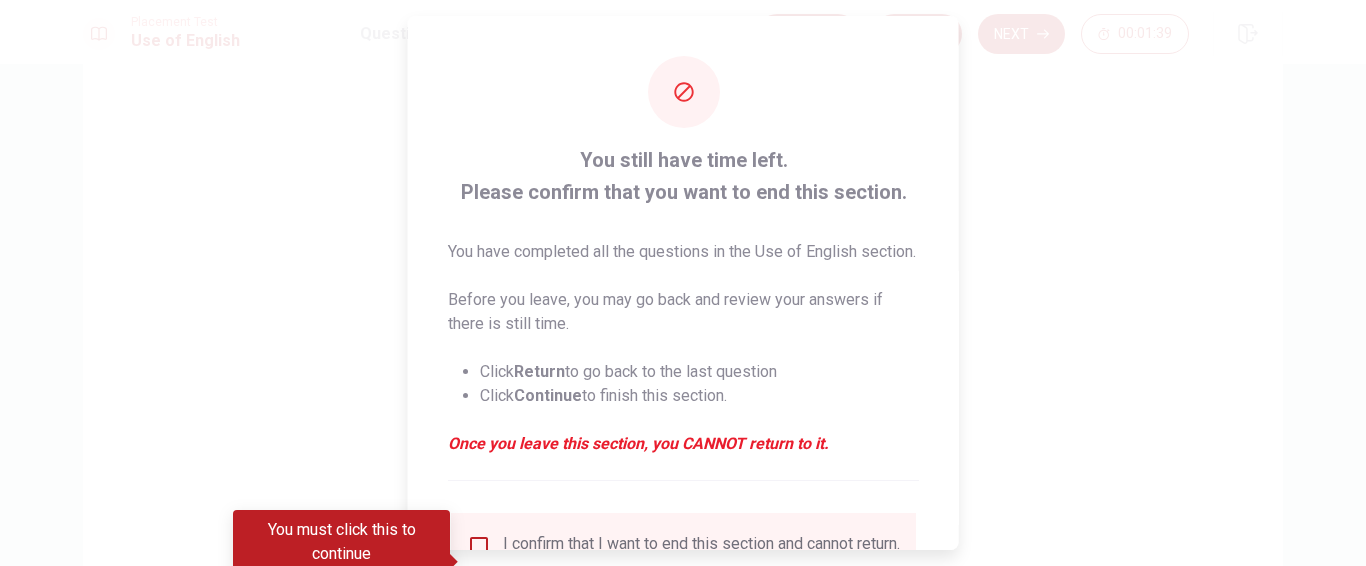 click on "You must click this to continue" at bounding box center [341, 542] 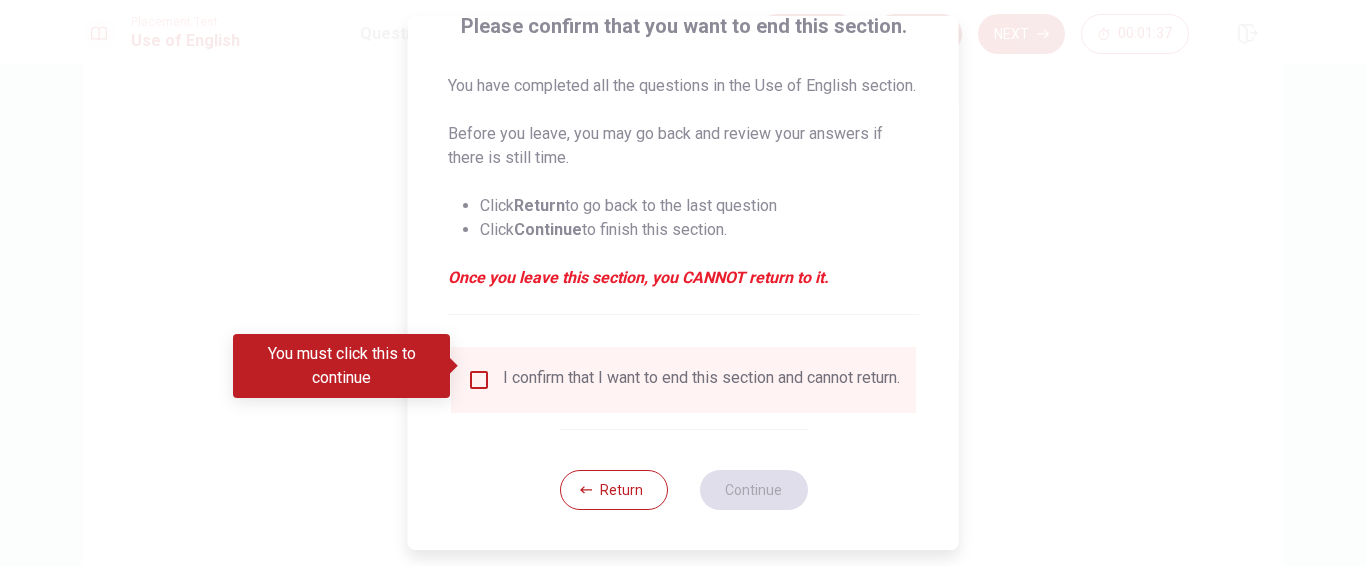 scroll, scrollTop: 204, scrollLeft: 0, axis: vertical 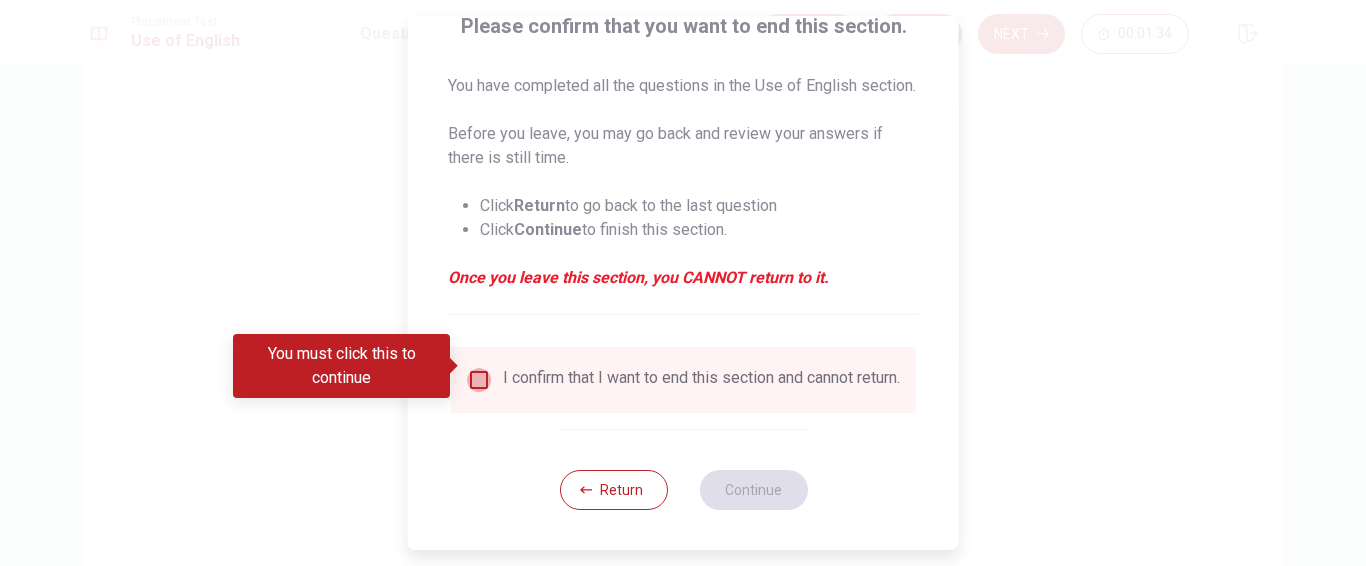 click at bounding box center [479, 380] 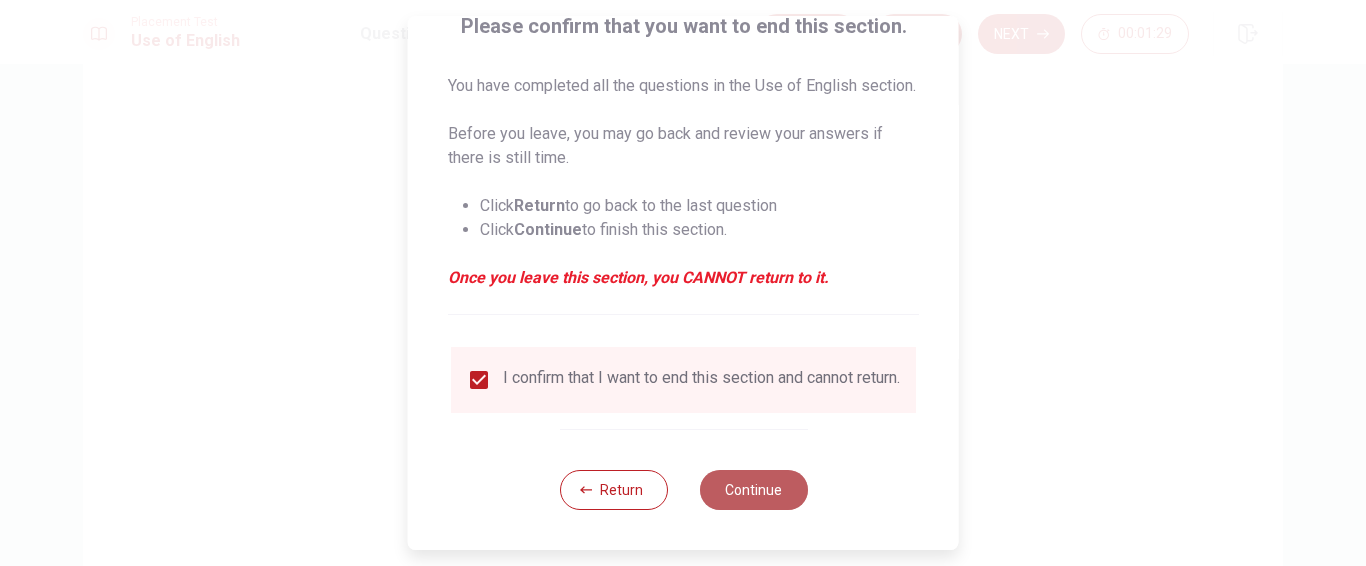 click on "Continue" at bounding box center [753, 490] 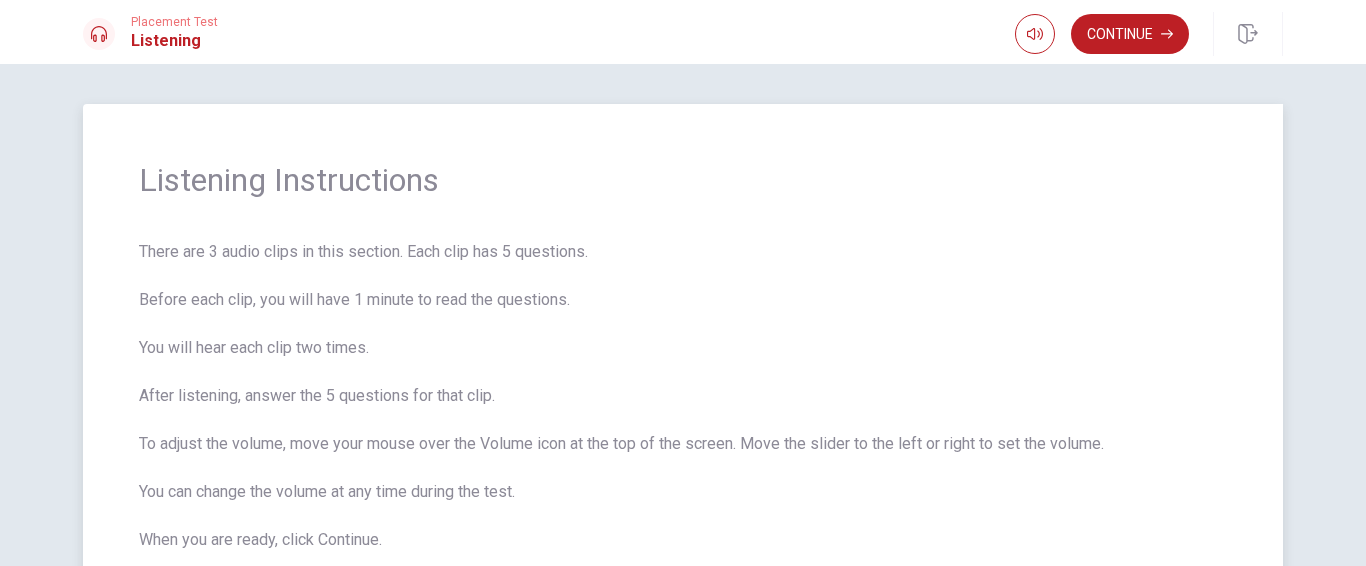 scroll, scrollTop: 100, scrollLeft: 0, axis: vertical 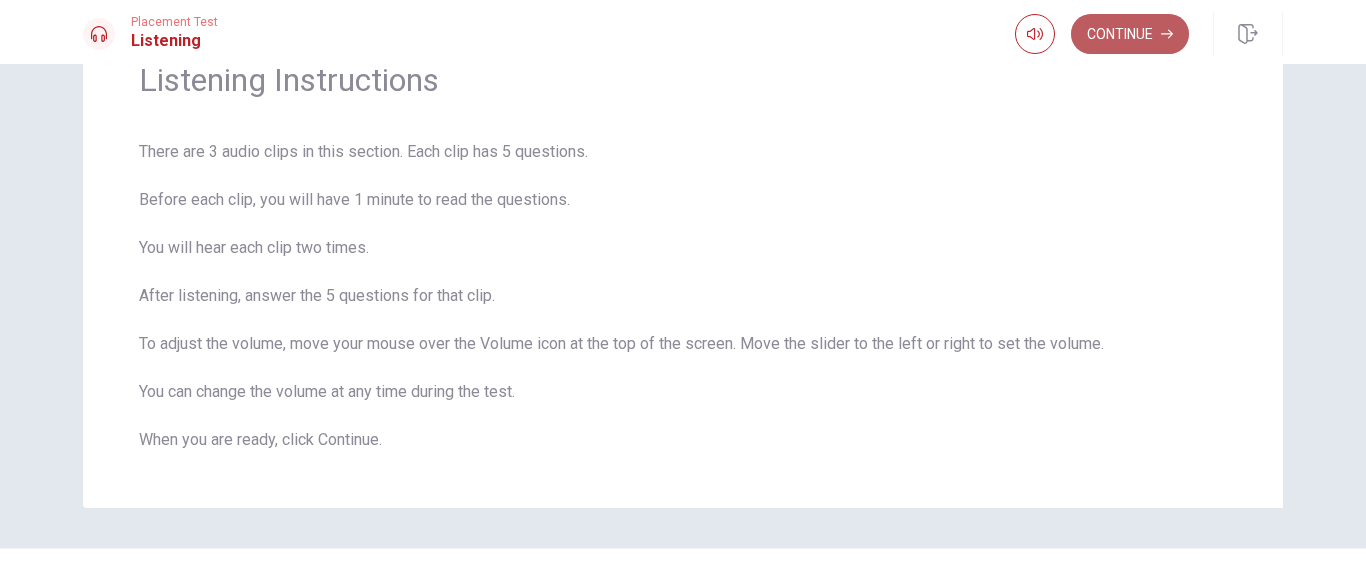 click on "Continue" at bounding box center (1130, 34) 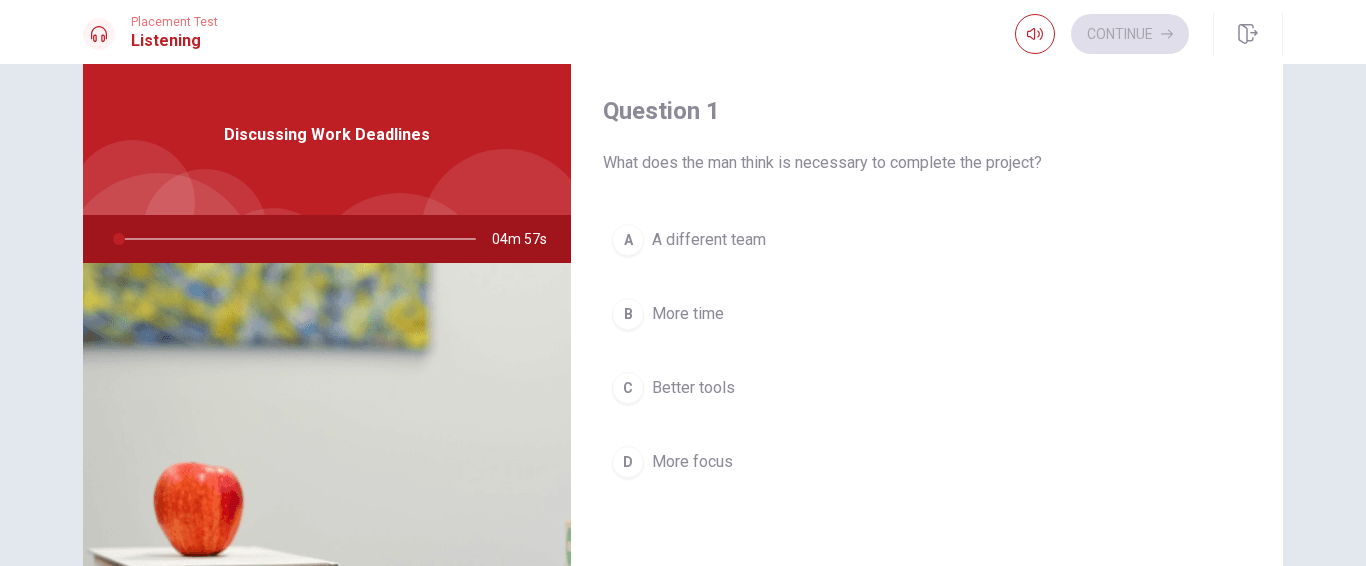 scroll, scrollTop: 0, scrollLeft: 0, axis: both 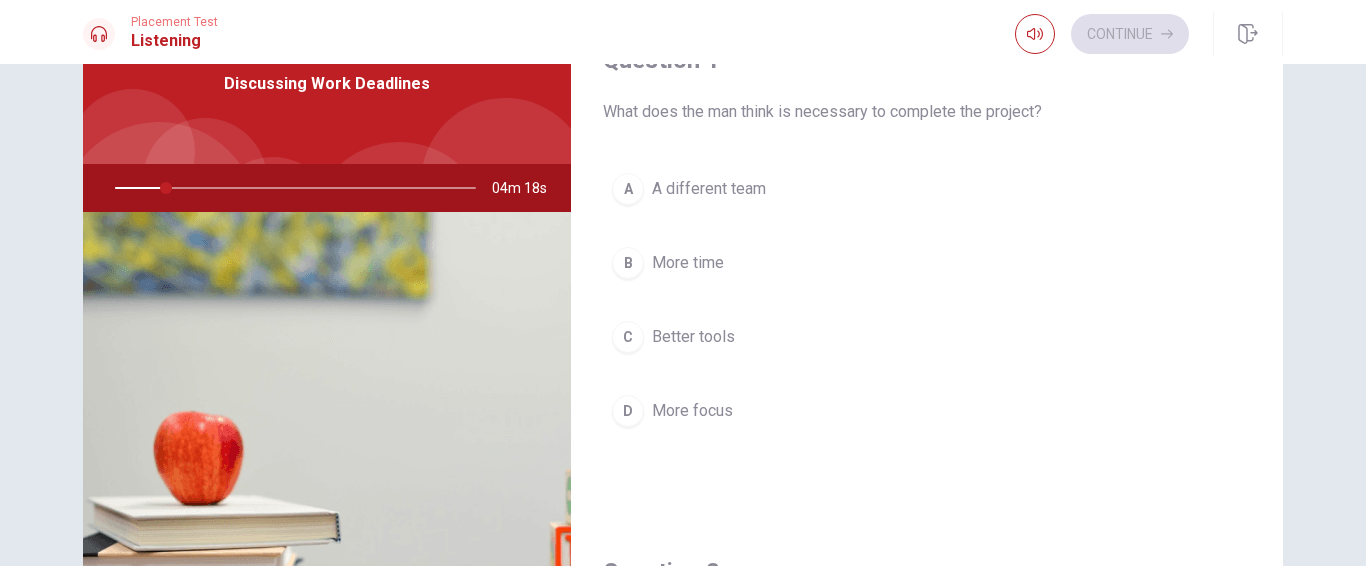 click at bounding box center [291, 188] 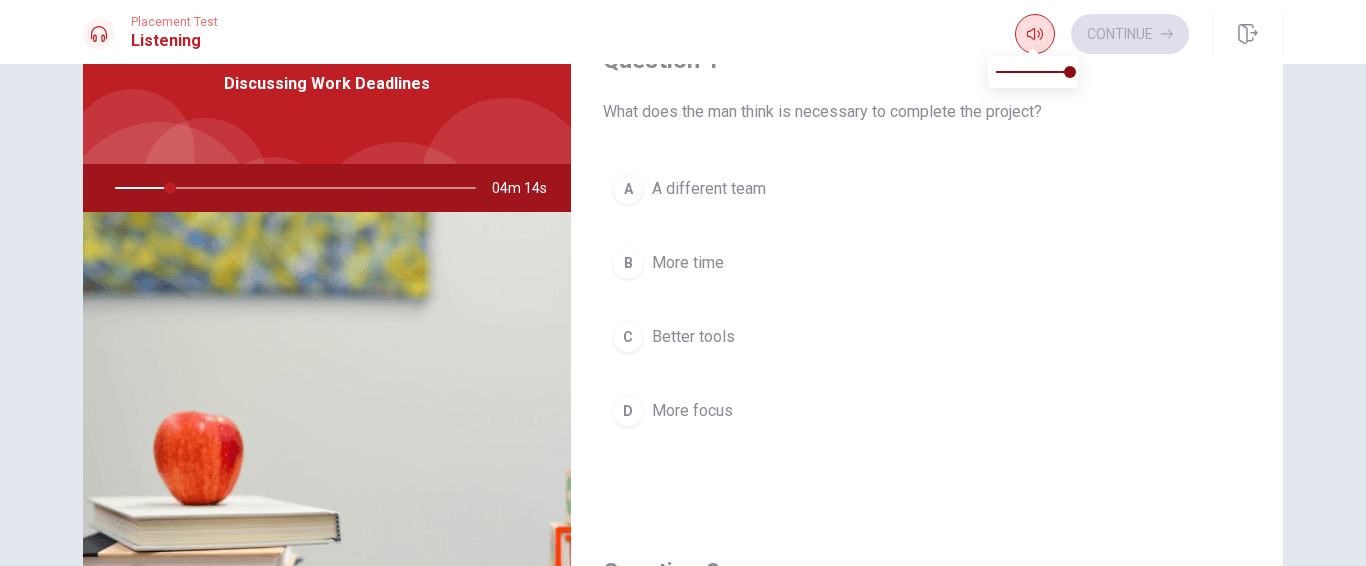 click at bounding box center (1035, 34) 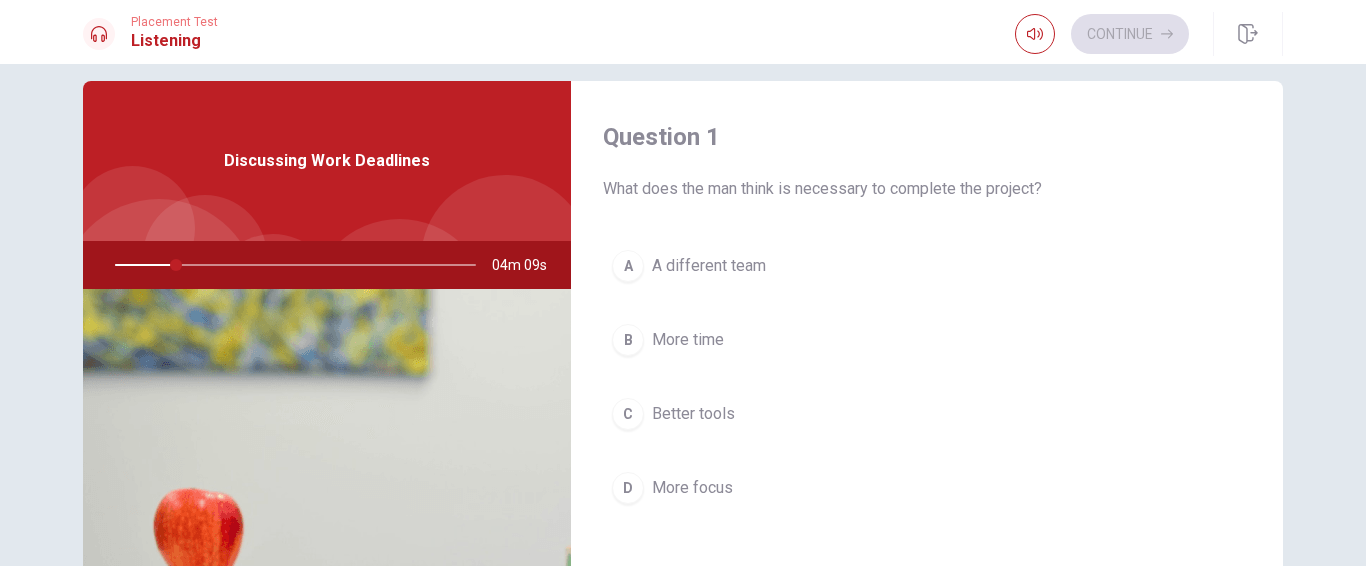 scroll, scrollTop: 0, scrollLeft: 0, axis: both 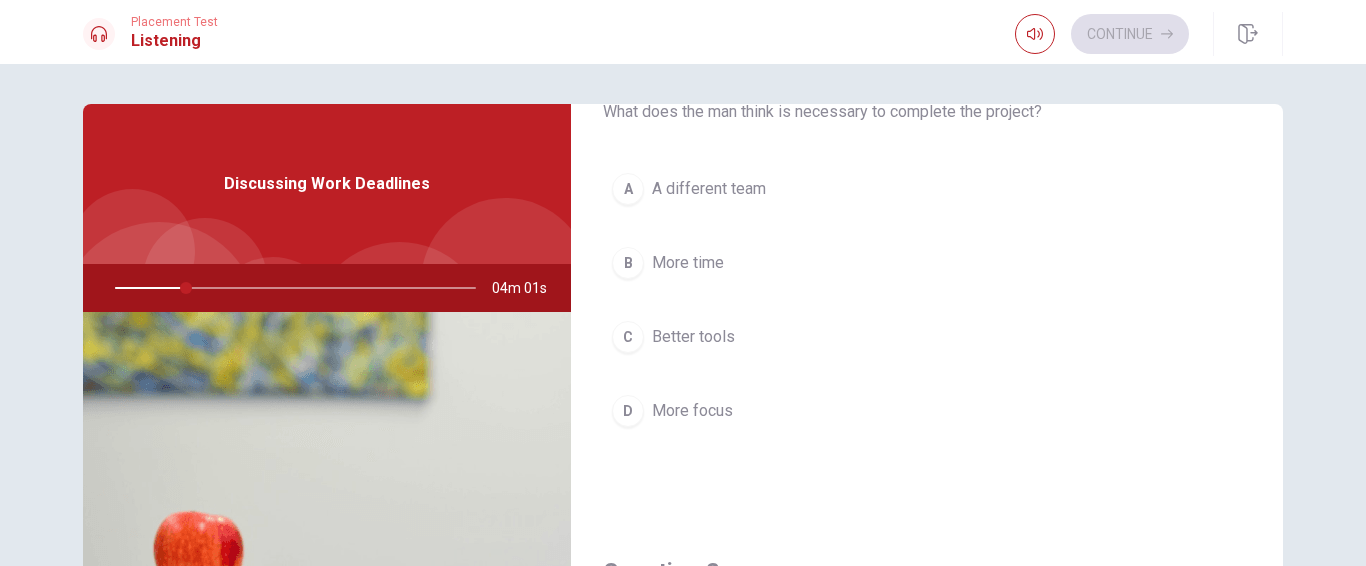 click at bounding box center [291, 288] 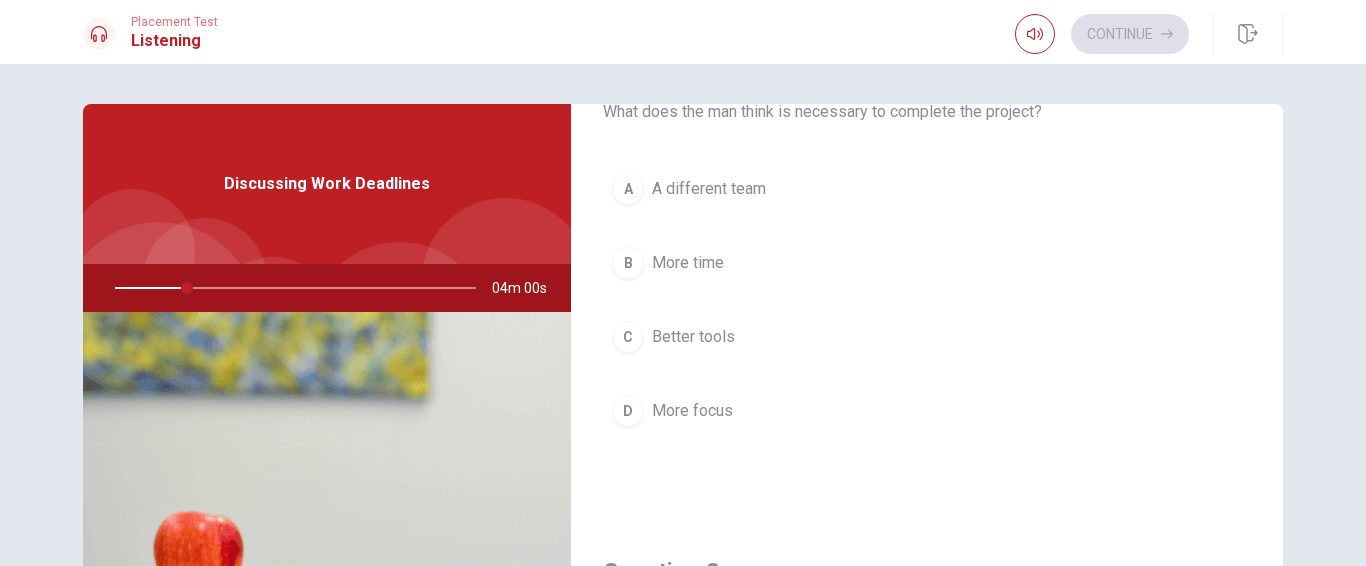 click at bounding box center (291, 288) 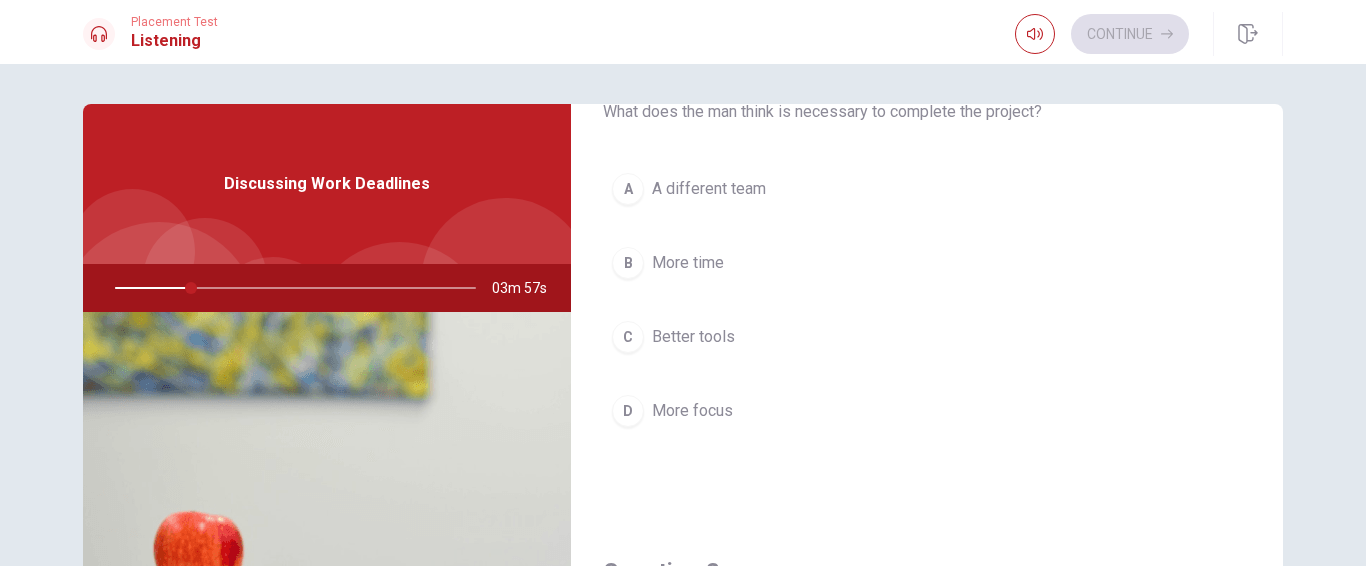 drag, startPoint x: 181, startPoint y: 290, endPoint x: 126, endPoint y: 291, distance: 55.00909 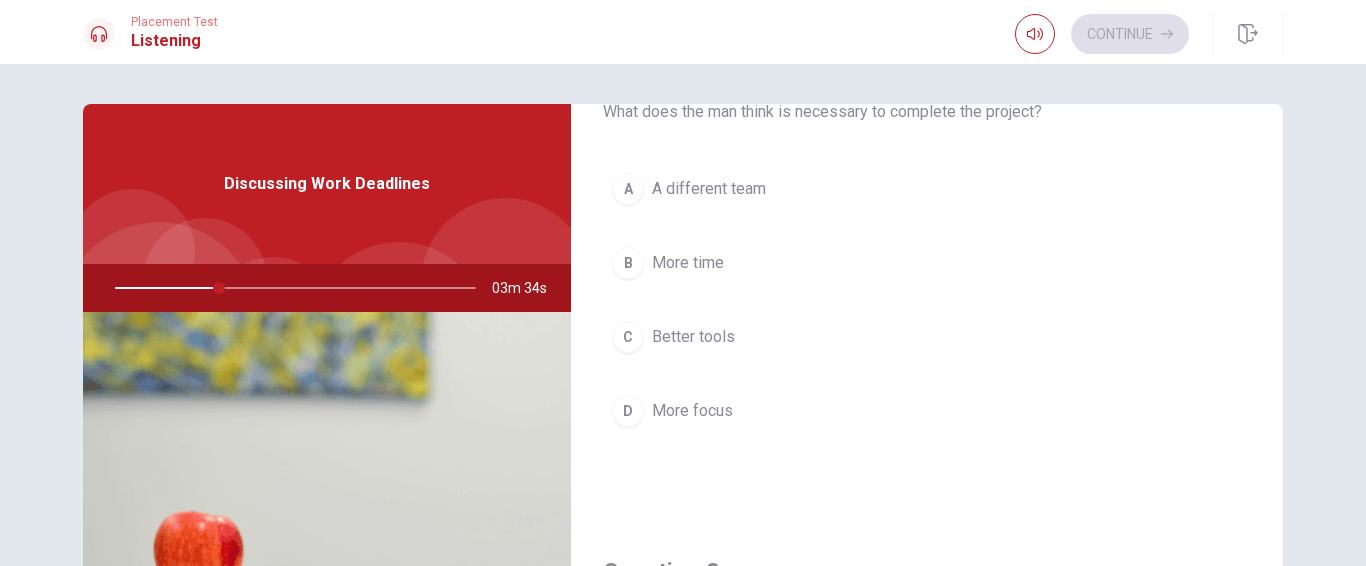 scroll, scrollTop: 0, scrollLeft: 0, axis: both 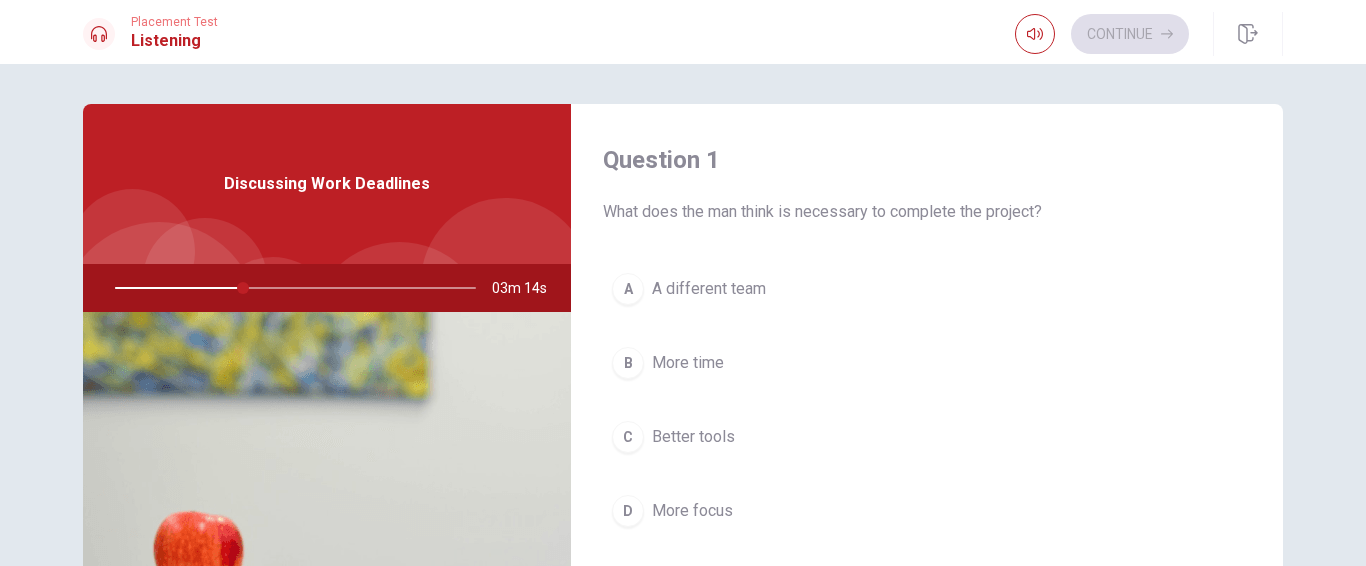 click on "B" at bounding box center [628, 363] 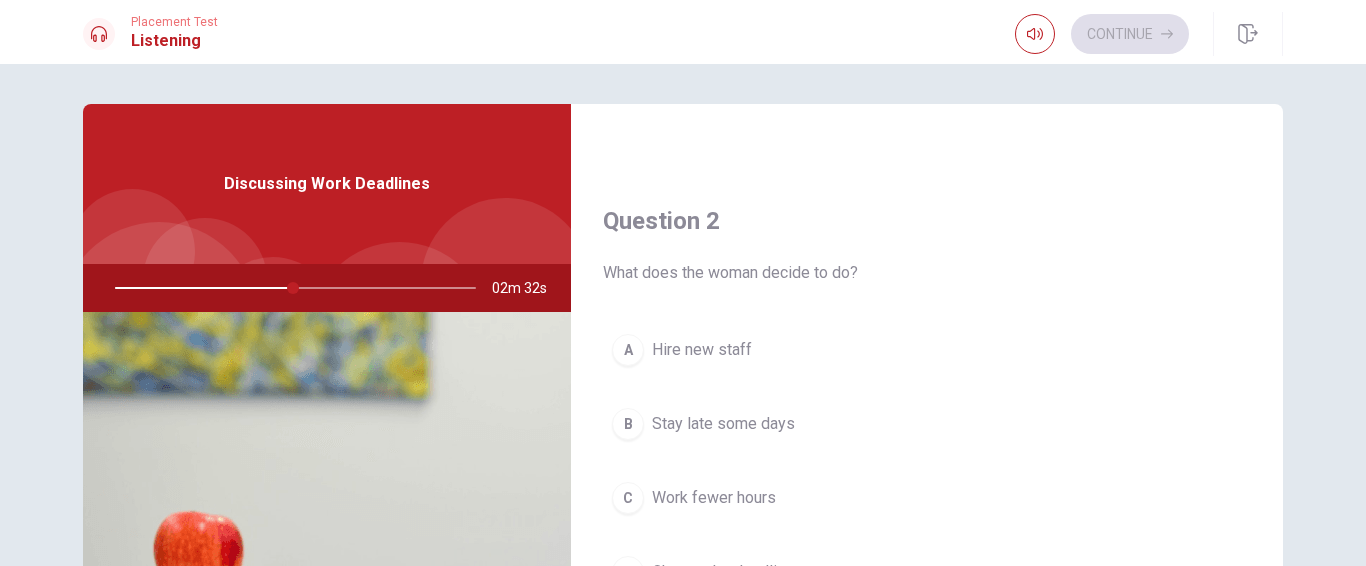 scroll, scrollTop: 500, scrollLeft: 0, axis: vertical 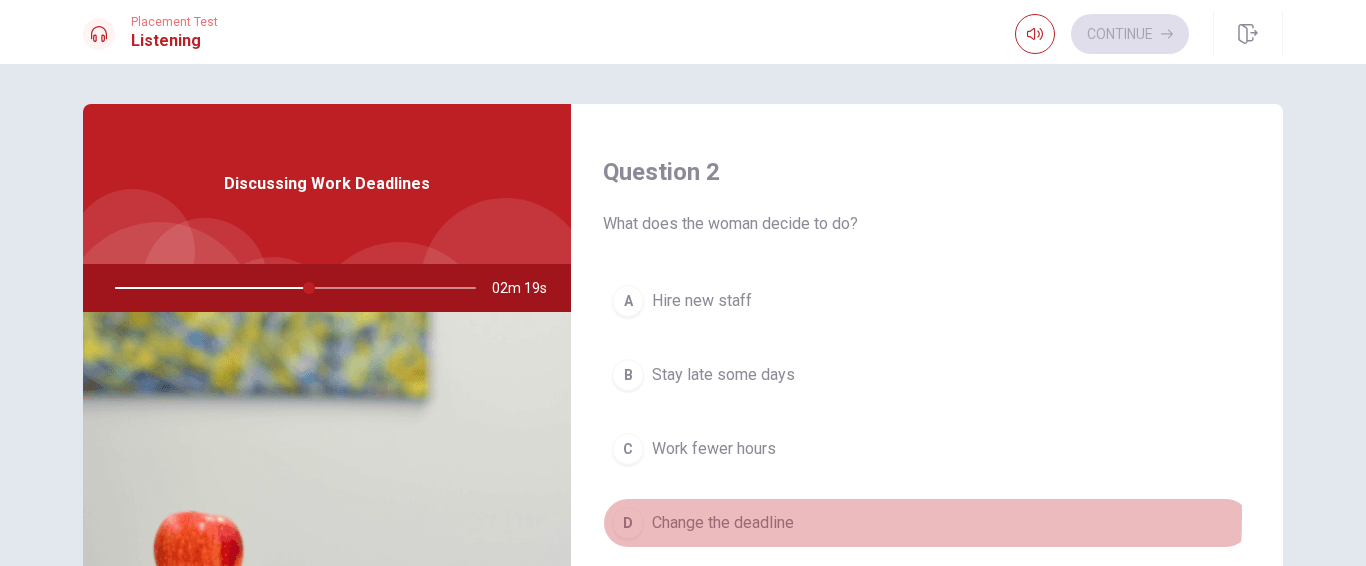 click on "D Change the deadline" at bounding box center (927, 523) 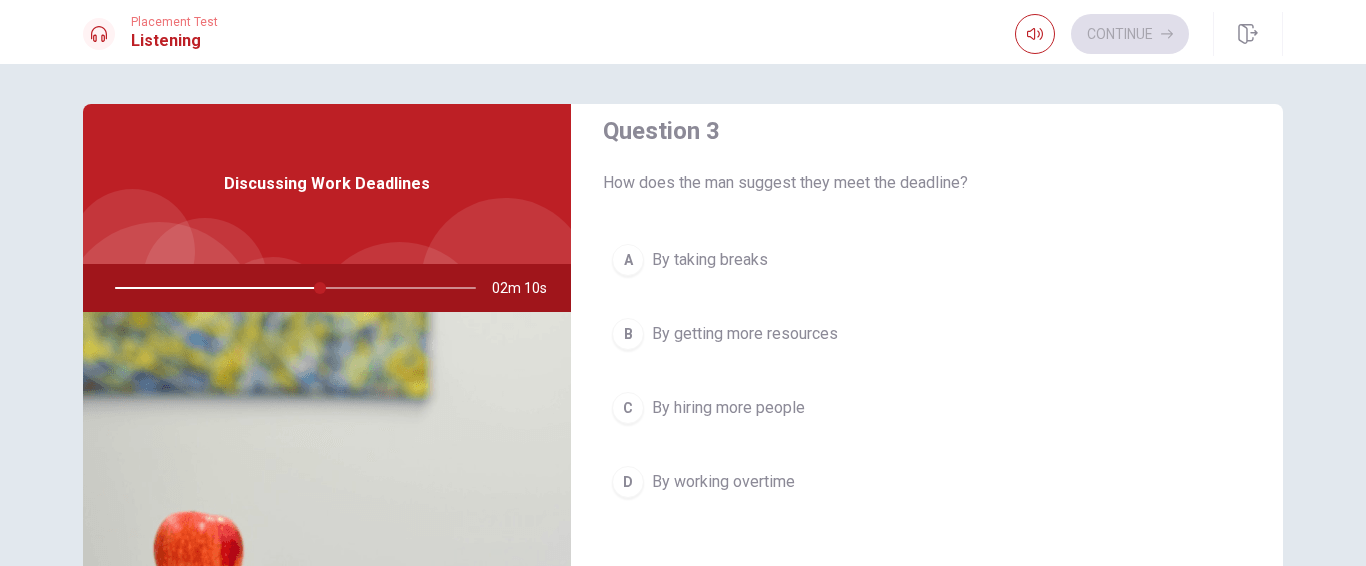 scroll, scrollTop: 1100, scrollLeft: 0, axis: vertical 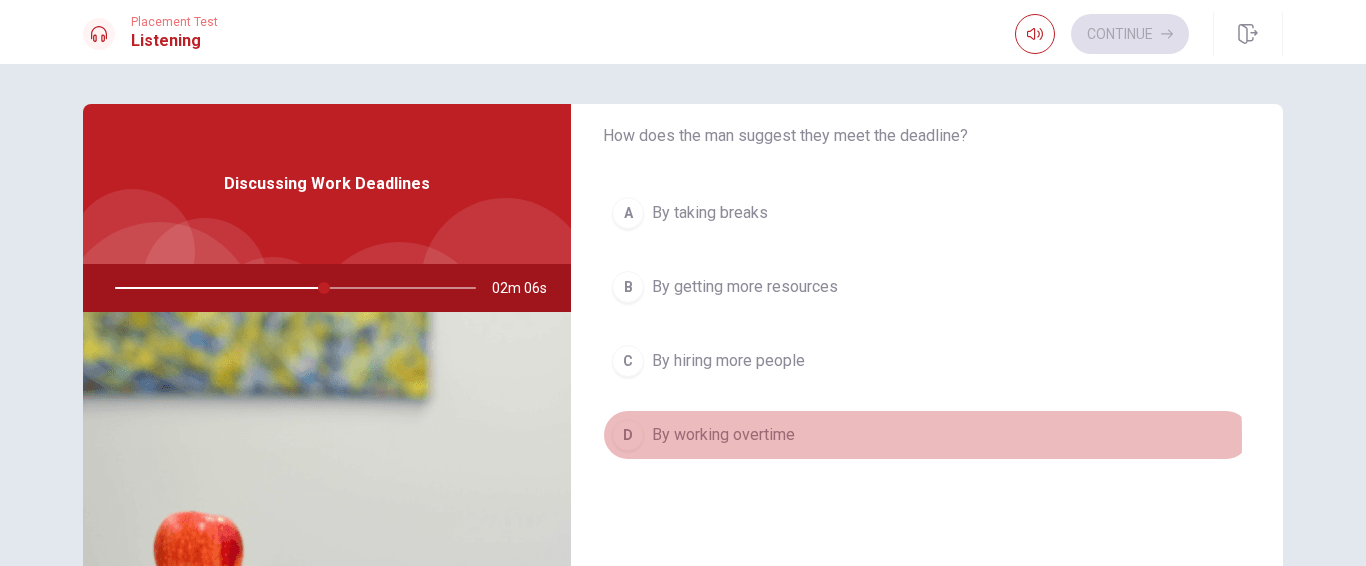 click on "D" at bounding box center [628, 435] 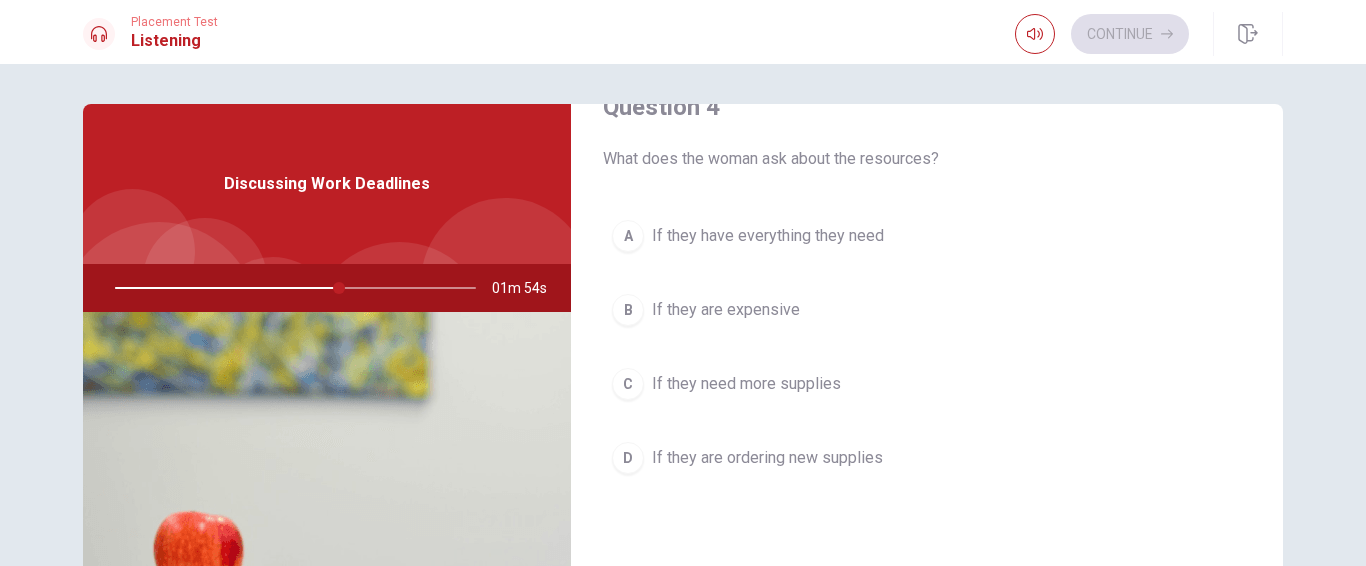 scroll, scrollTop: 1600, scrollLeft: 0, axis: vertical 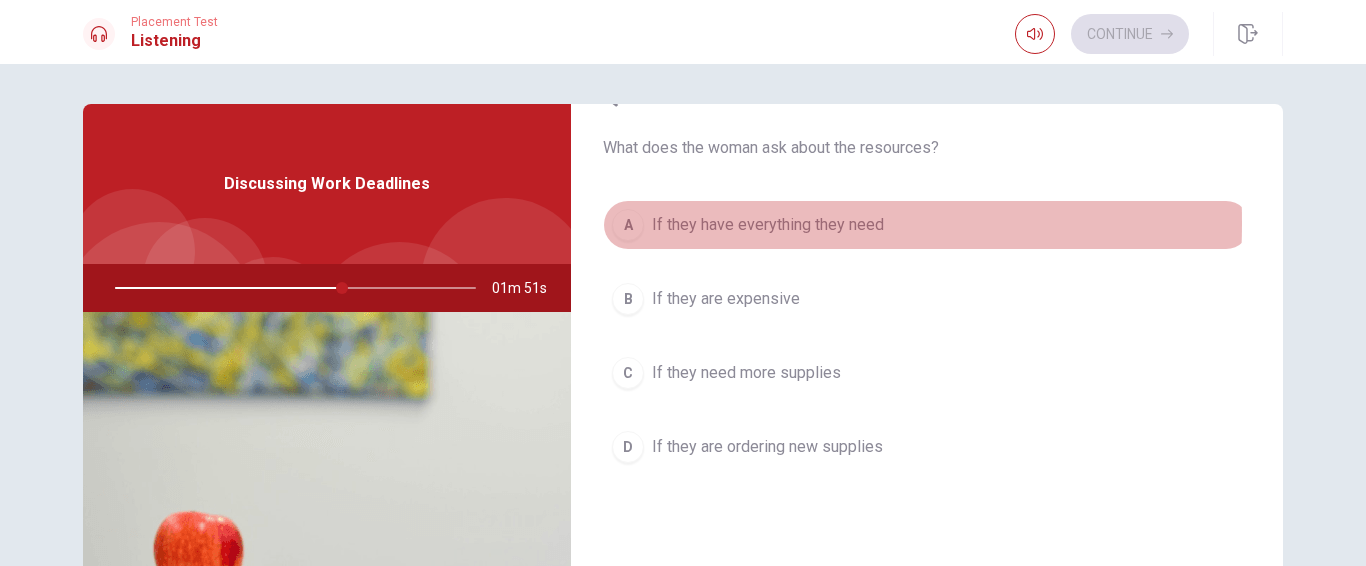 click on "A" at bounding box center (628, 225) 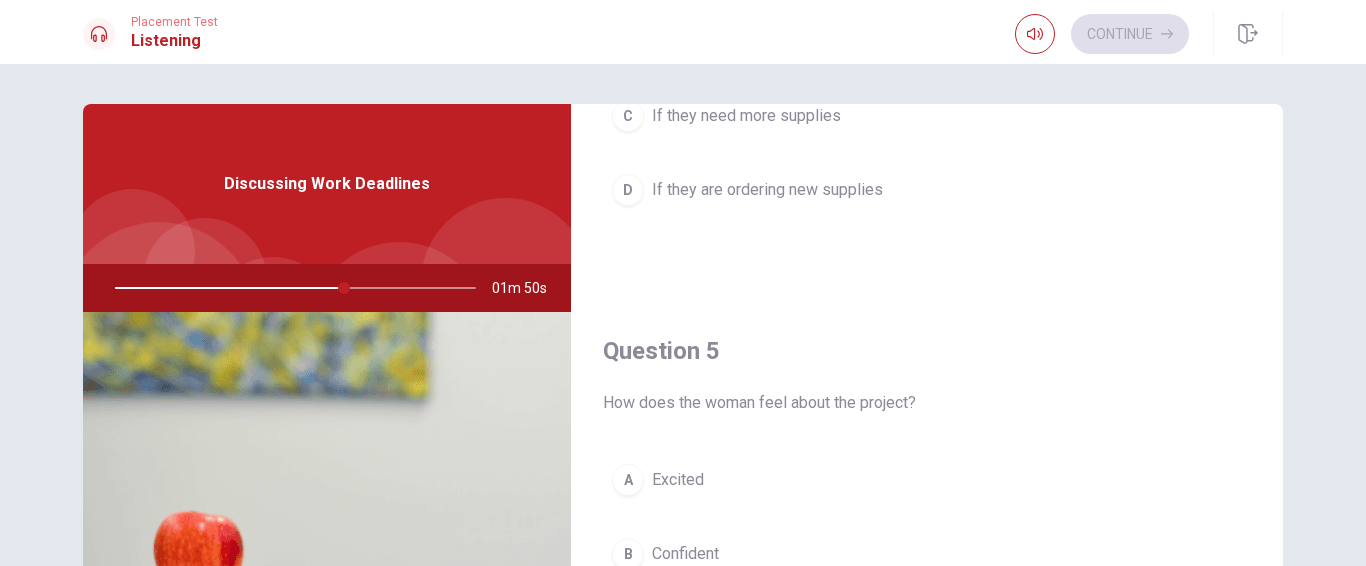 scroll, scrollTop: 1865, scrollLeft: 0, axis: vertical 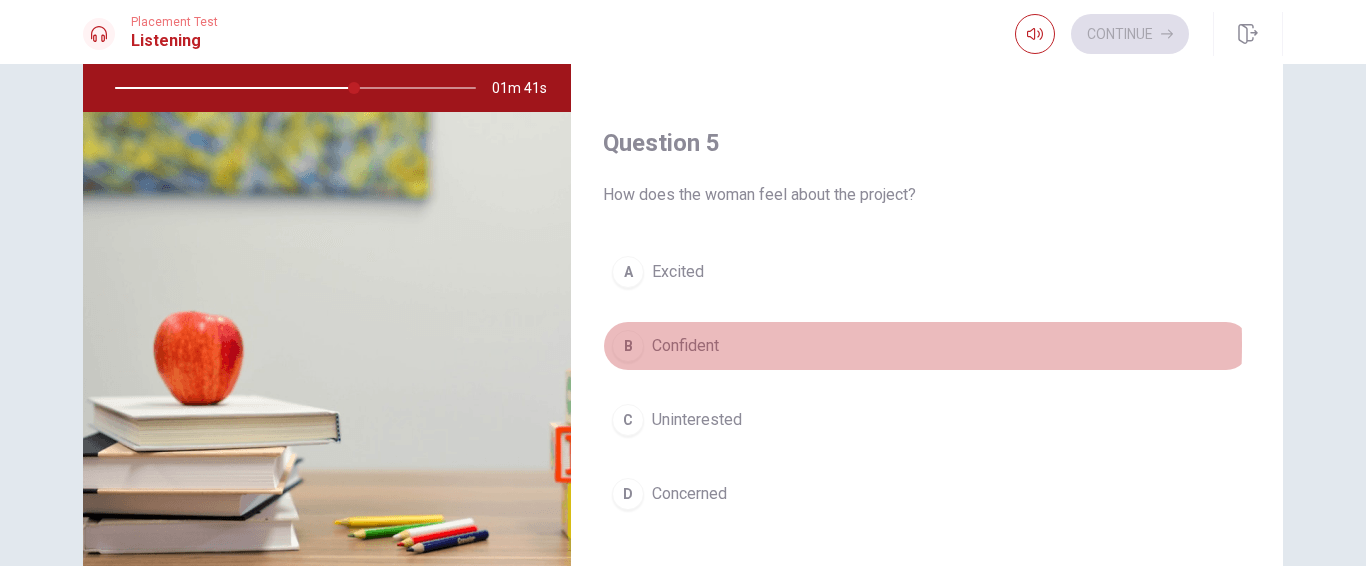 click on "B Confident" at bounding box center [927, 346] 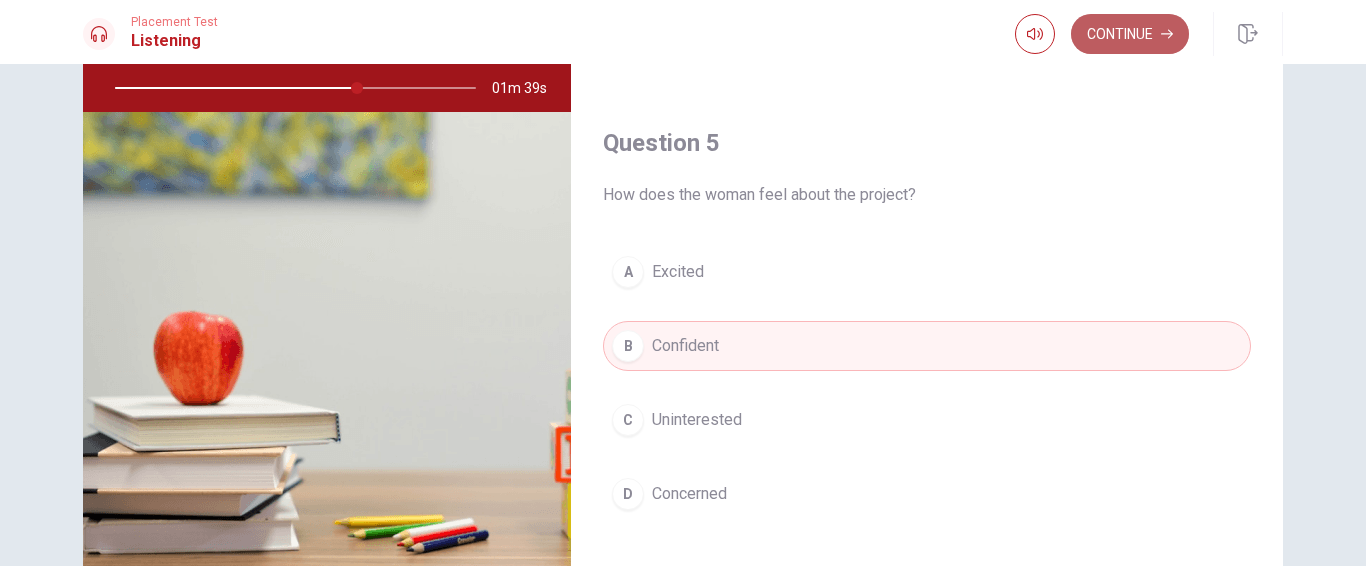 click on "Continue" at bounding box center (1130, 34) 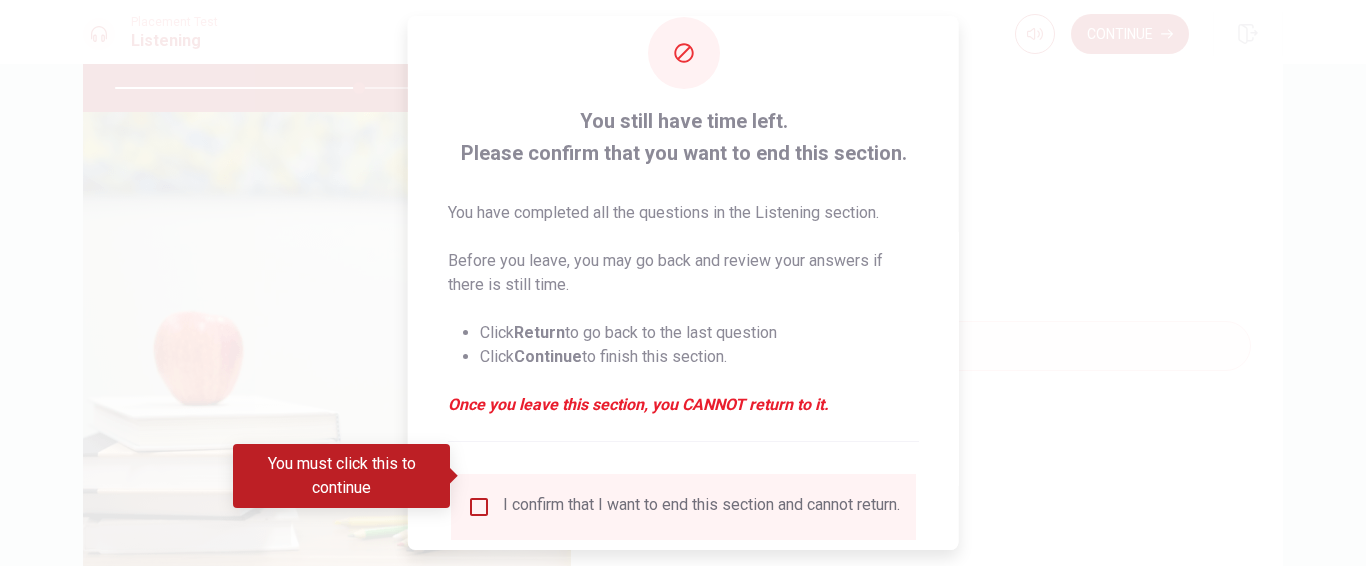 scroll, scrollTop: 180, scrollLeft: 0, axis: vertical 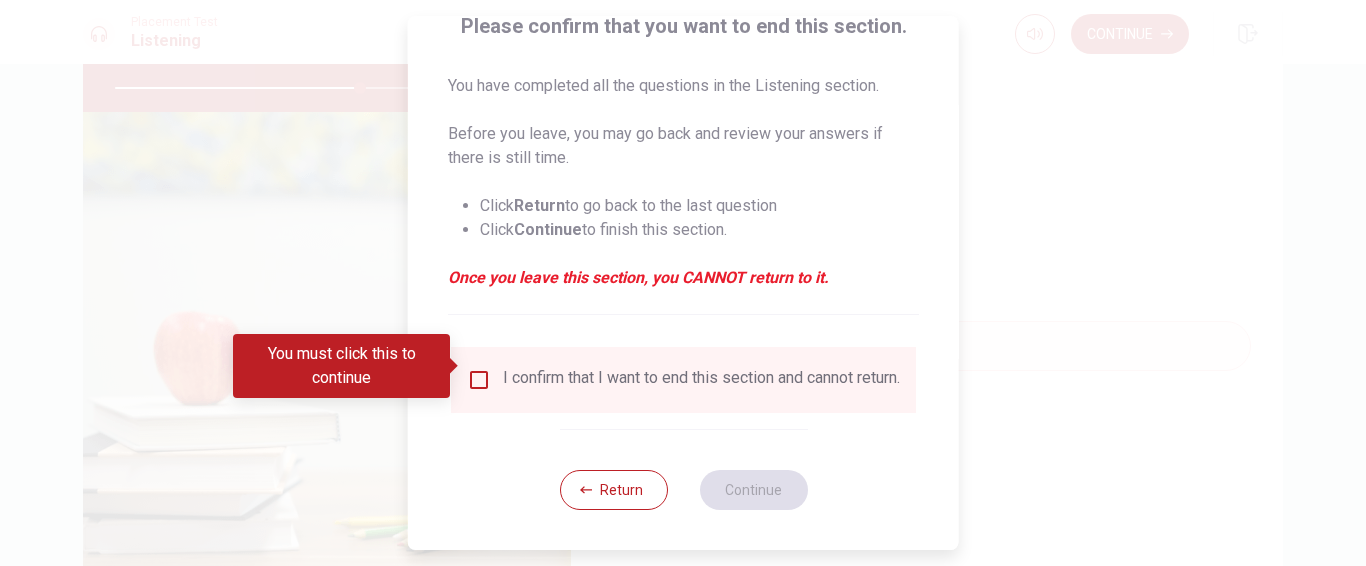 click at bounding box center [479, 380] 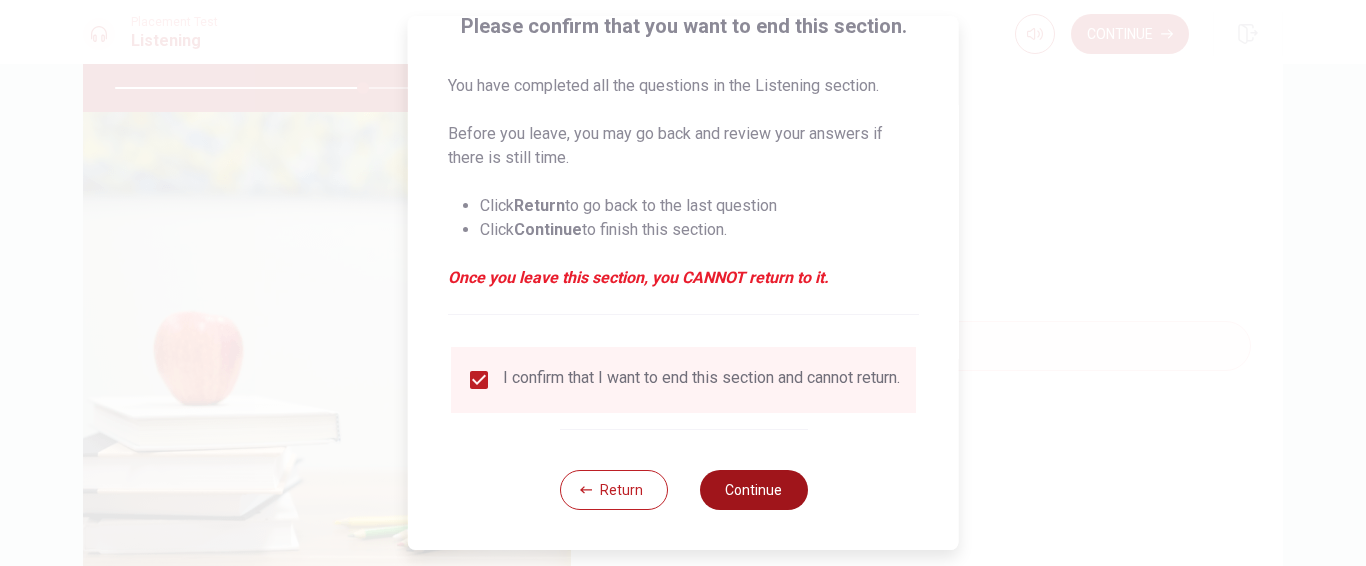 click on "Continue" at bounding box center [753, 490] 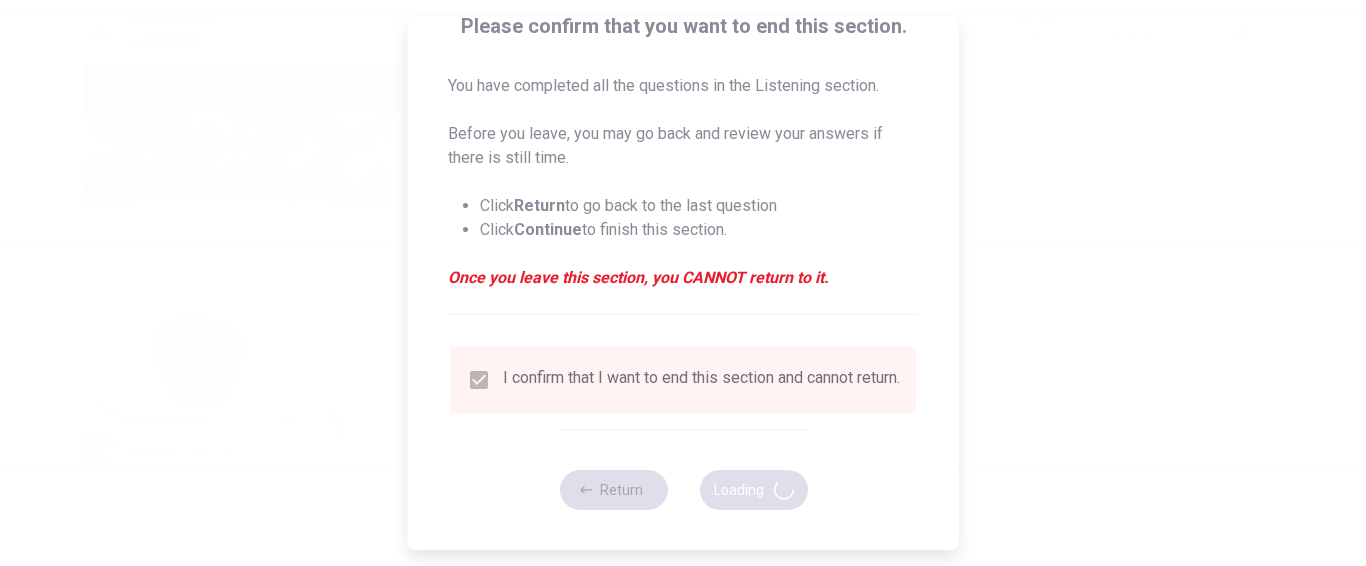 type on "69" 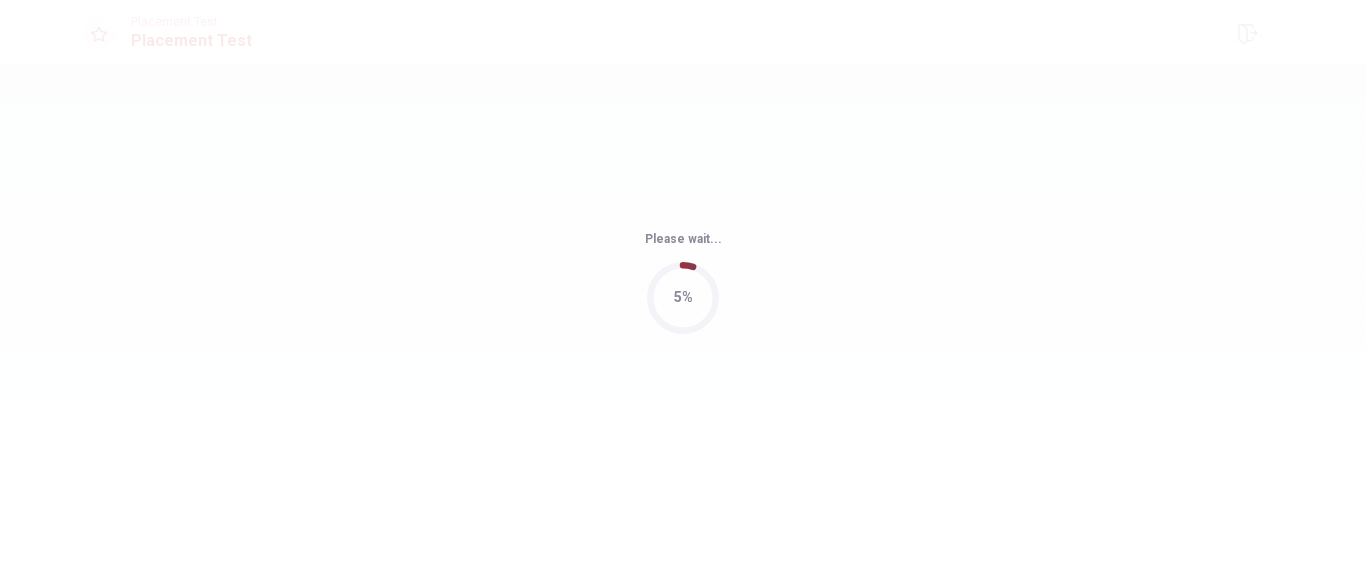 scroll, scrollTop: 0, scrollLeft: 0, axis: both 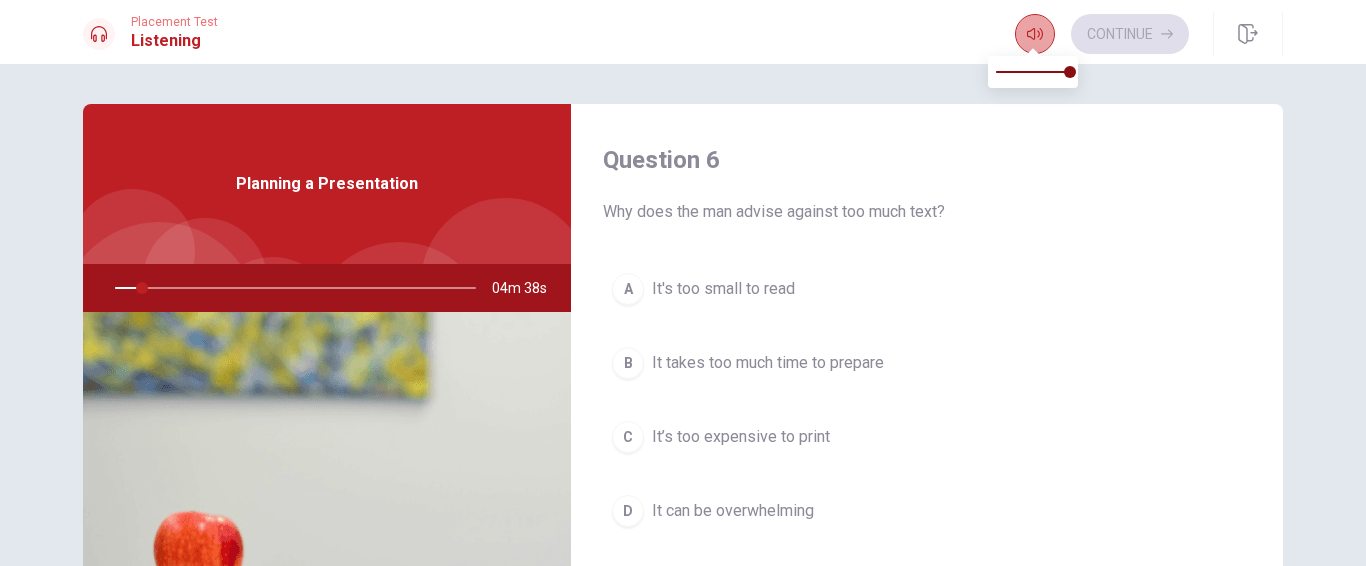 click at bounding box center (1035, 34) 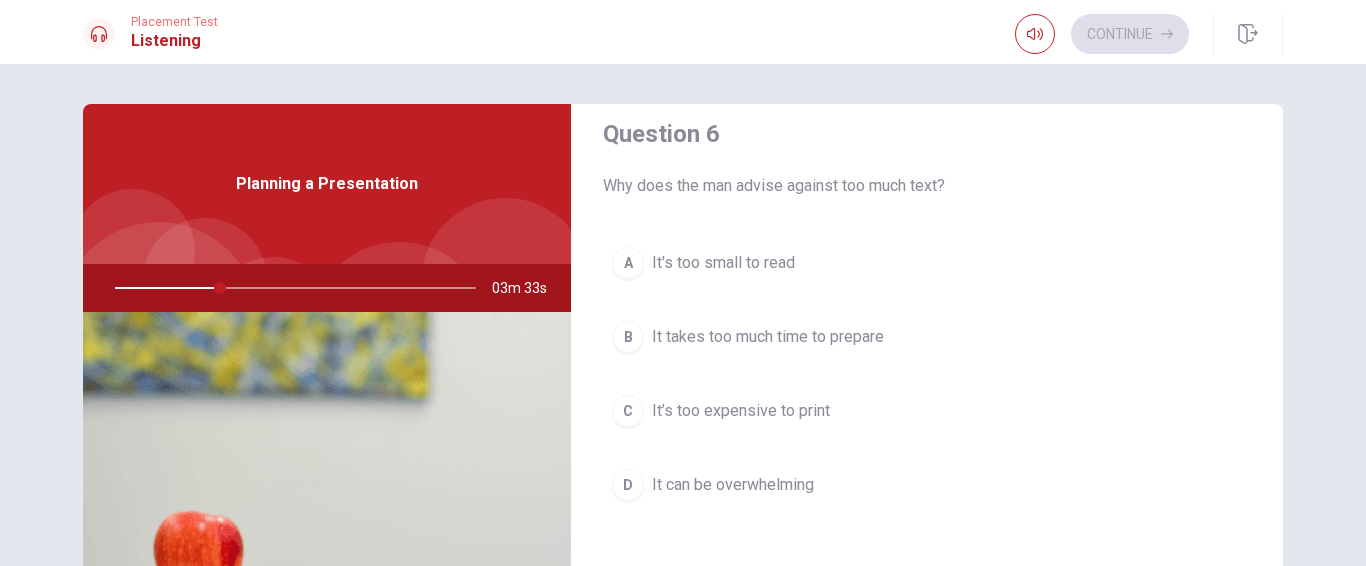 scroll, scrollTop: 0, scrollLeft: 0, axis: both 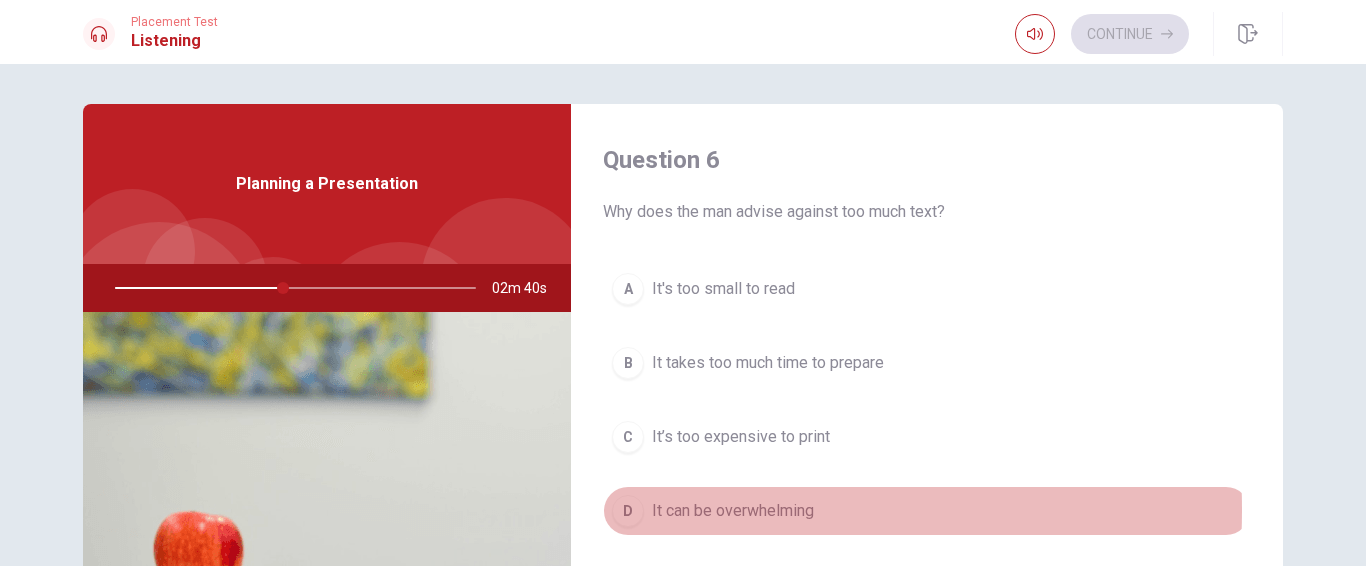 click on "D It can be overwhelming" at bounding box center [927, 511] 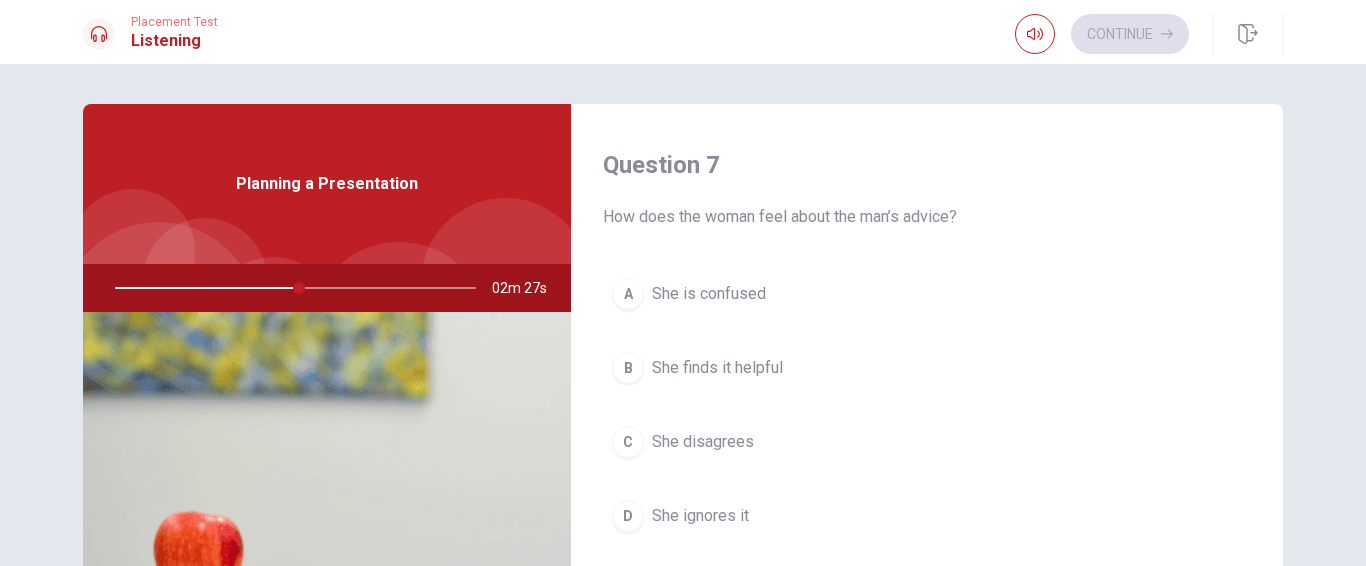 scroll, scrollTop: 500, scrollLeft: 0, axis: vertical 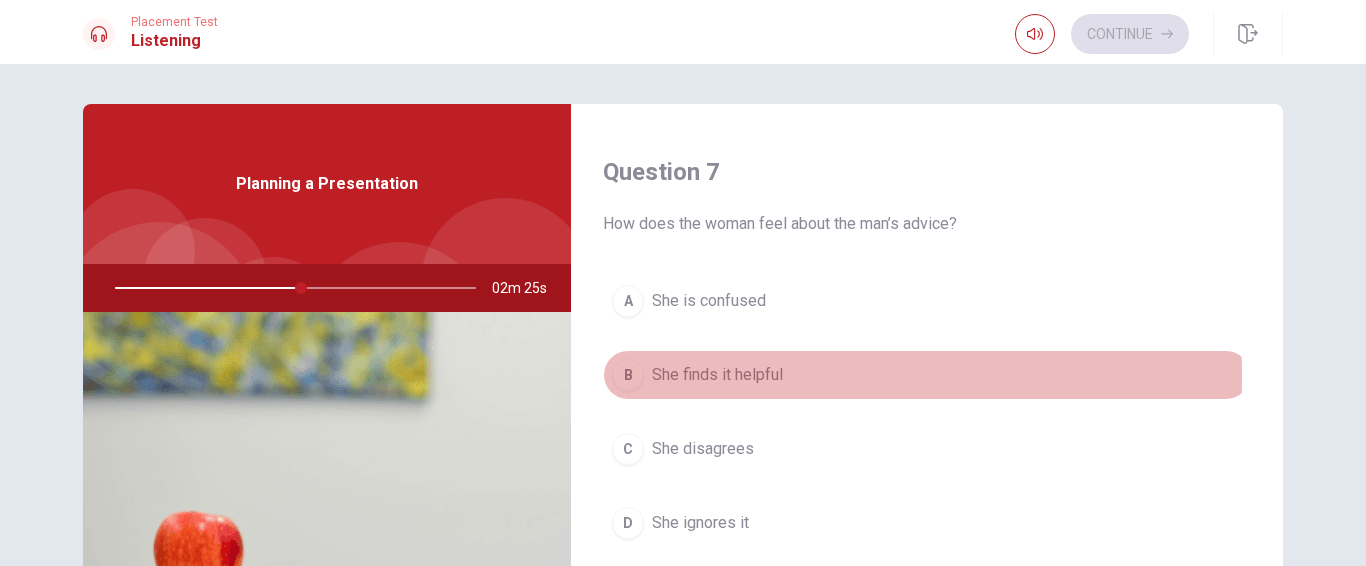 click on "She finds it helpful" at bounding box center [717, 375] 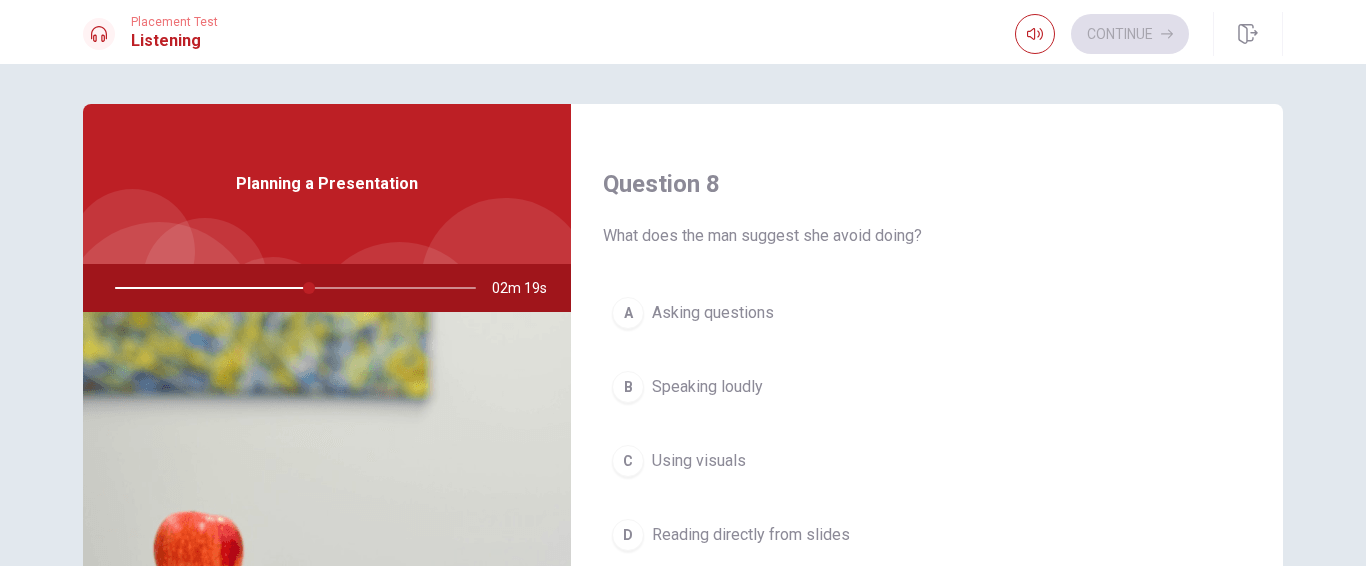 scroll, scrollTop: 1100, scrollLeft: 0, axis: vertical 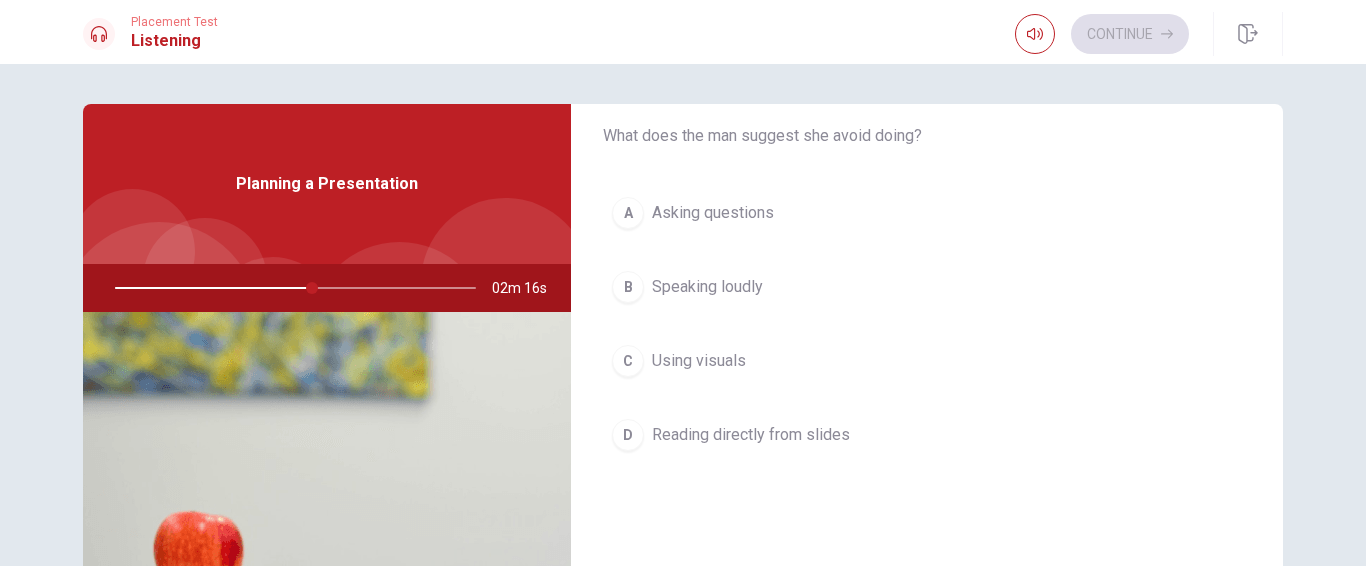click on "Reading directly from slides" at bounding box center [751, 435] 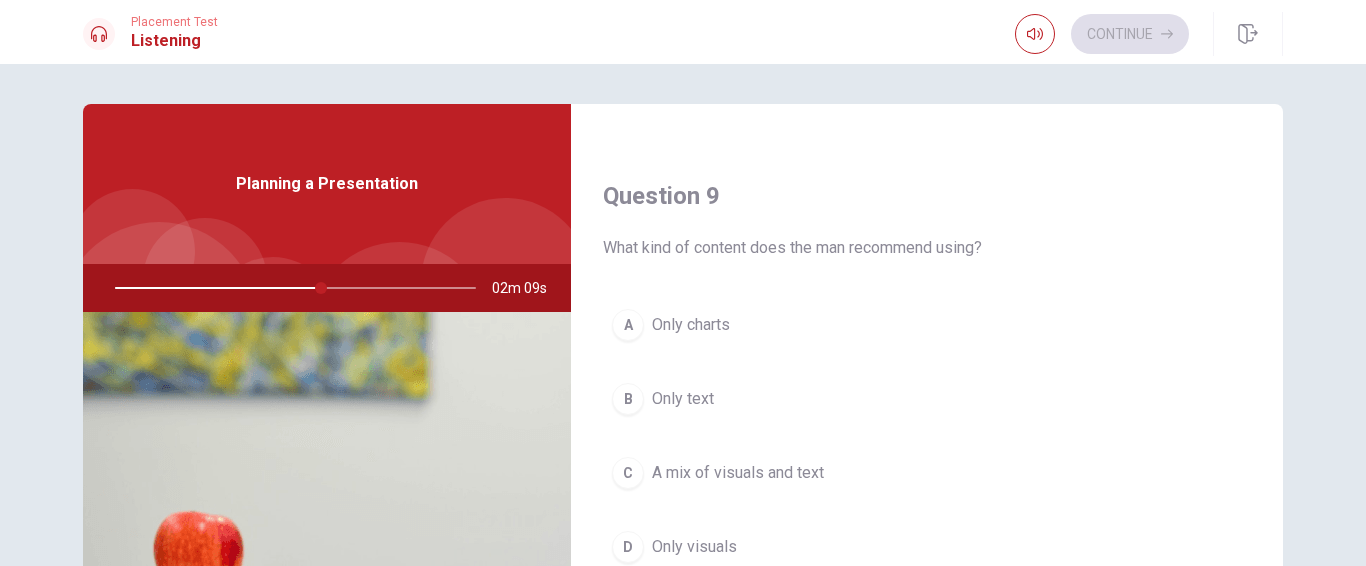 scroll, scrollTop: 1600, scrollLeft: 0, axis: vertical 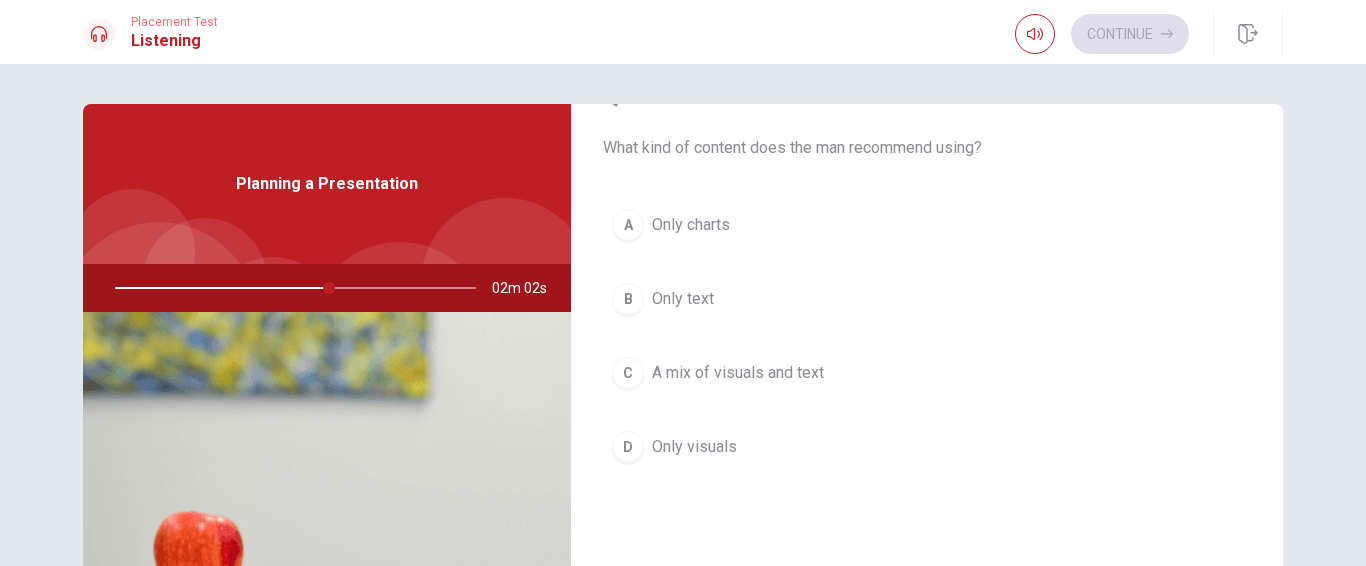 click on "Only text" at bounding box center [683, 299] 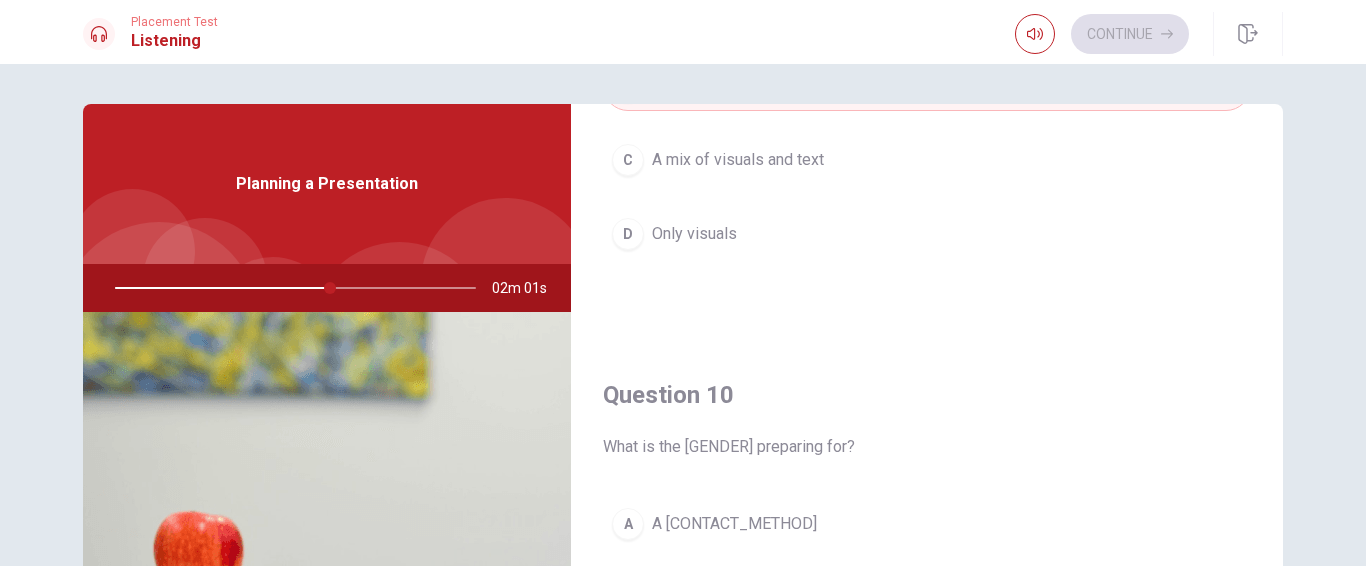 scroll, scrollTop: 1865, scrollLeft: 0, axis: vertical 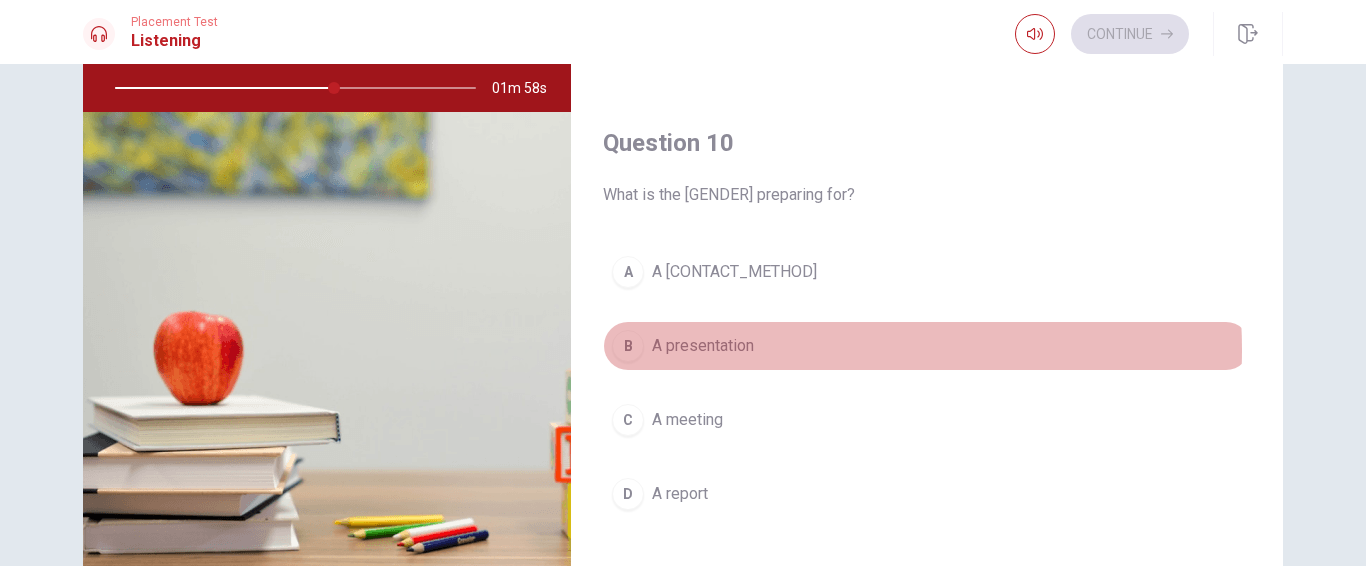click on "A presentation" at bounding box center (703, 346) 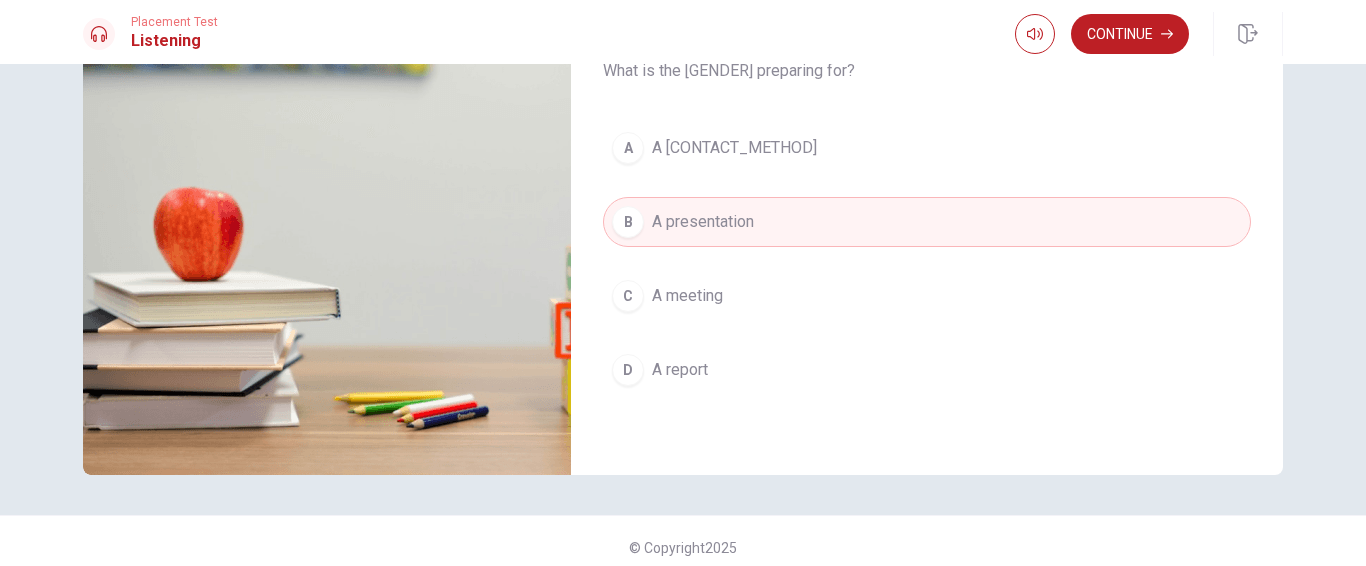 scroll, scrollTop: 337, scrollLeft: 0, axis: vertical 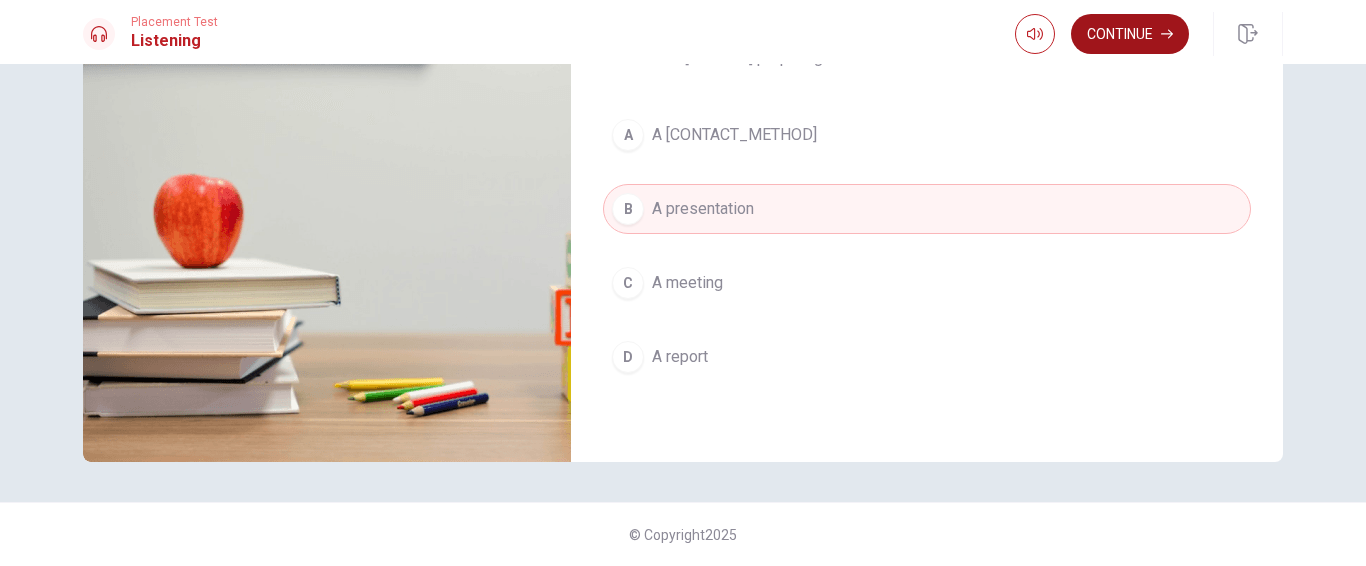 click on "Continue" at bounding box center (1130, 34) 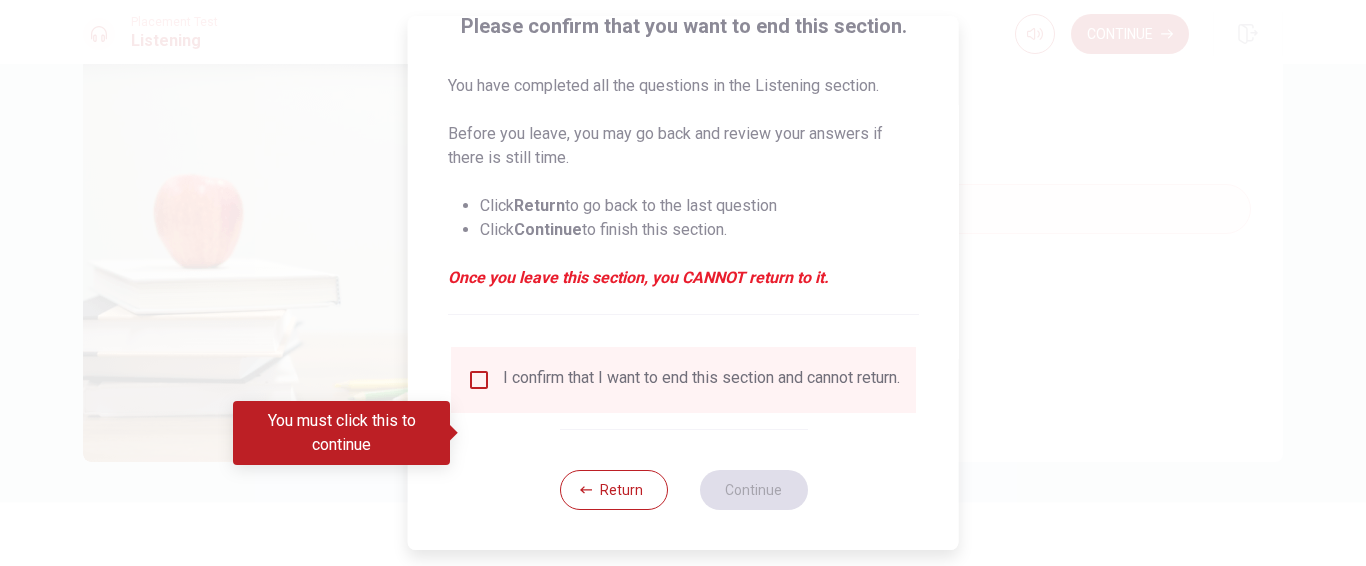 scroll, scrollTop: 180, scrollLeft: 0, axis: vertical 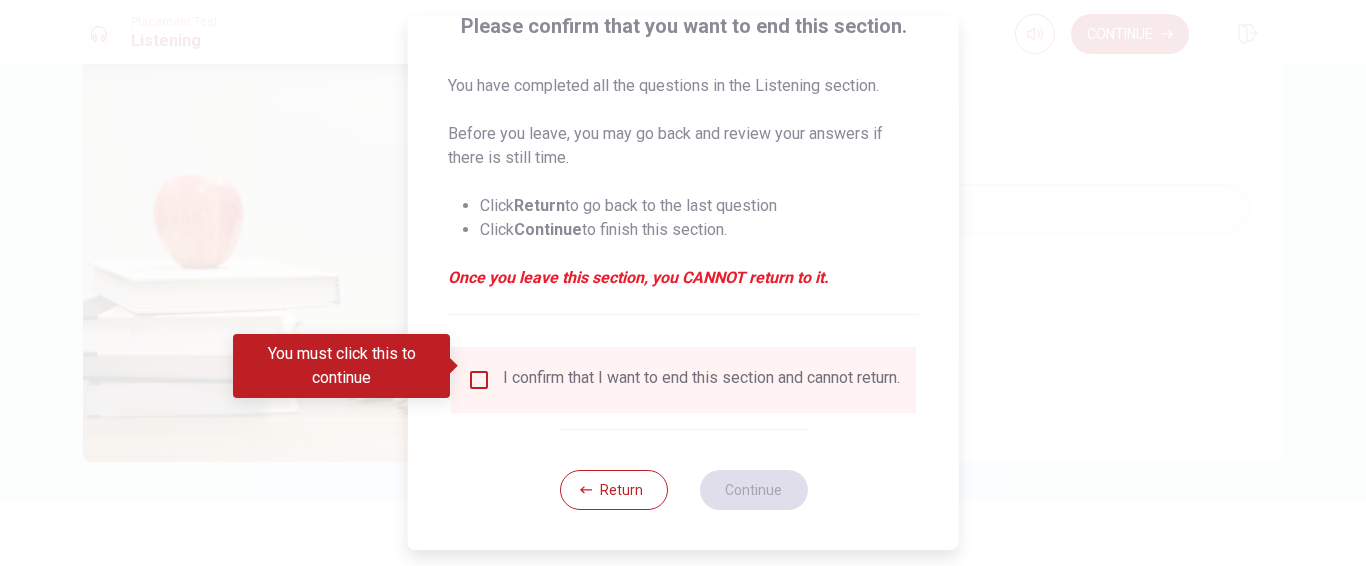click at bounding box center [479, 380] 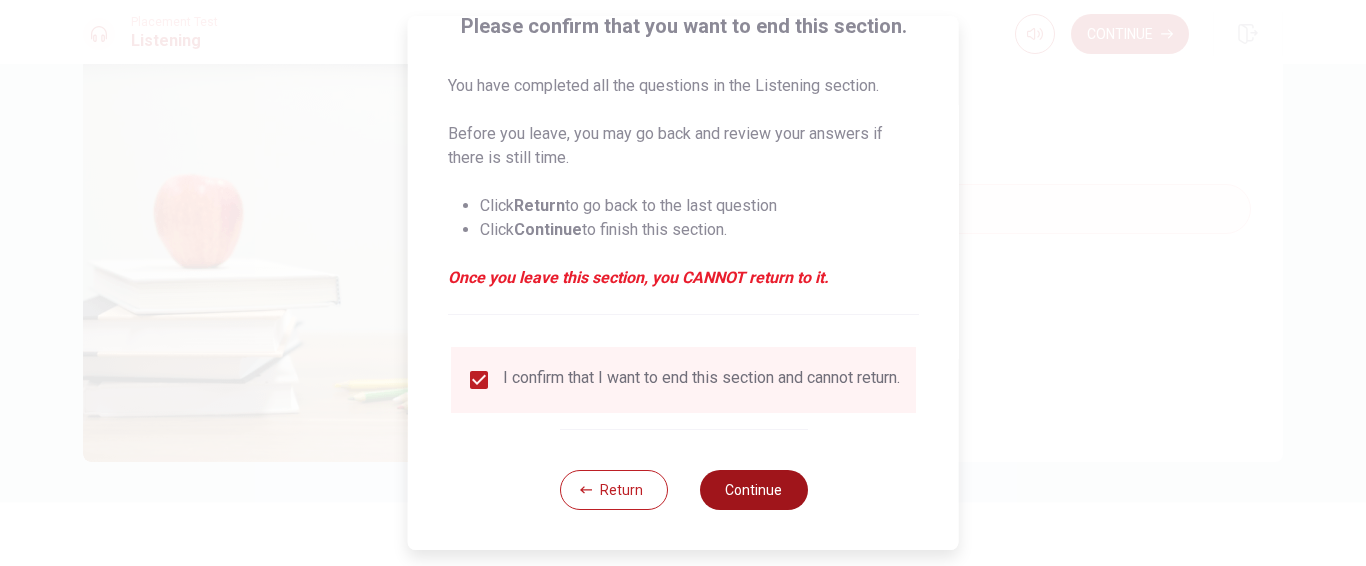 click on "Continue" at bounding box center [753, 490] 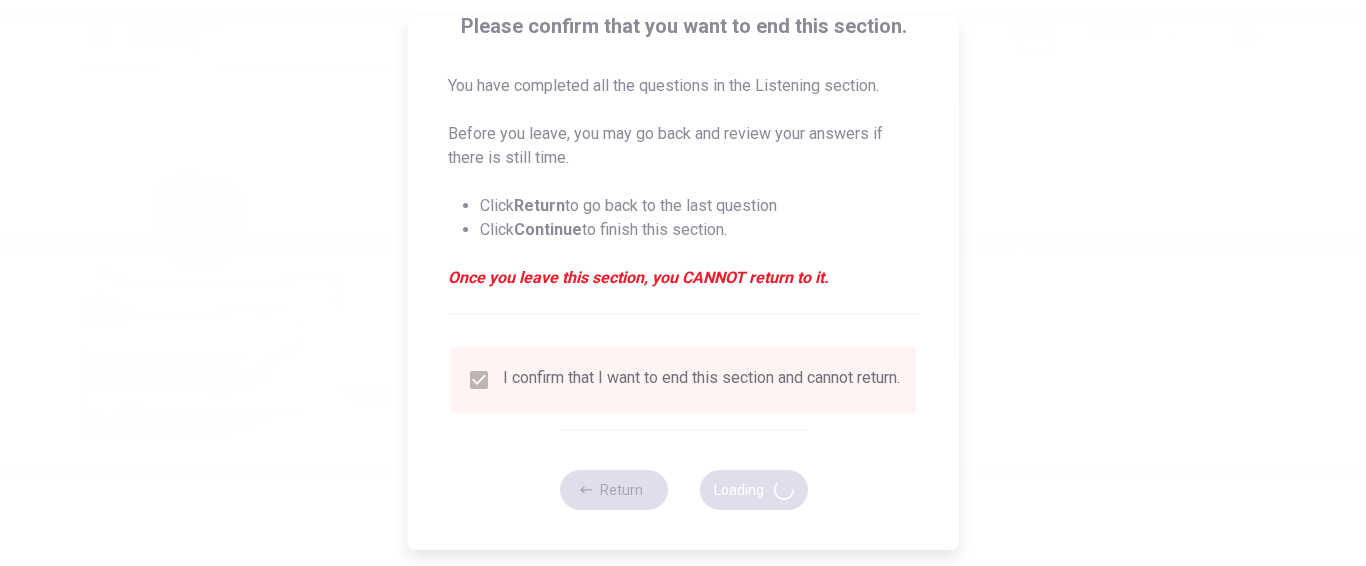 type on "64" 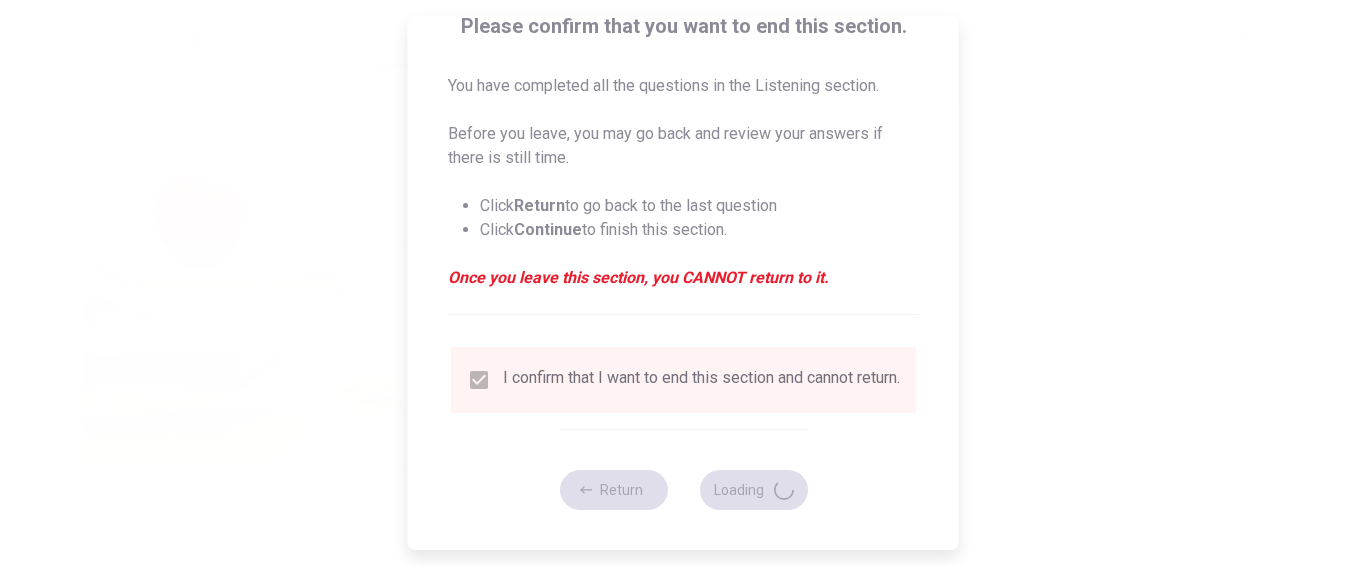 scroll, scrollTop: 0, scrollLeft: 0, axis: both 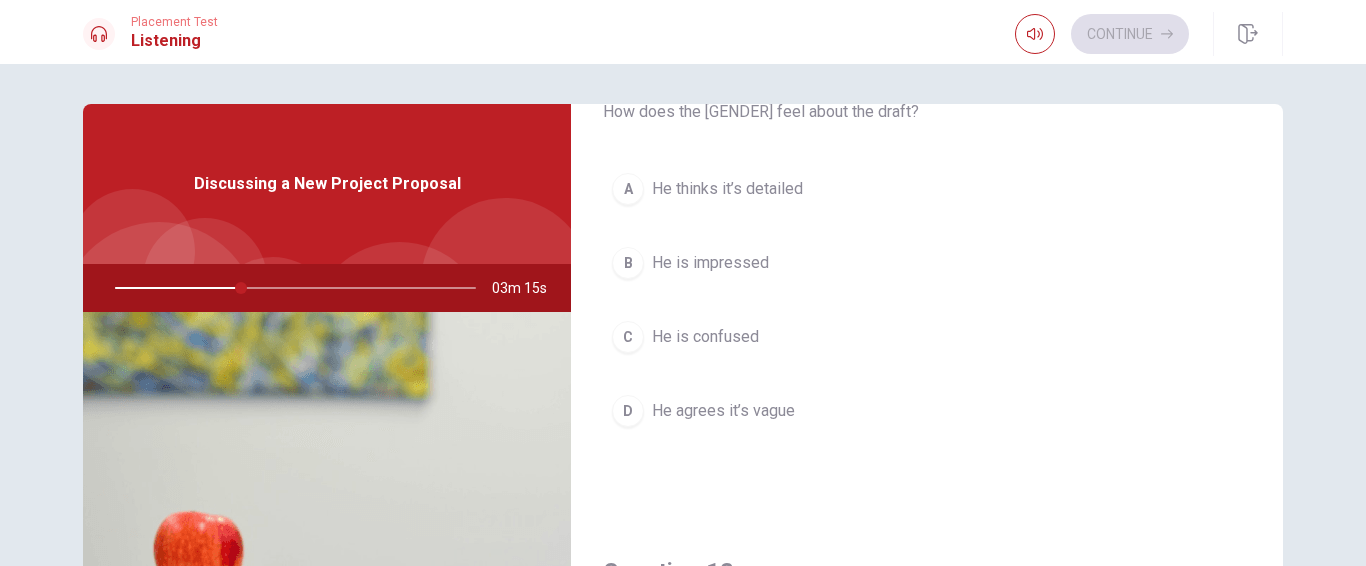 click on "He agrees it’s vague" at bounding box center [723, 411] 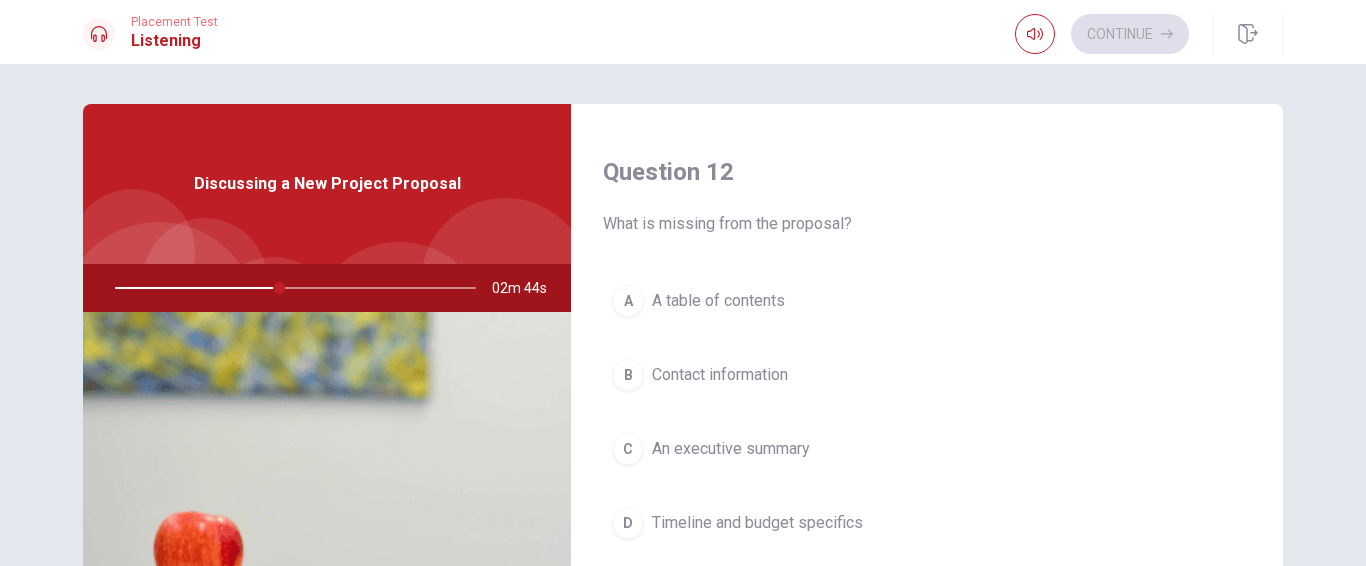 scroll, scrollTop: 600, scrollLeft: 0, axis: vertical 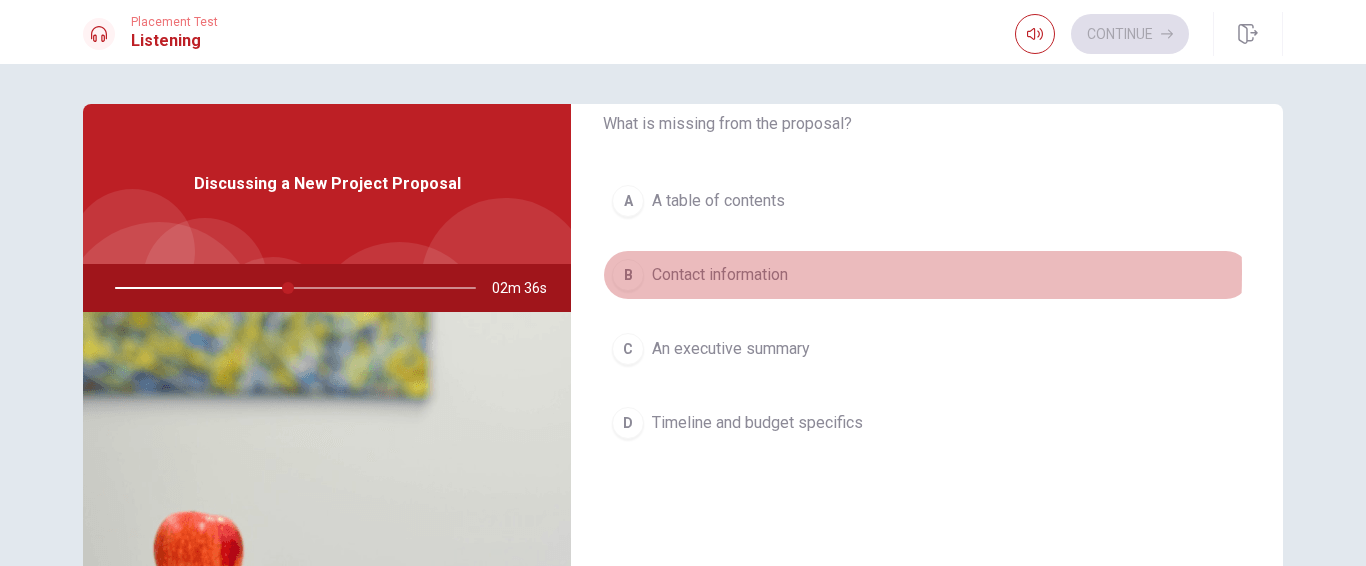 click on "Contact information" at bounding box center [720, 275] 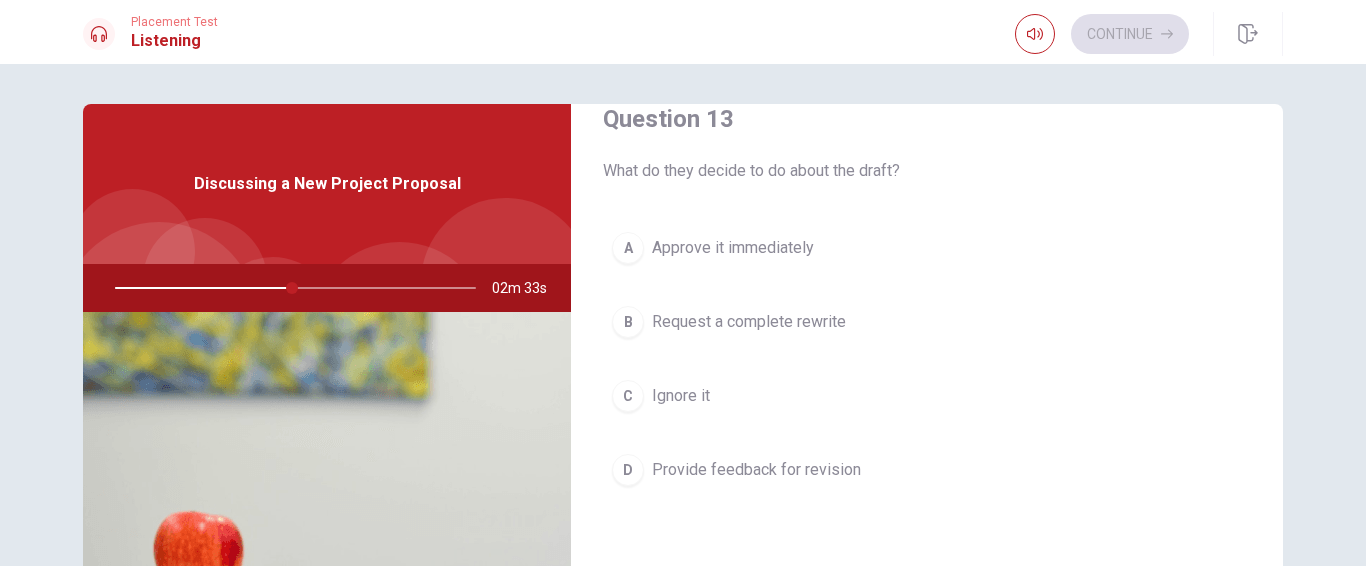 scroll, scrollTop: 1100, scrollLeft: 0, axis: vertical 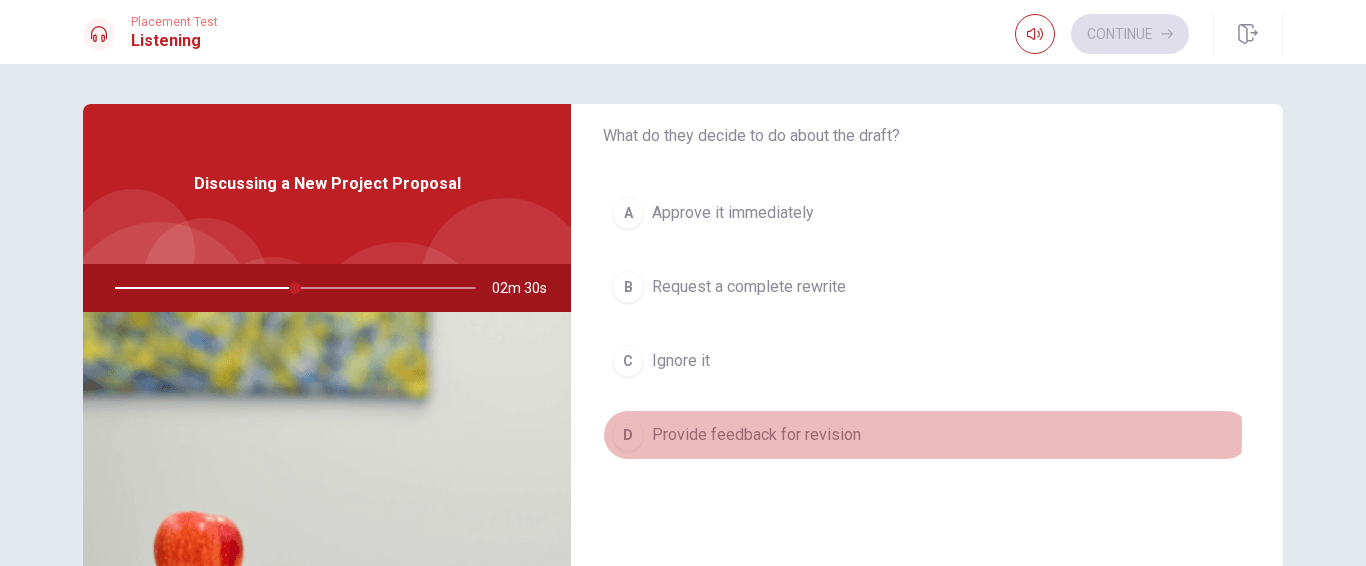 click on "Provide feedback for revision" at bounding box center [756, 435] 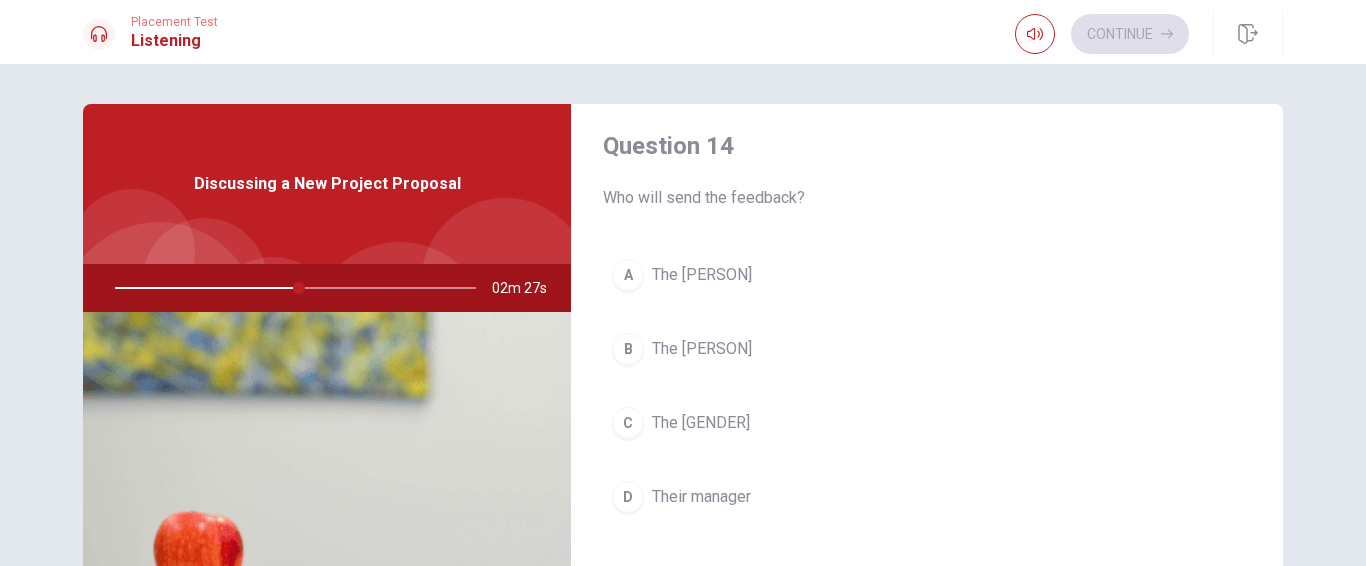 scroll, scrollTop: 1600, scrollLeft: 0, axis: vertical 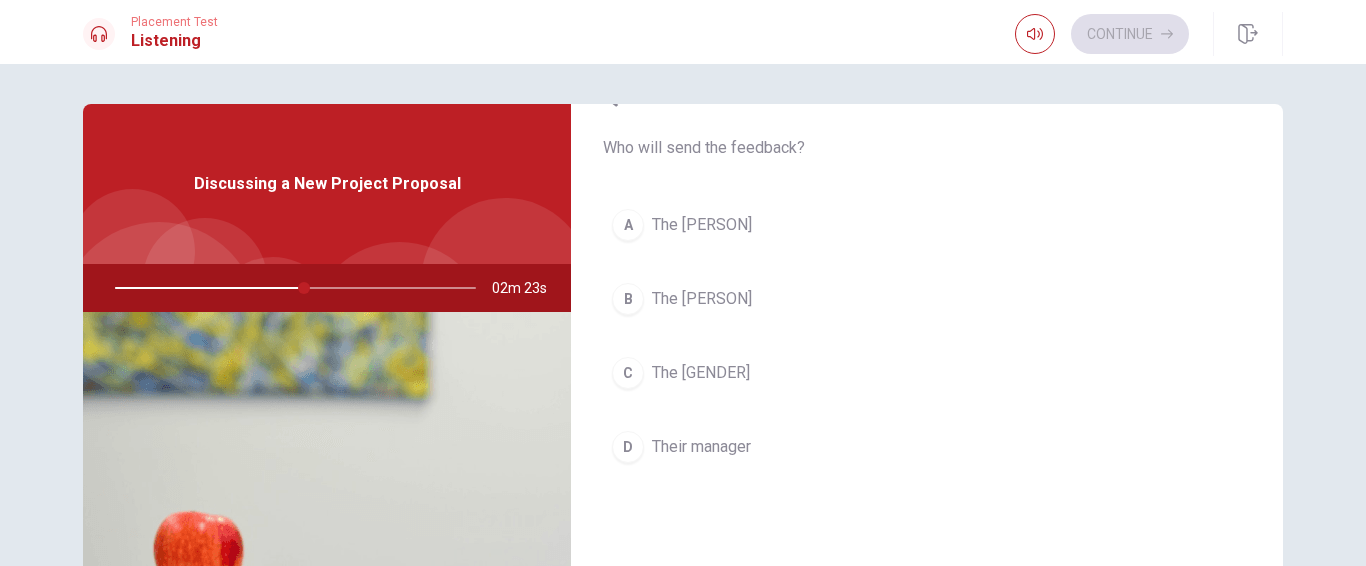click on "Their manager" at bounding box center (701, 447) 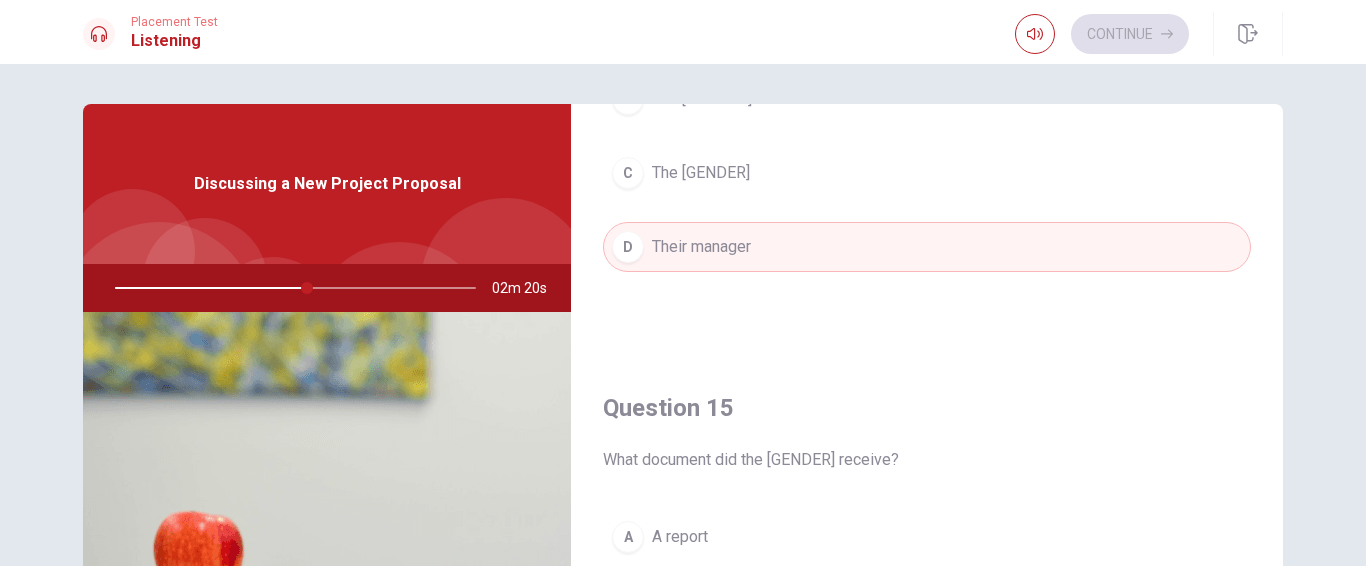scroll, scrollTop: 1865, scrollLeft: 0, axis: vertical 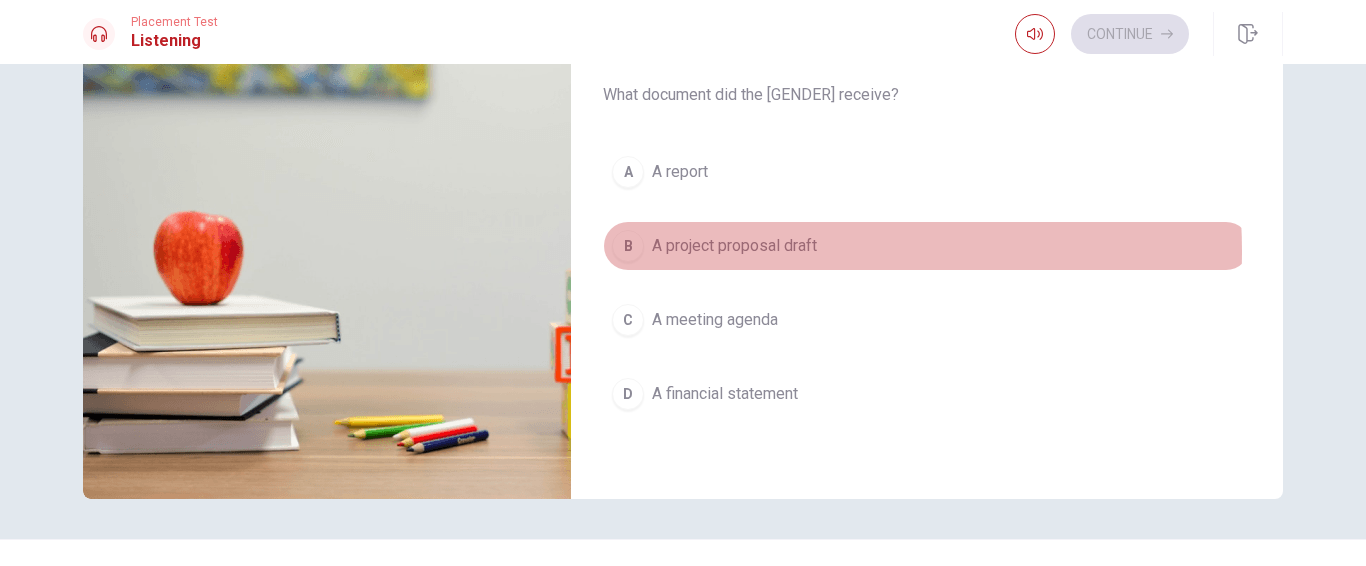 click on "A project proposal draft" at bounding box center (734, 246) 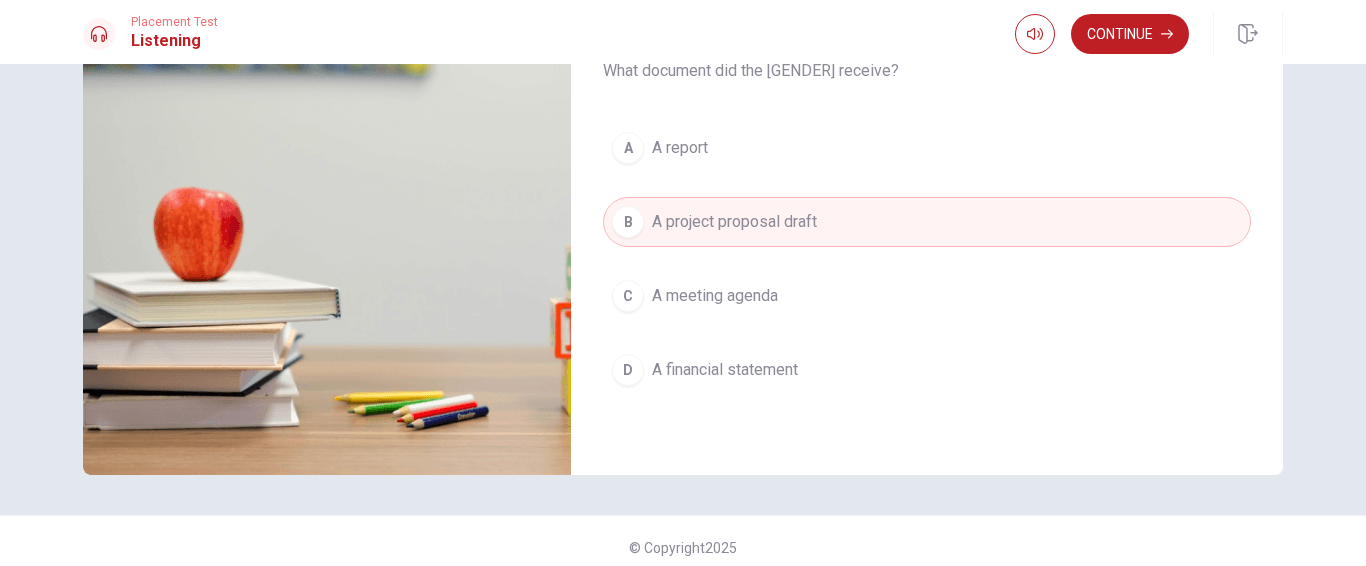 scroll, scrollTop: 337, scrollLeft: 0, axis: vertical 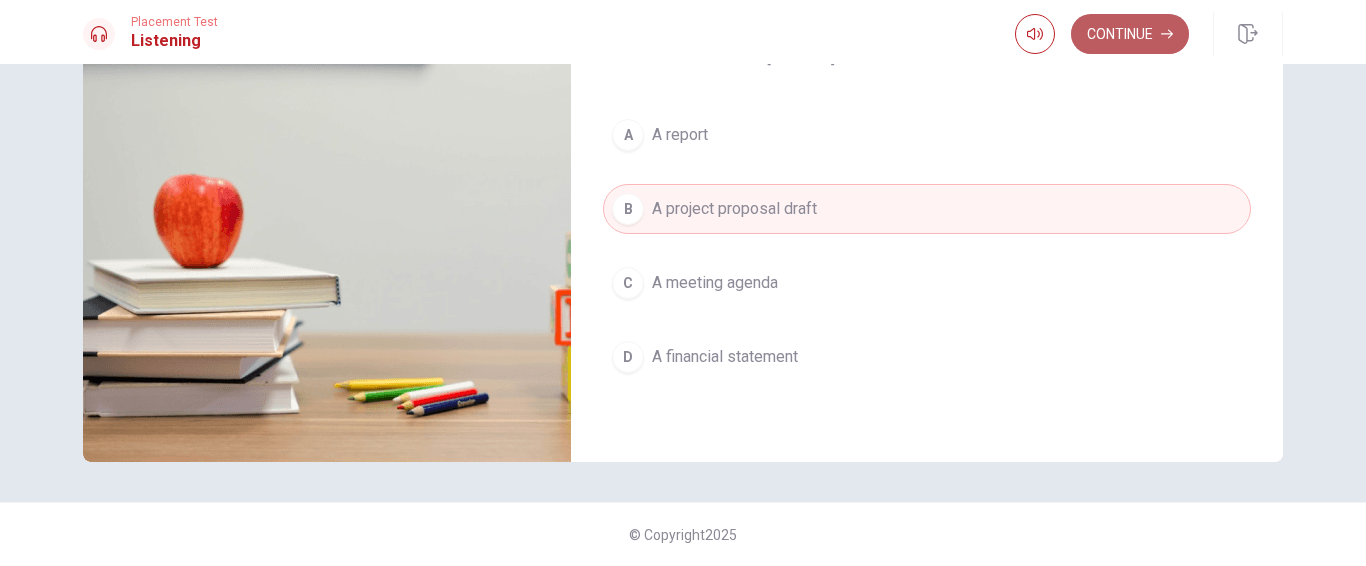 click on "Continue" at bounding box center [1130, 34] 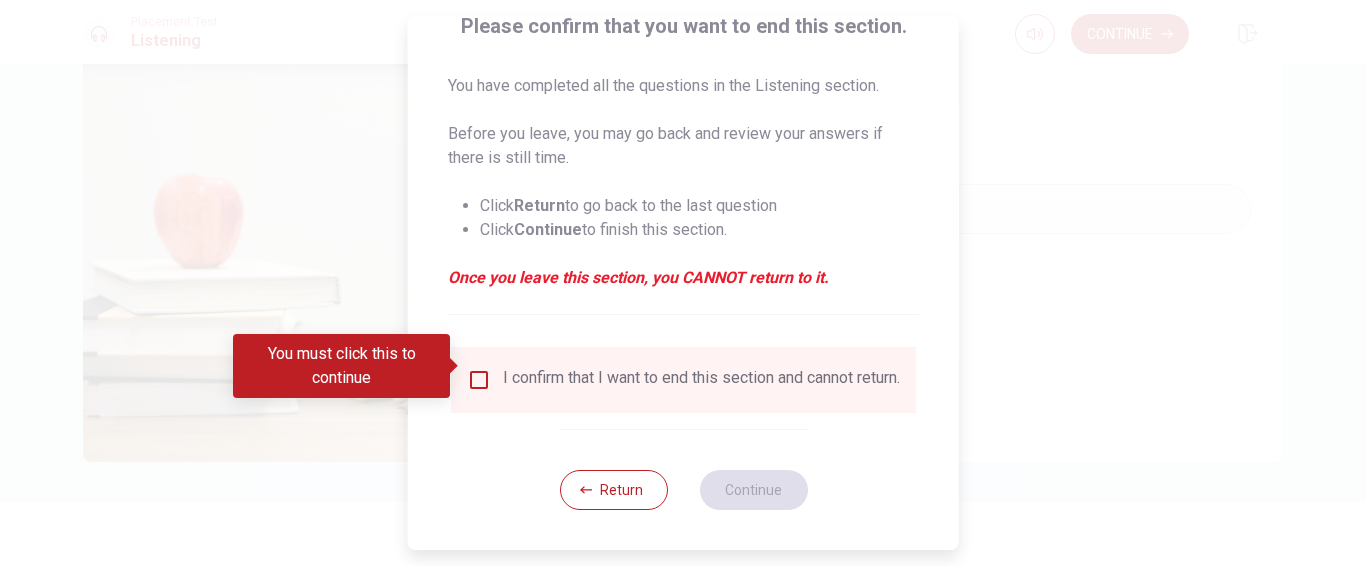 scroll, scrollTop: 180, scrollLeft: 0, axis: vertical 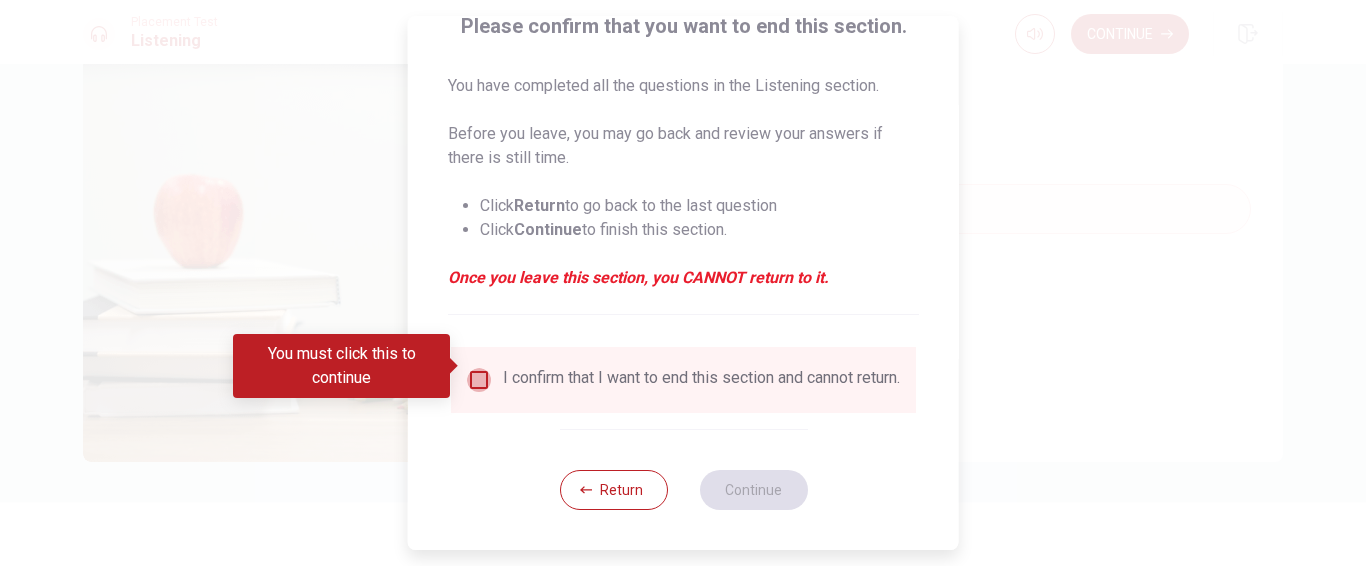 click at bounding box center [479, 380] 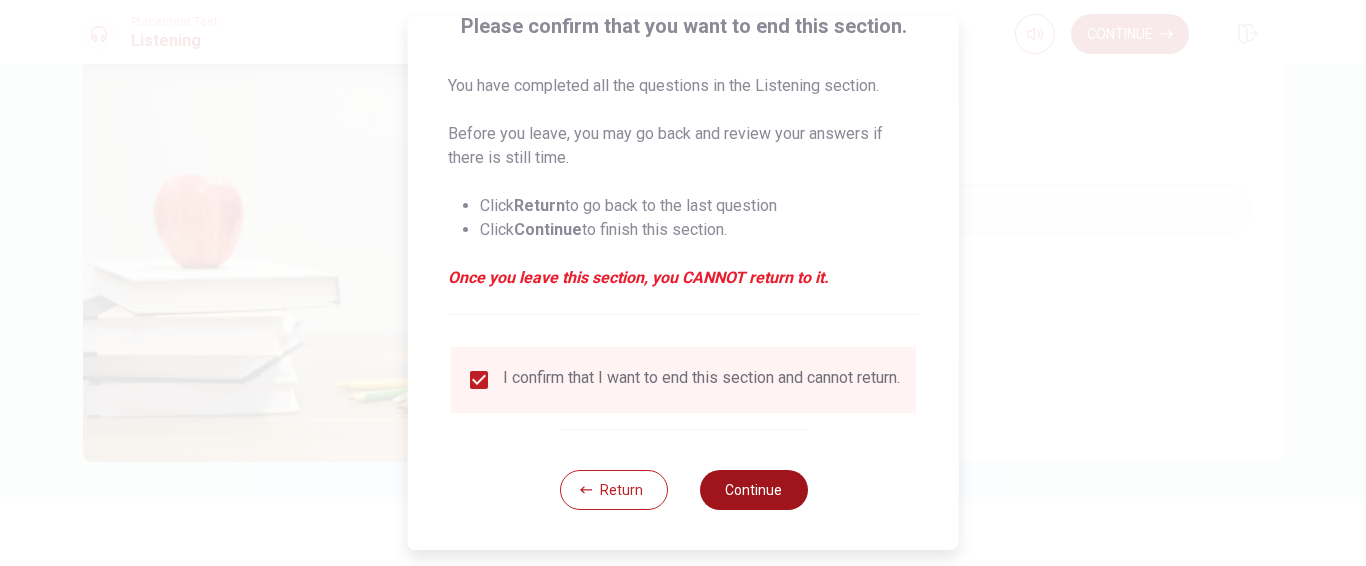 click on "Continue" at bounding box center (753, 490) 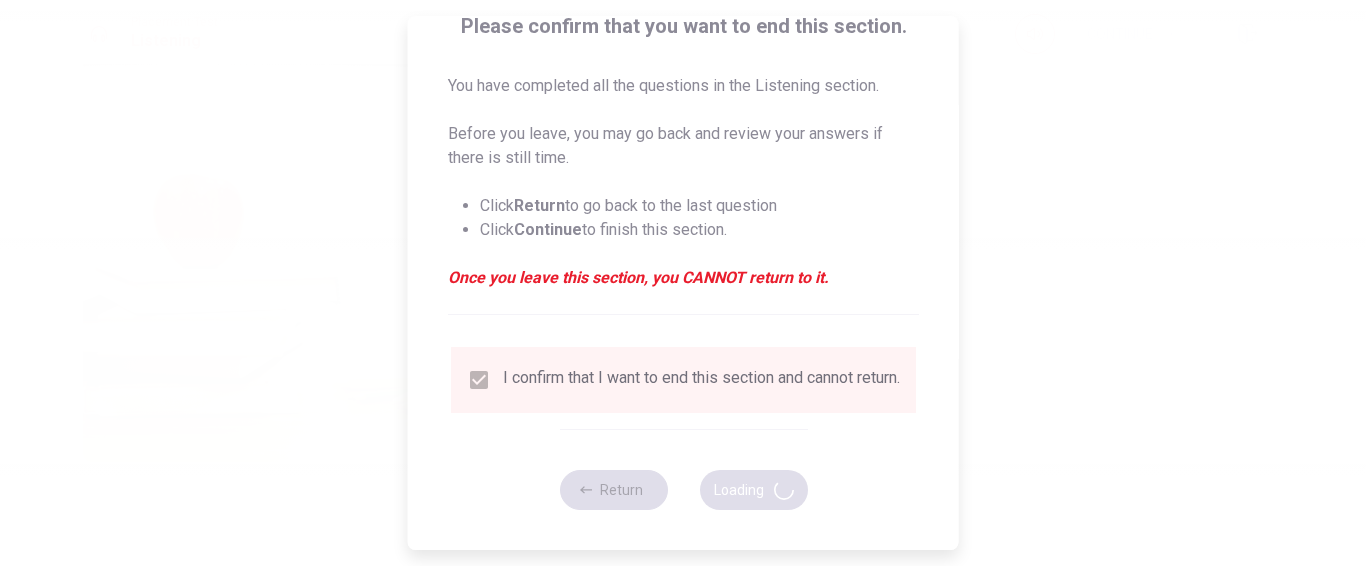 type on "63" 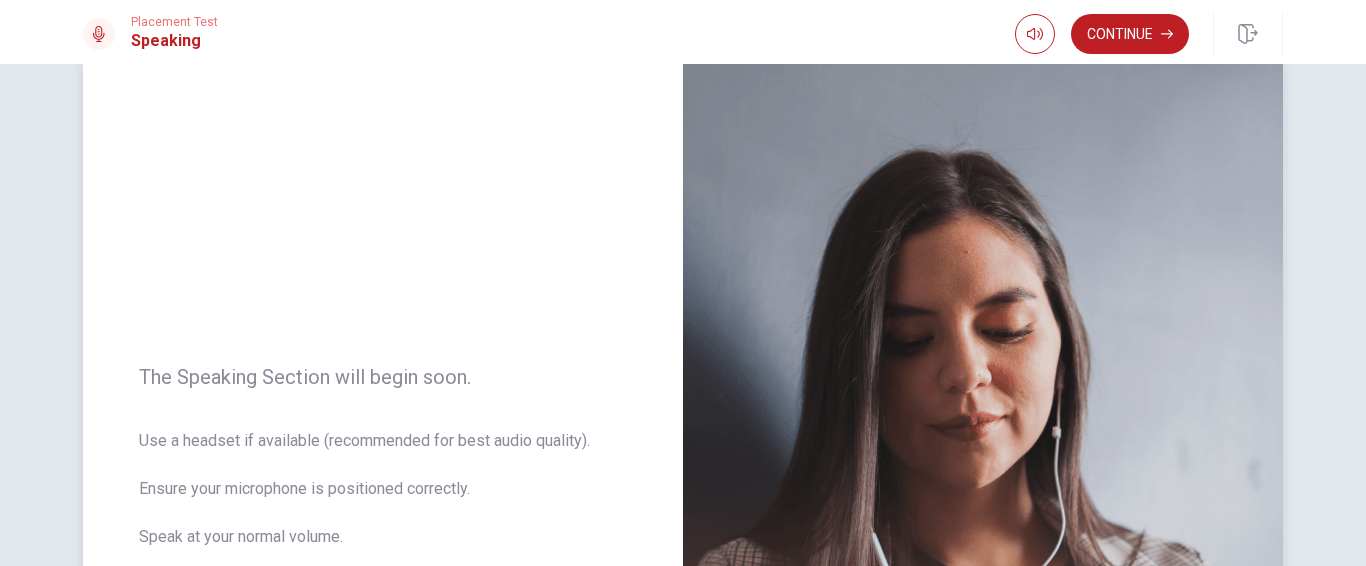 scroll, scrollTop: 0, scrollLeft: 0, axis: both 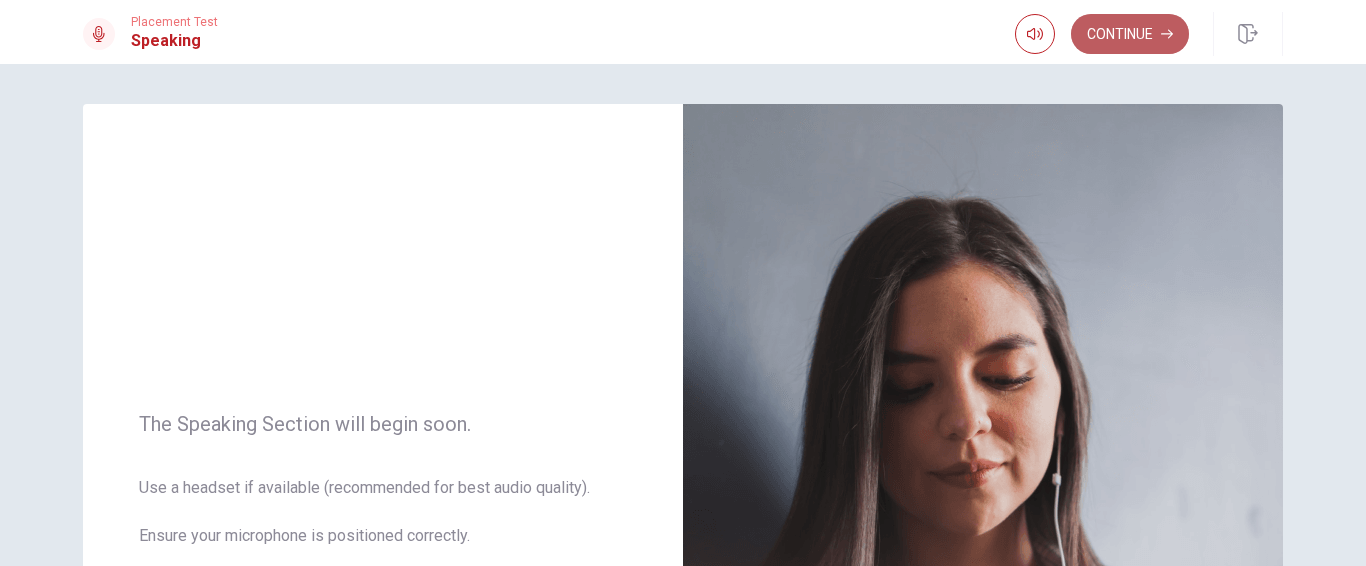 click on "Continue" at bounding box center [1130, 34] 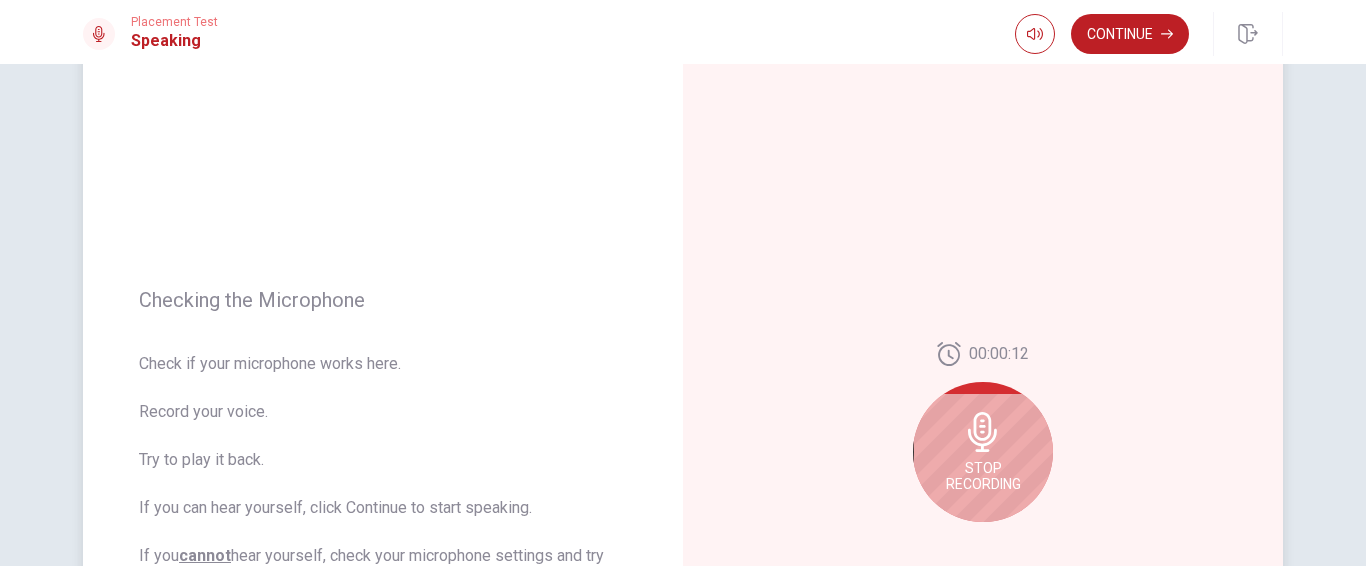 scroll, scrollTop: 200, scrollLeft: 0, axis: vertical 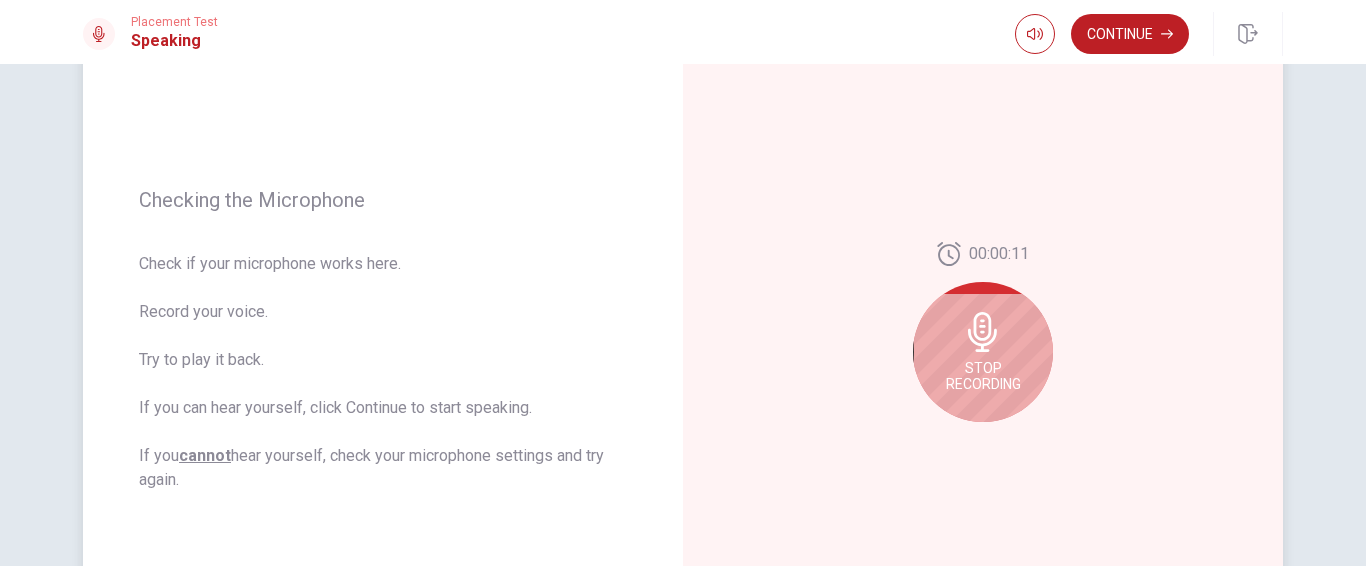 click on "Stop   Recording" at bounding box center (983, 352) 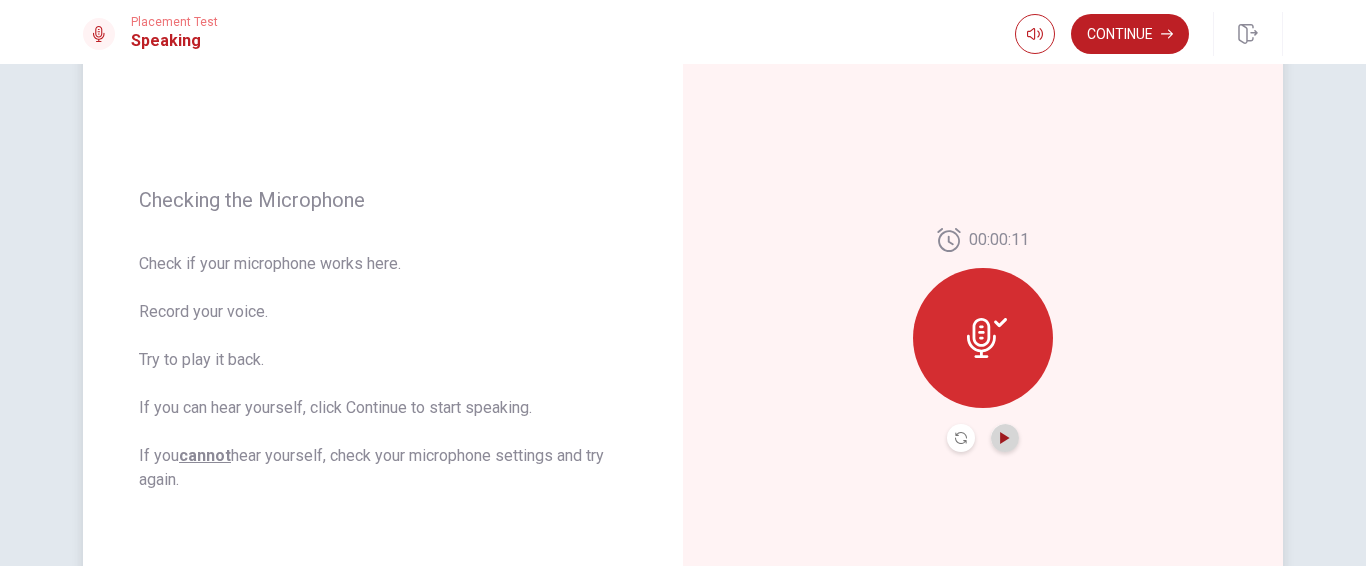 click 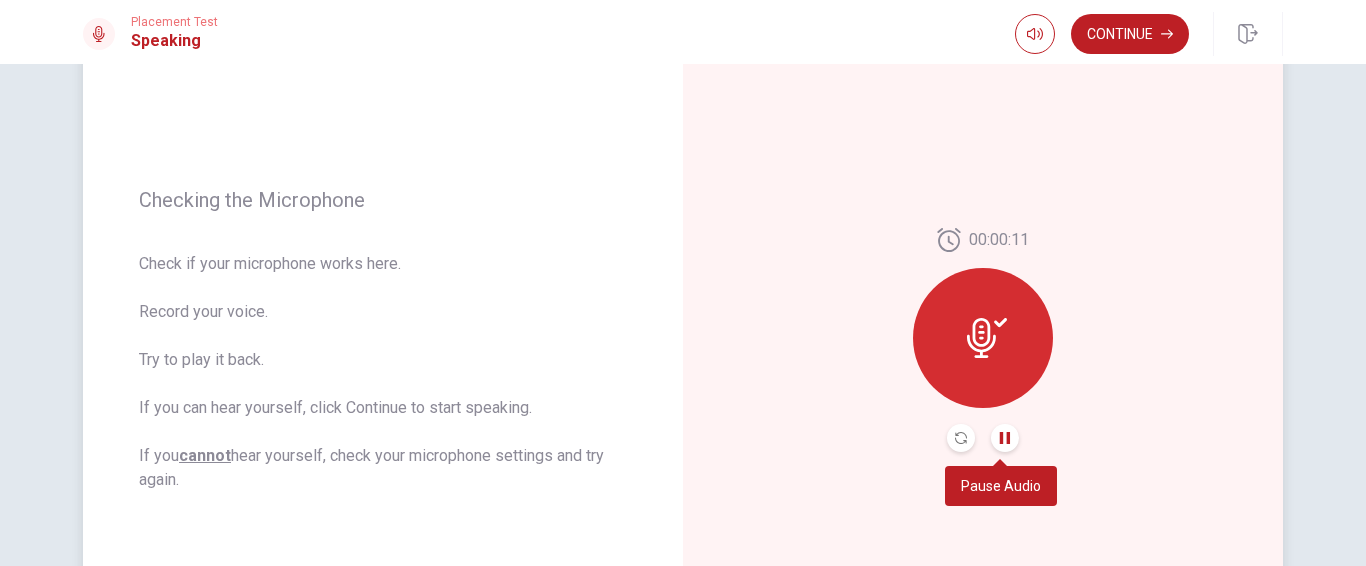 click 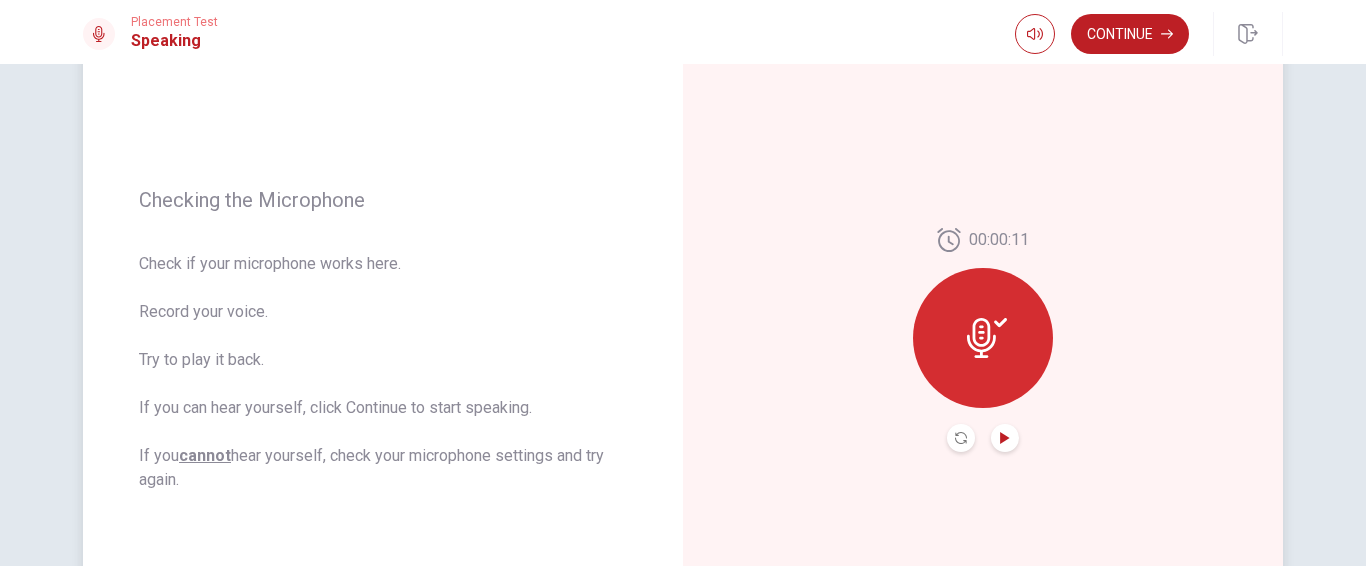 click 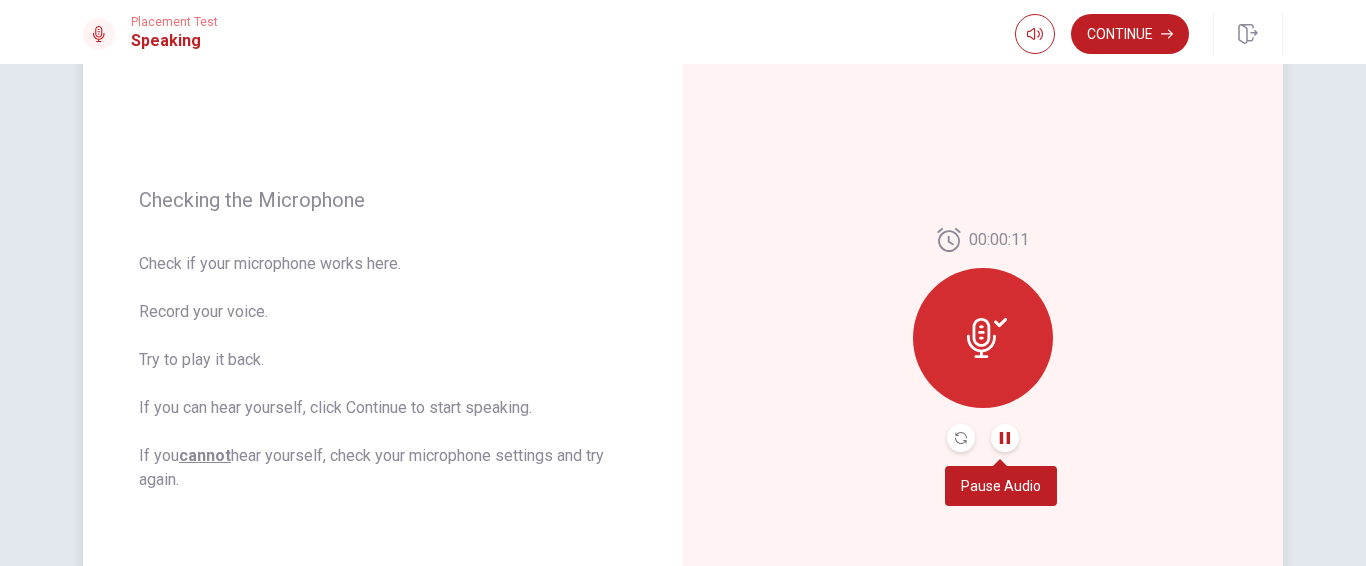 click 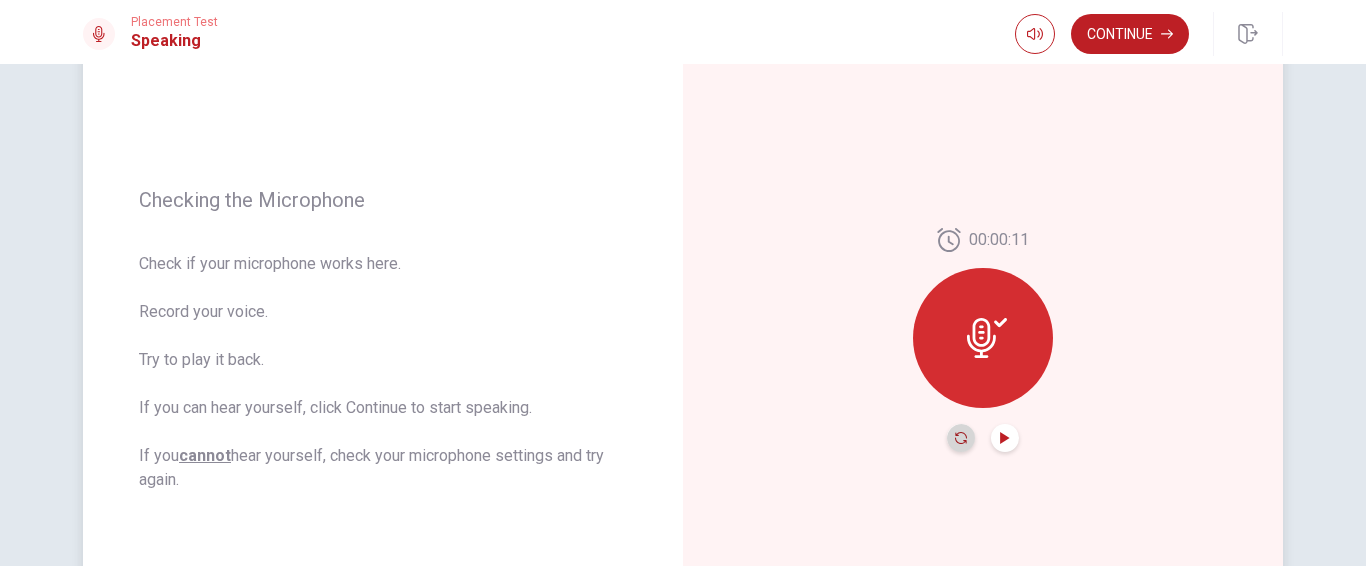 click 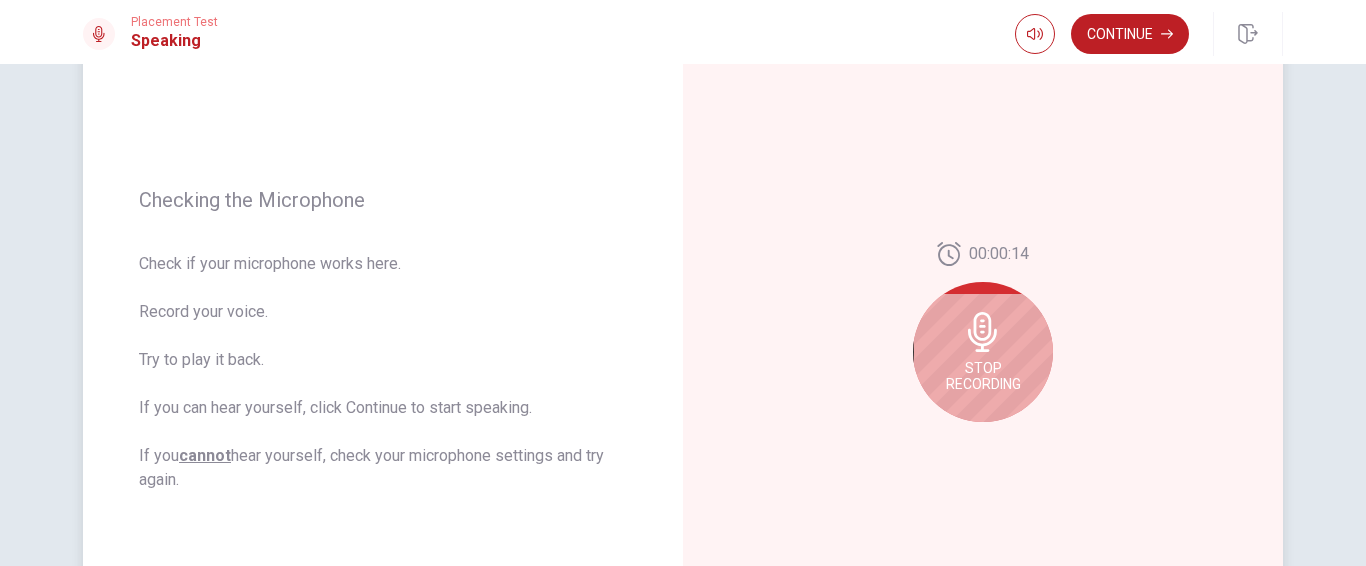 click 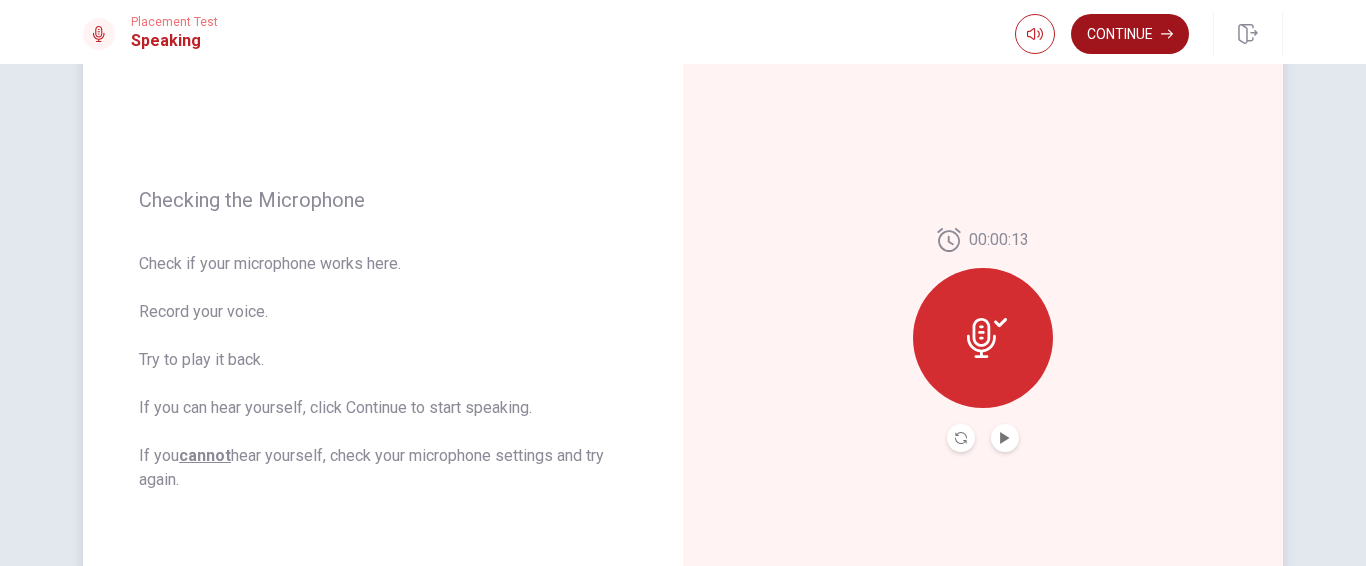 click on "Continue" at bounding box center [1130, 34] 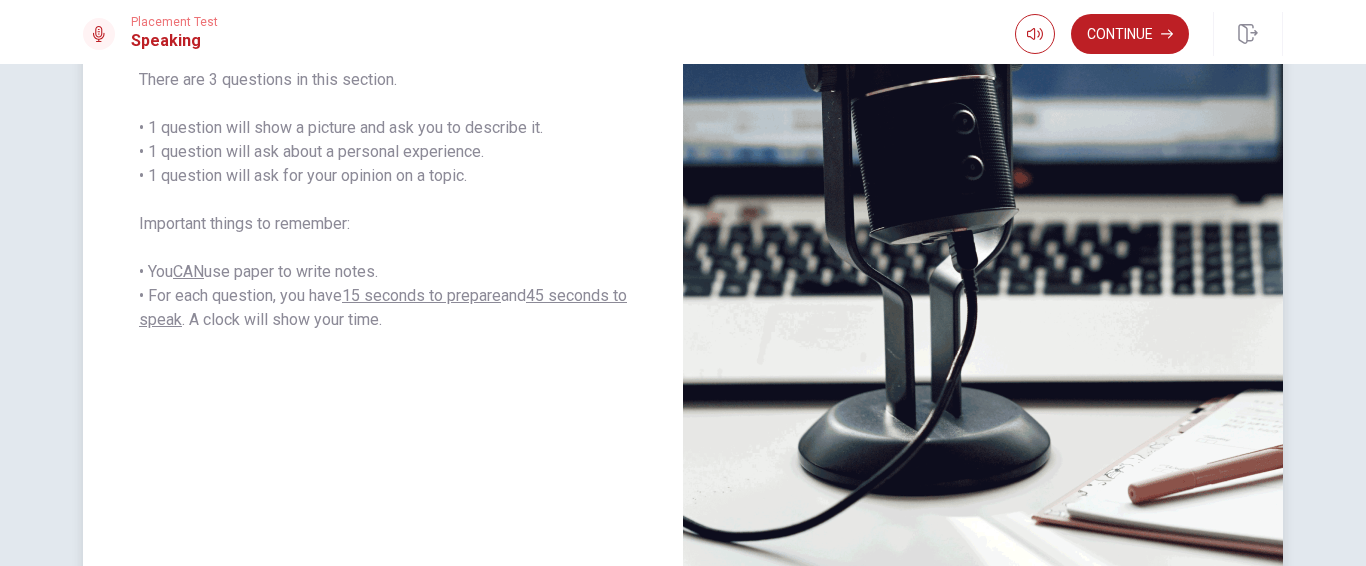 scroll, scrollTop: 14, scrollLeft: 0, axis: vertical 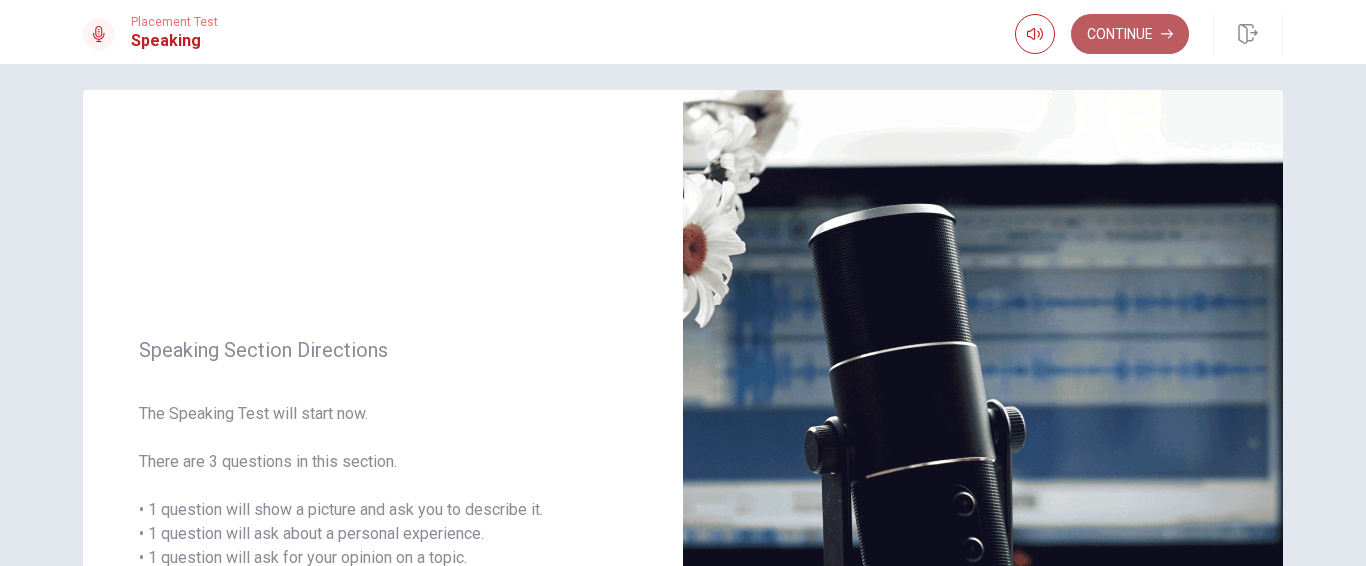 click on "Continue" at bounding box center (1130, 34) 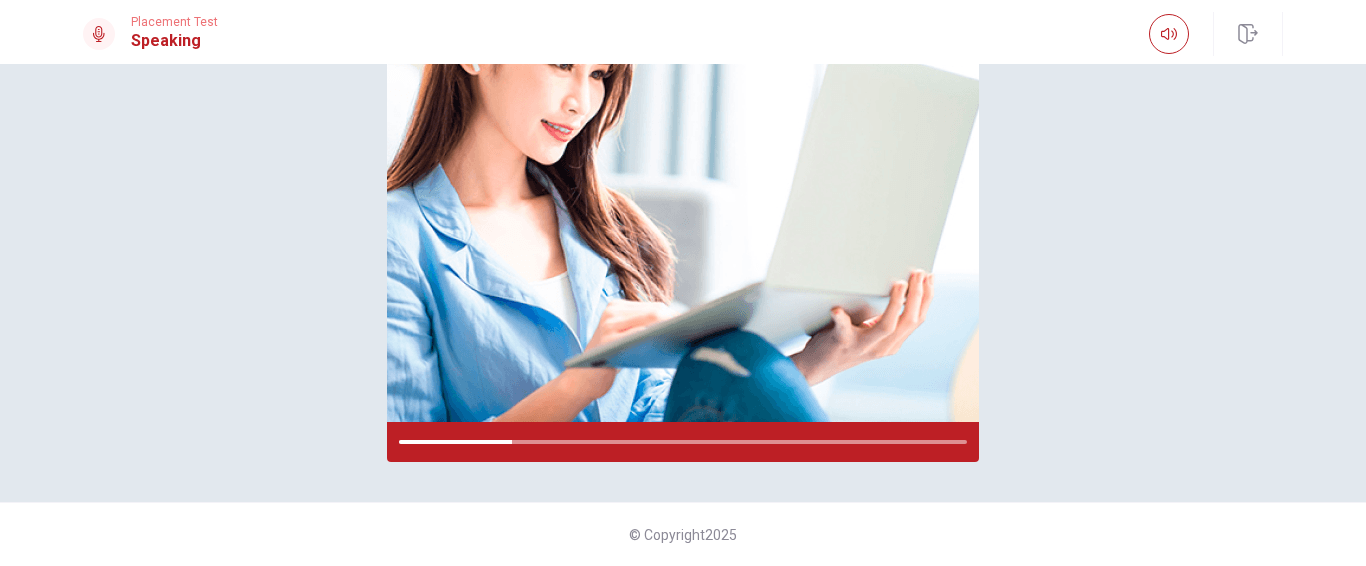 scroll, scrollTop: 211, scrollLeft: 0, axis: vertical 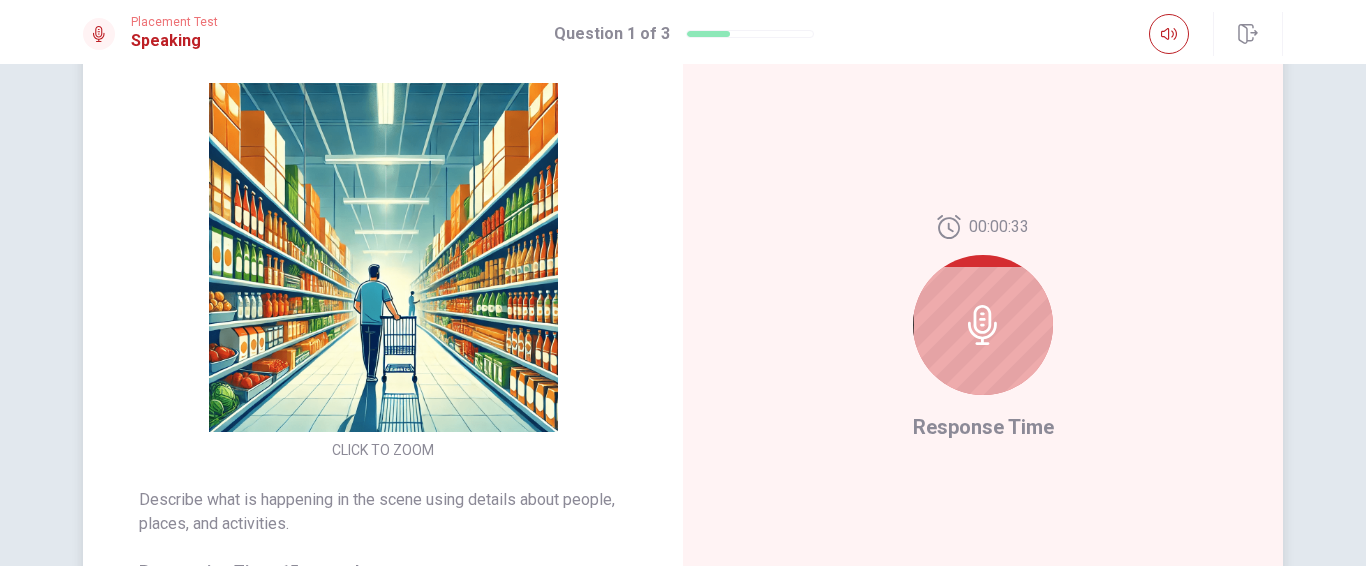 click 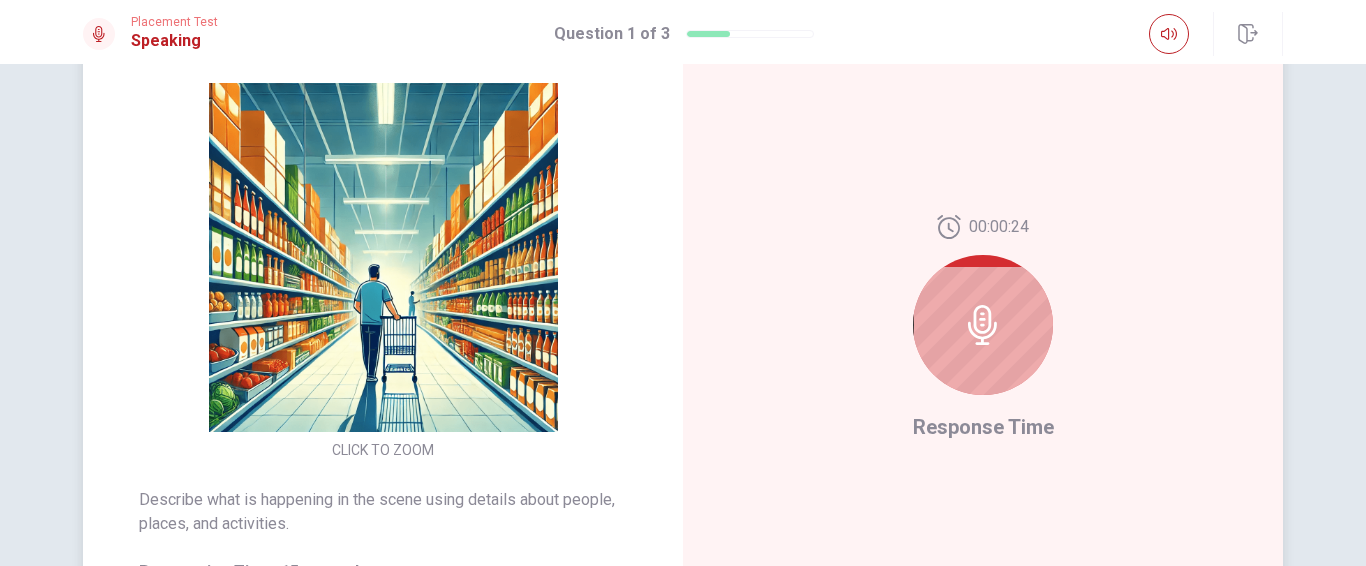 click 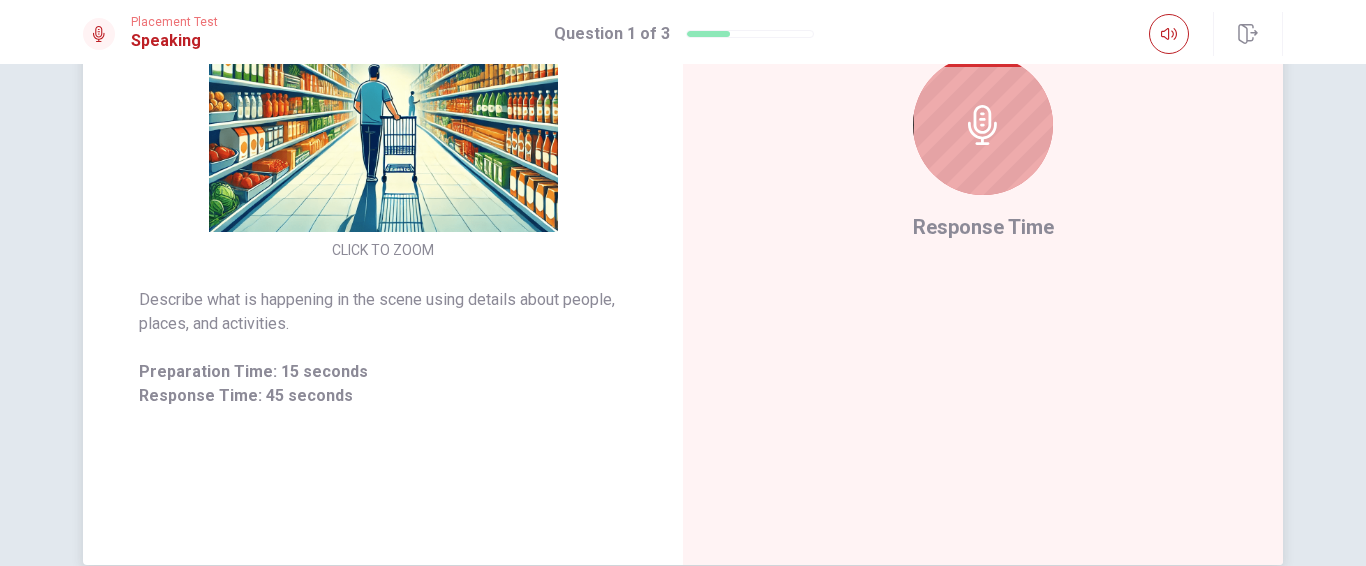 scroll, scrollTop: 211, scrollLeft: 0, axis: vertical 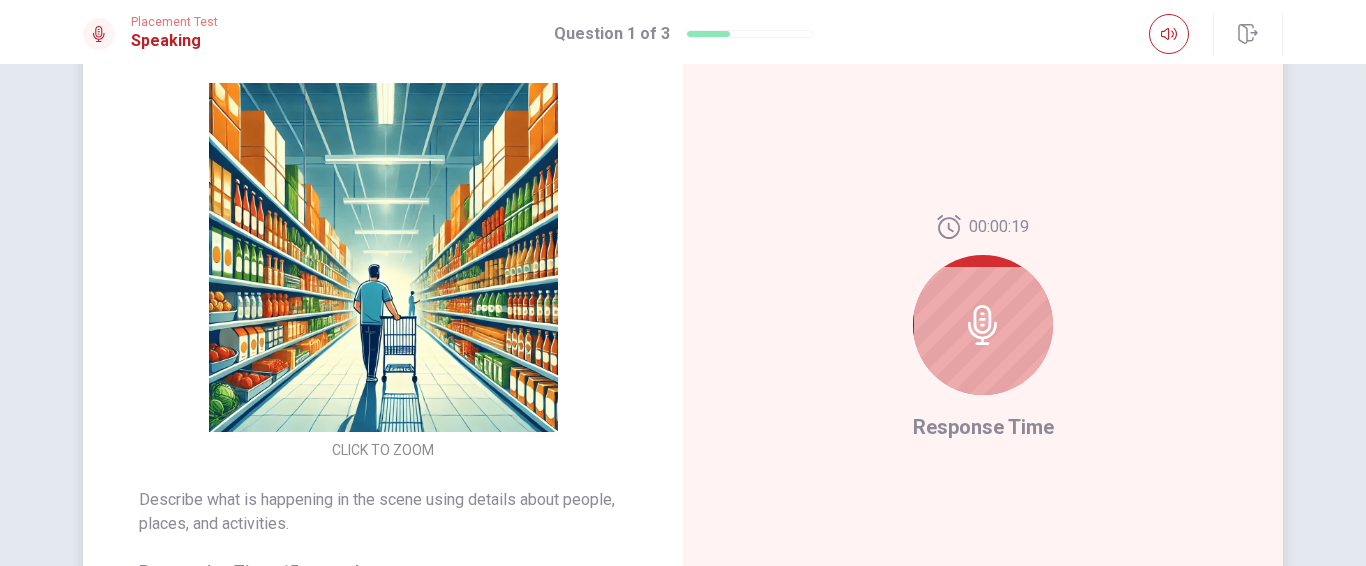 click 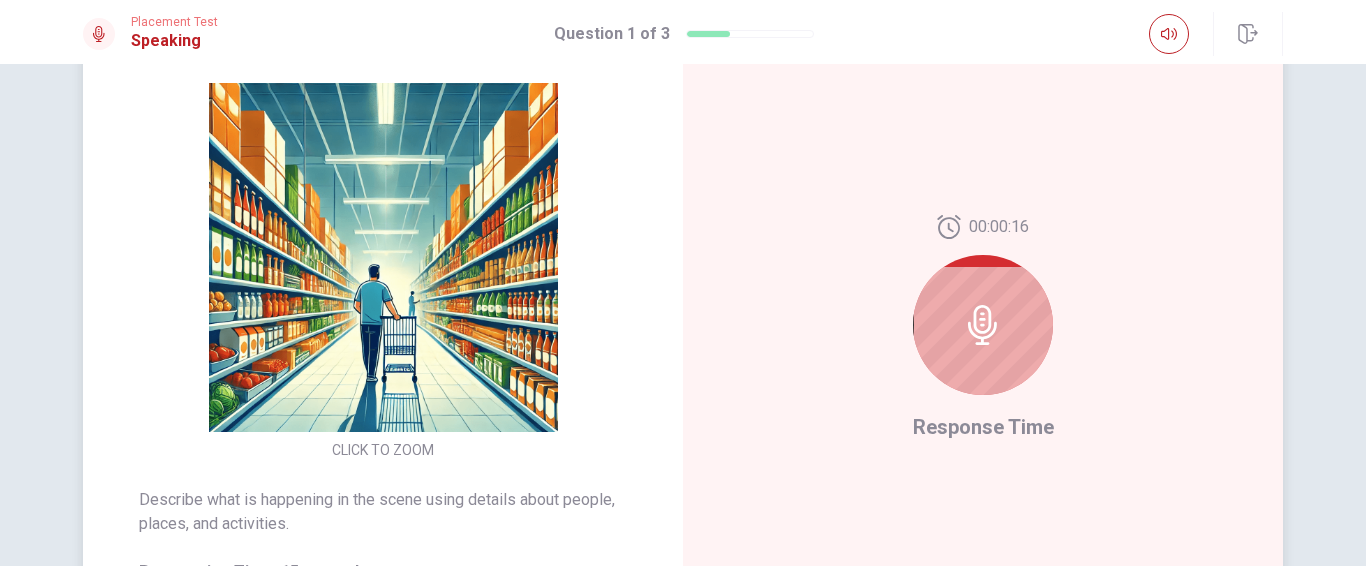 click 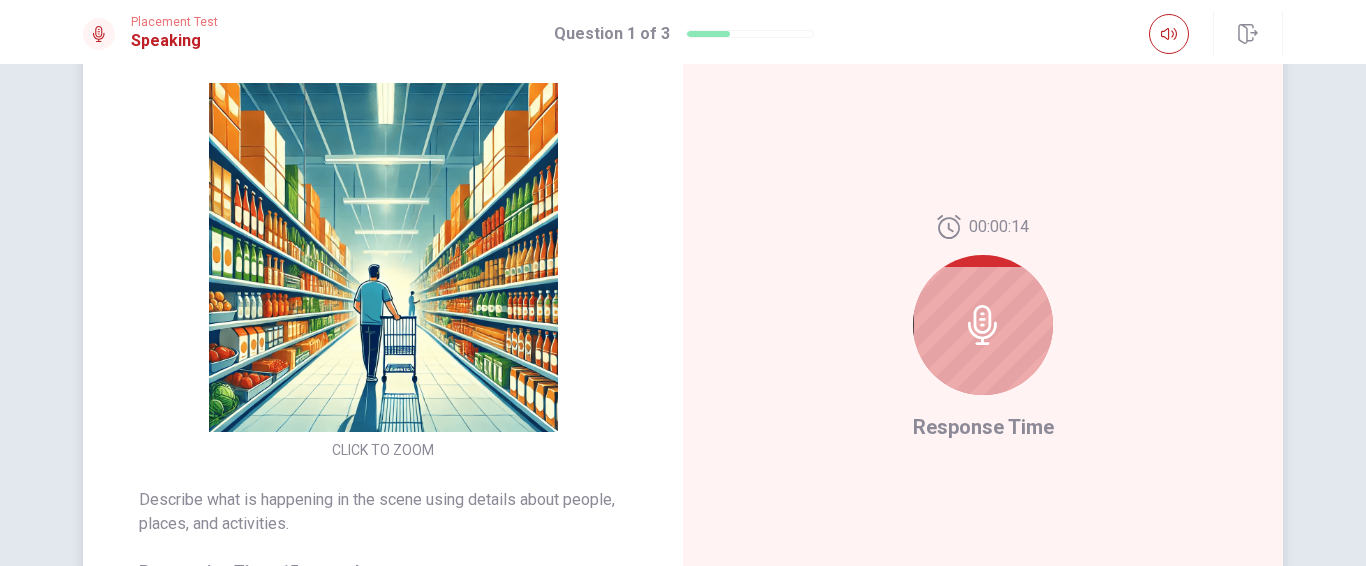 click 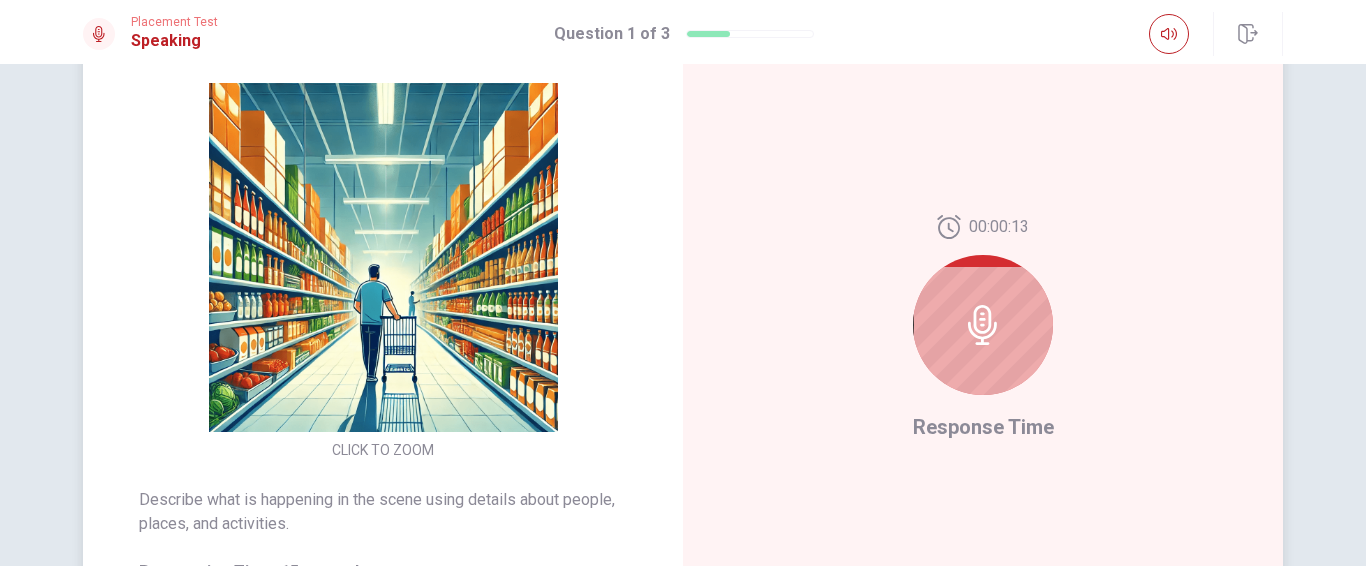 click 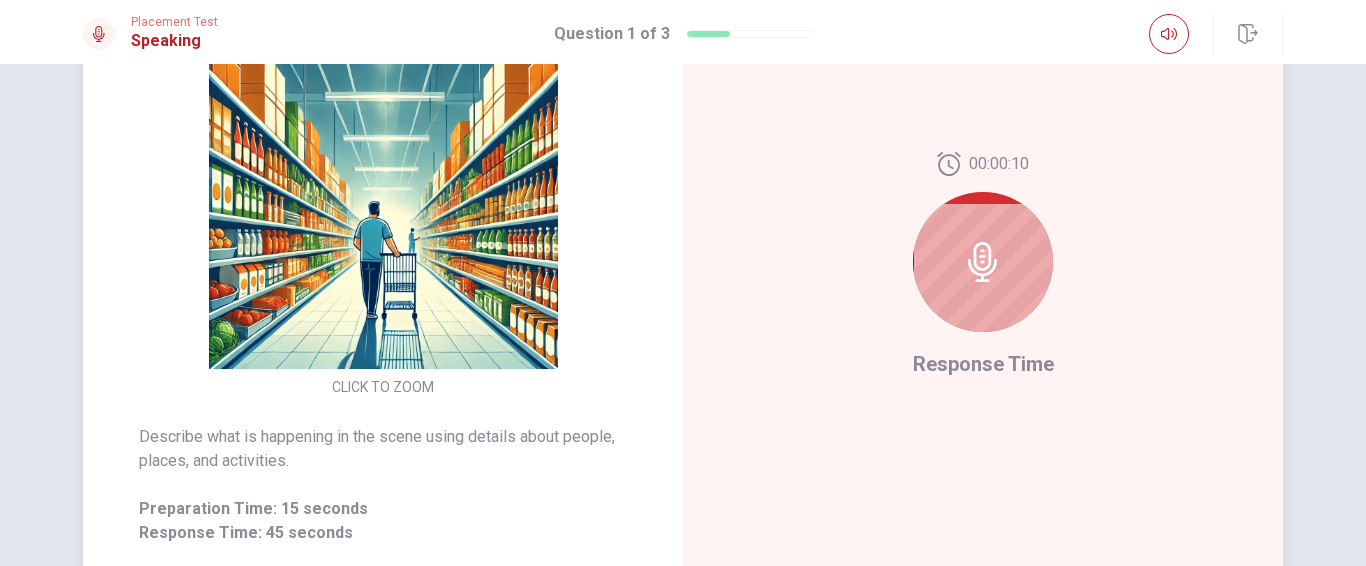 scroll, scrollTop: 211, scrollLeft: 0, axis: vertical 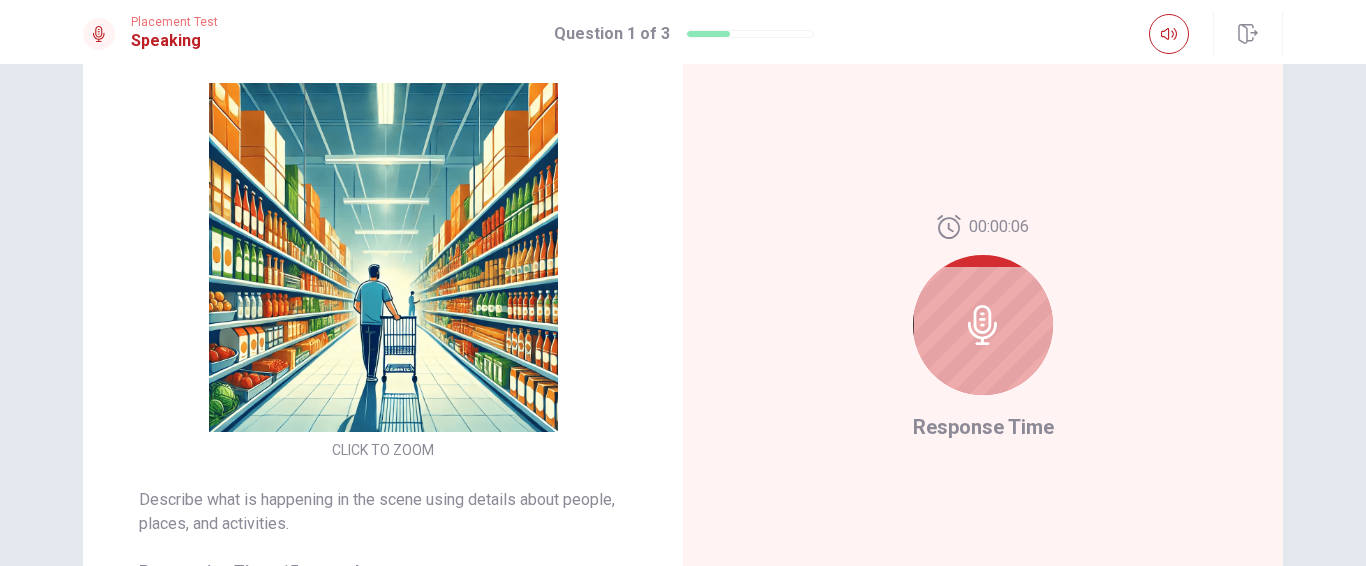 click 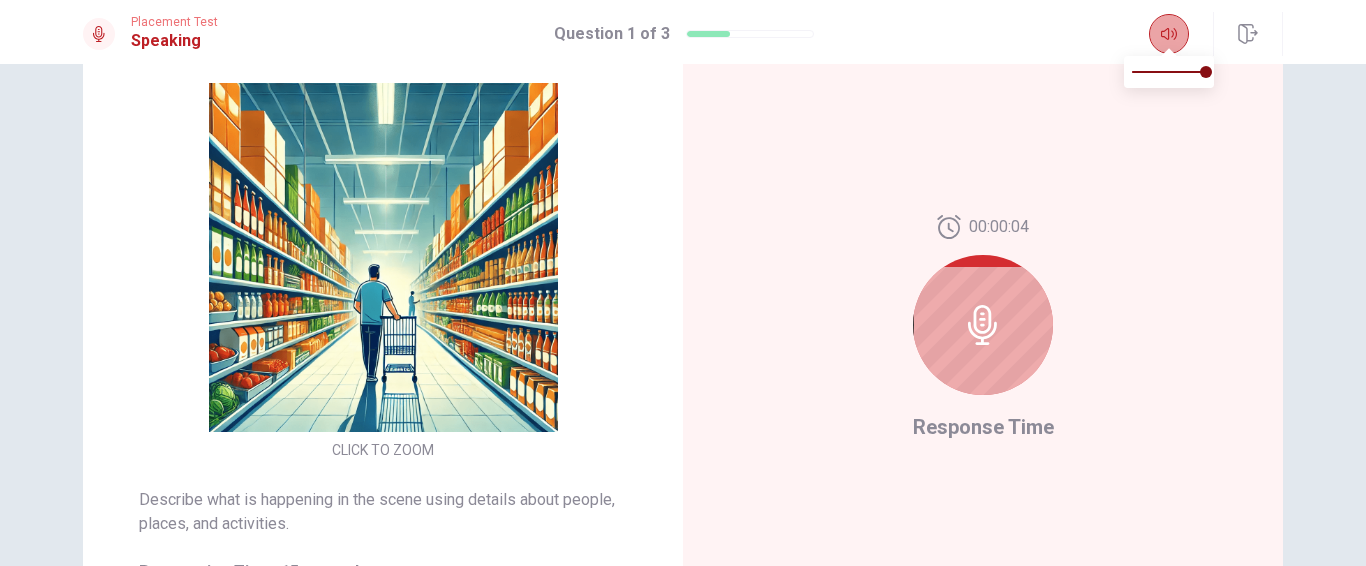 click 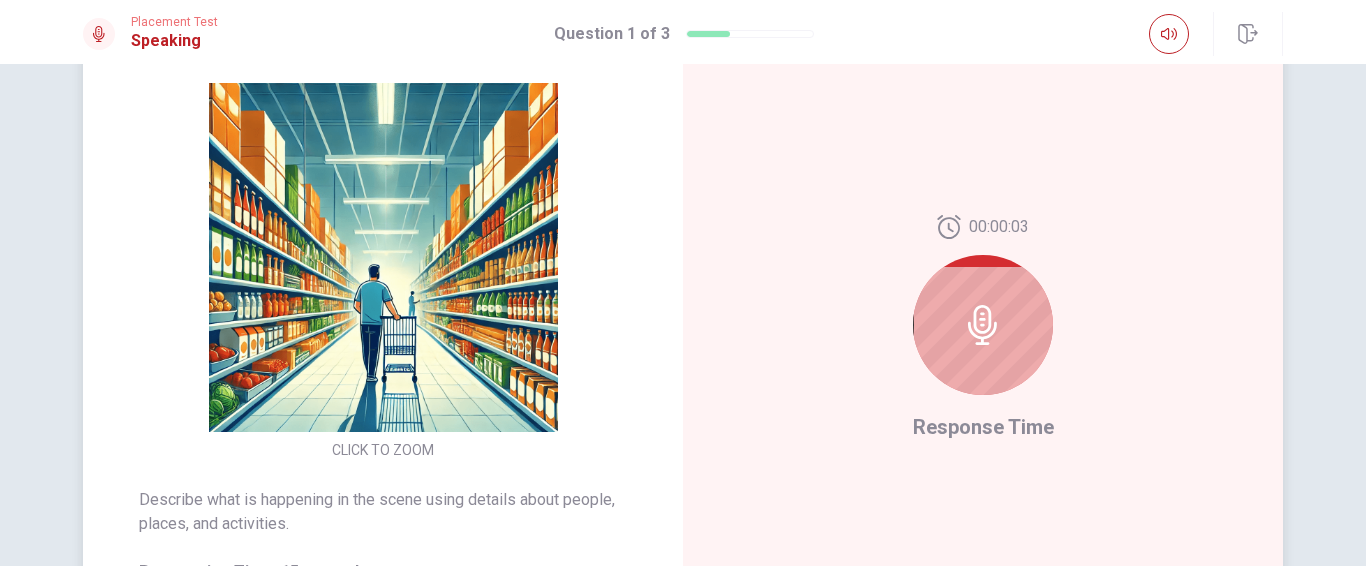 click 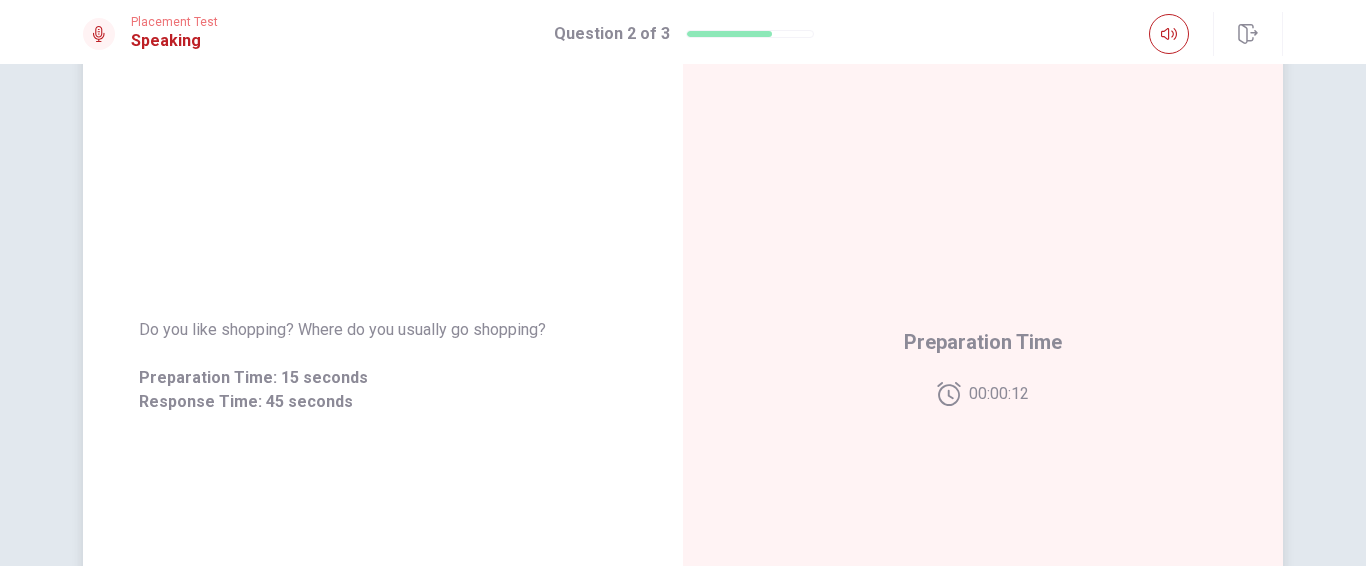 scroll, scrollTop: 200, scrollLeft: 0, axis: vertical 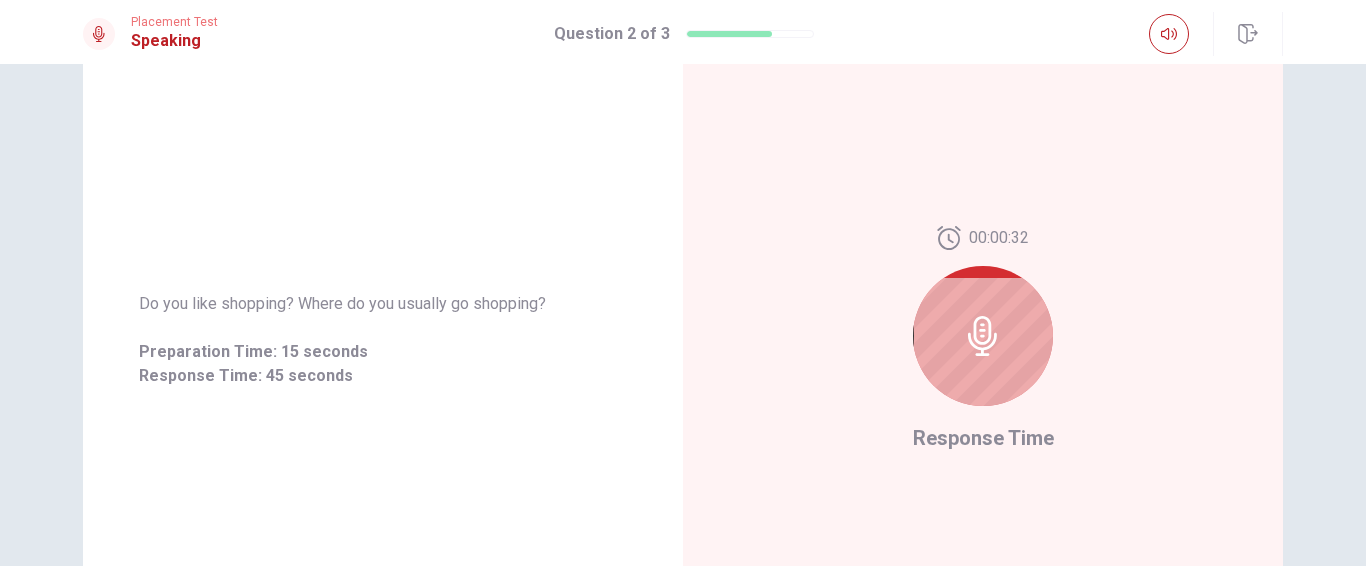 click 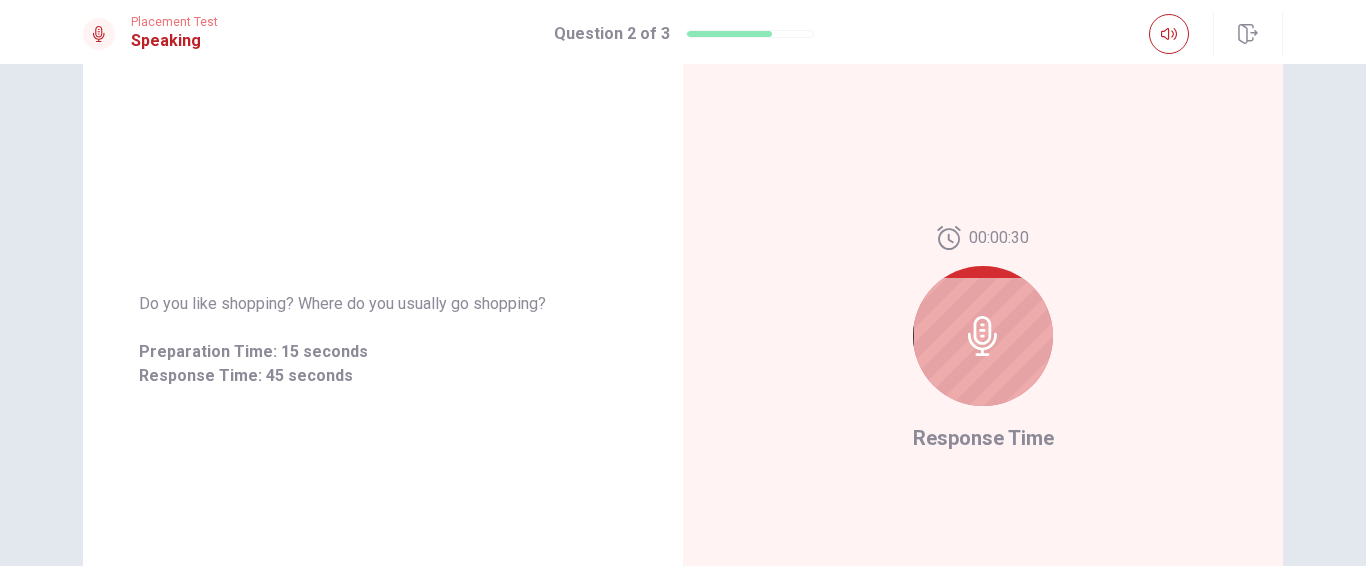 click 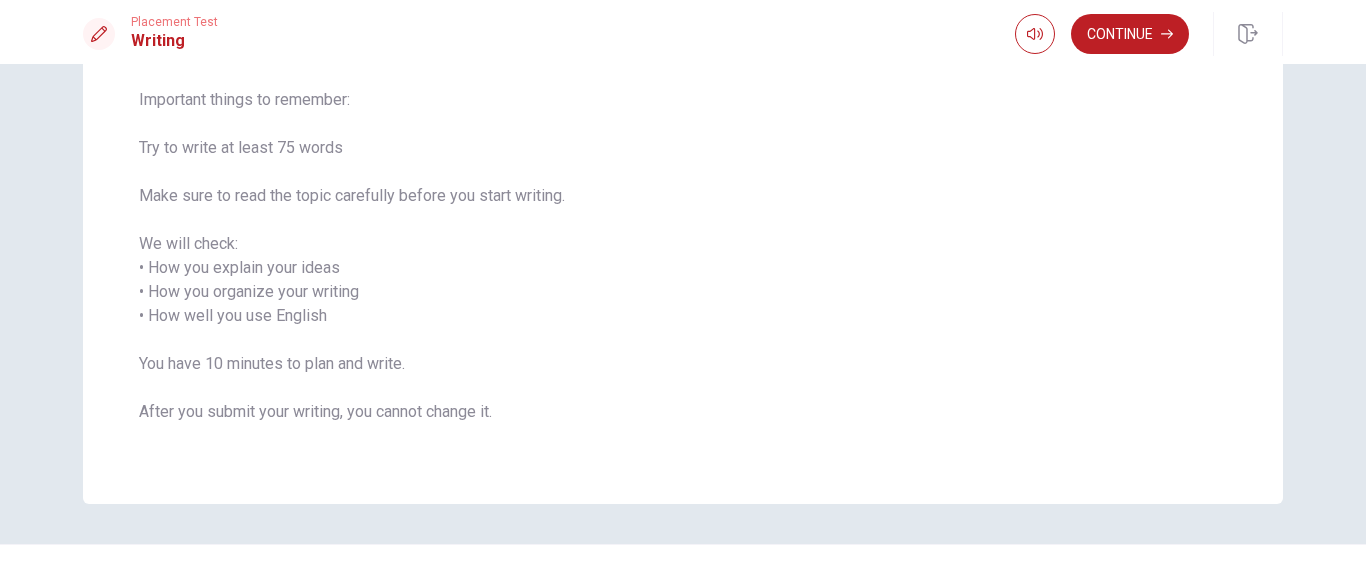 scroll, scrollTop: 242, scrollLeft: 0, axis: vertical 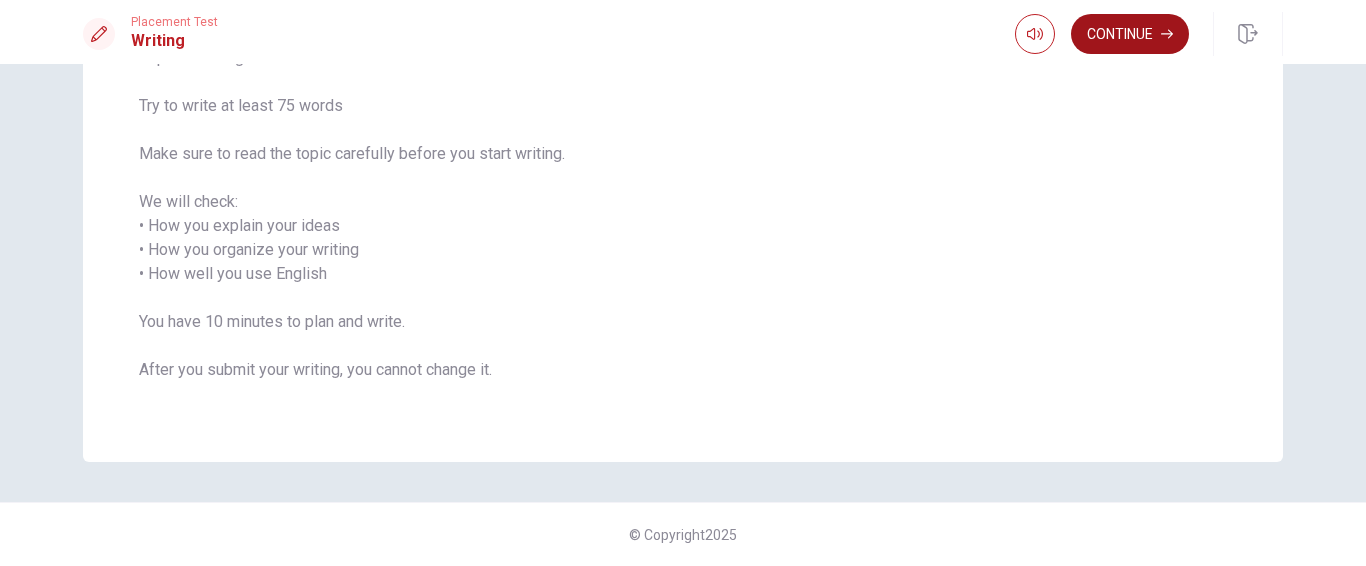 click on "Continue" at bounding box center [1130, 34] 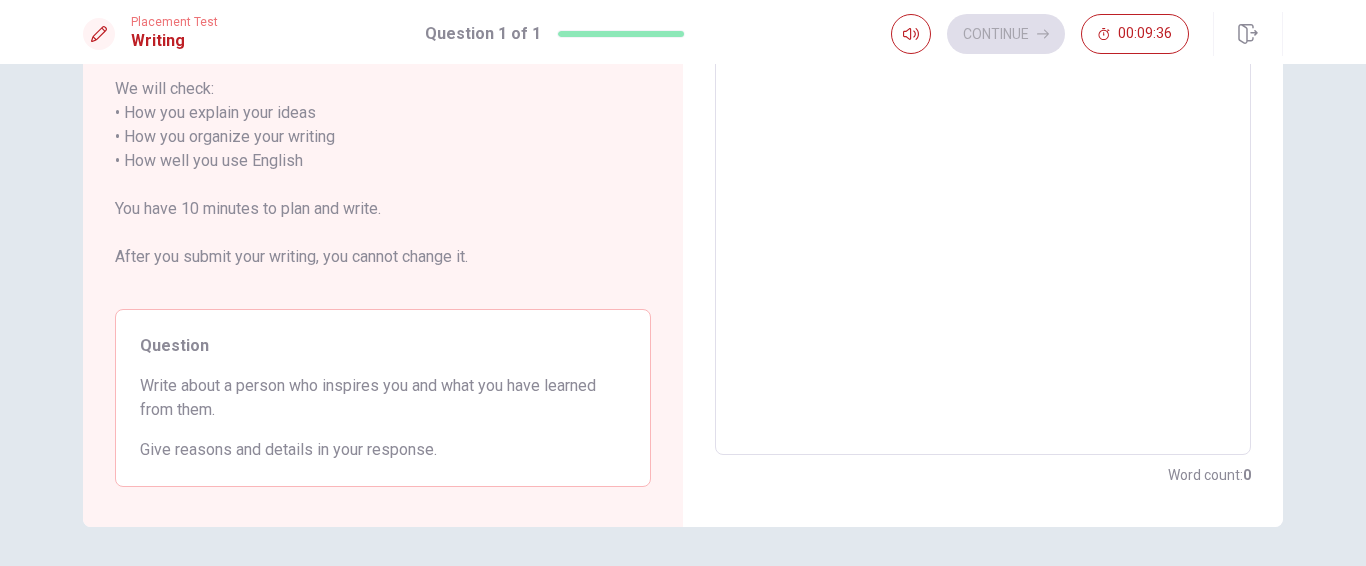 scroll, scrollTop: 342, scrollLeft: 0, axis: vertical 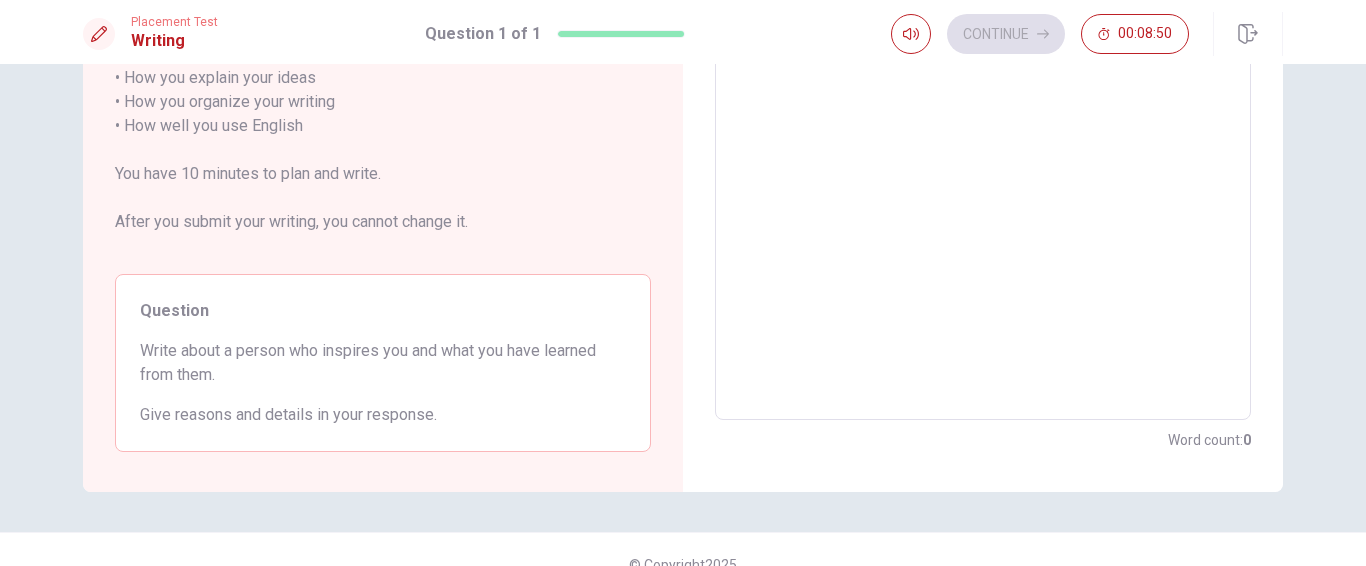 click at bounding box center (983, 126) 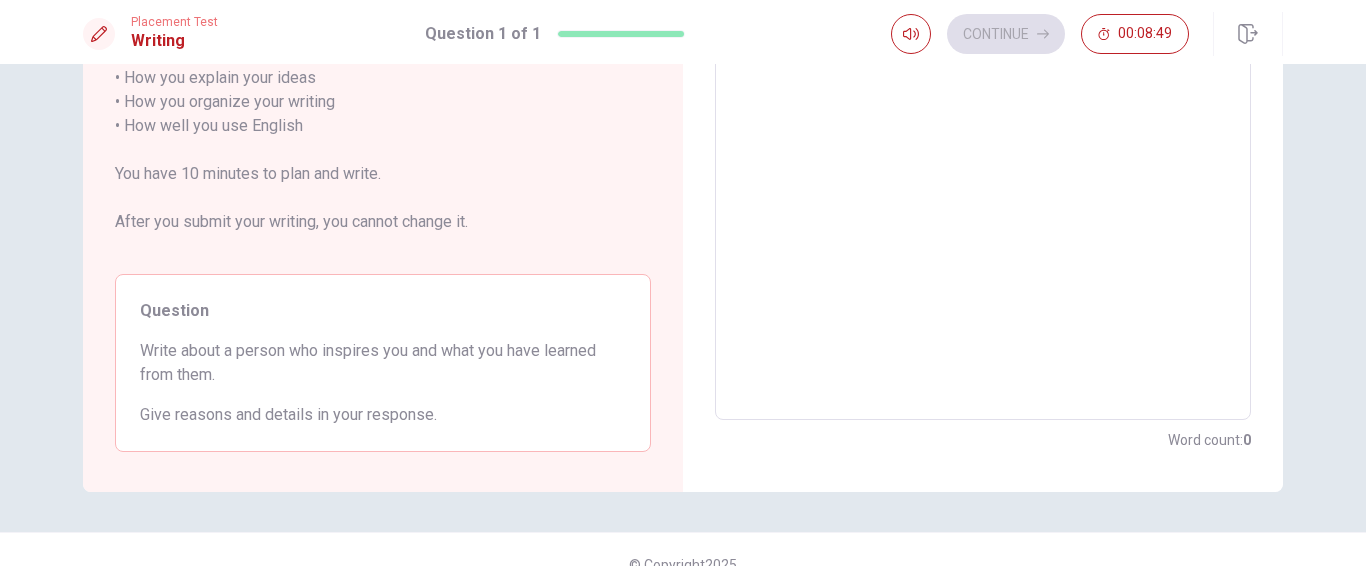 click at bounding box center (983, 126) 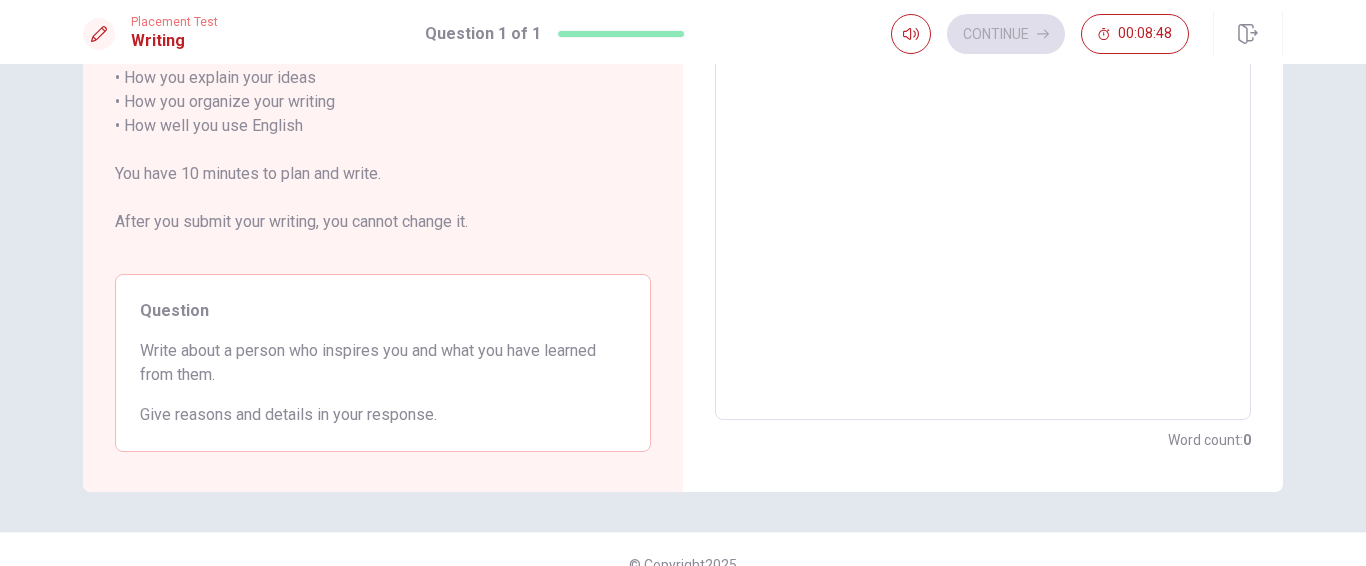 click at bounding box center (983, 126) 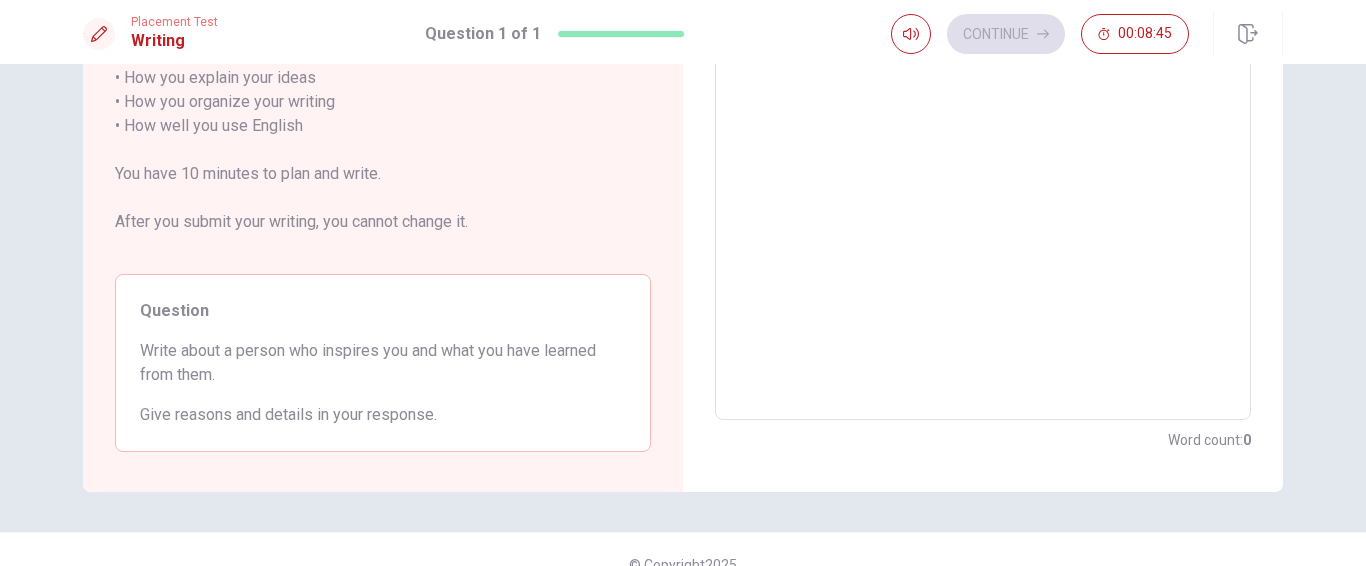 click at bounding box center (983, 126) 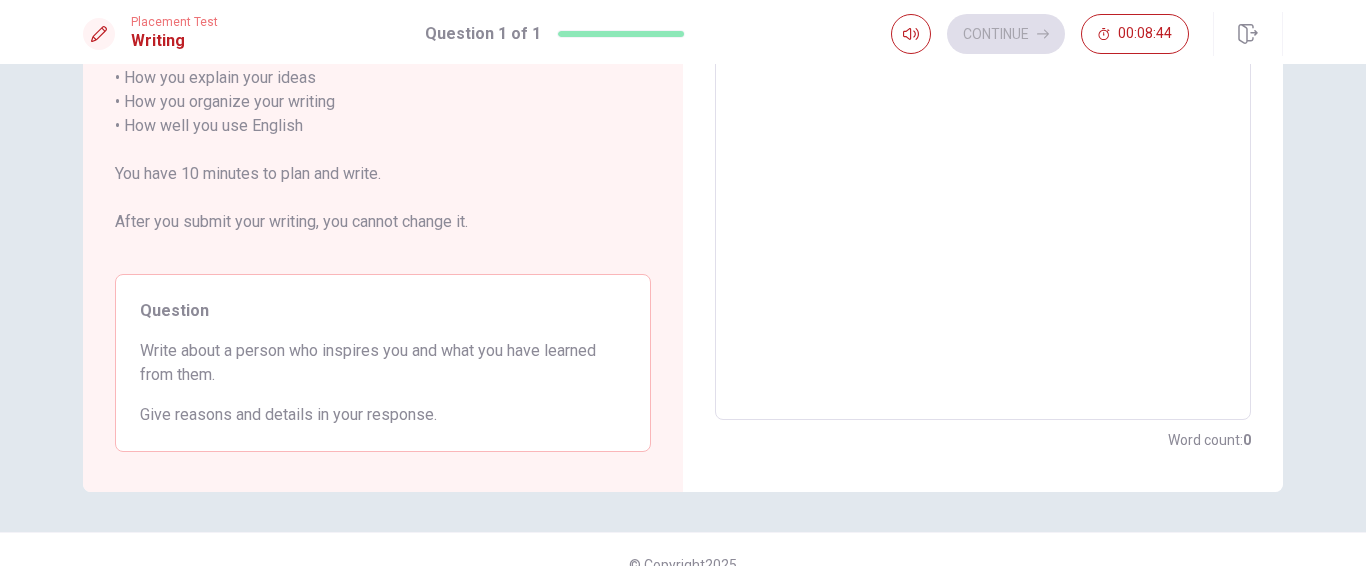 click at bounding box center (983, 126) 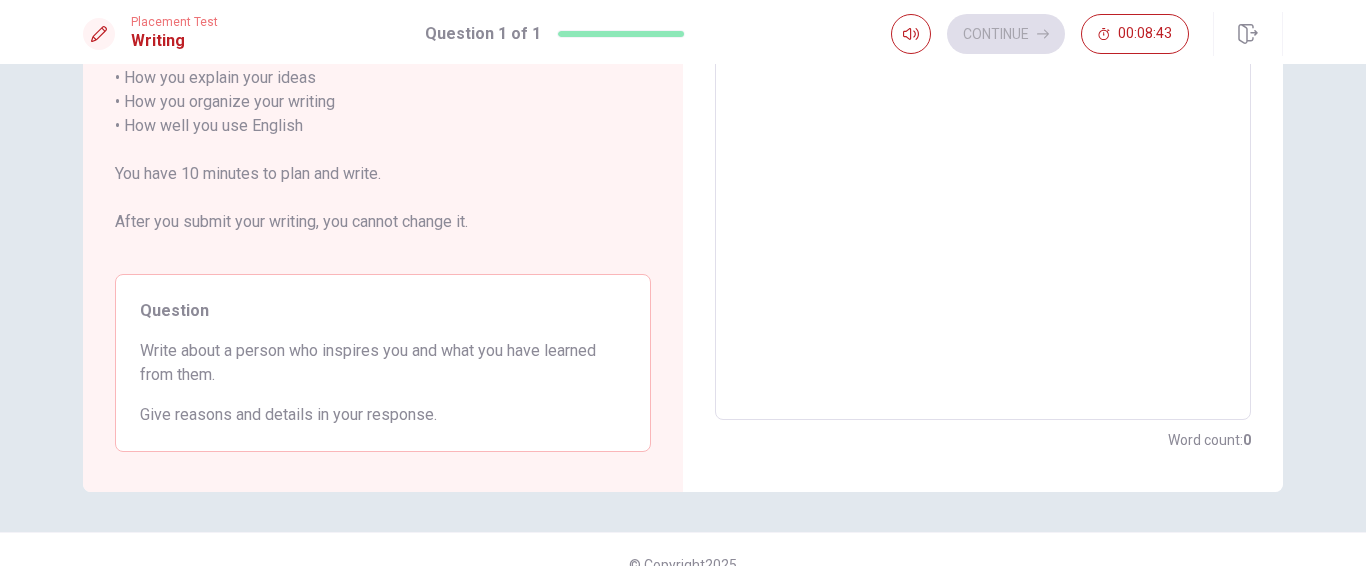 click at bounding box center [983, 126] 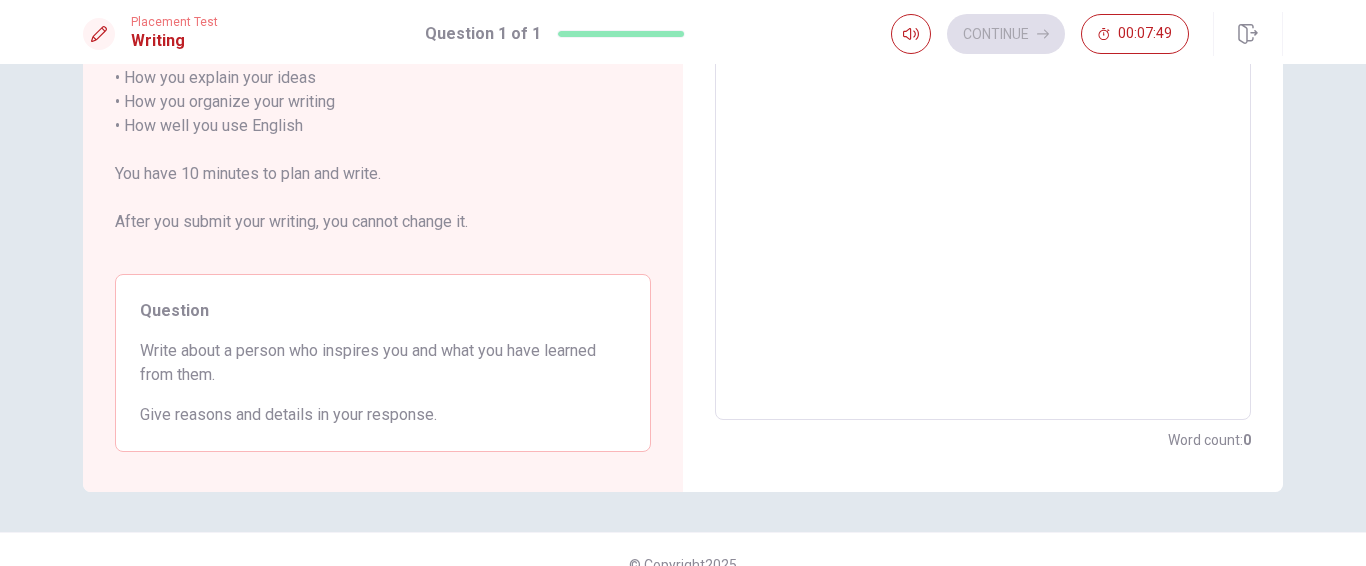click at bounding box center [983, 126] 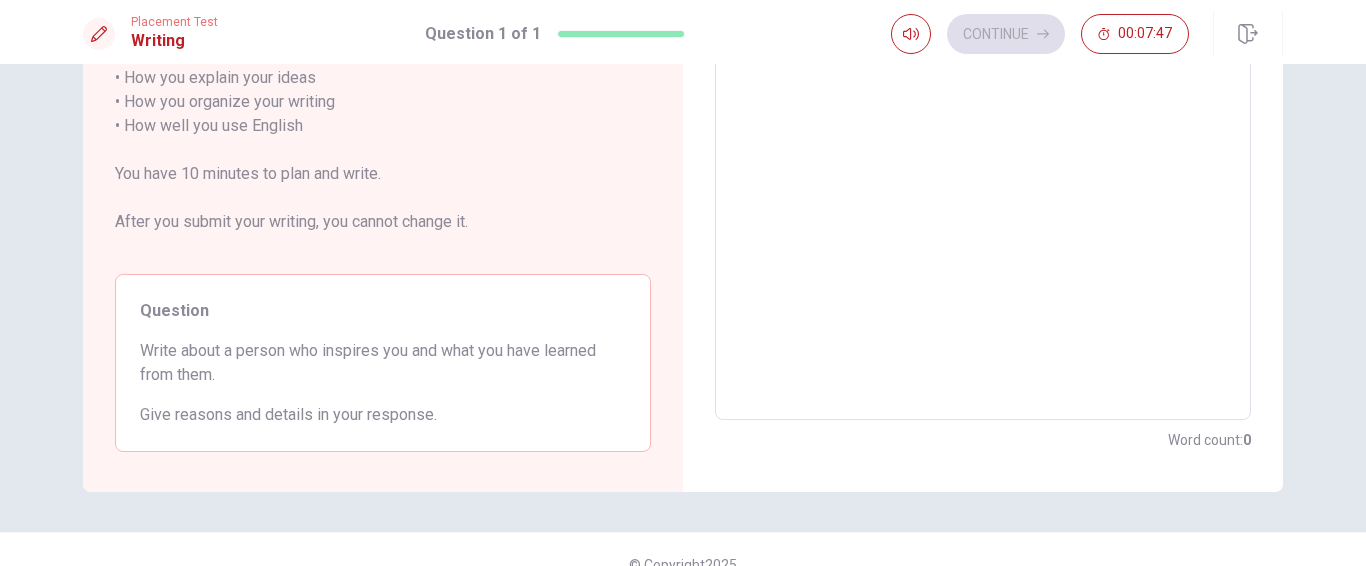 click at bounding box center (983, 126) 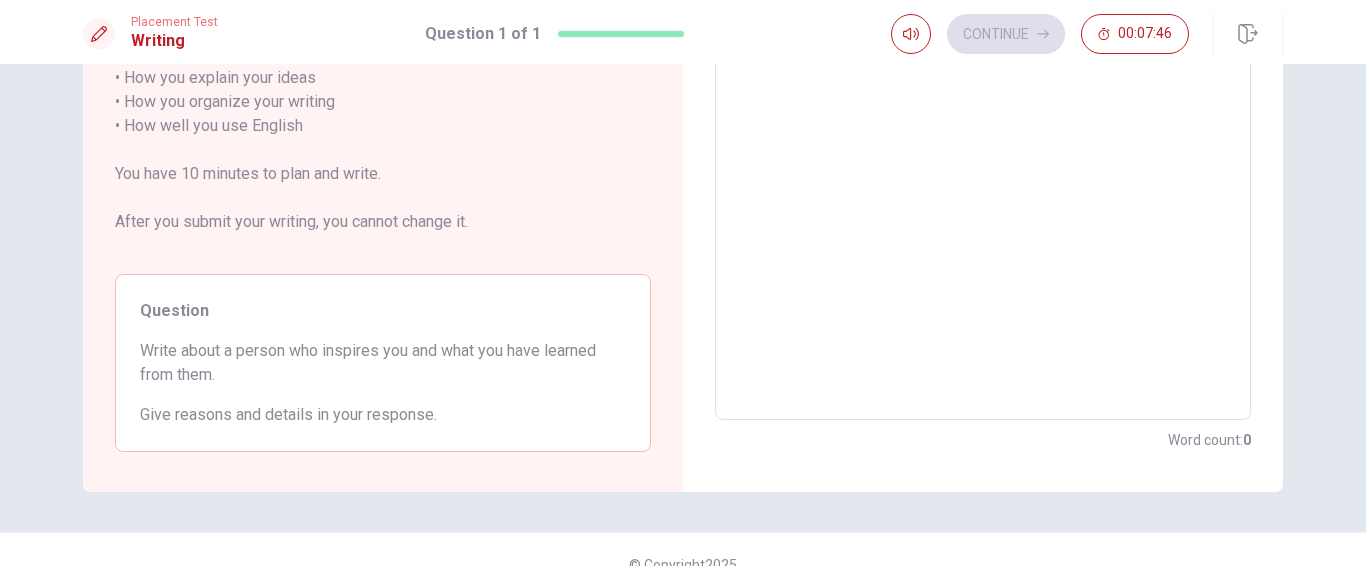 click at bounding box center (983, 126) 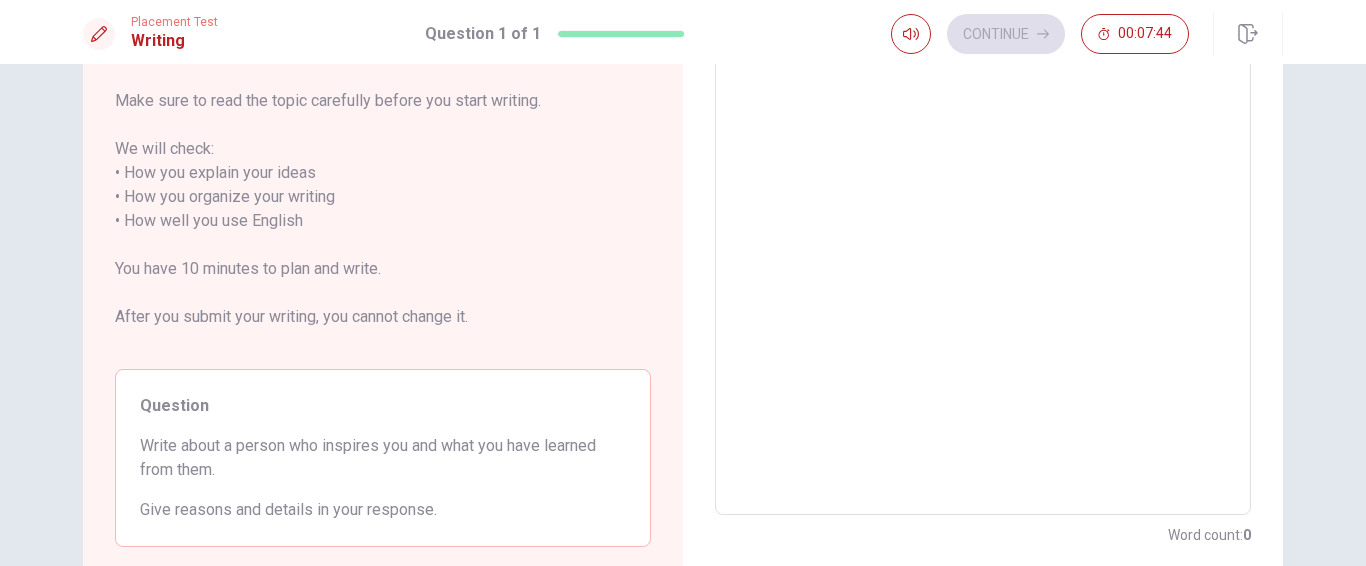 scroll, scrollTop: 0, scrollLeft: 0, axis: both 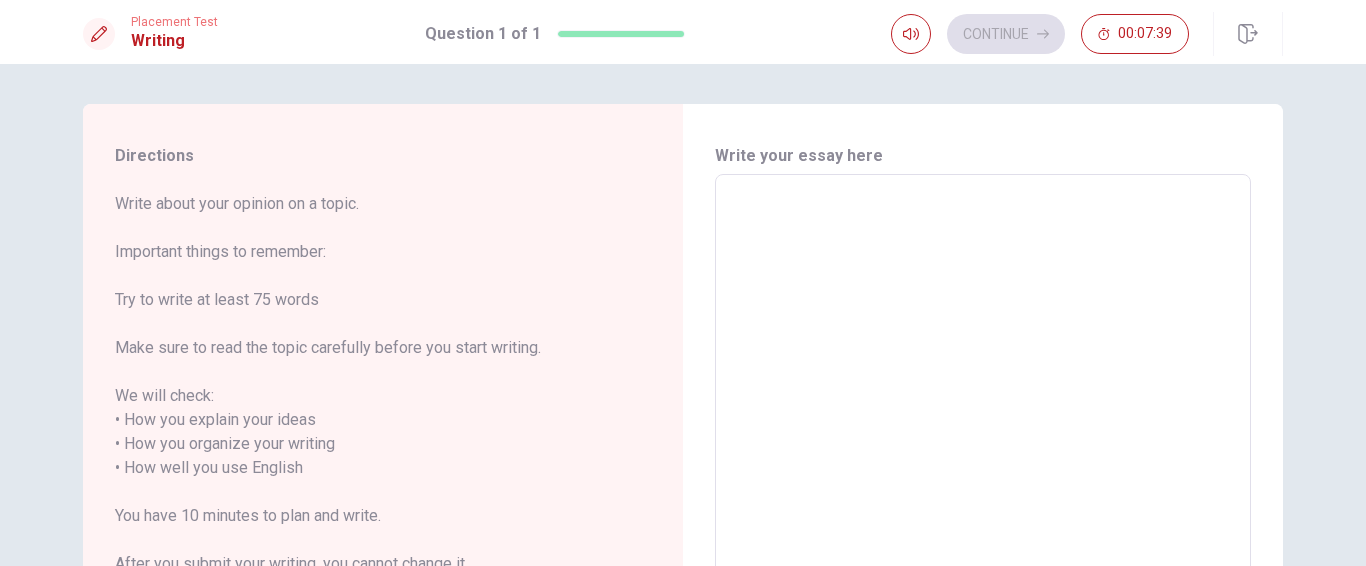 type on "I" 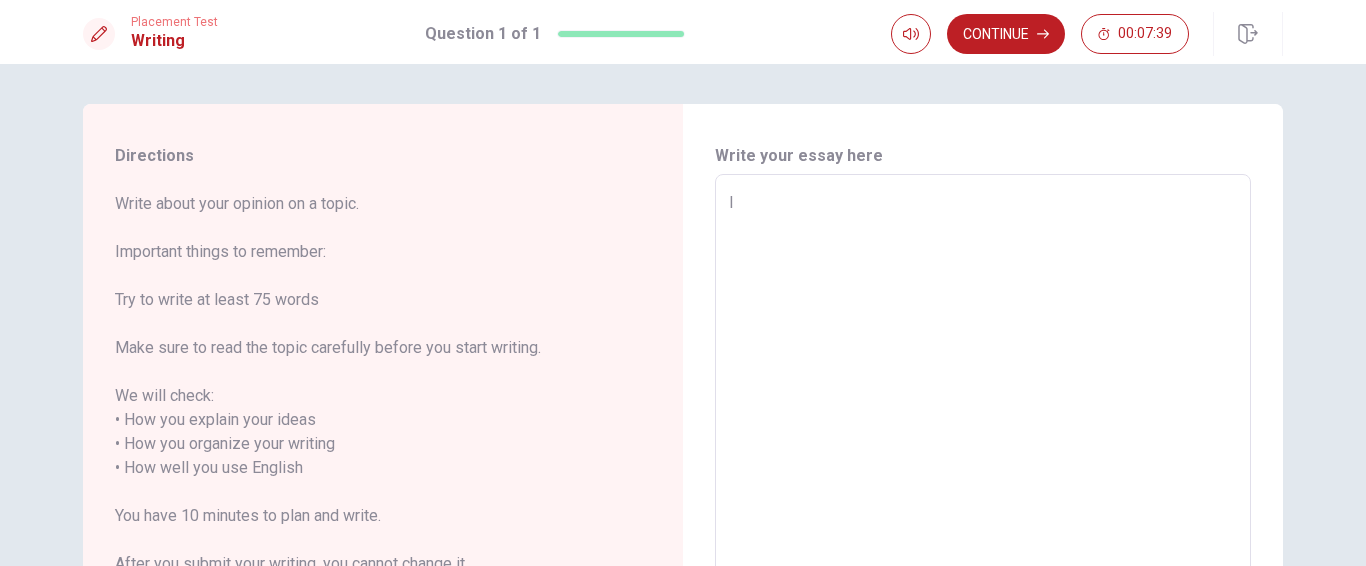 type on "x" 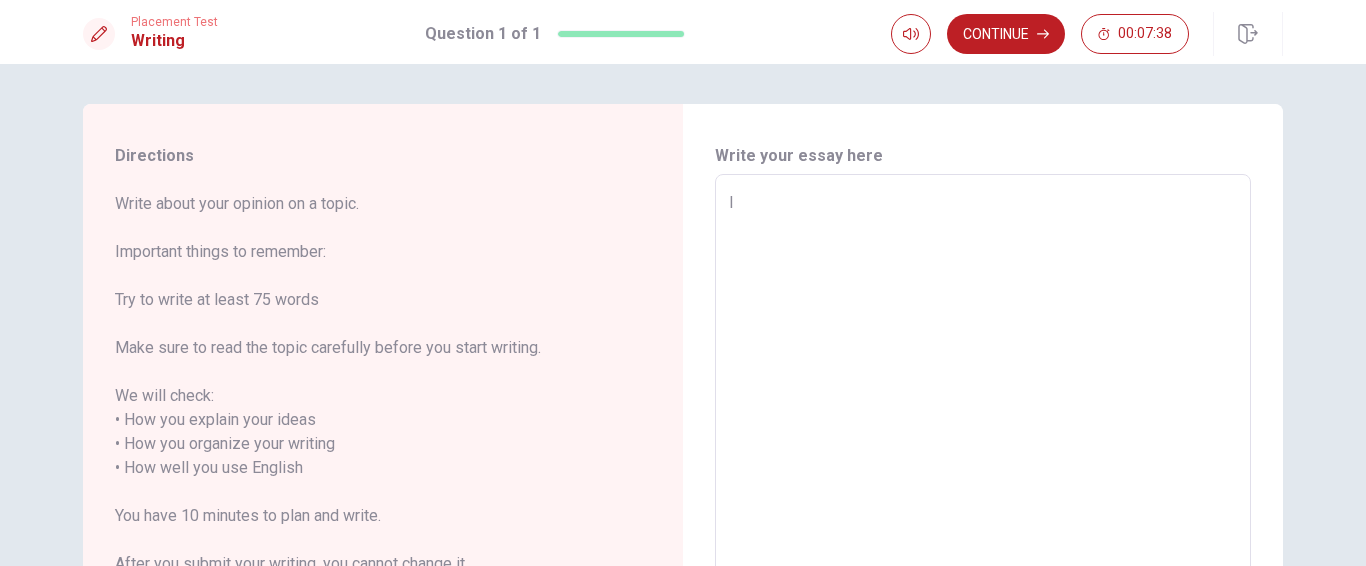 type on "I" 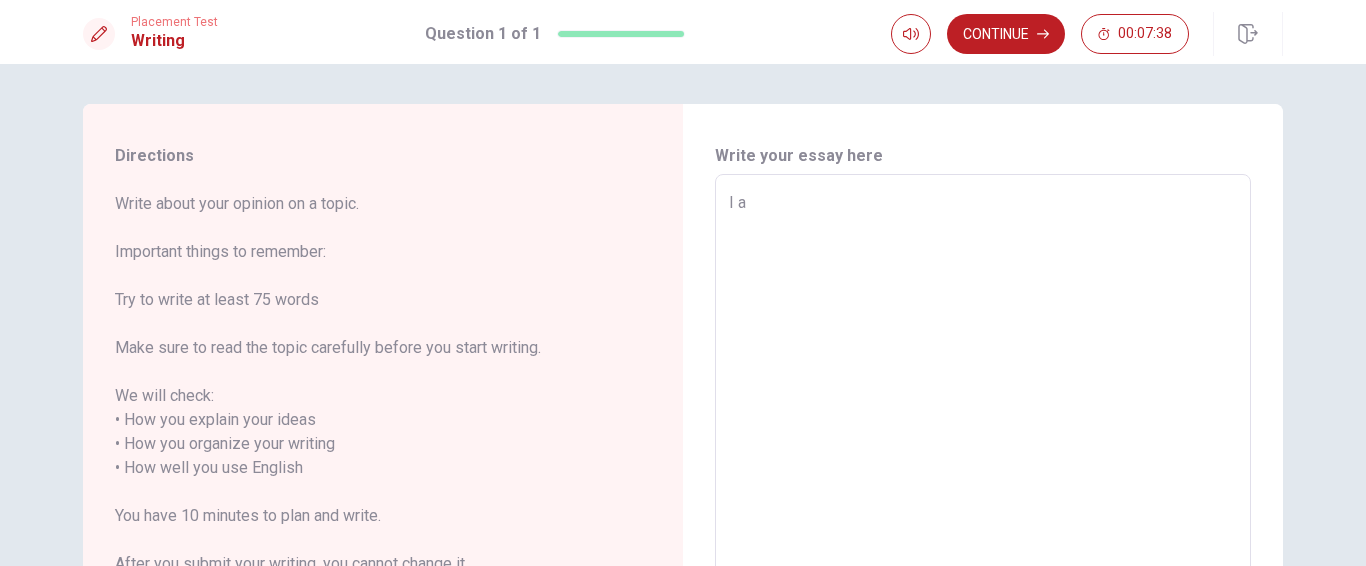 type on "x" 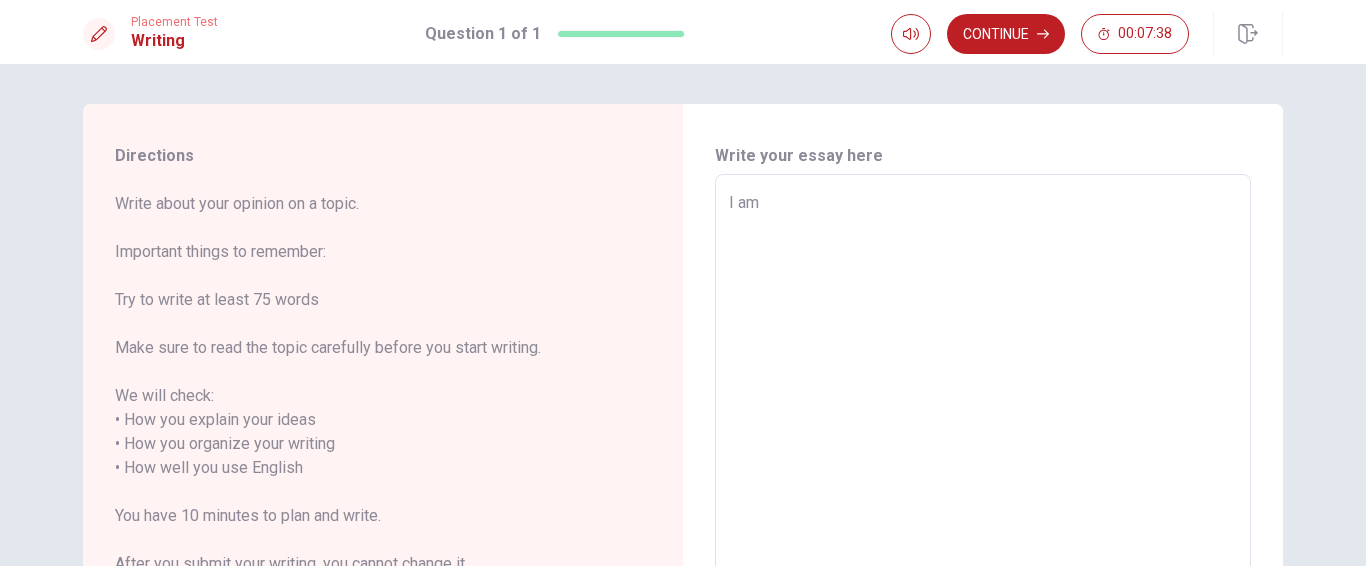 type on "x" 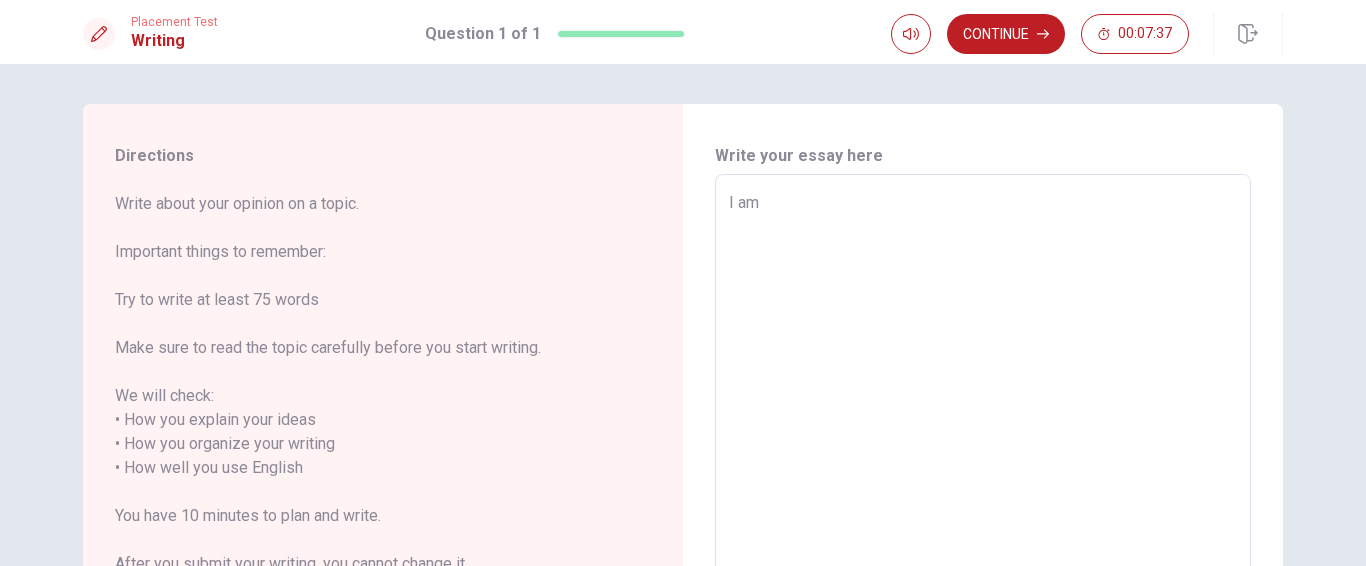 type on "I am" 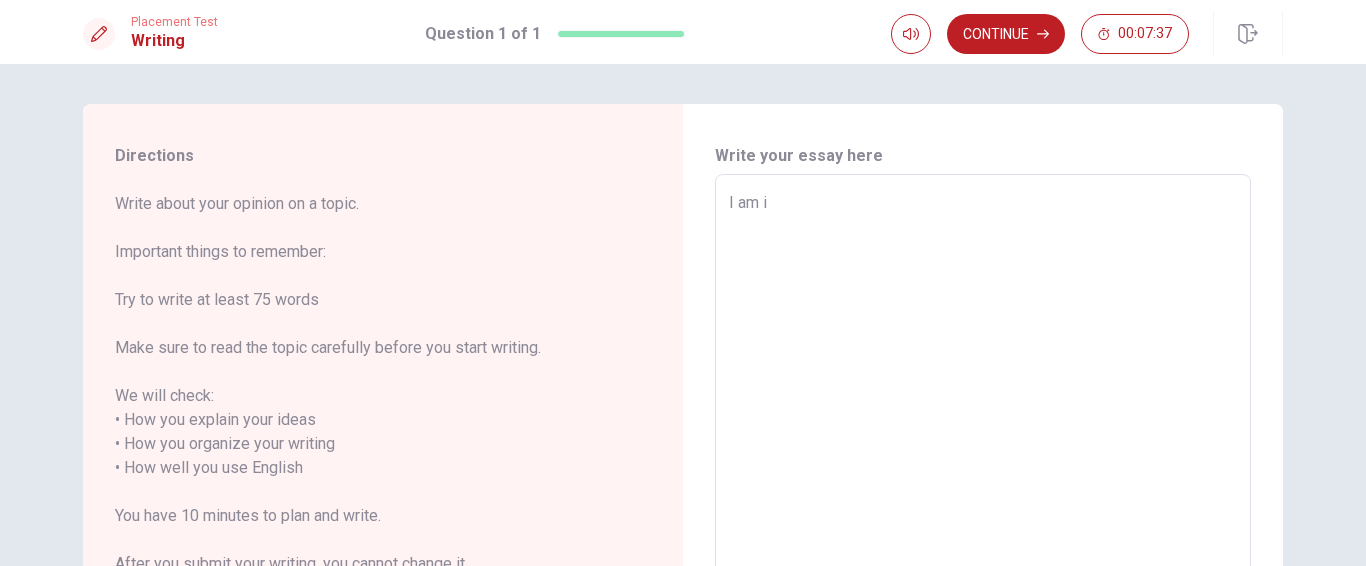 type on "x" 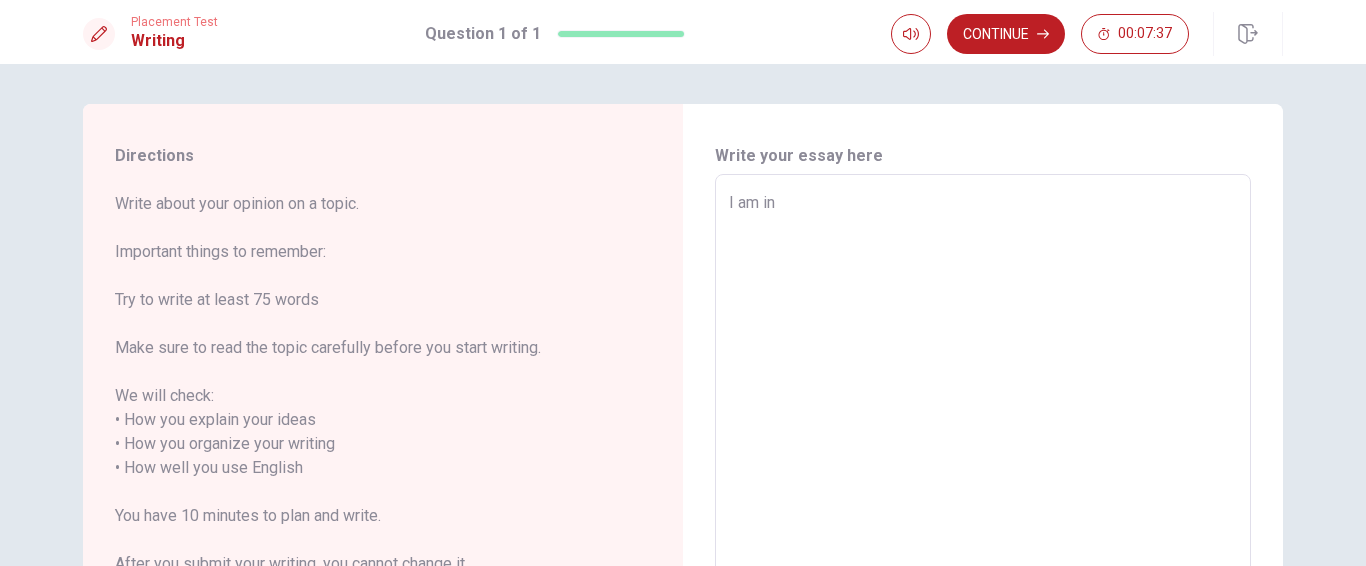type on "x" 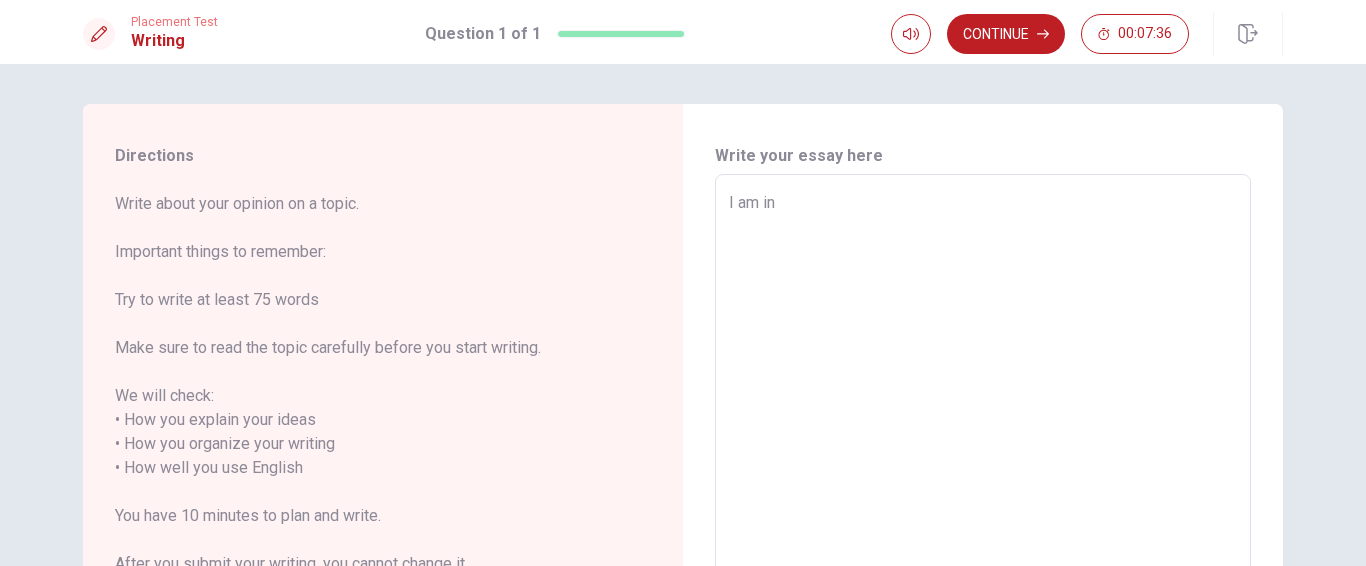 type on "I am inp" 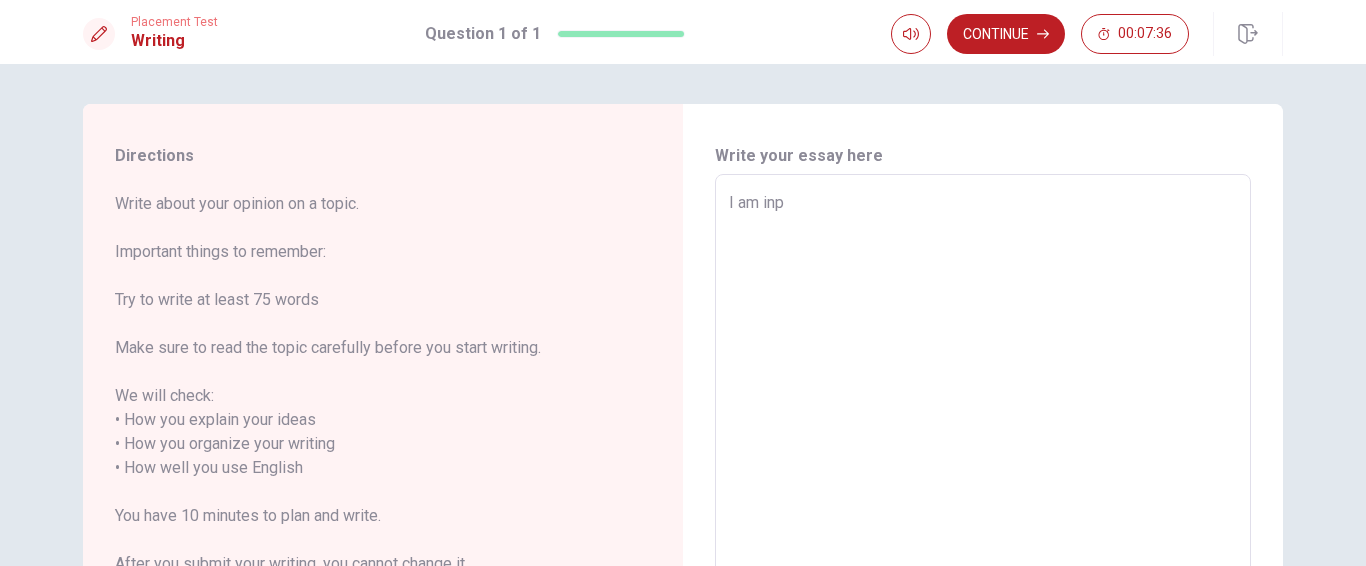 type on "x" 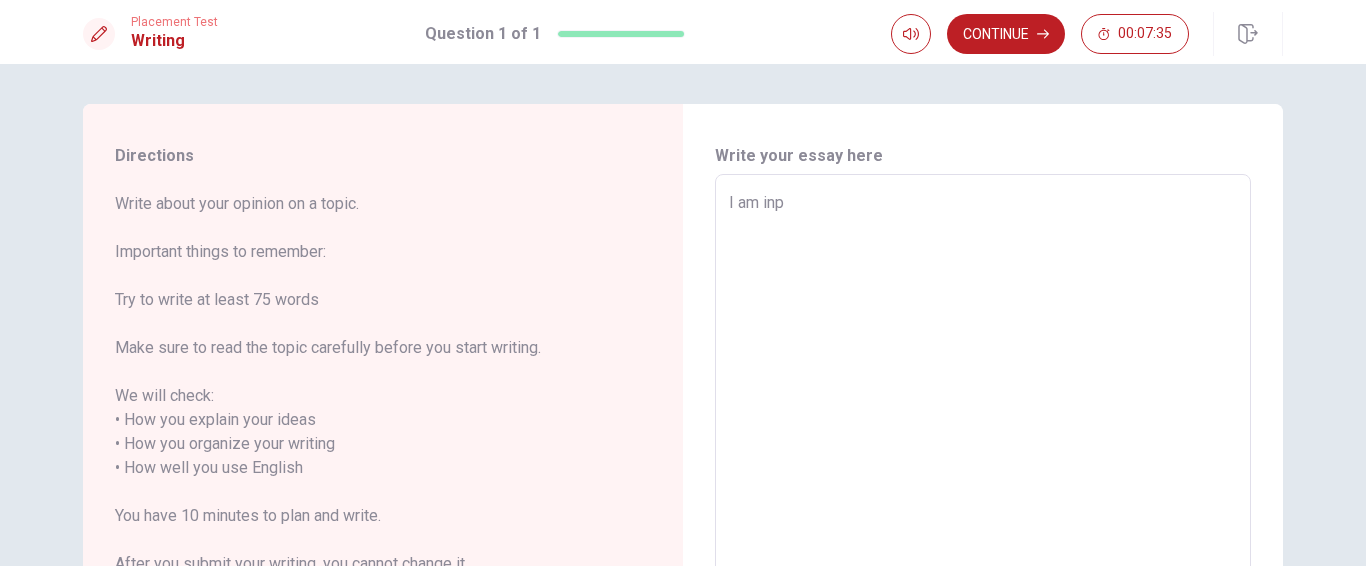 type on "I am inpi" 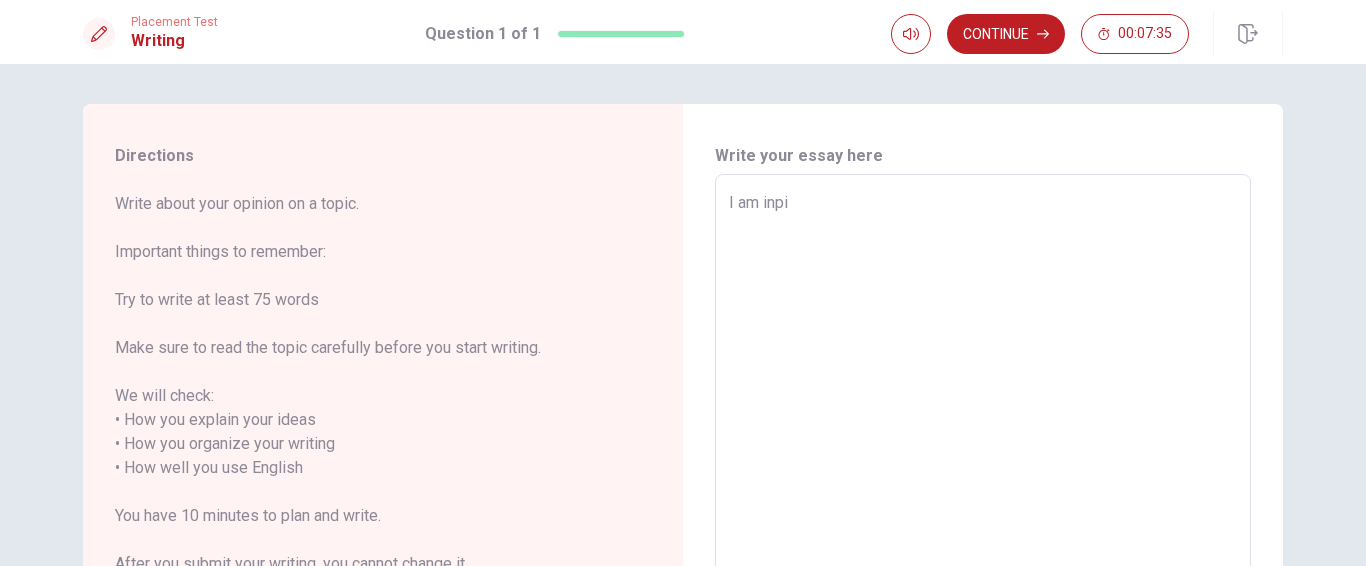 type on "x" 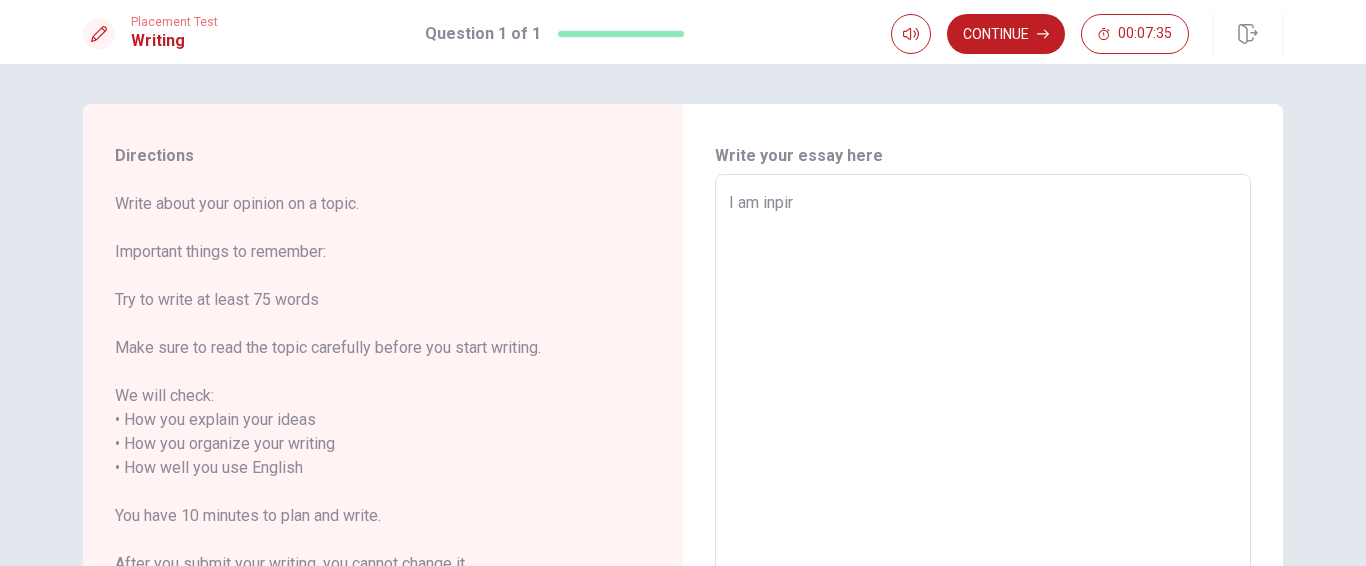 type on "x" 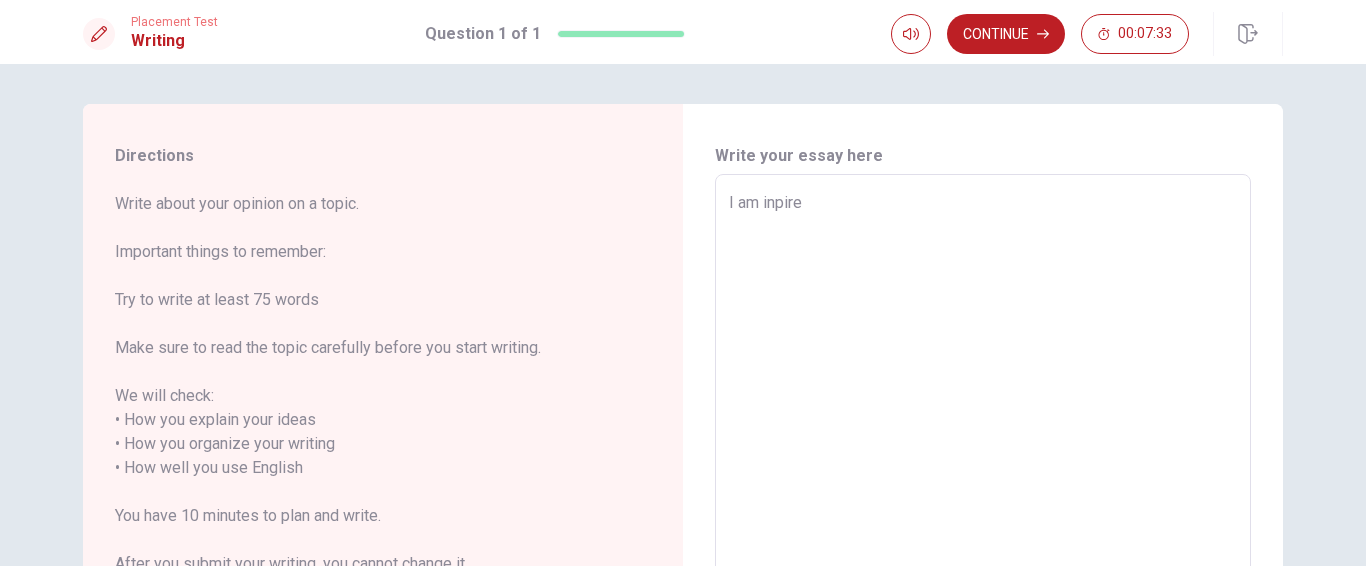 type on "x" 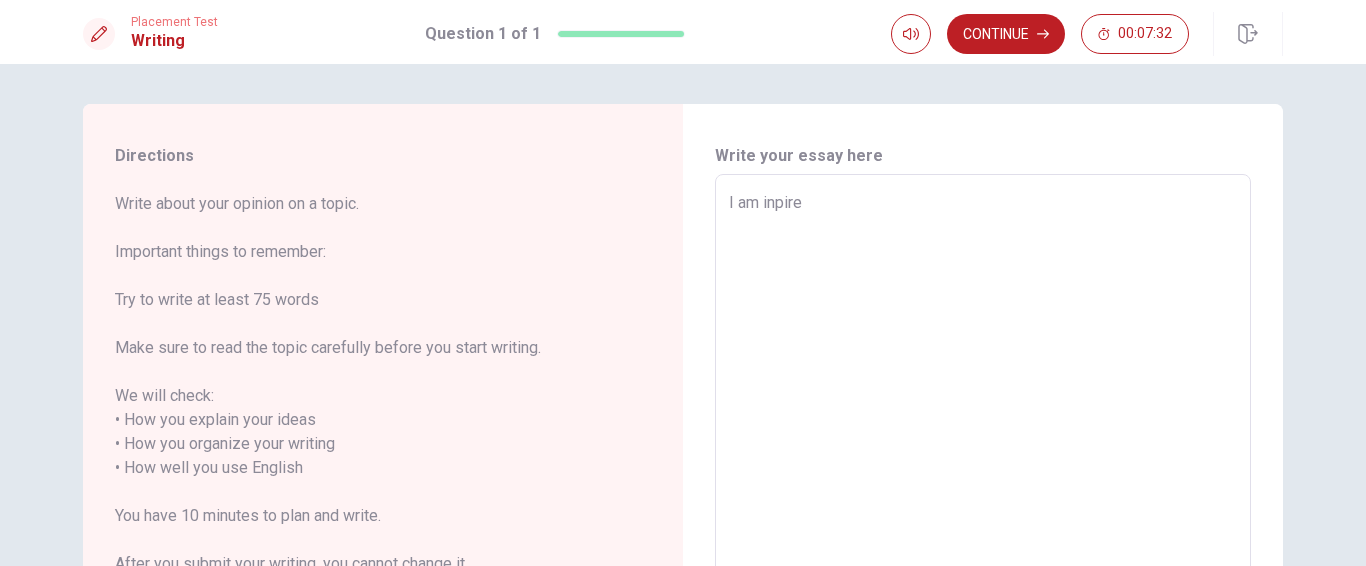 type on "I am inpire" 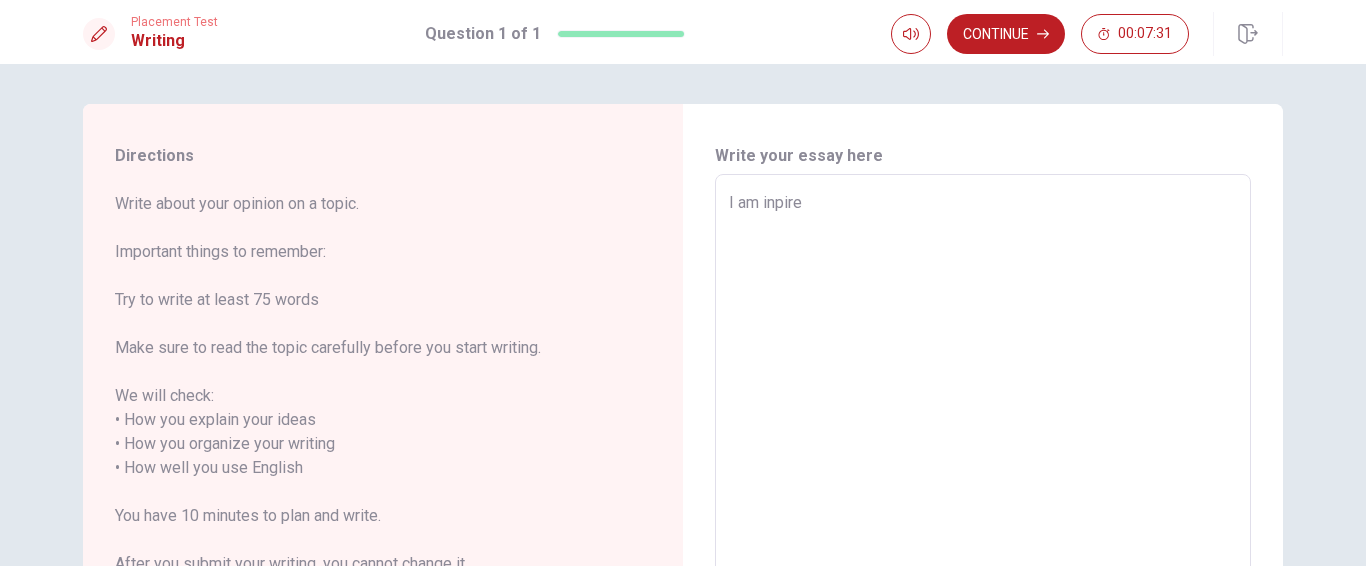 type on "I am inpire" 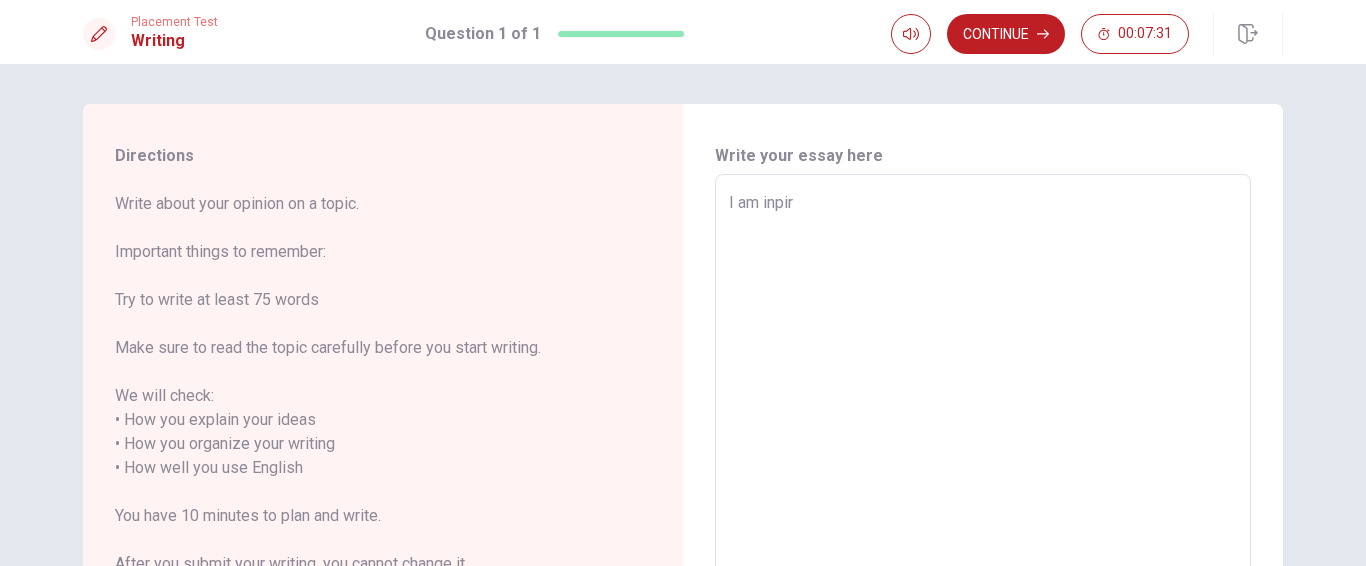 type on "x" 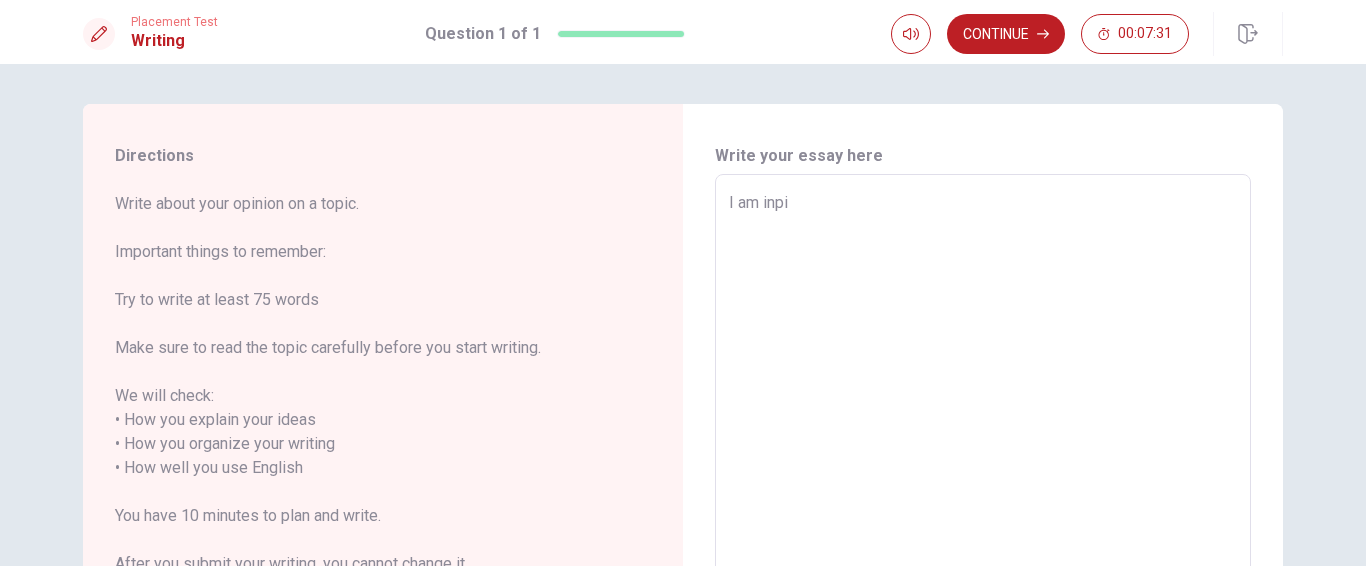 type on "x" 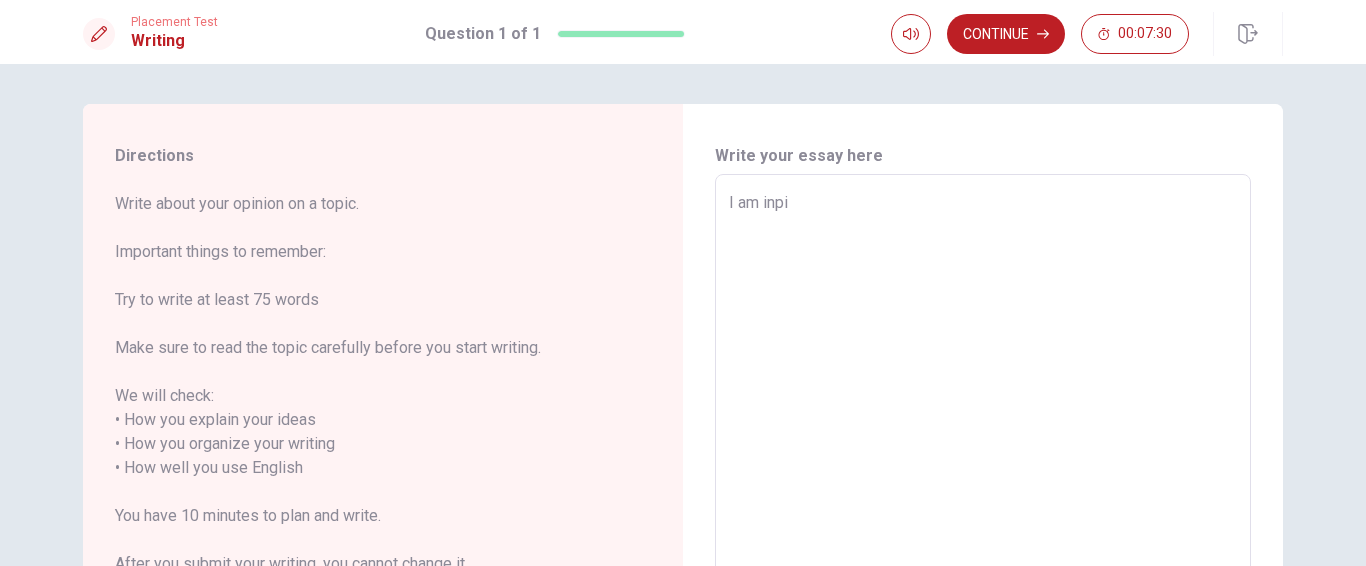 type on "I am inp" 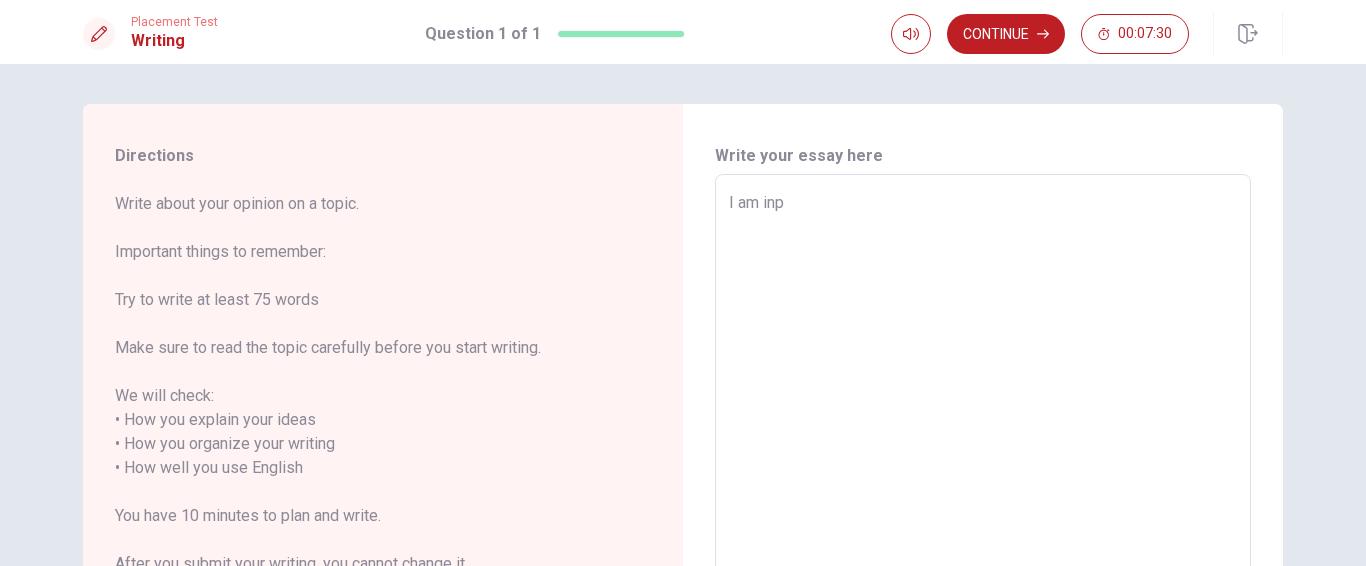 type on "x" 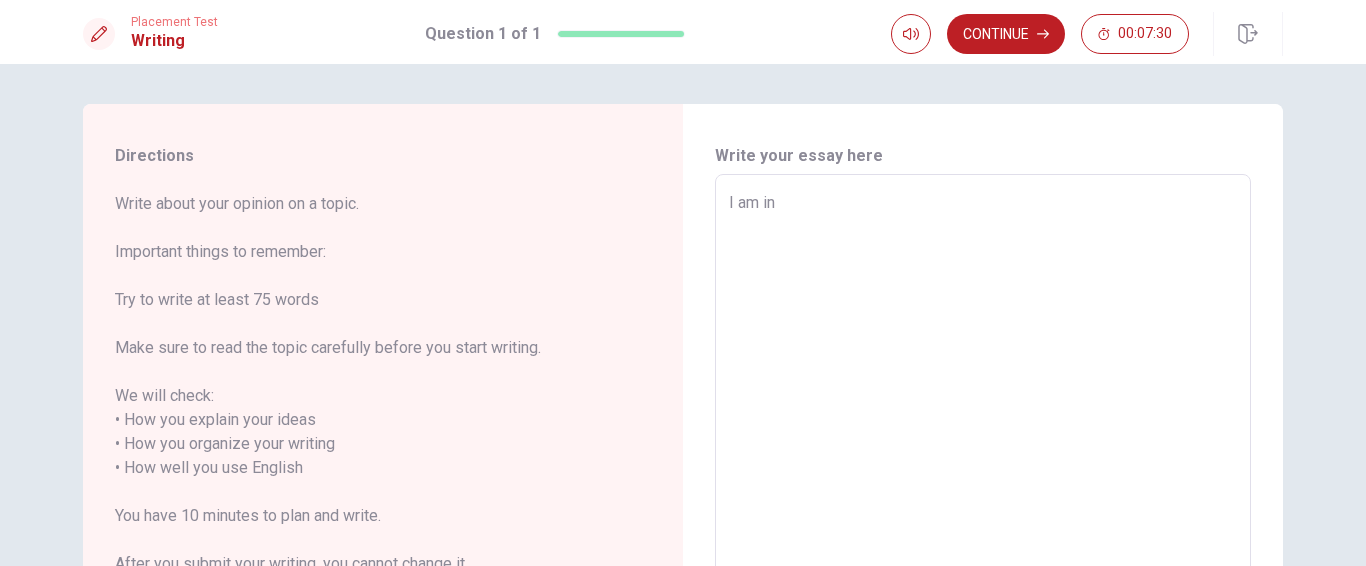 type on "x" 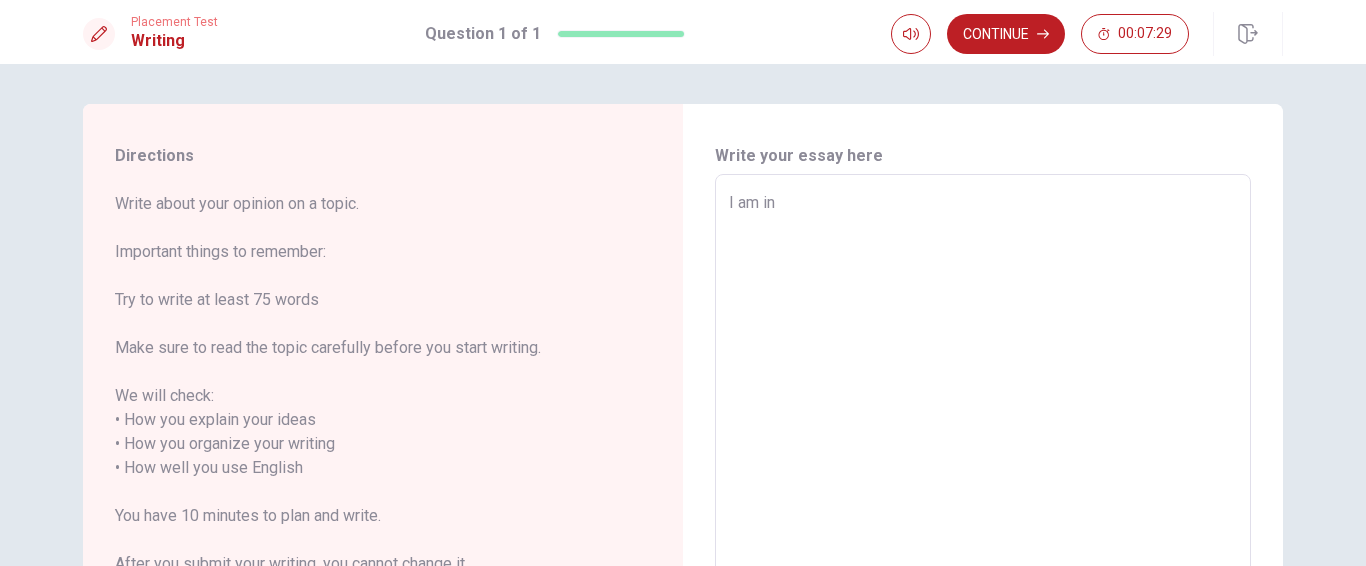 type on "I am ins" 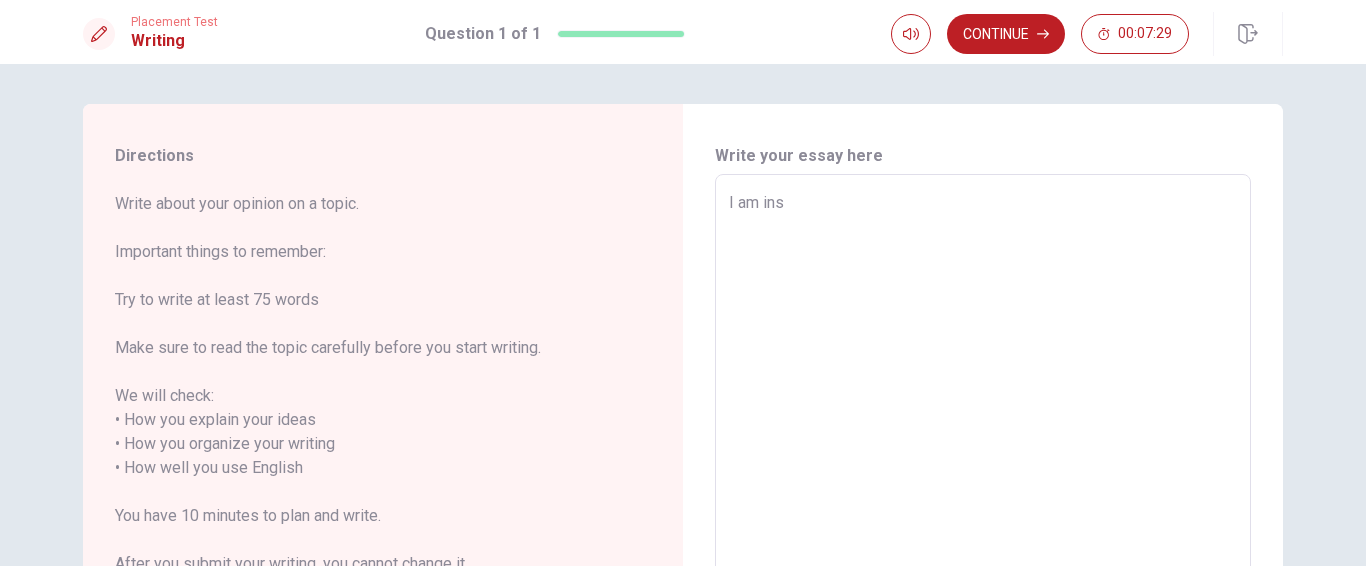 type on "x" 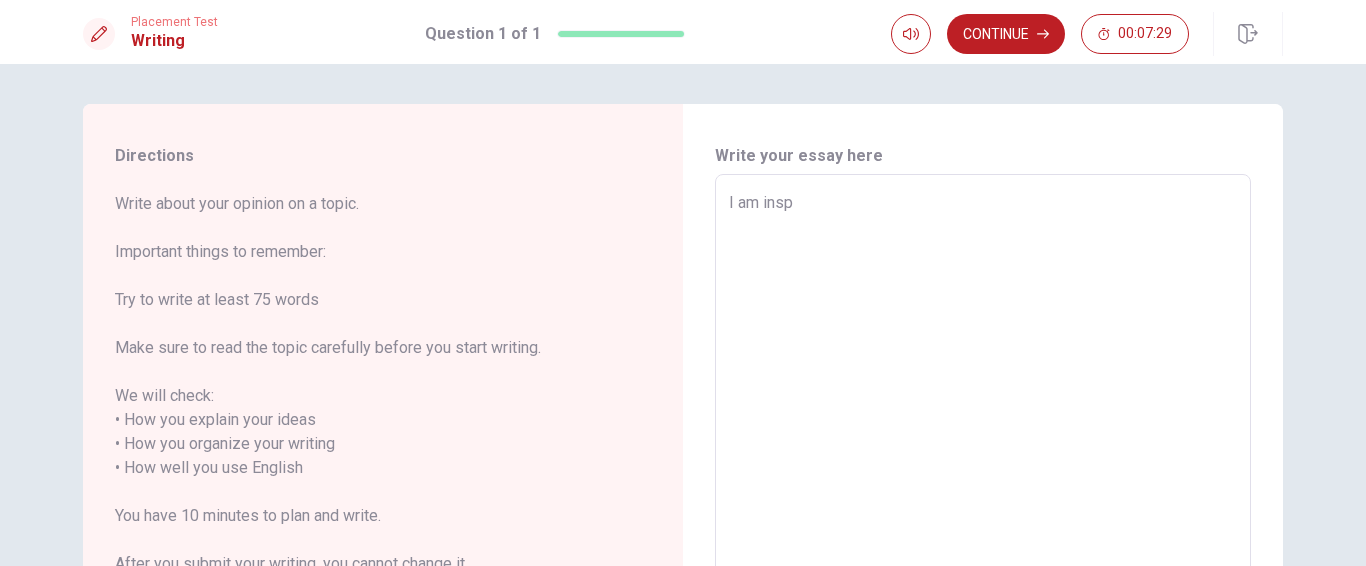 type on "x" 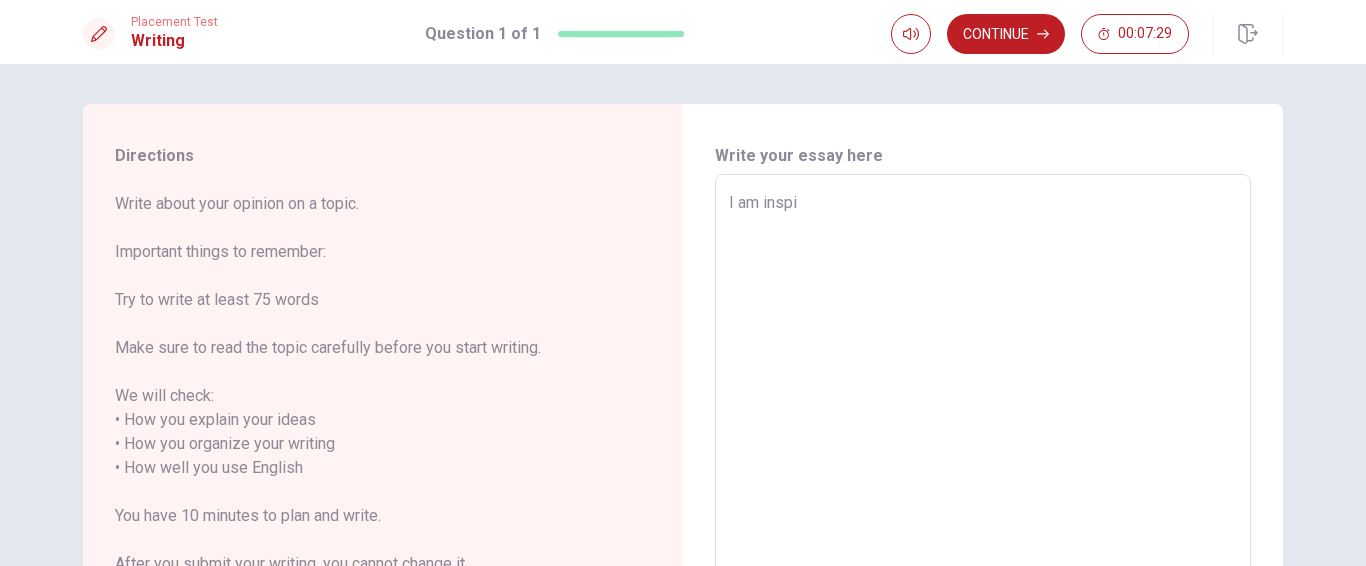type on "x" 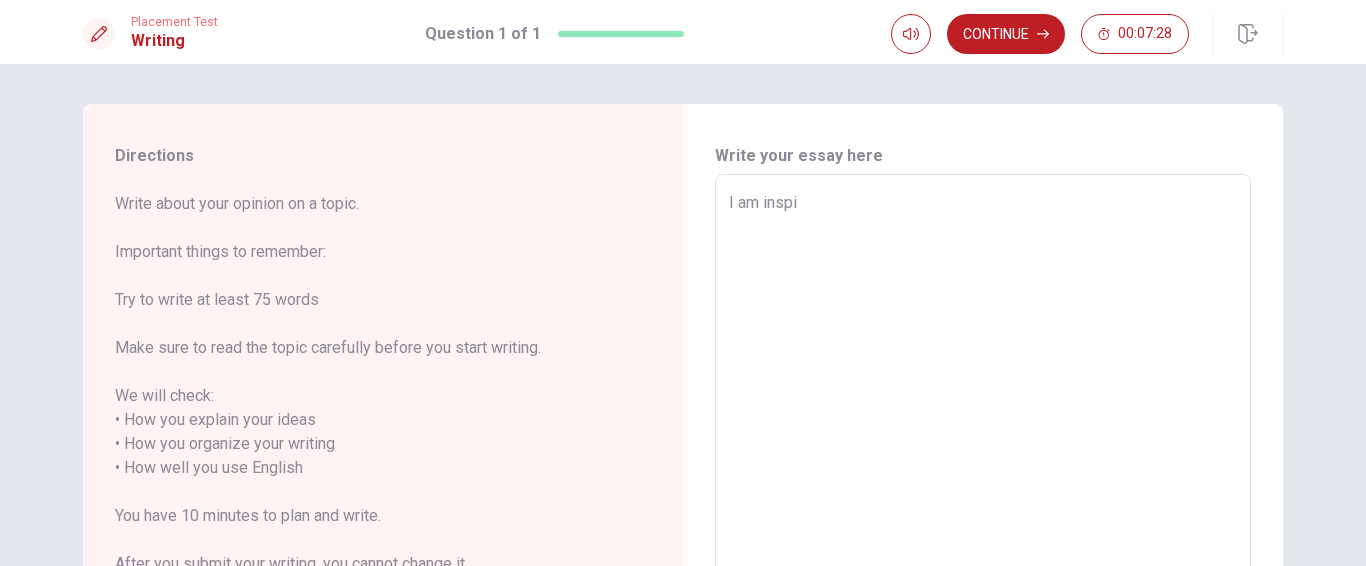 type on "I am inspir" 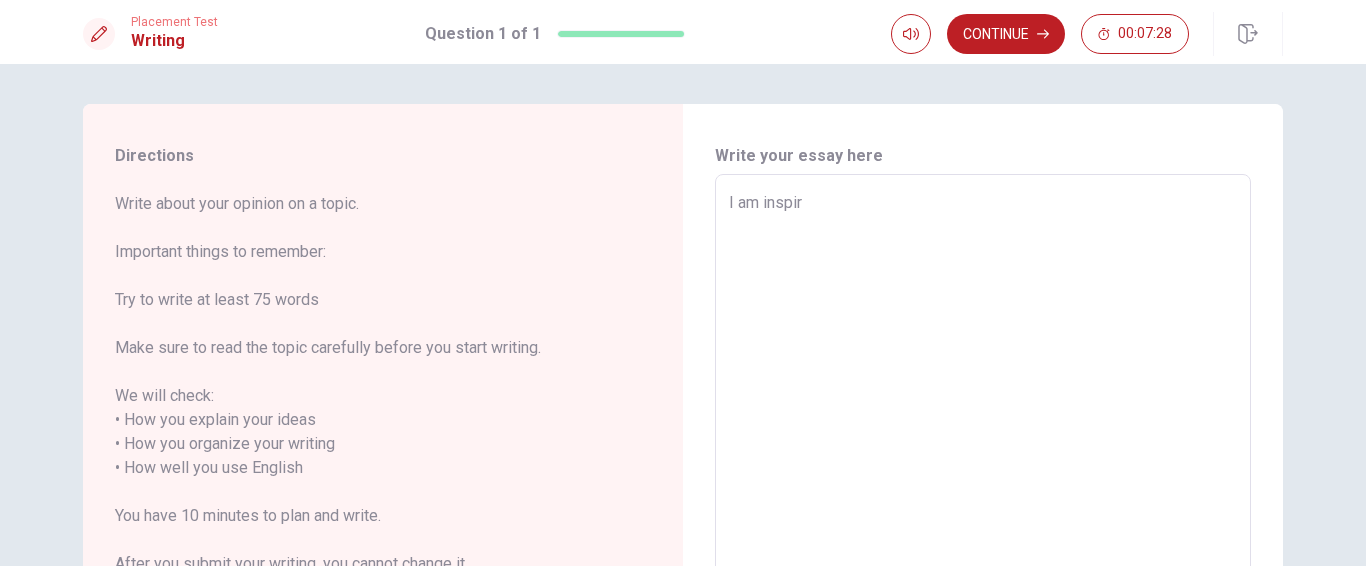 type on "x" 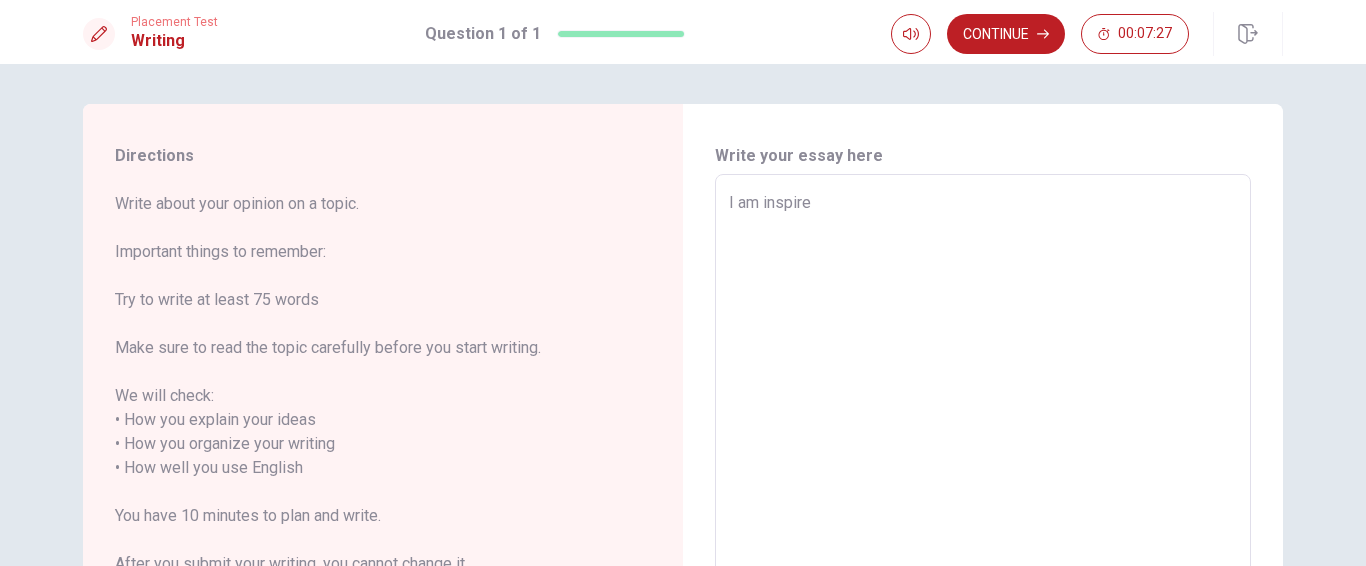 type on "x" 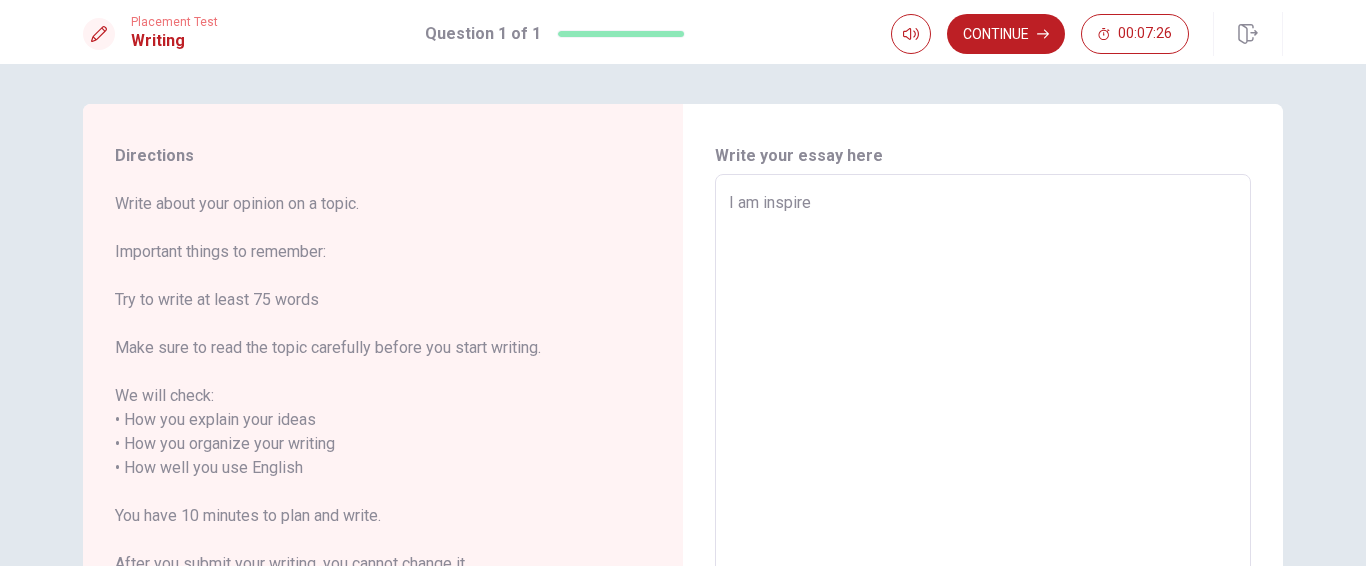 type on "I am inspireb" 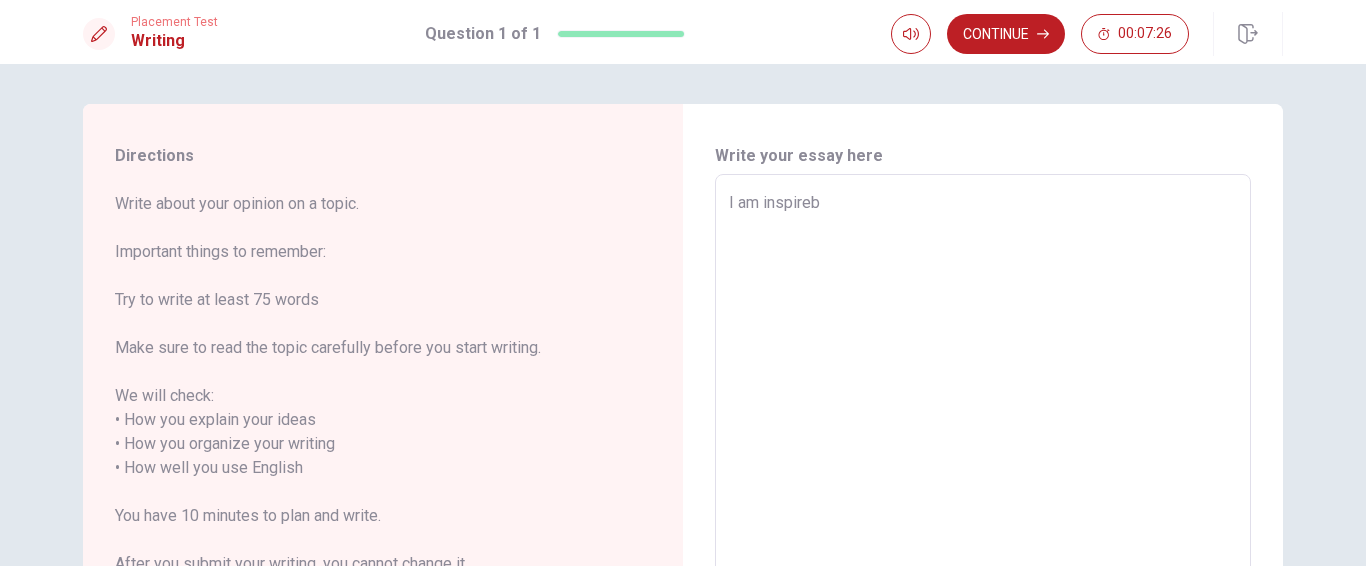 type on "x" 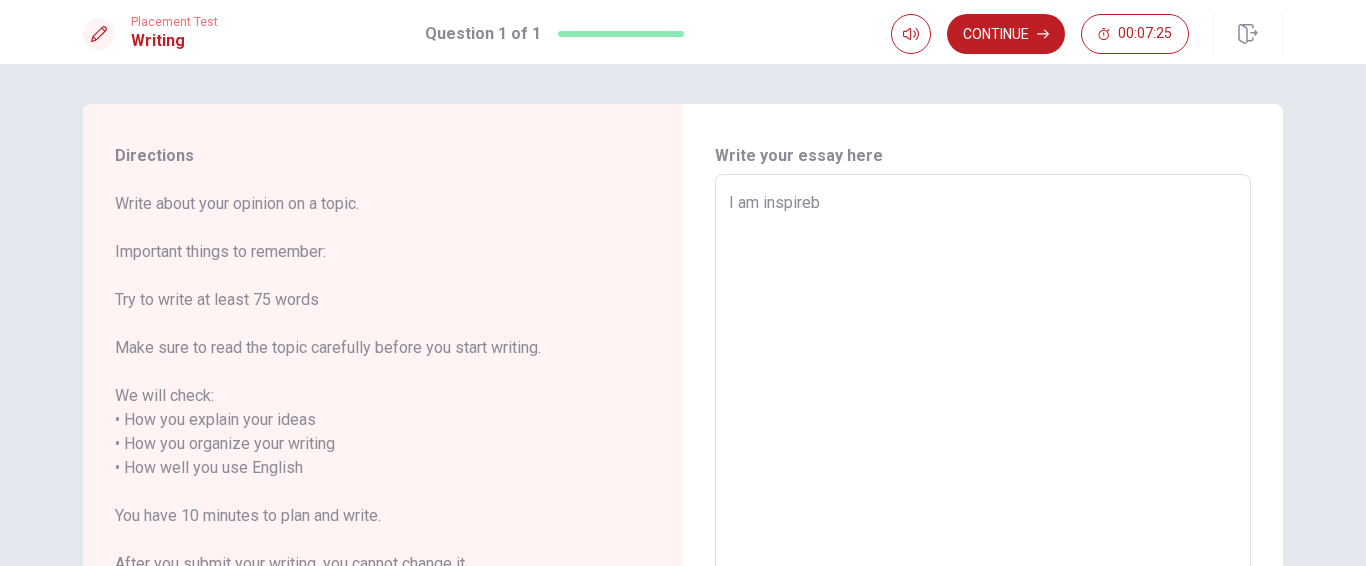 type on "I am inspireby" 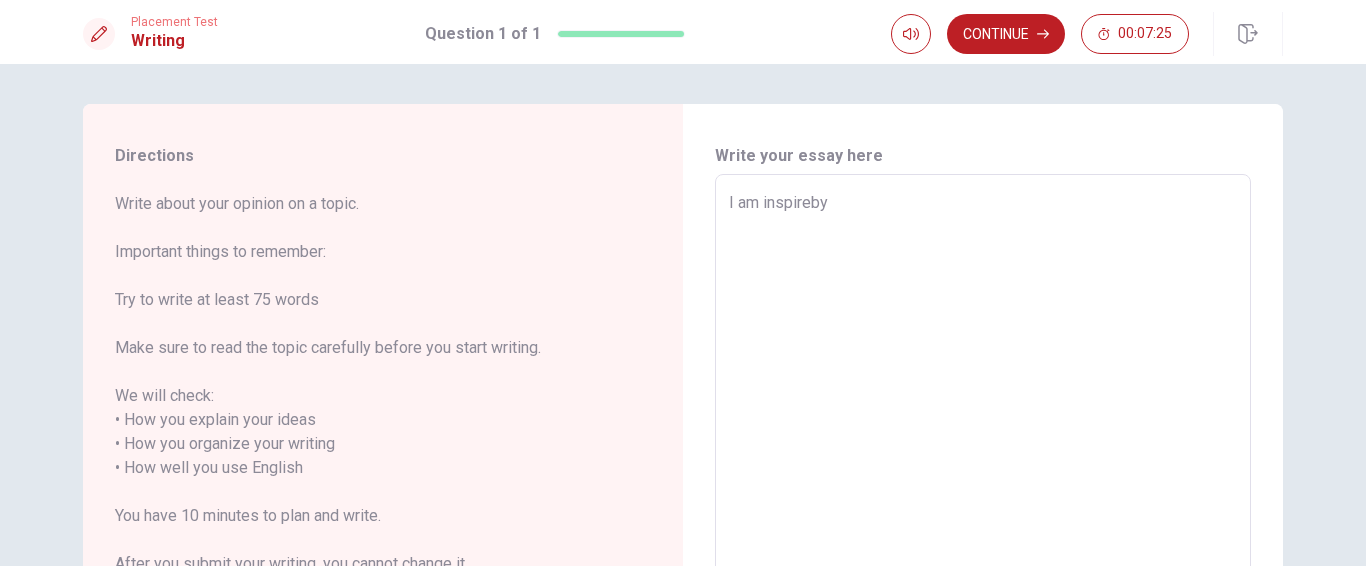 type on "x" 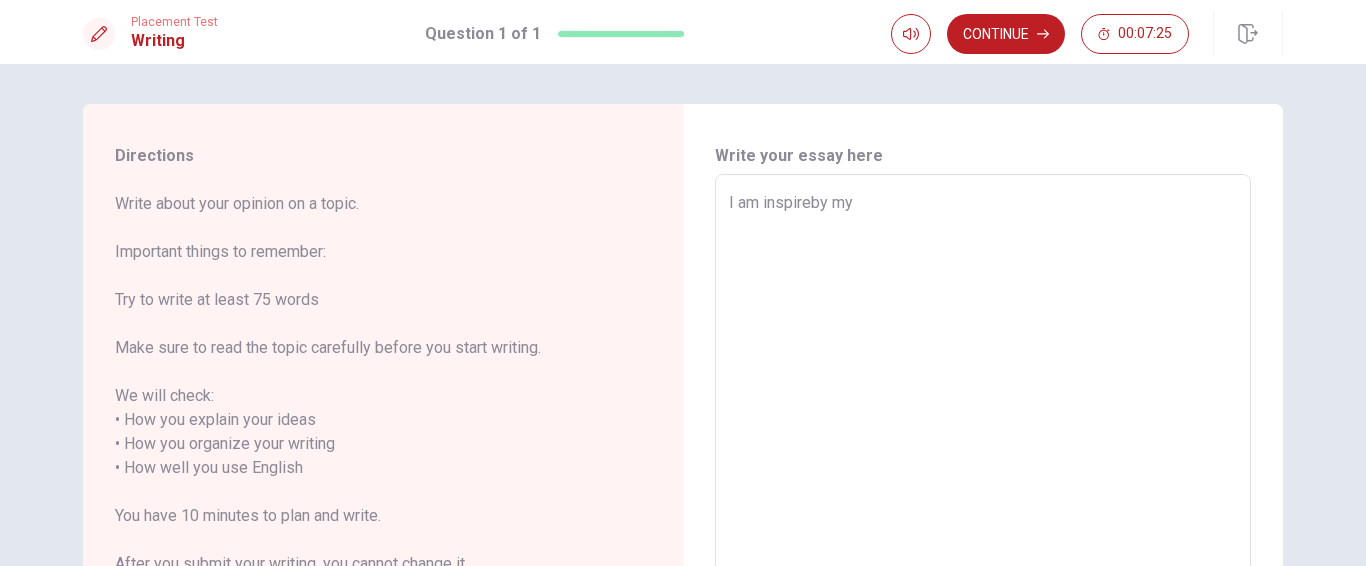 type on "x" 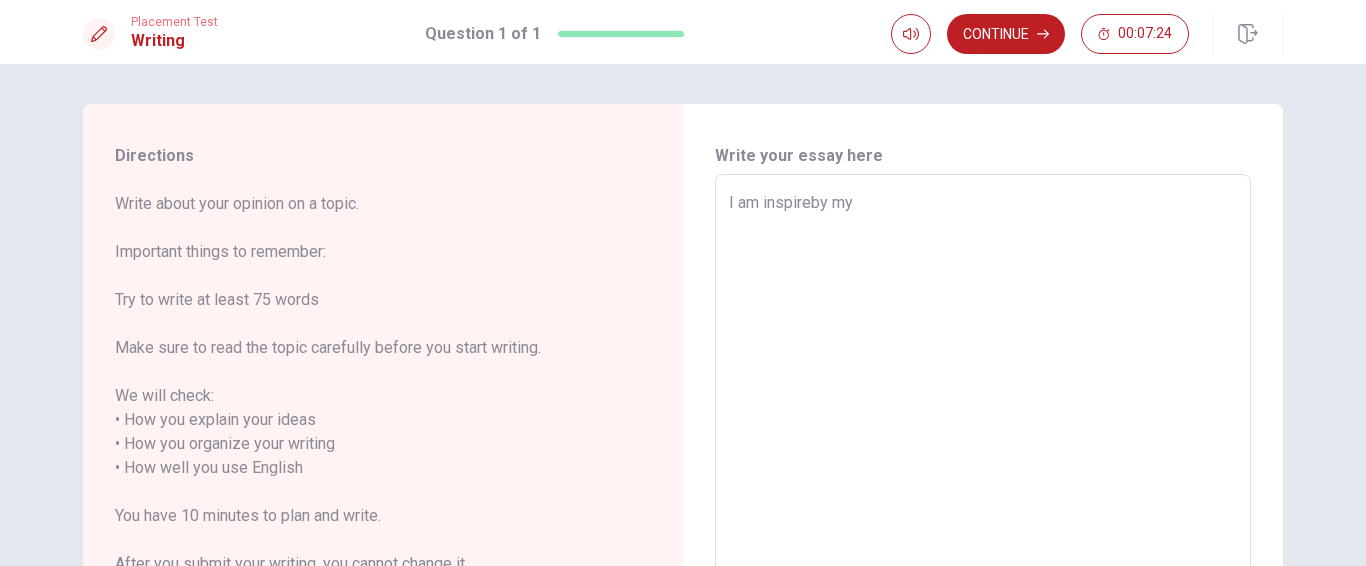 type on "I am inspireby my" 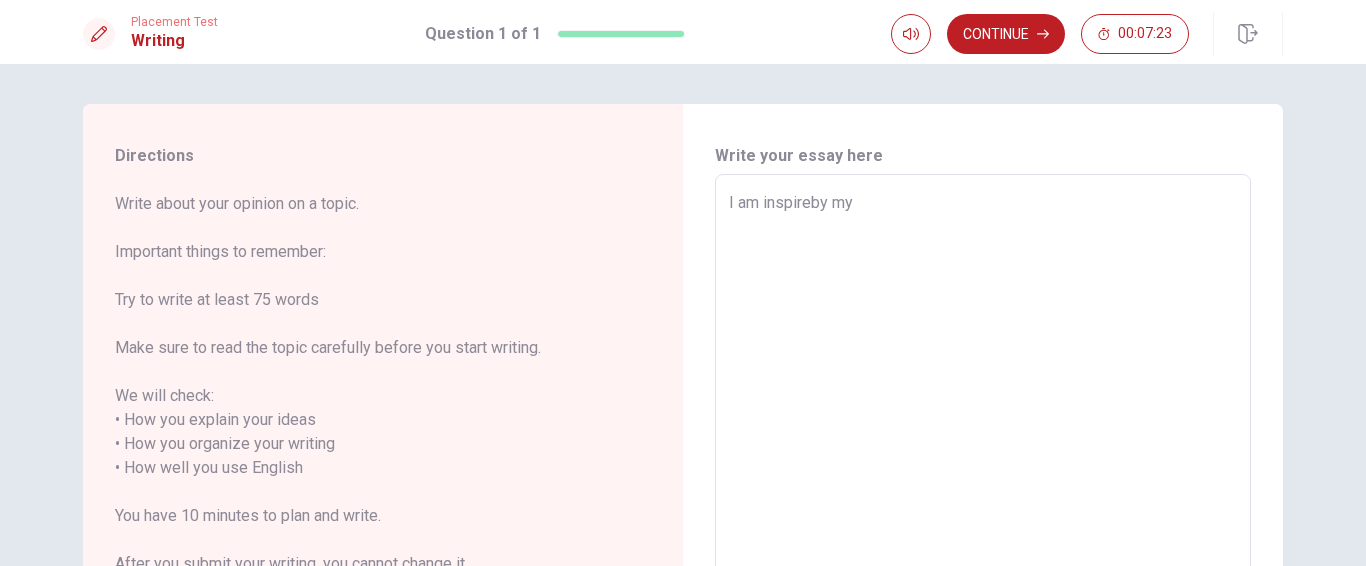 type on "I am inspireby my M" 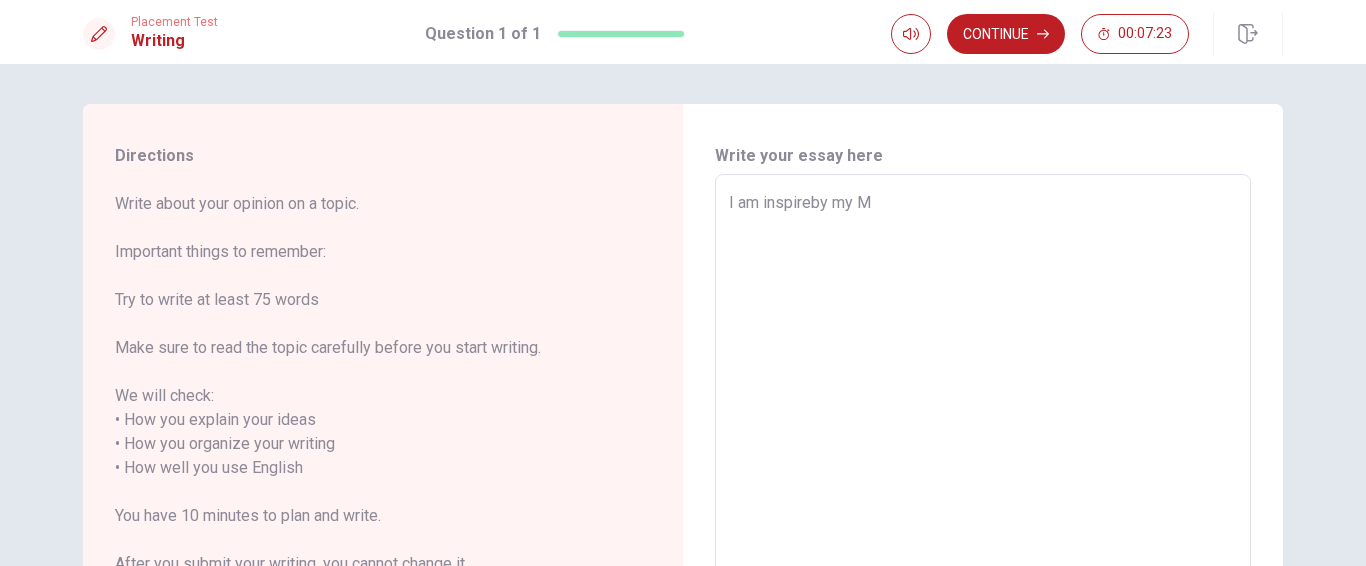 type on "x" 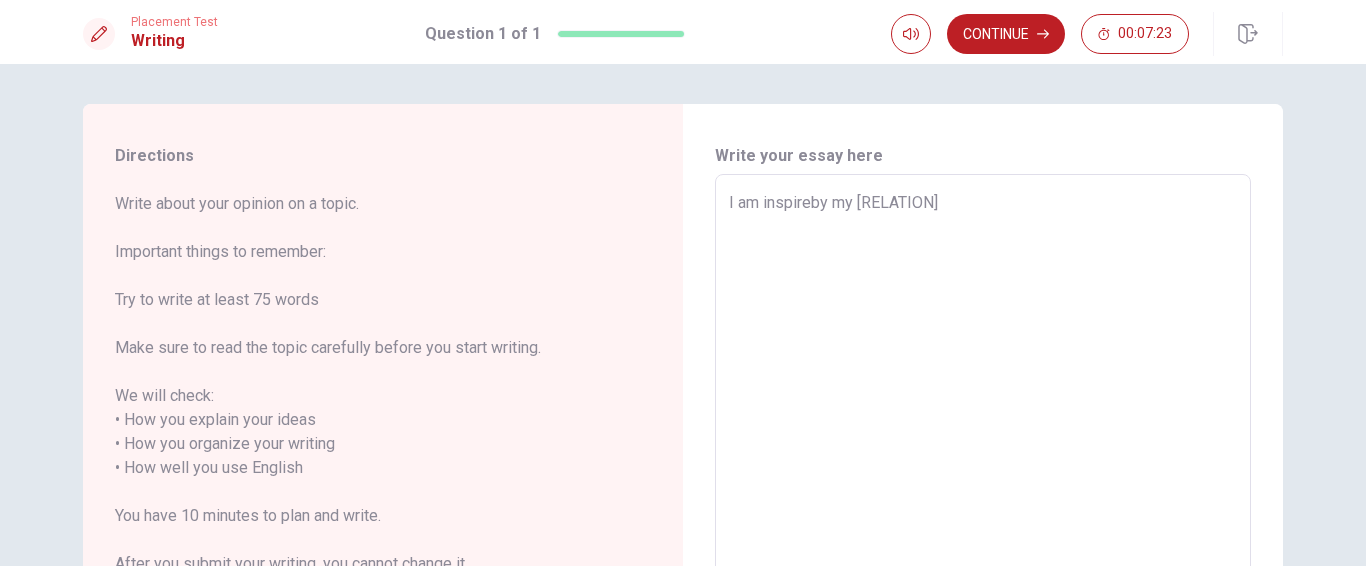 type on "x" 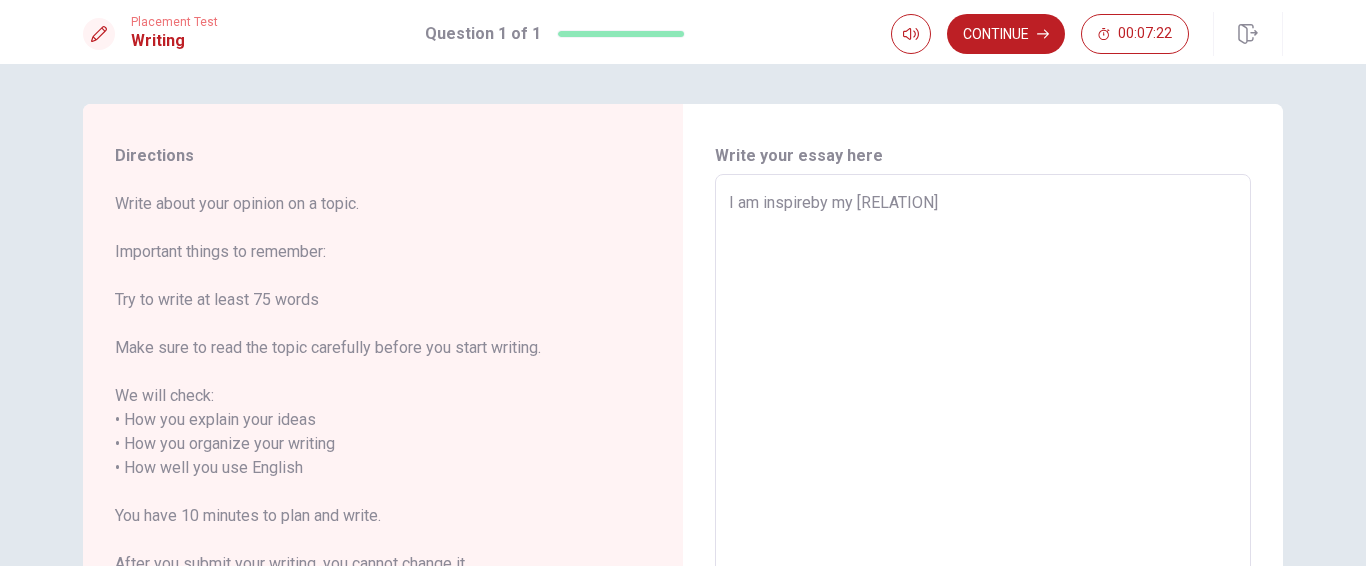 type on "I am inspireby my [RELATION]" 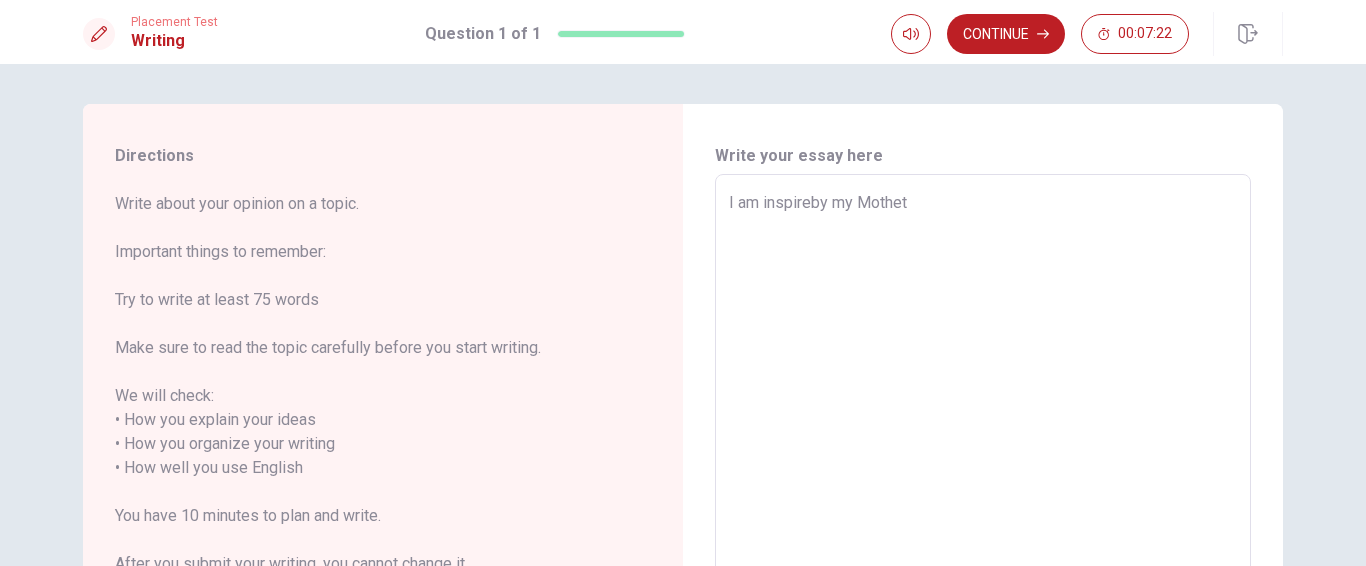 type on "x" 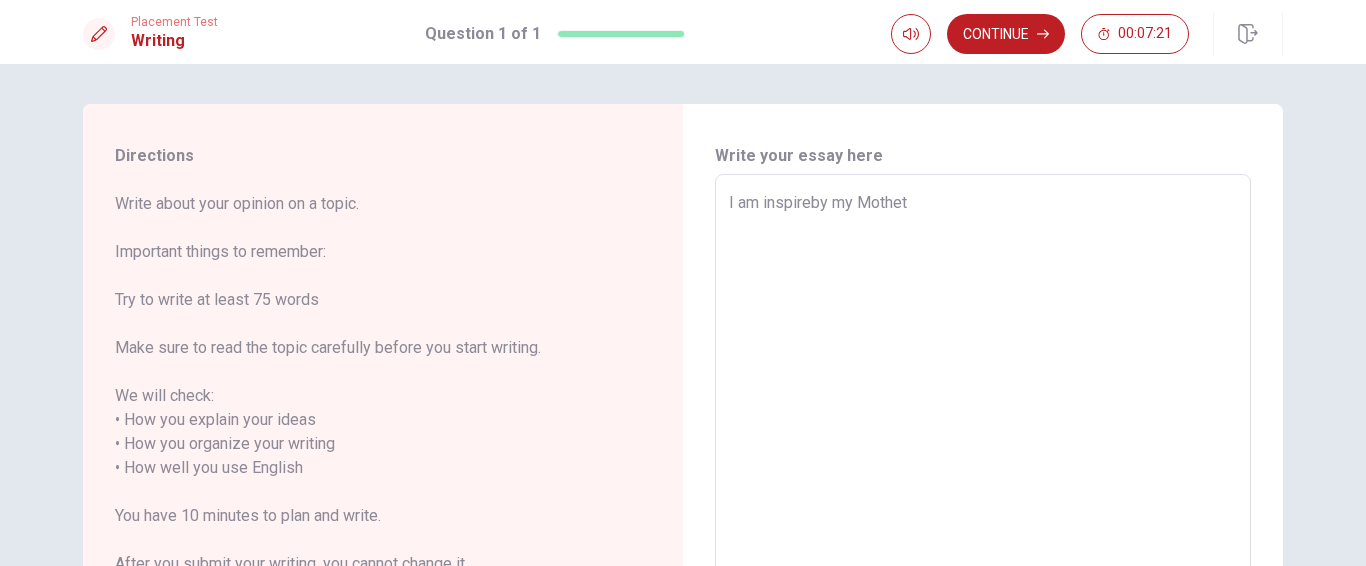type on "I am inspireby my [RELATION]" 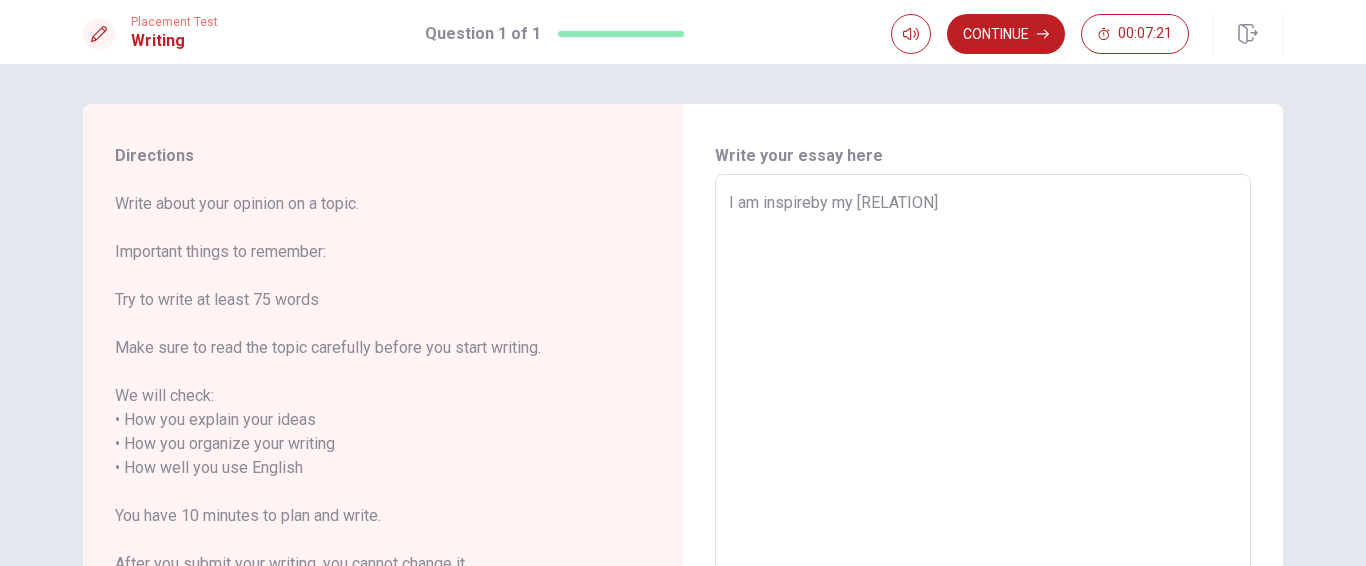 type on "x" 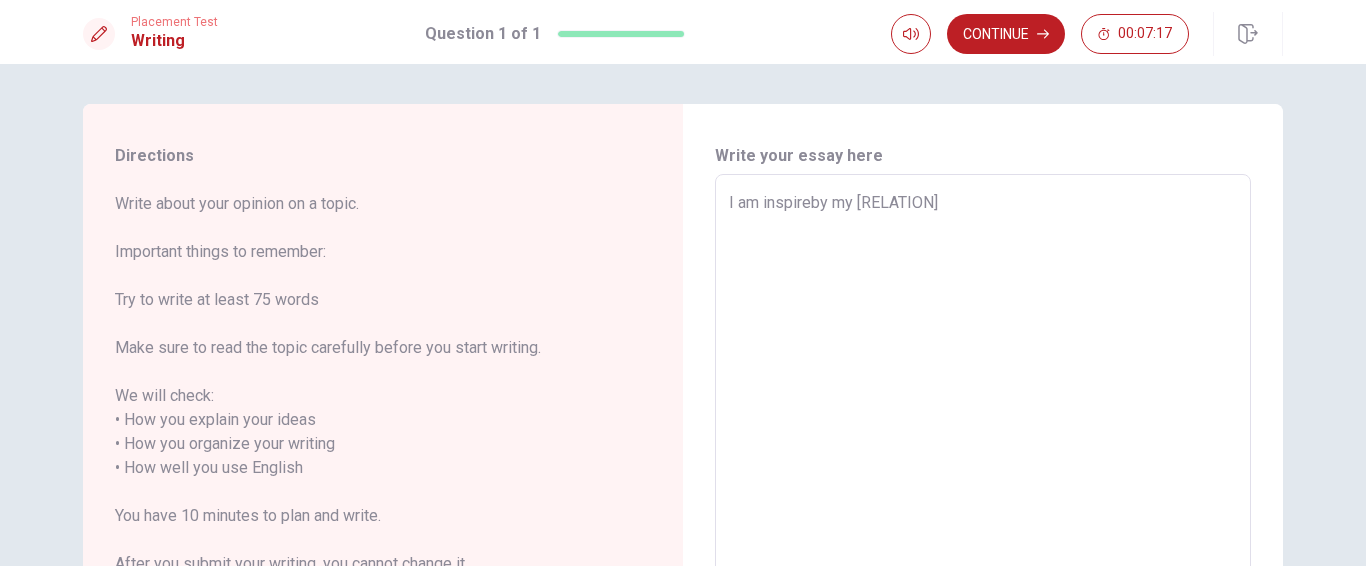 type on "x" 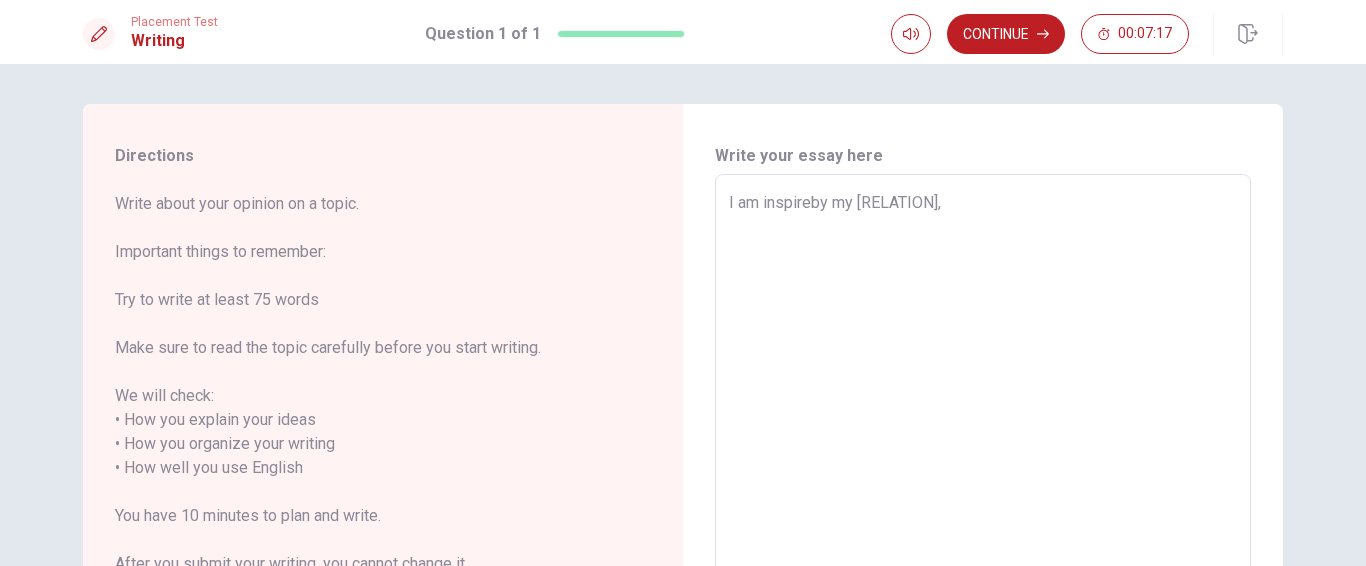 type on "x" 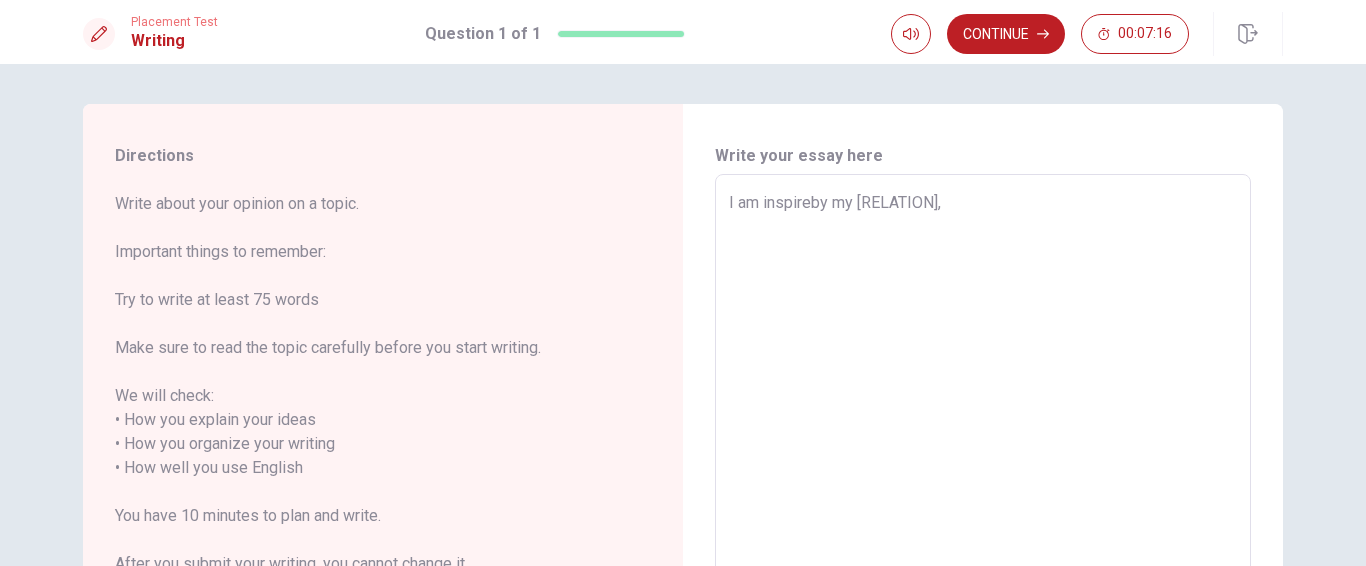 type on "I am inspireby my [RELATION]," 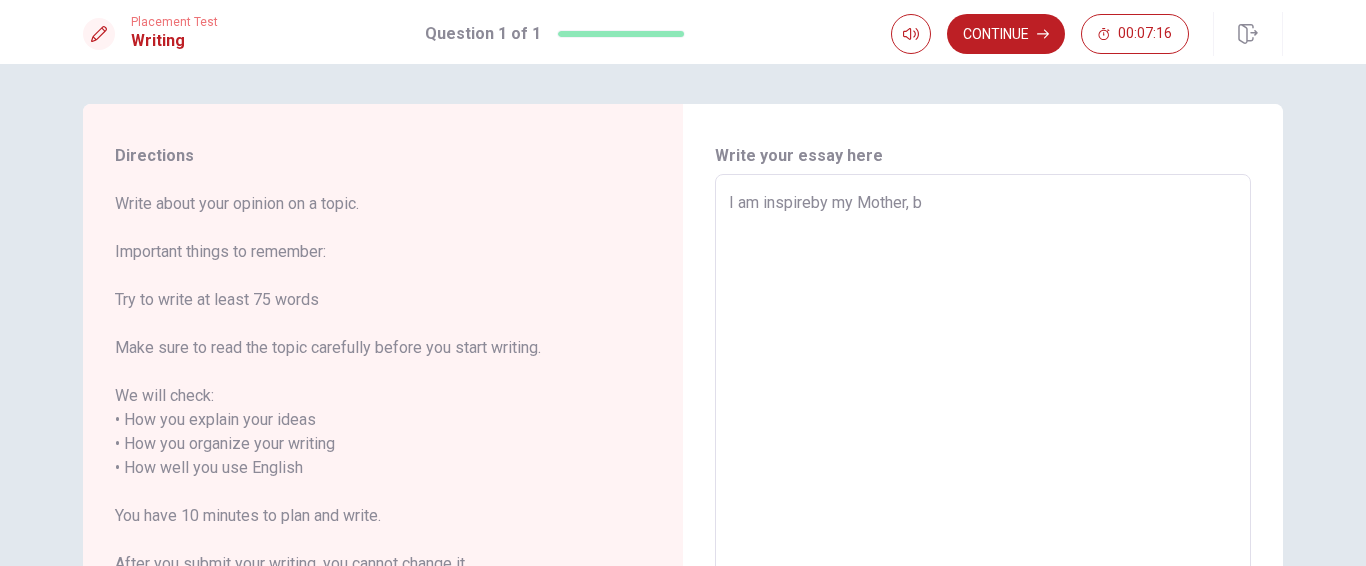 type on "x" 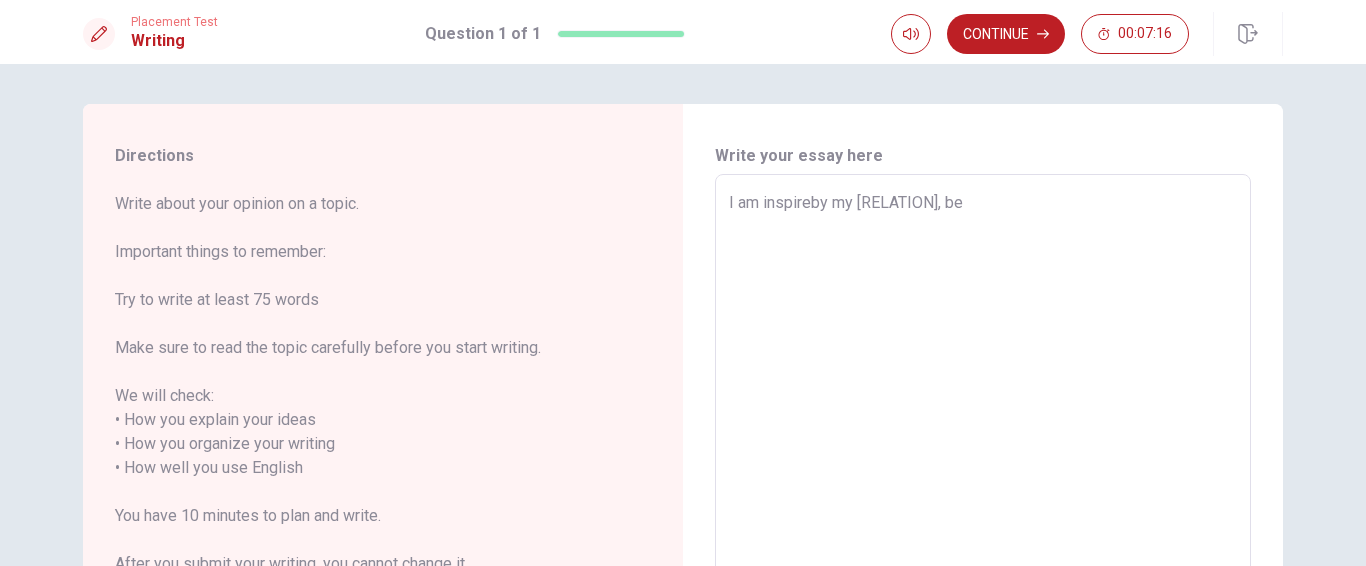 type on "x" 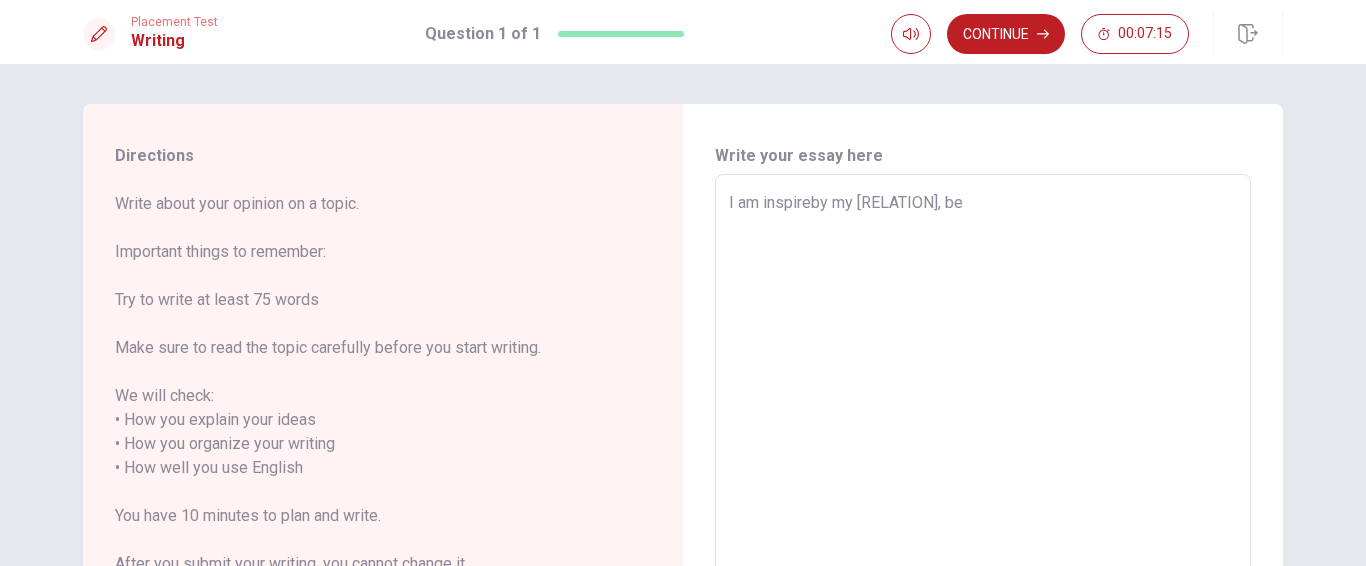 type on "I am inspireby my [RELATION], bec" 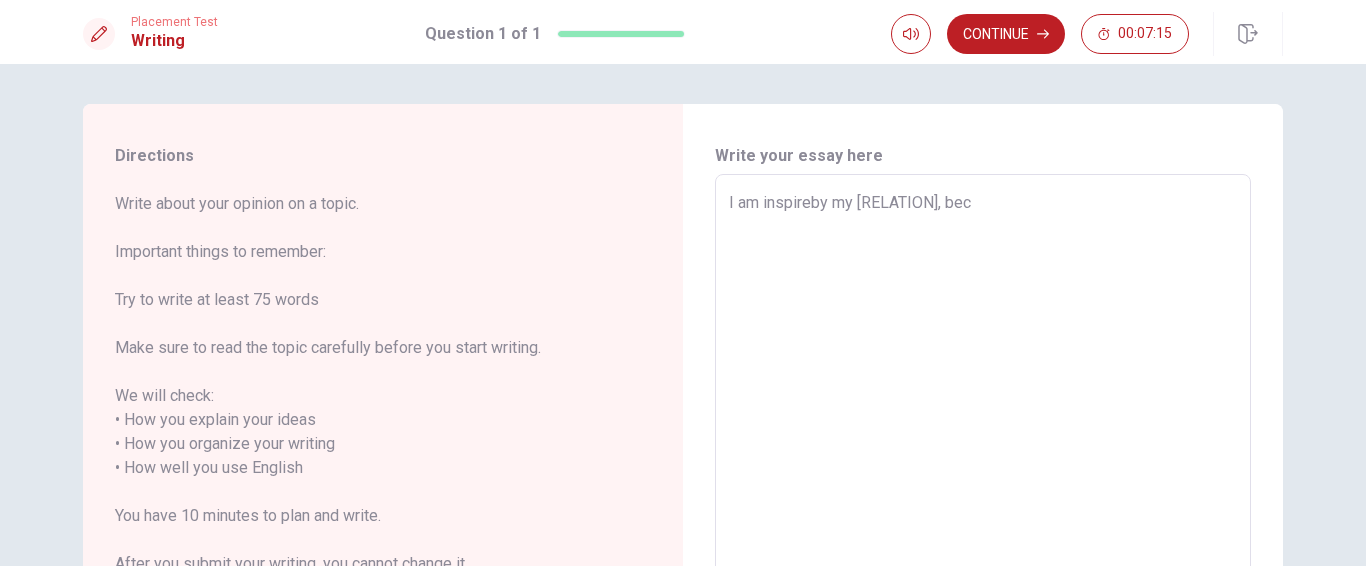 type on "x" 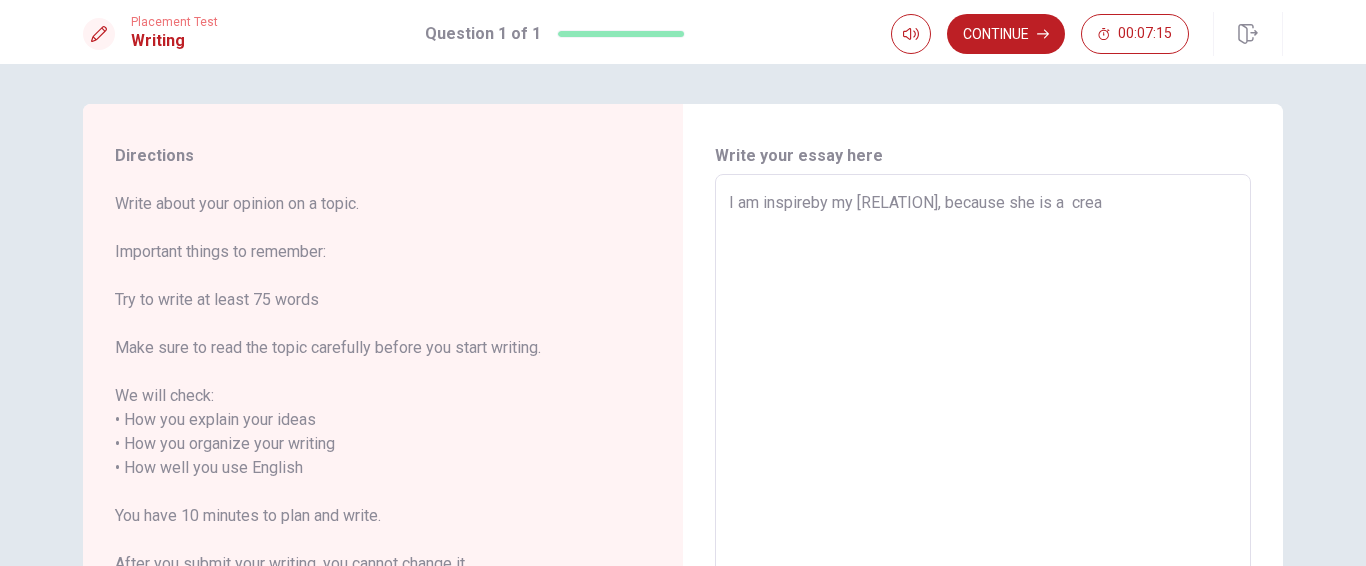 type on "x" 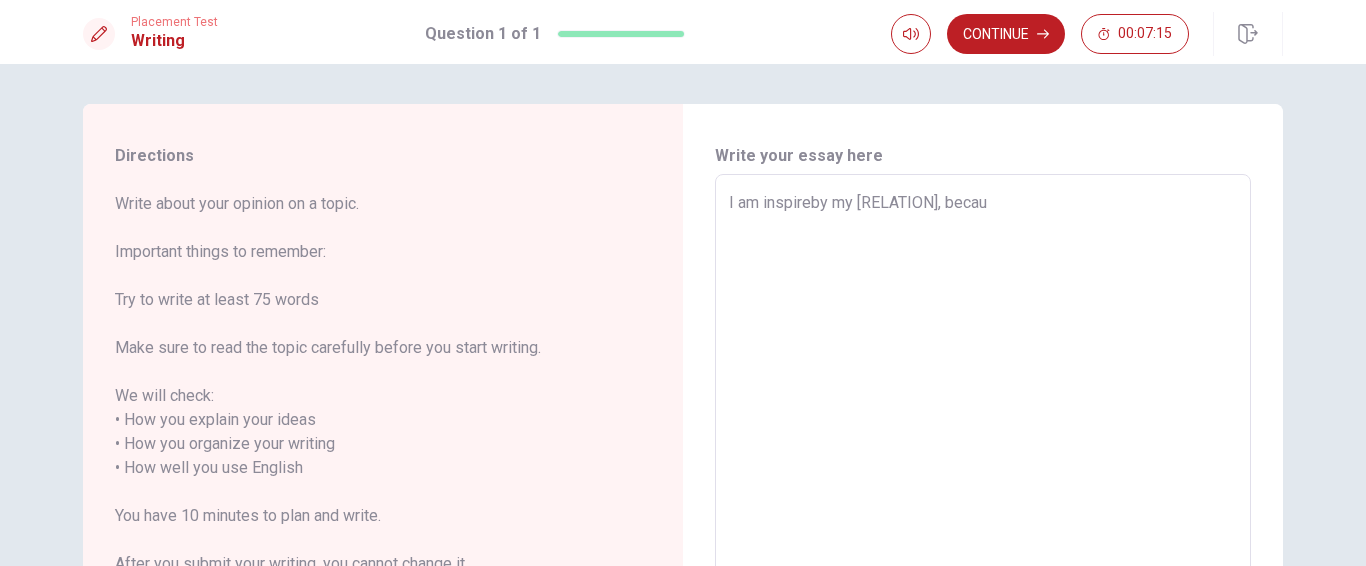 type on "x" 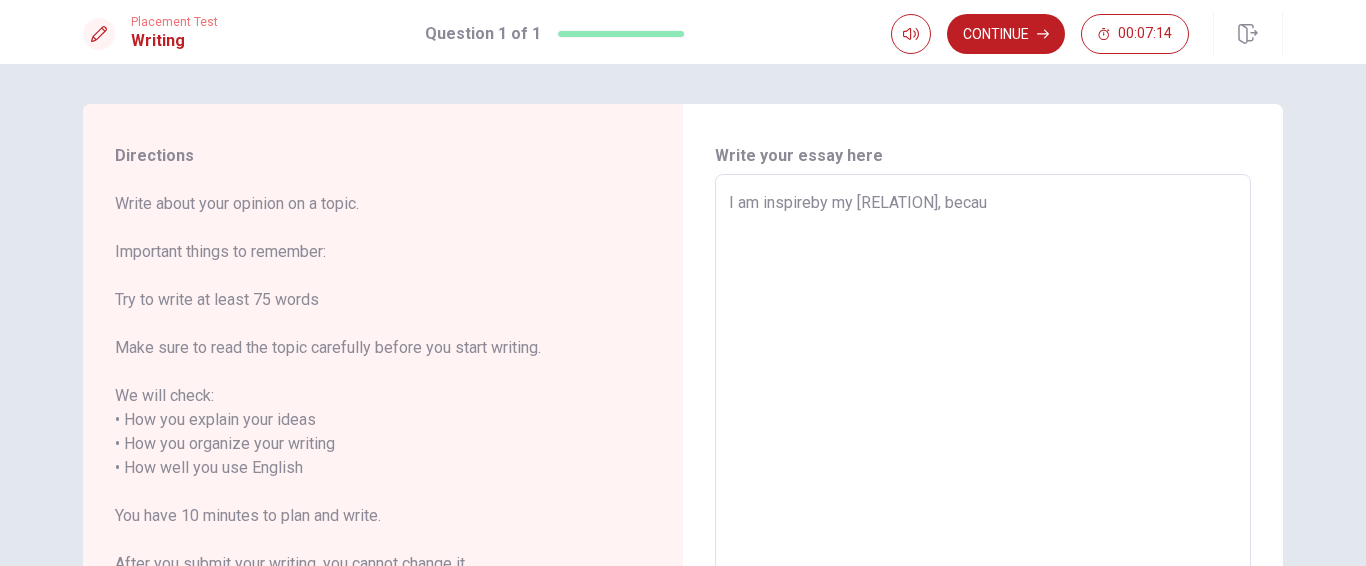 type on "I am inspireby my [RELATION], becaus" 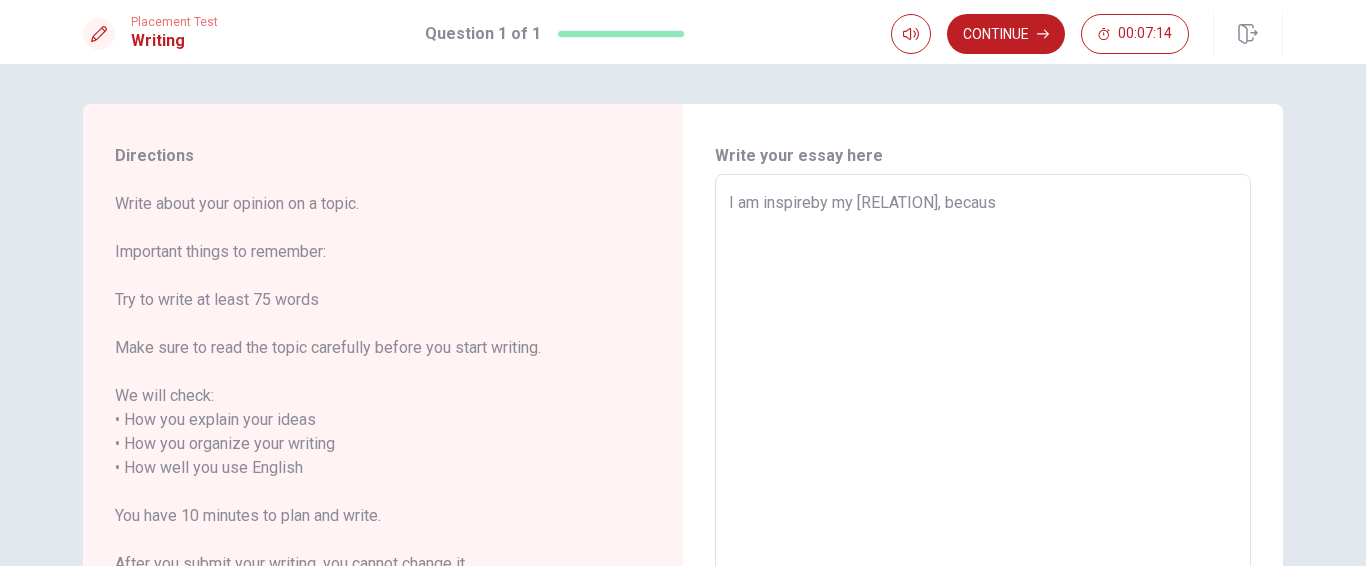 type on "x" 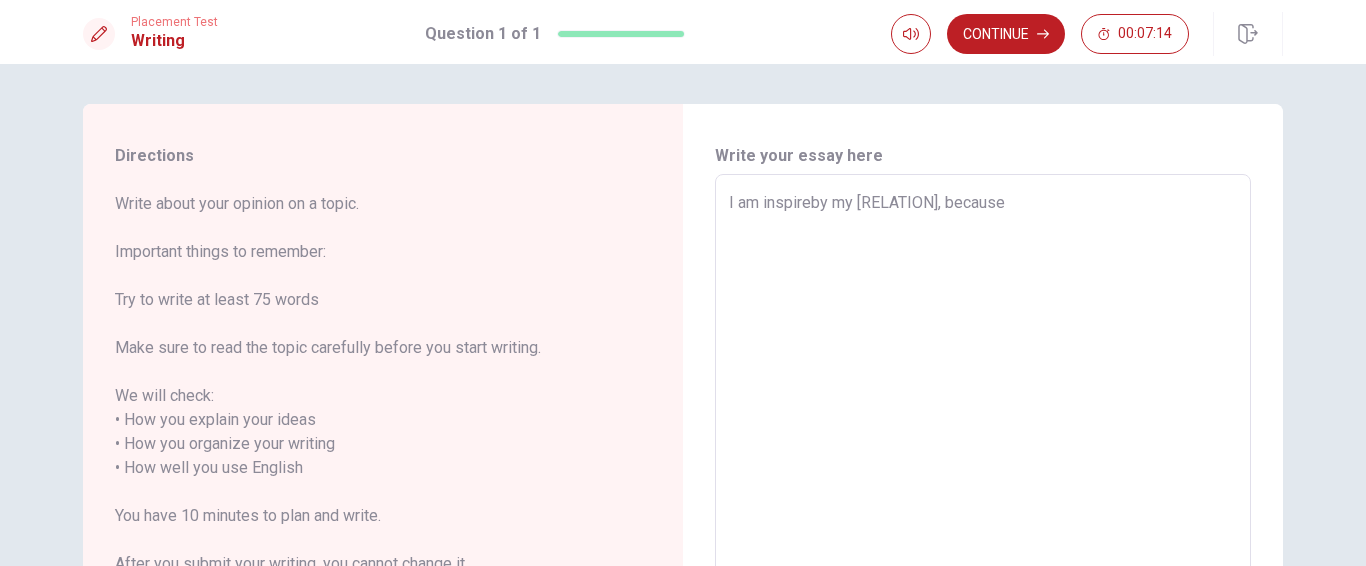 type on "x" 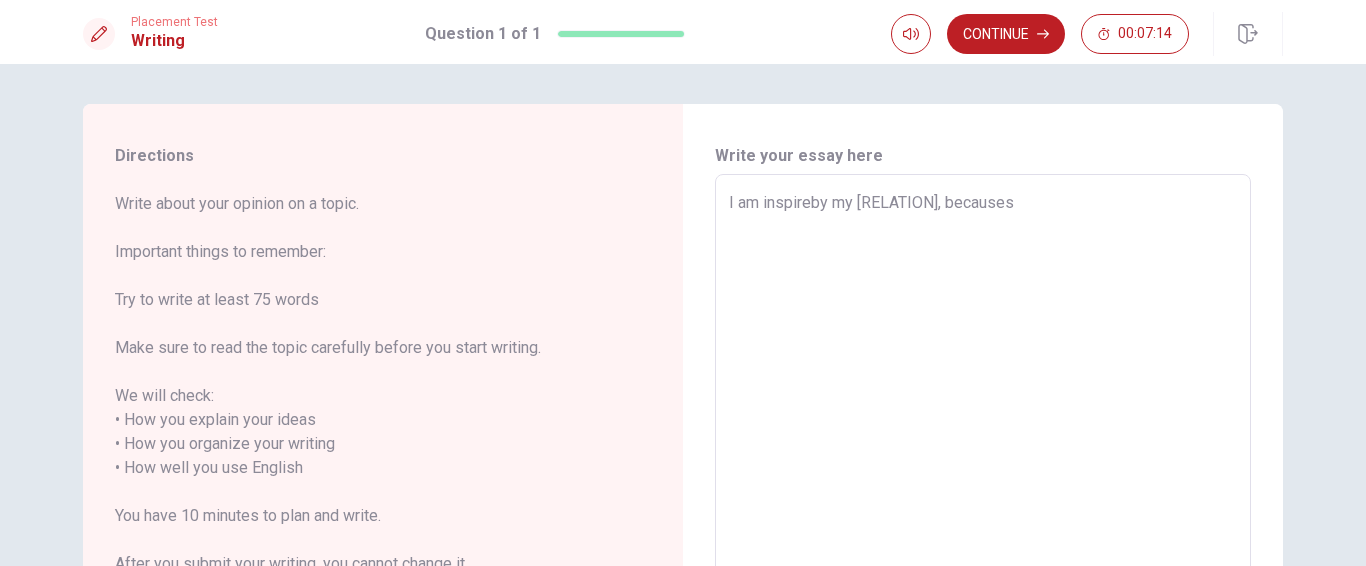 type on "x" 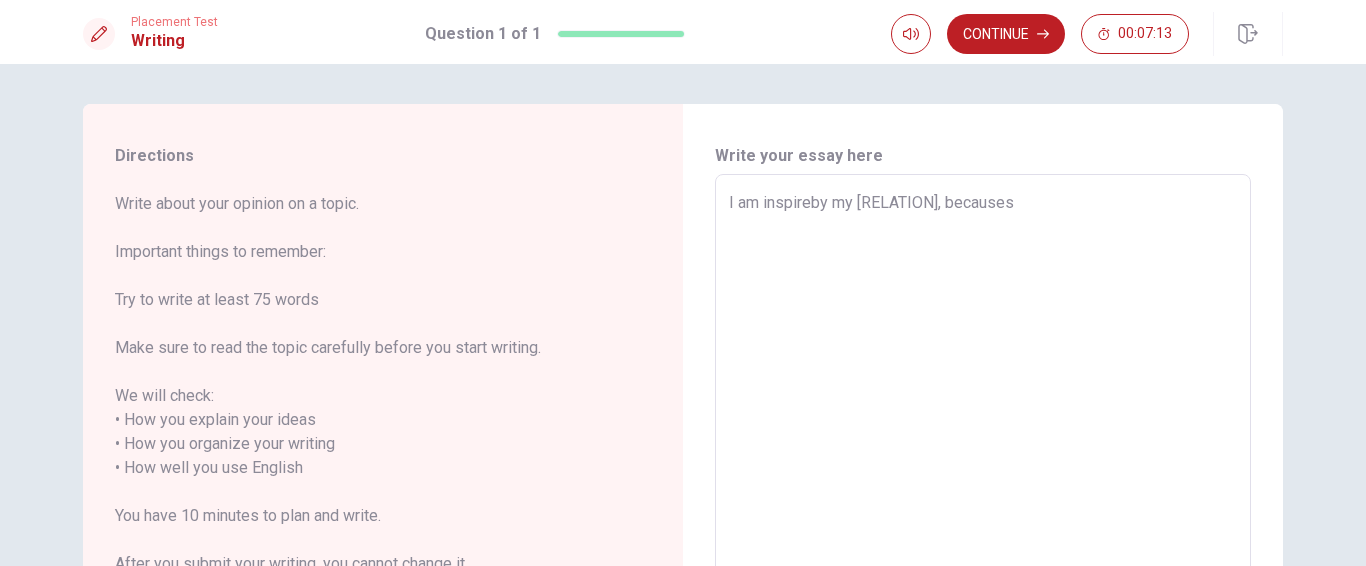 type on "I am inspireby my [RELATION], becausesh" 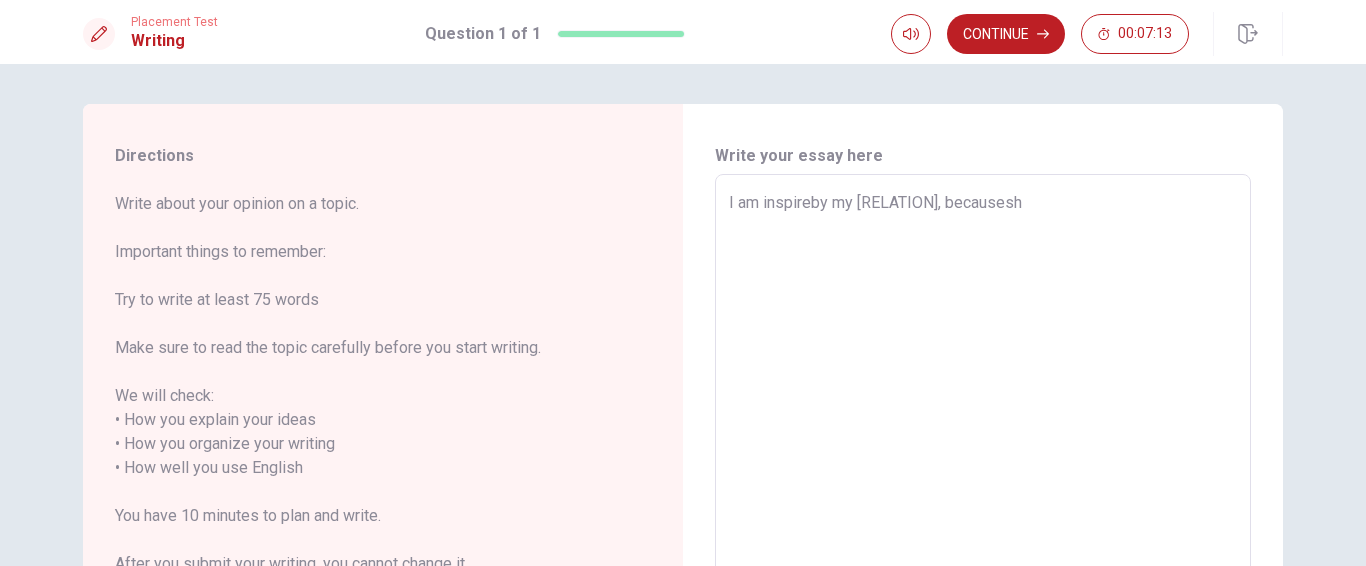 type on "x" 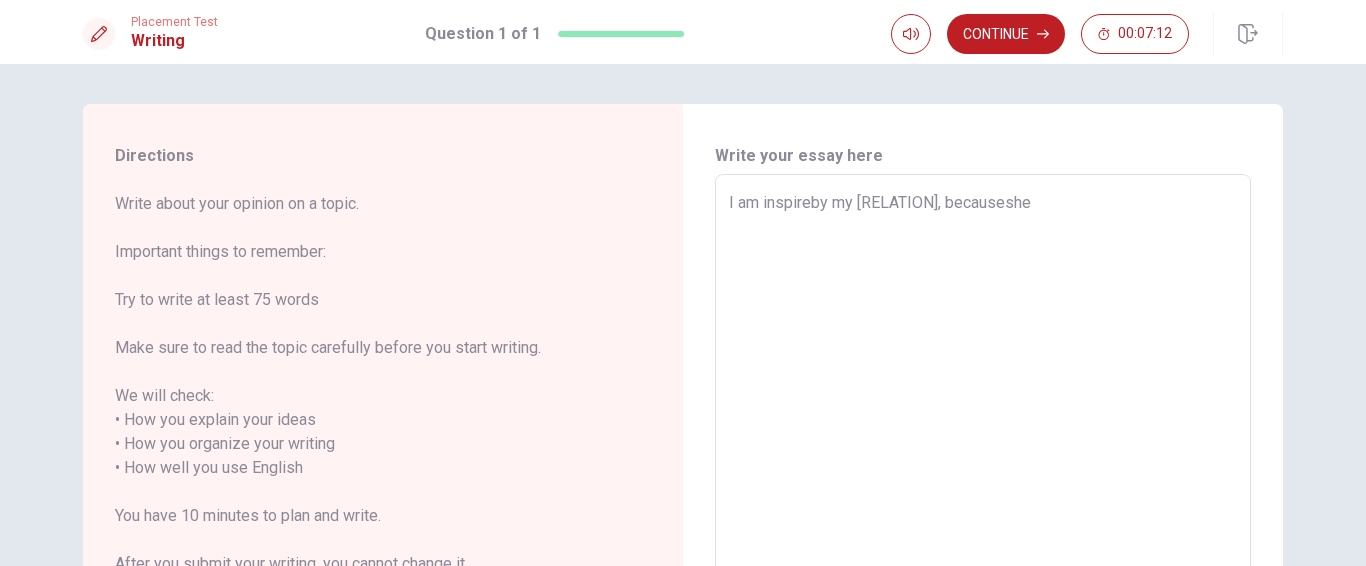 type on "x" 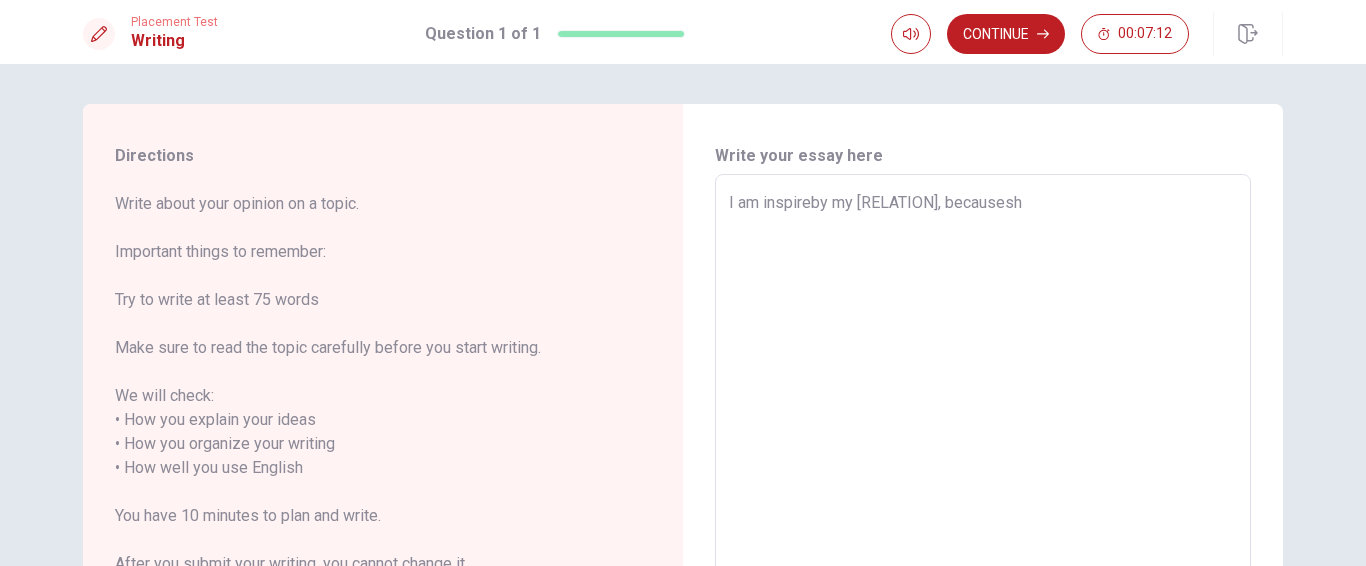 type on "x" 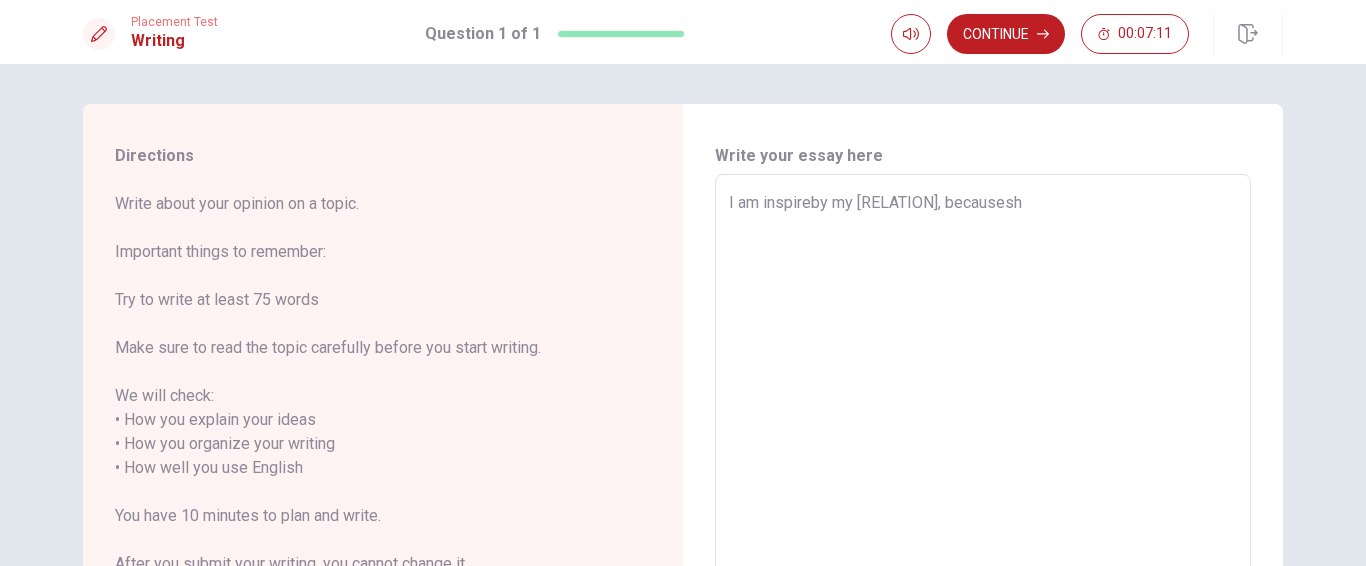 type on "I am inspireby my [RELATION], becauses" 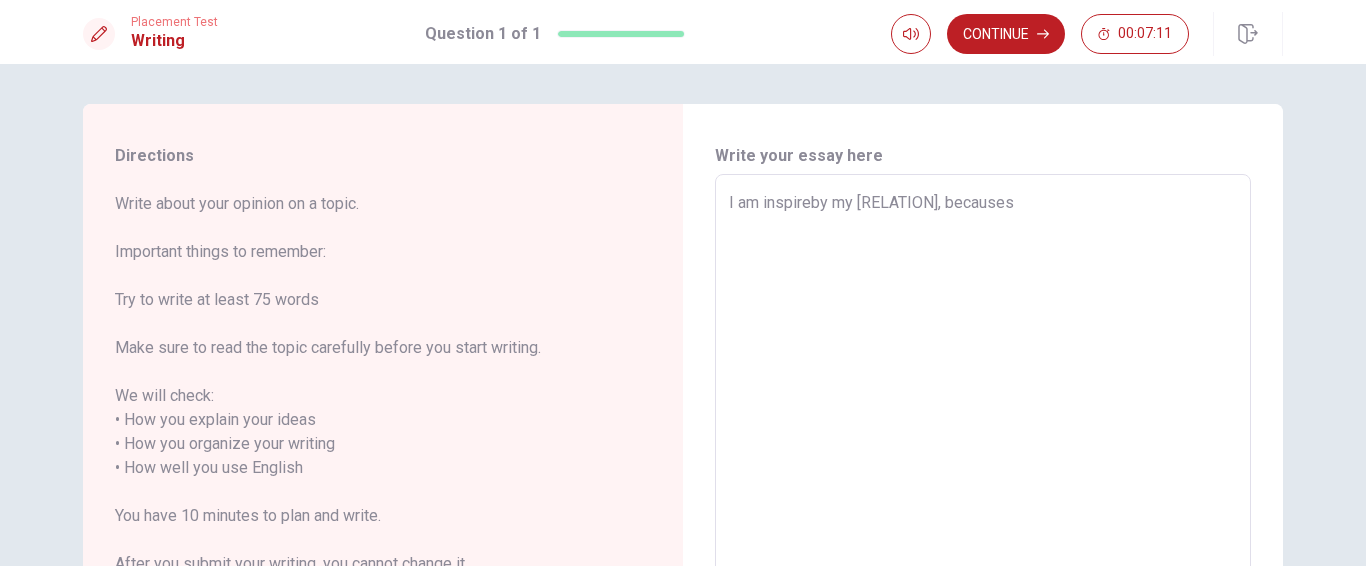 type on "x" 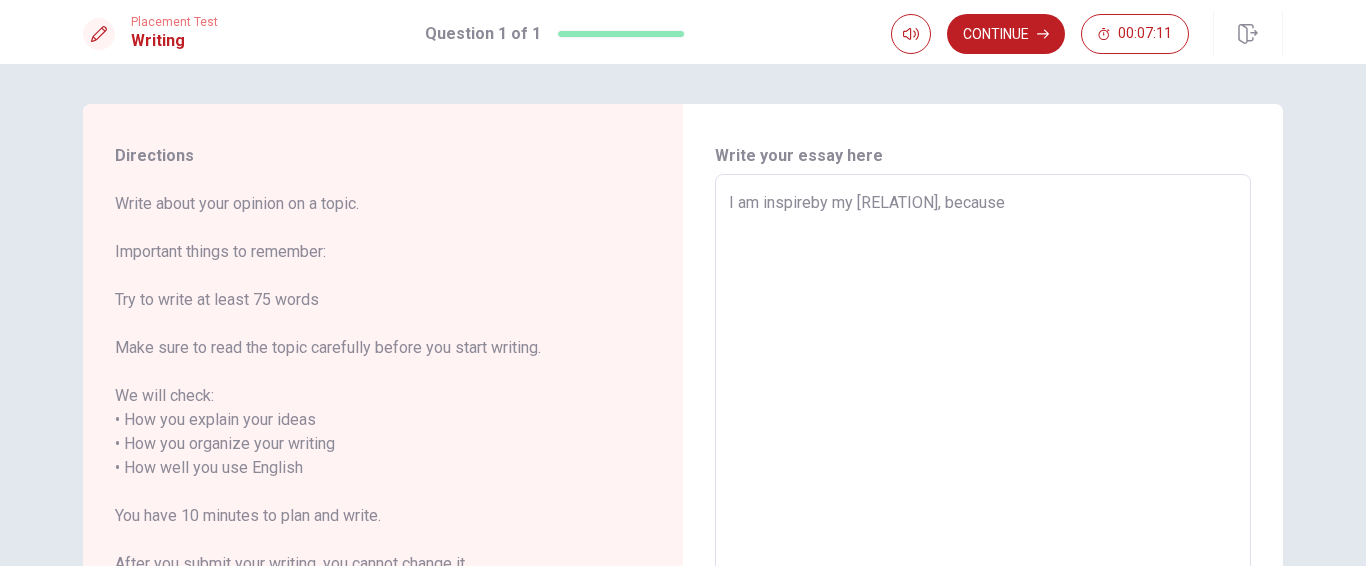 type on "x" 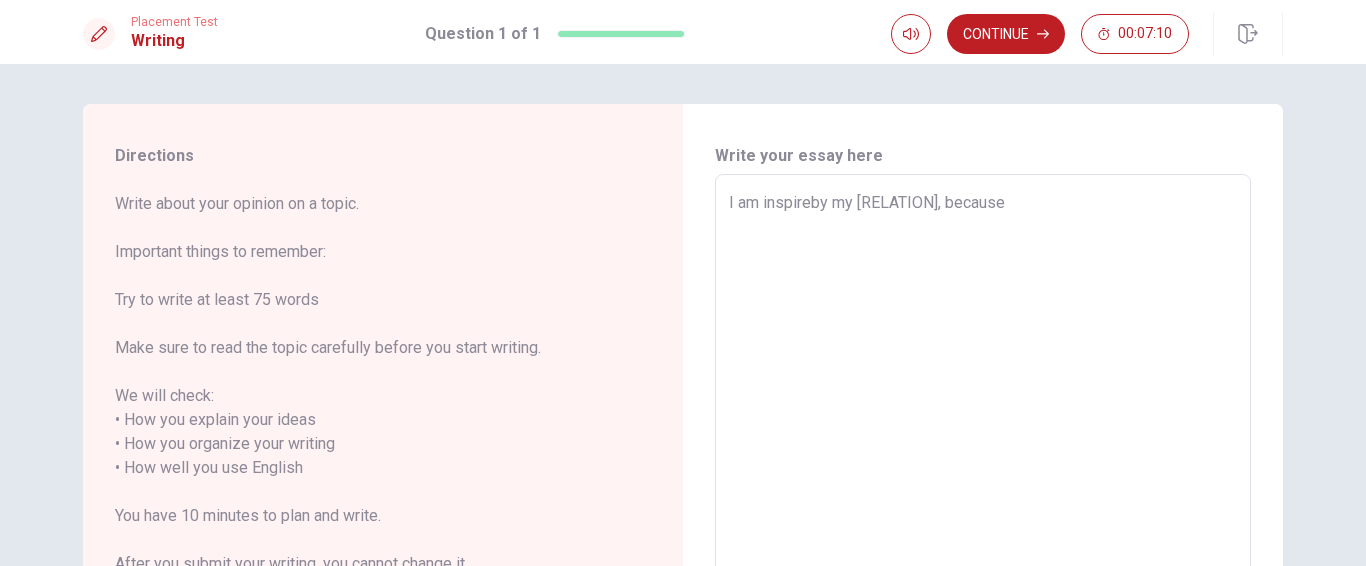 type on "I am inspireby my [RELATION], because s" 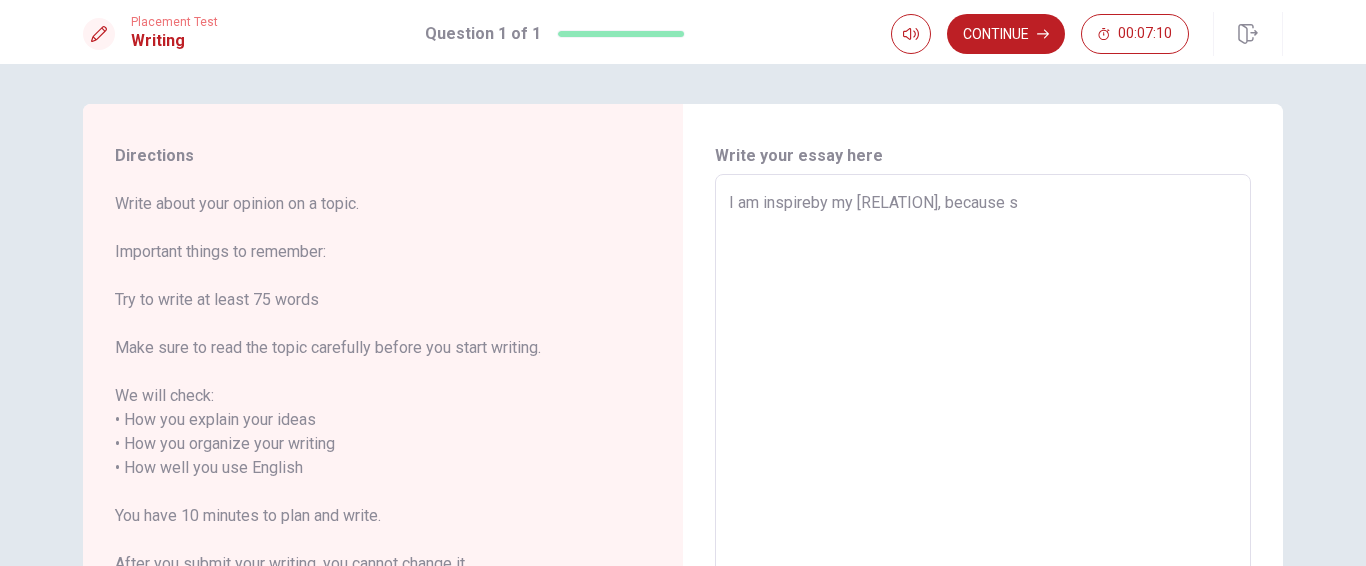 type on "x" 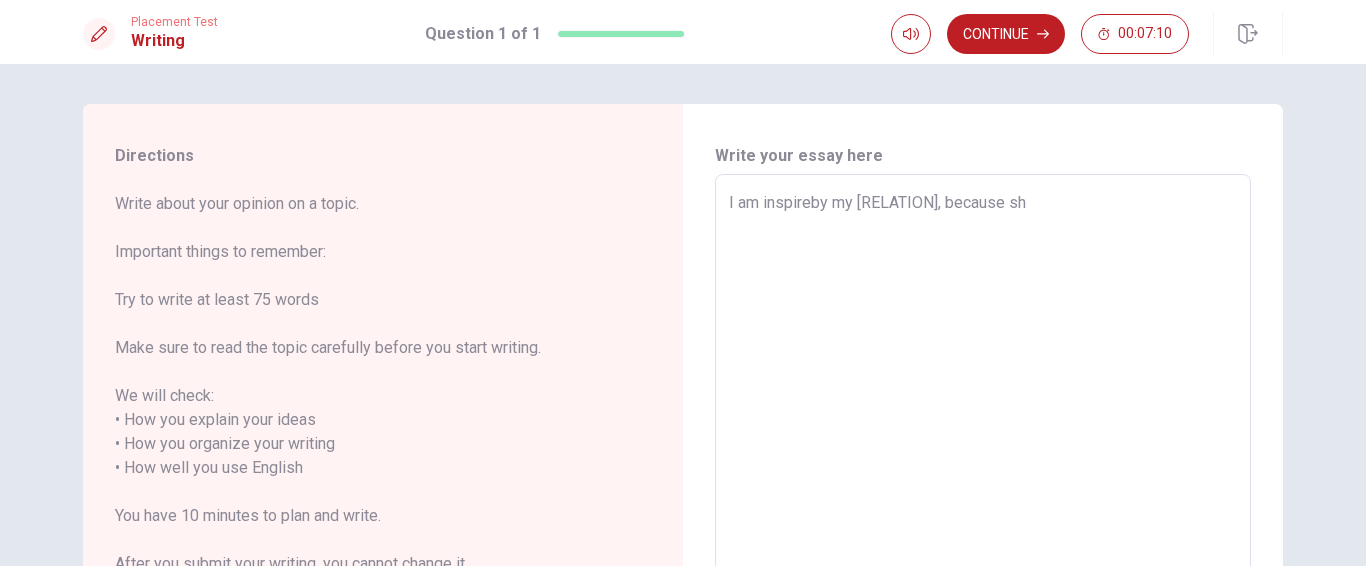 type on "x" 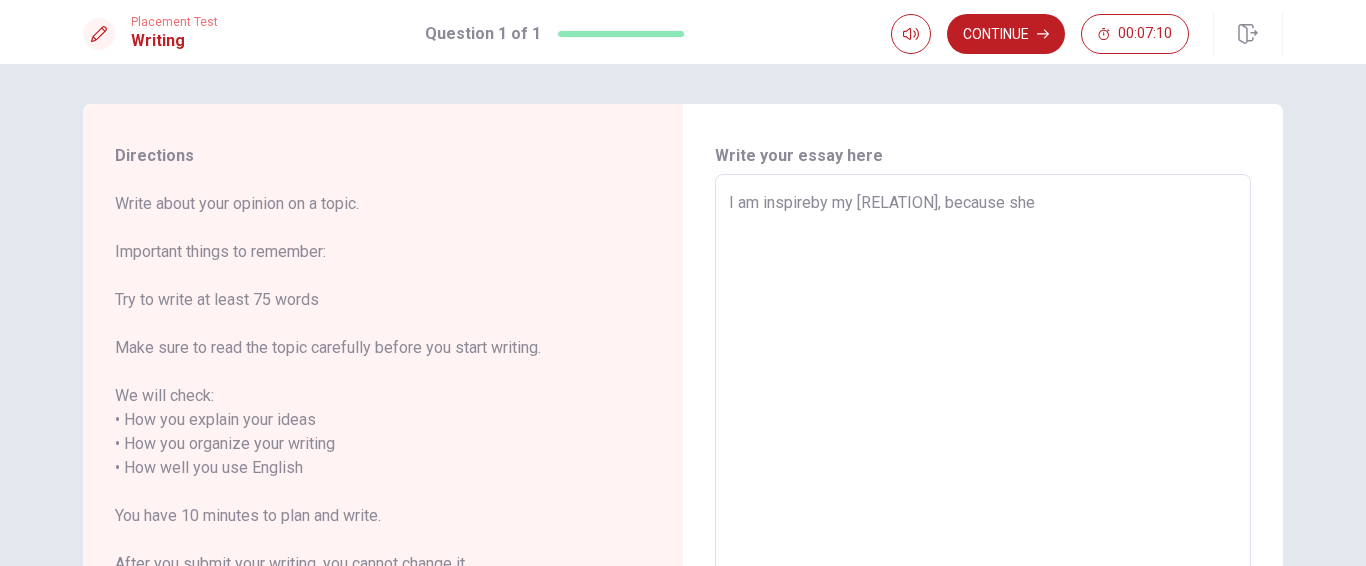type on "x" 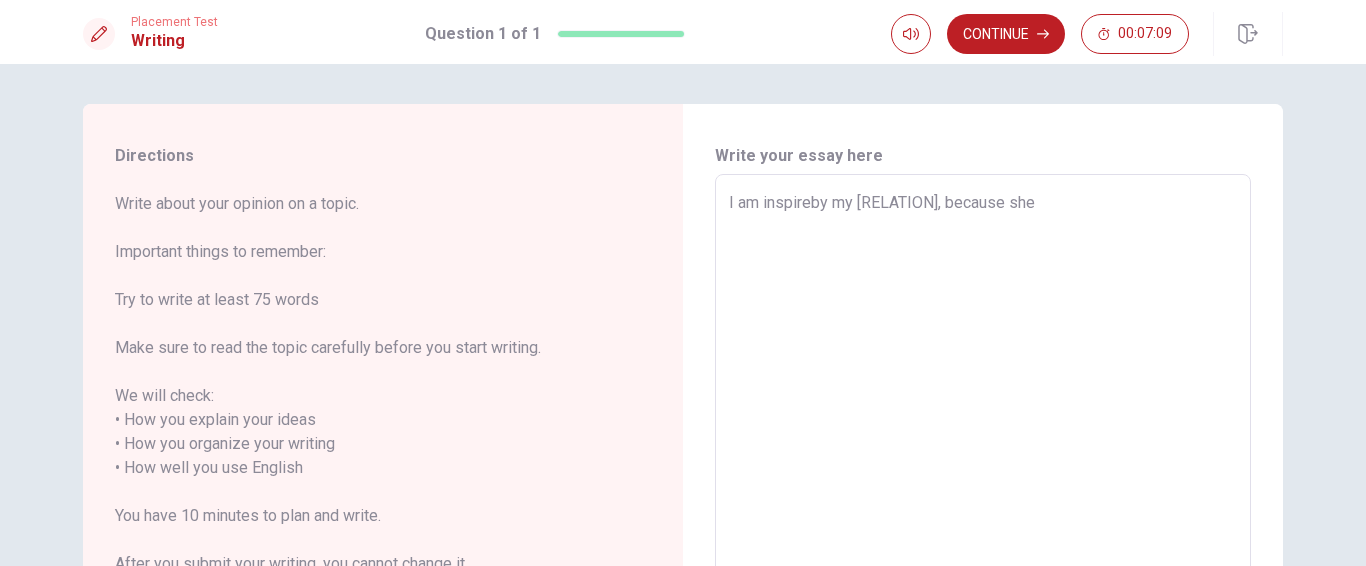 type on "I am inspireby my [RELATION], because she i" 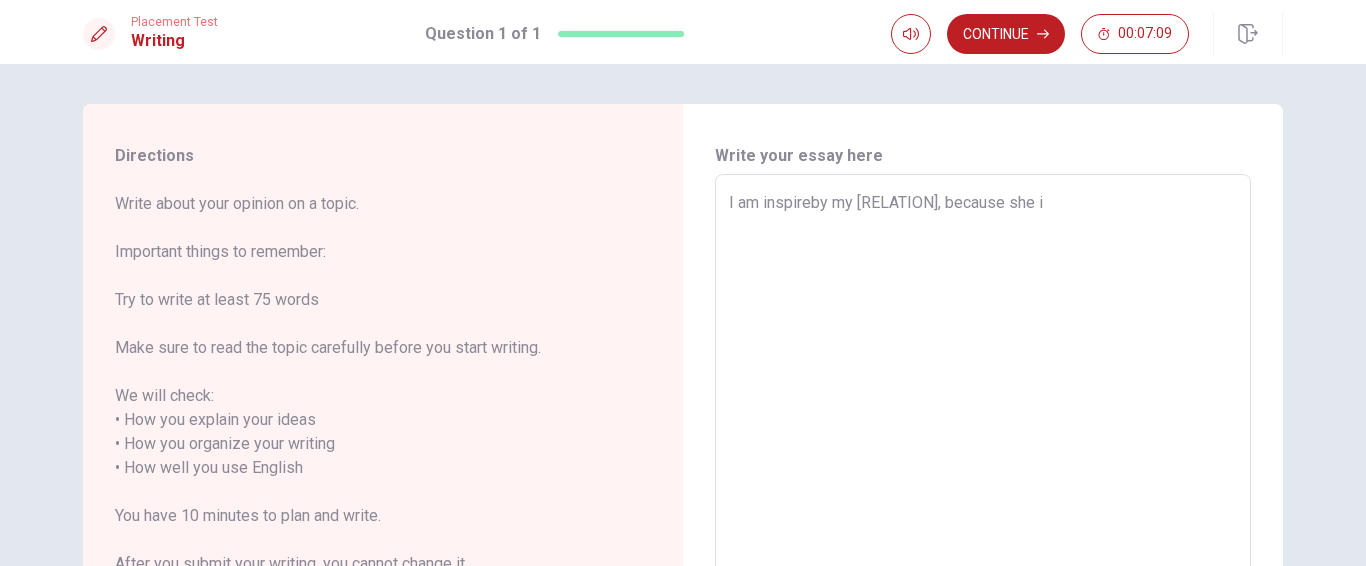 type on "x" 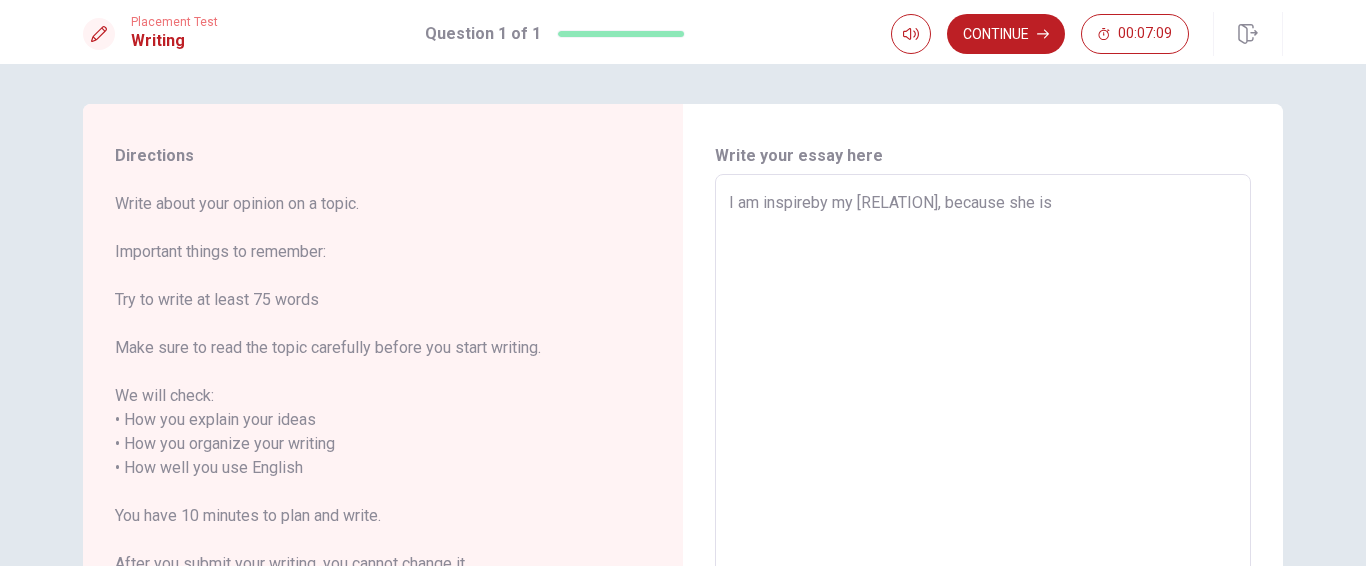 type on "x" 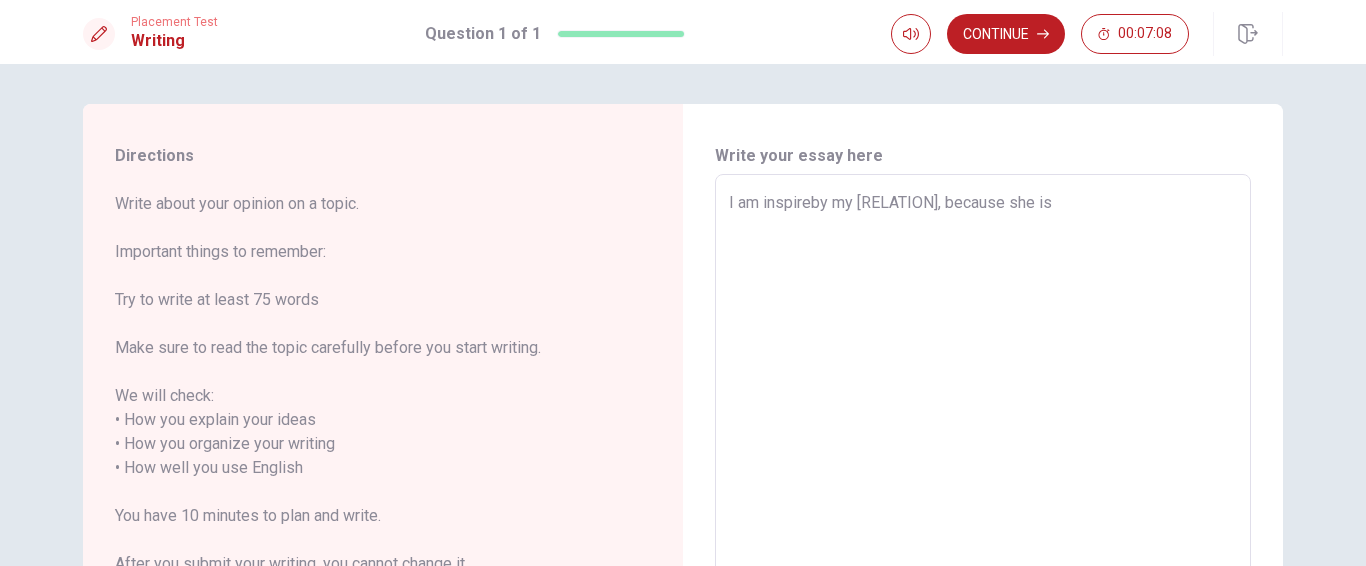 type on "I am inspireby my [RELATION], because she is a" 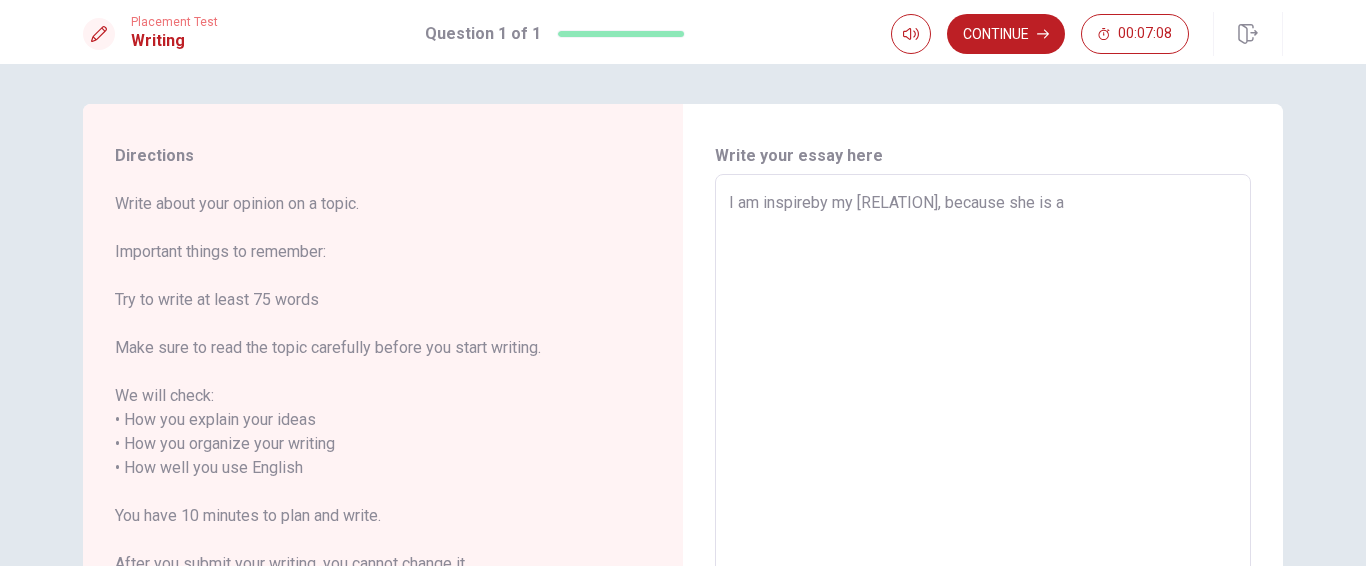 type on "x" 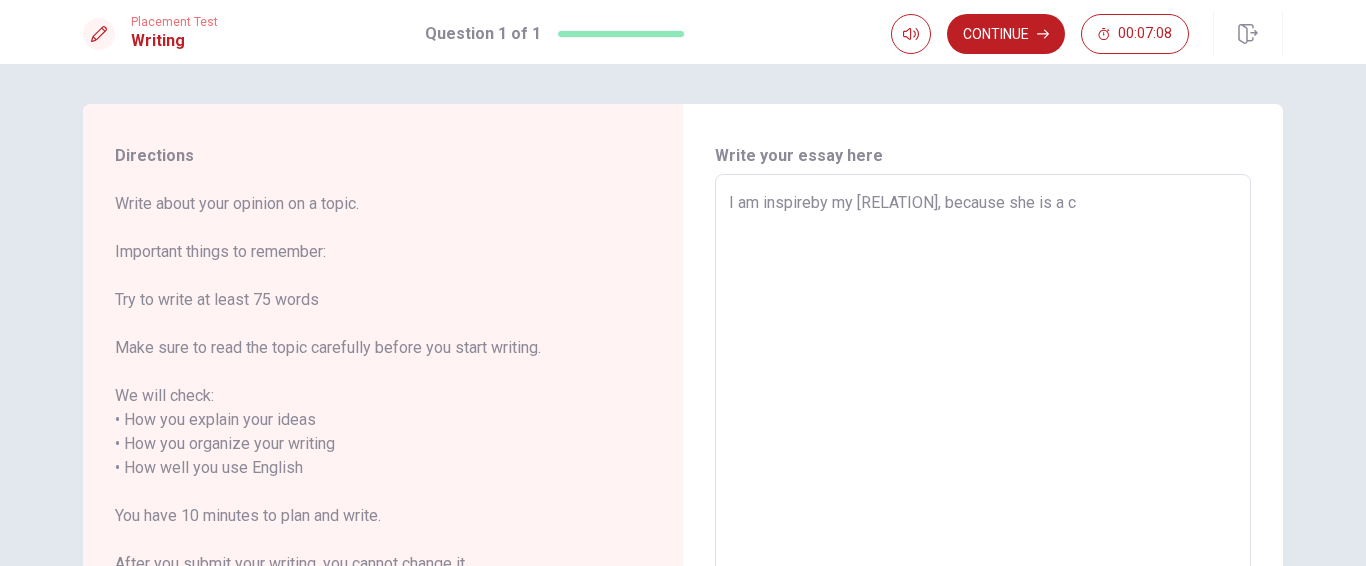 type on "x" 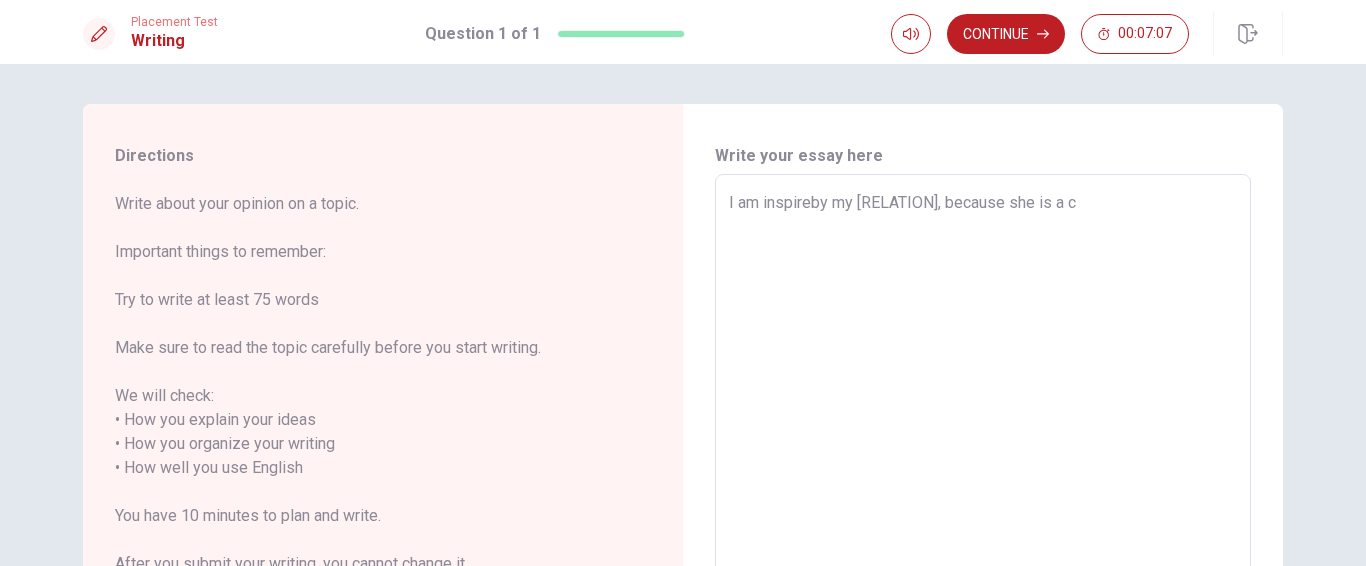 type on "I am inspireby my [RELATION], because she is a cr" 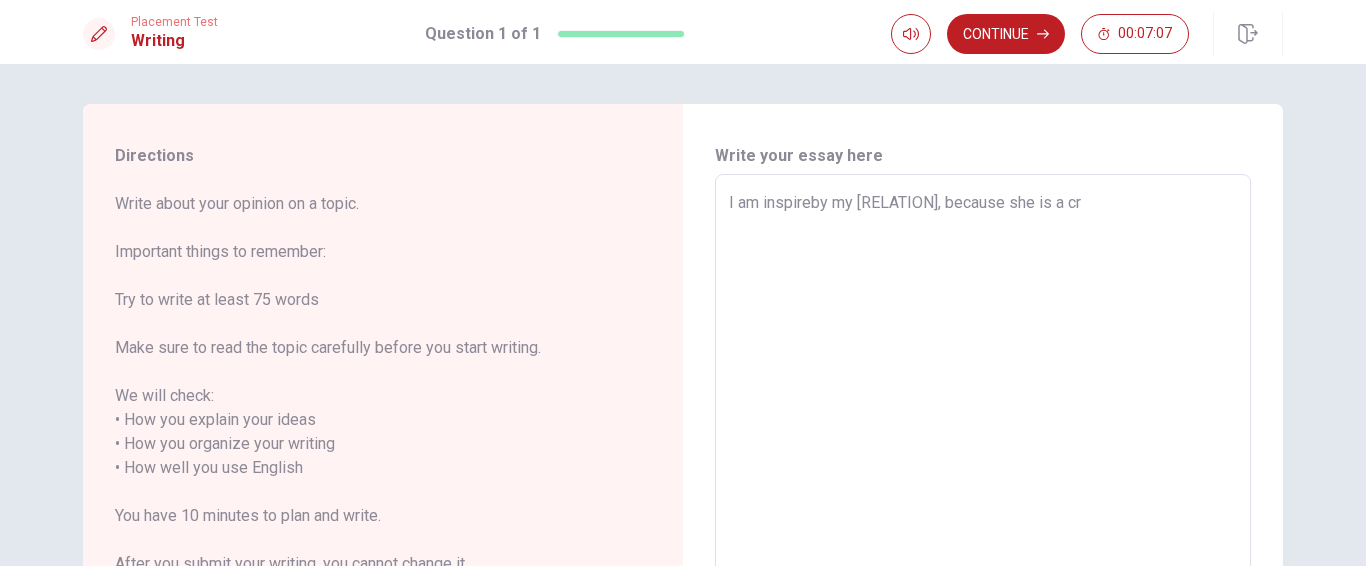 type on "x" 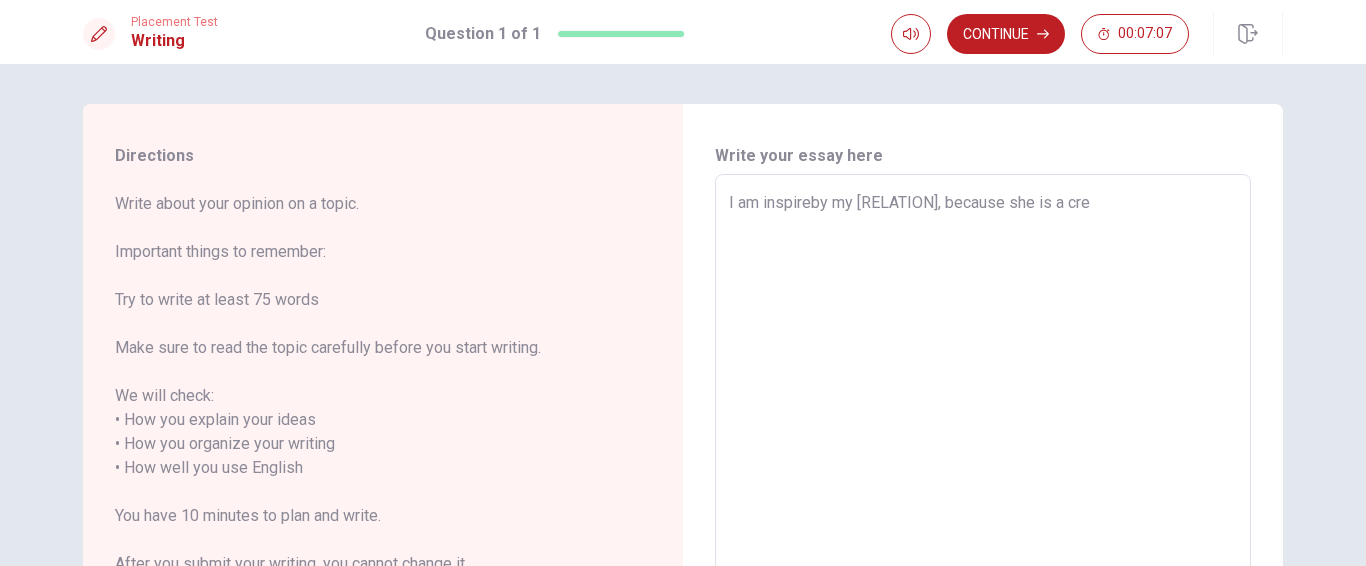 type on "x" 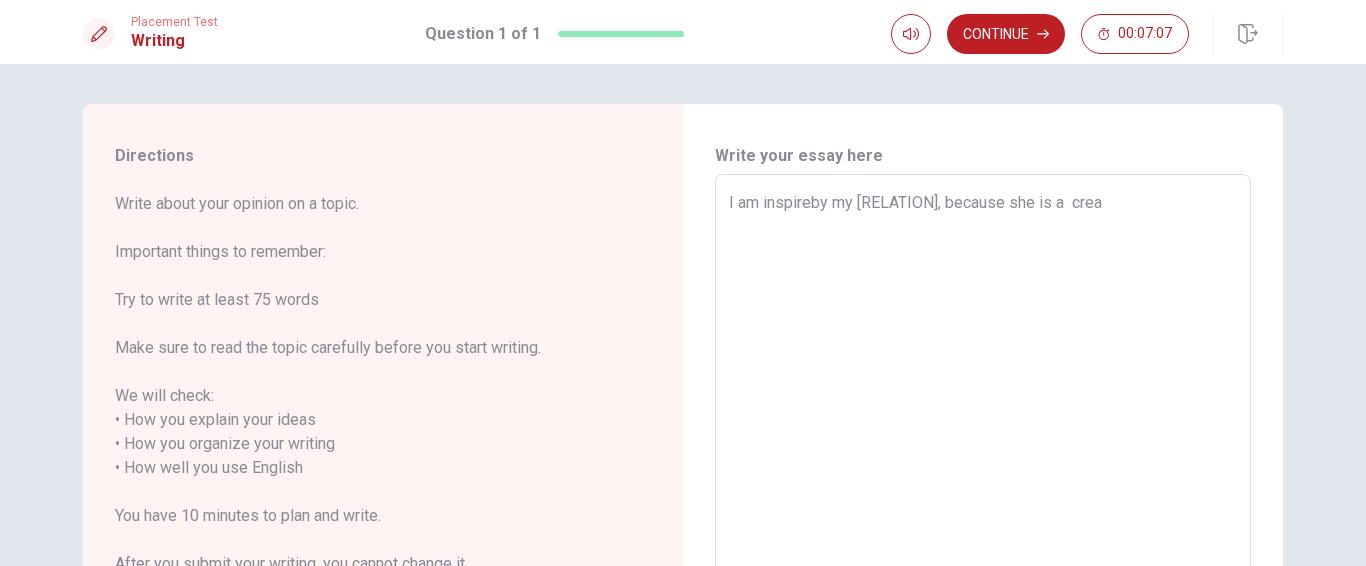 type on "x" 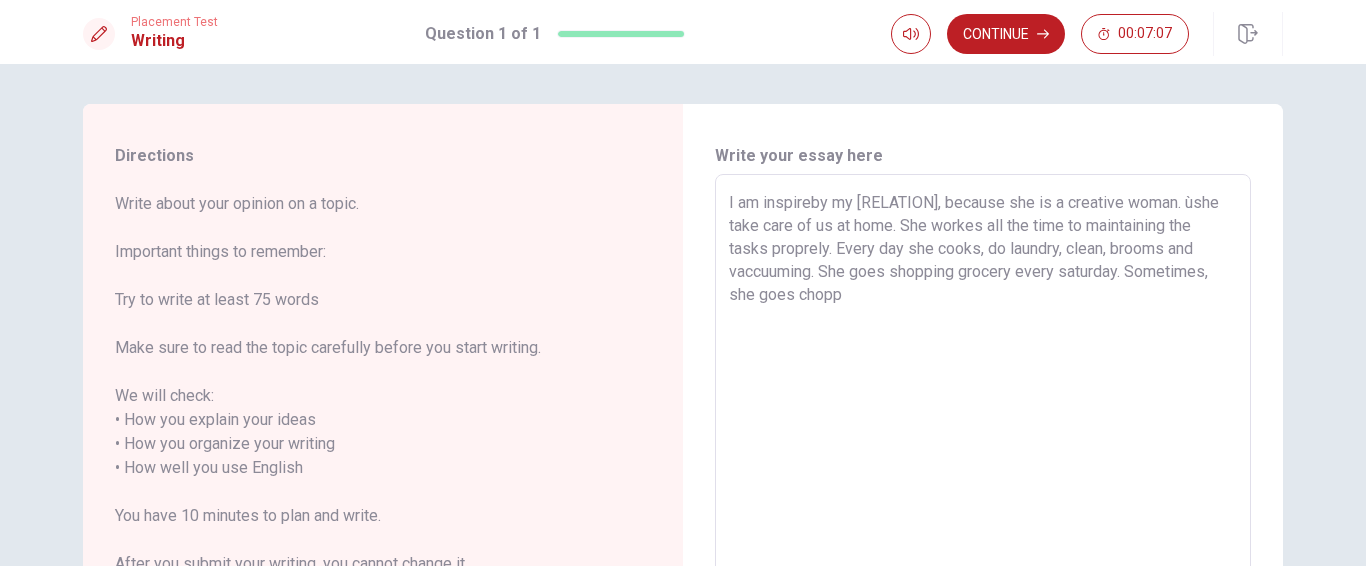 type on "x" 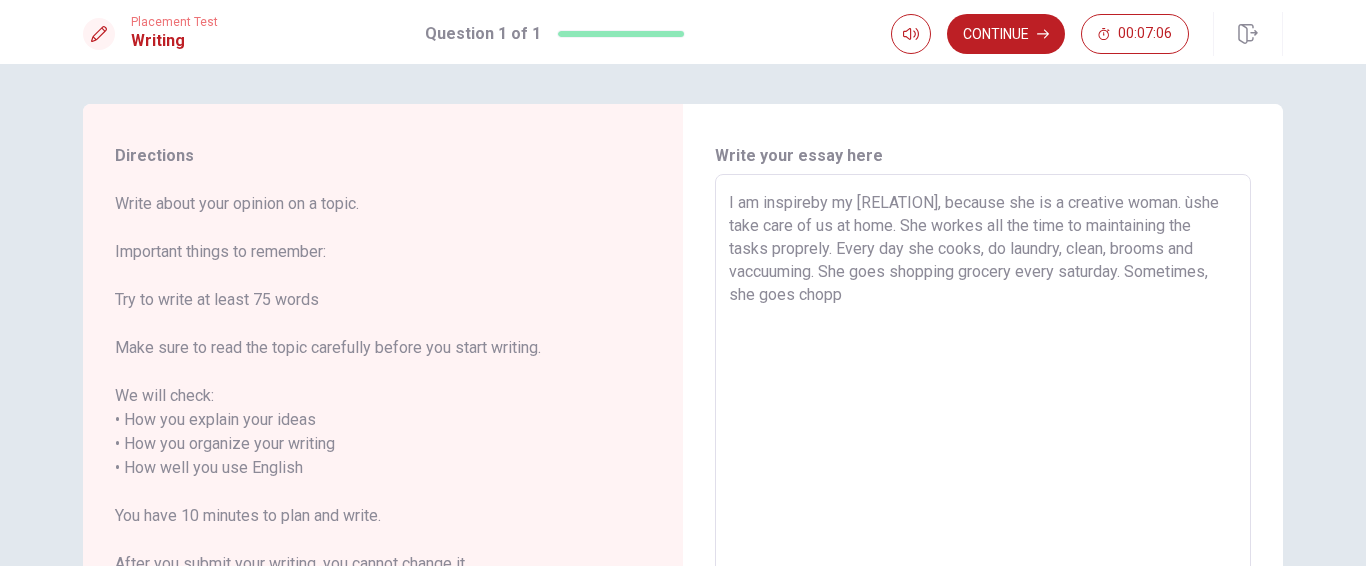 type on "I am inspireby my [RELATION], because she is a creati" 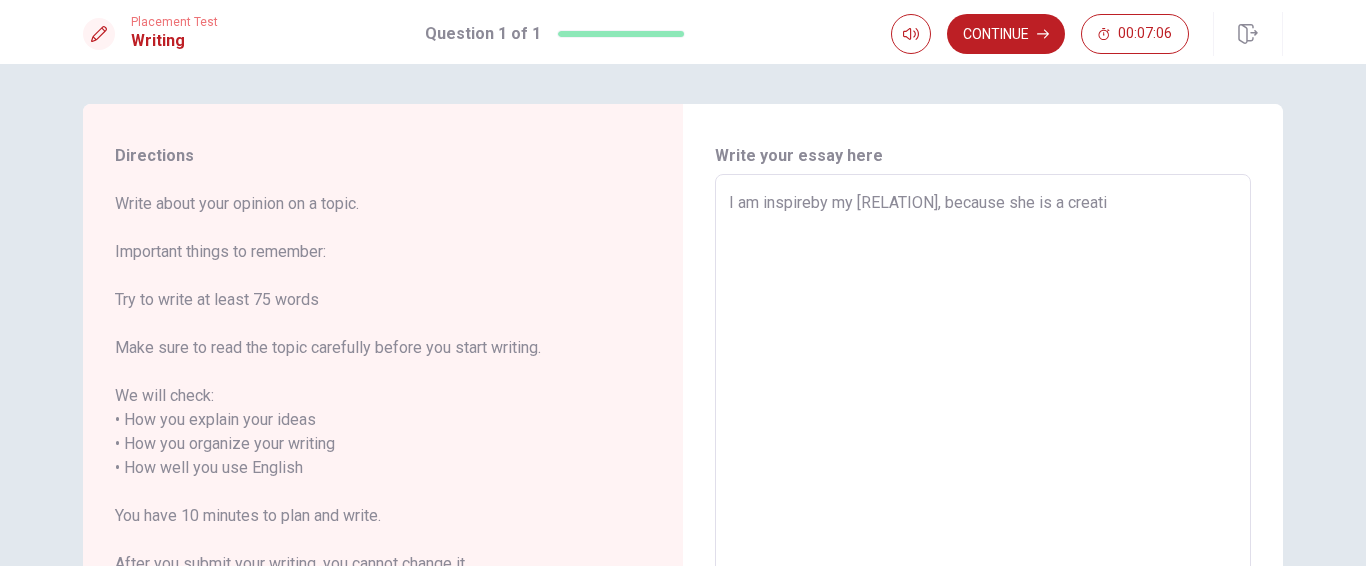 type on "x" 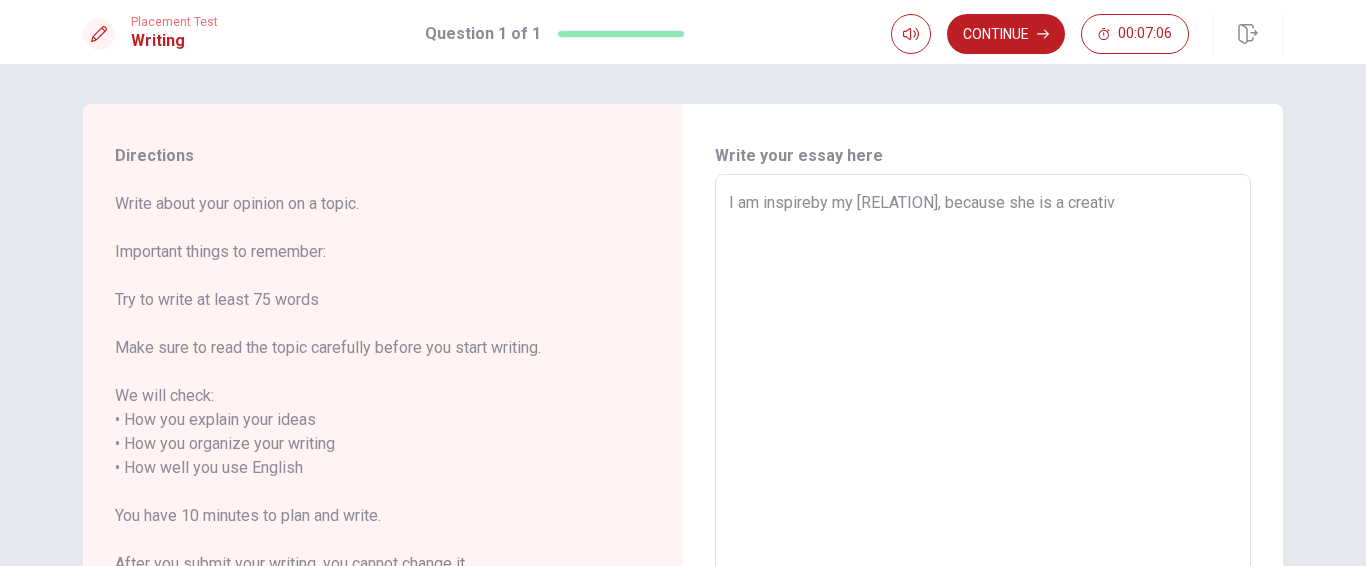 type on "x" 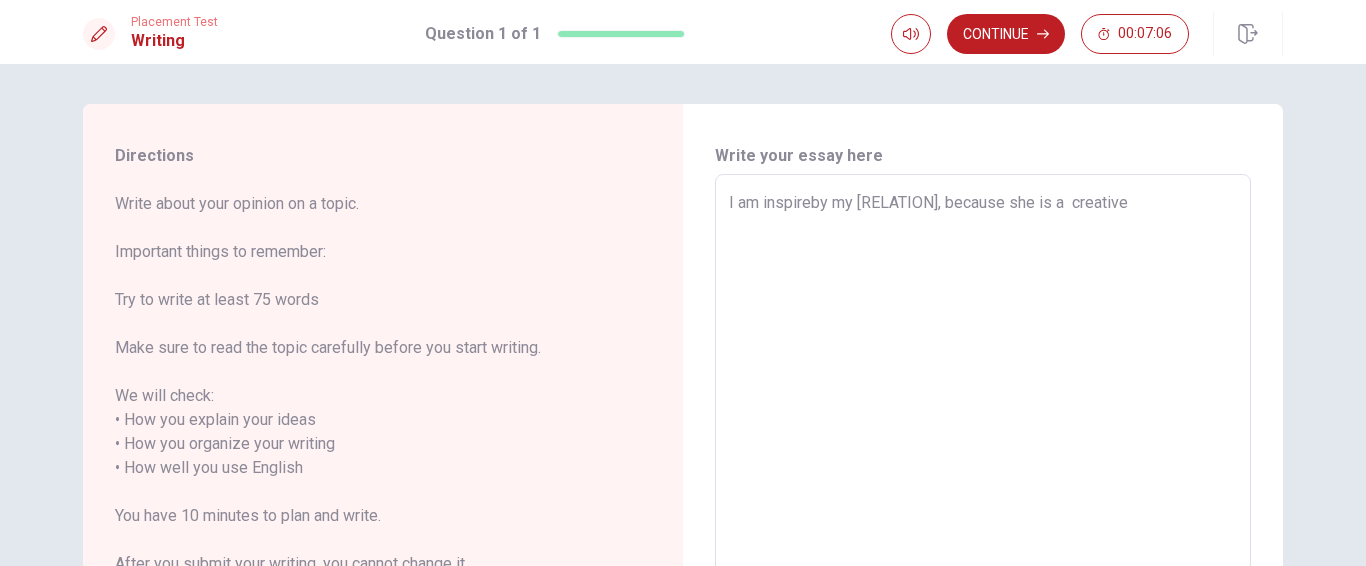 type on "x" 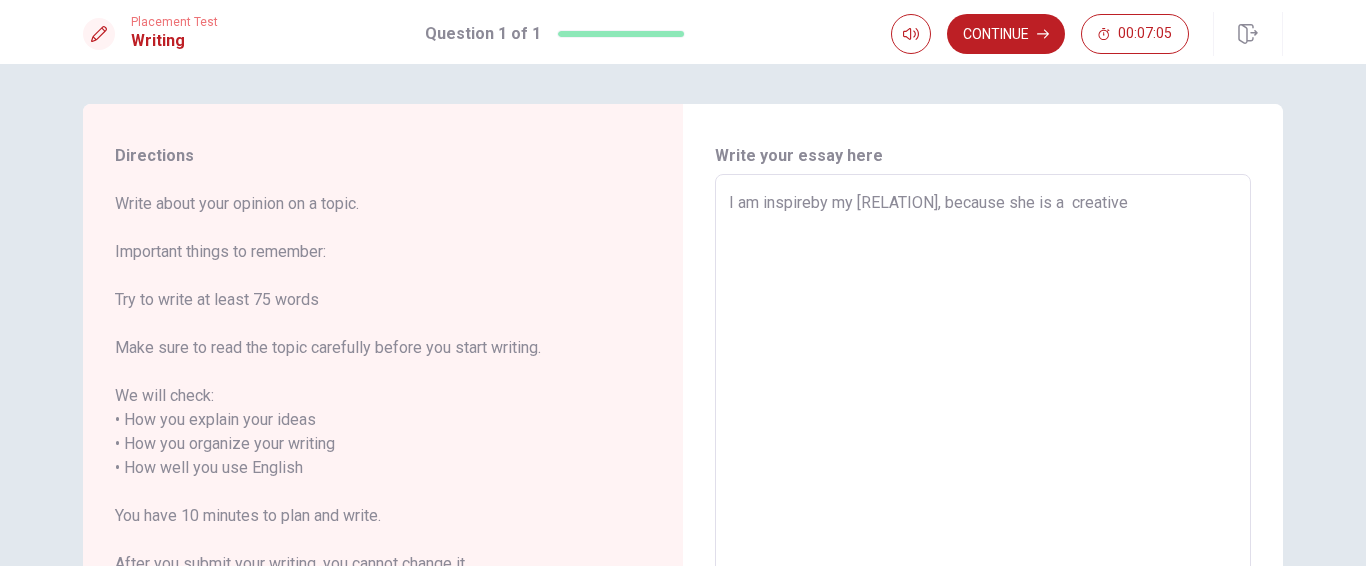 type on "I am inspireby my [RELATION], because she is a  creative" 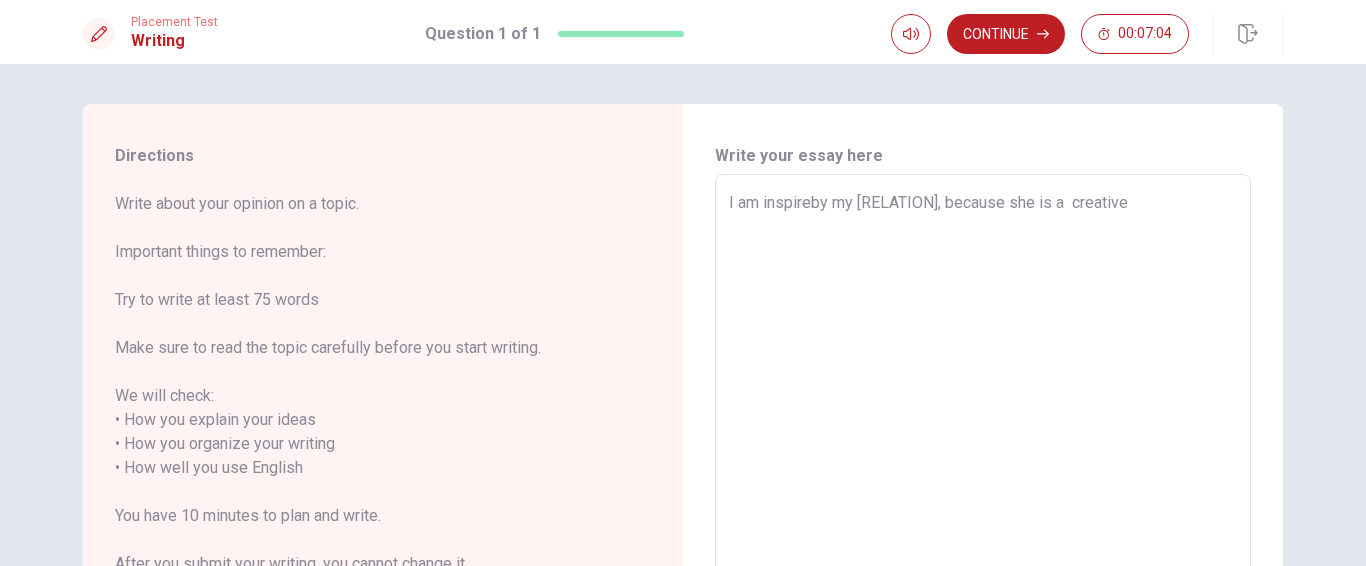 type on "I am inspireby my [RELATION], because she is a  creative w" 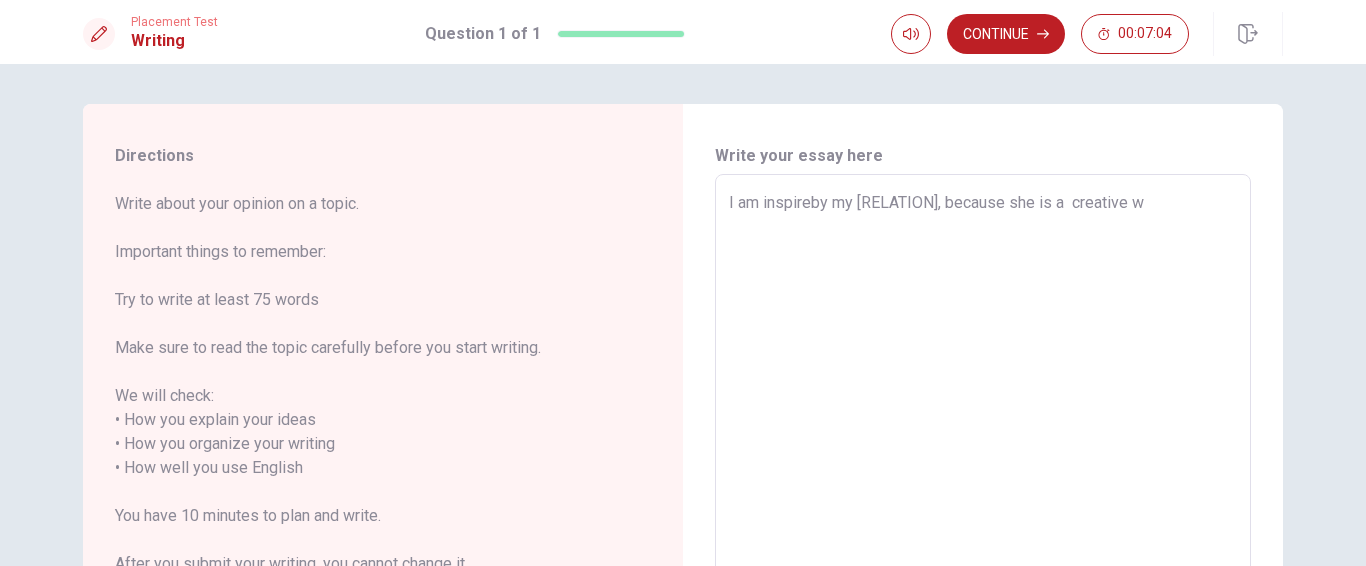 type on "x" 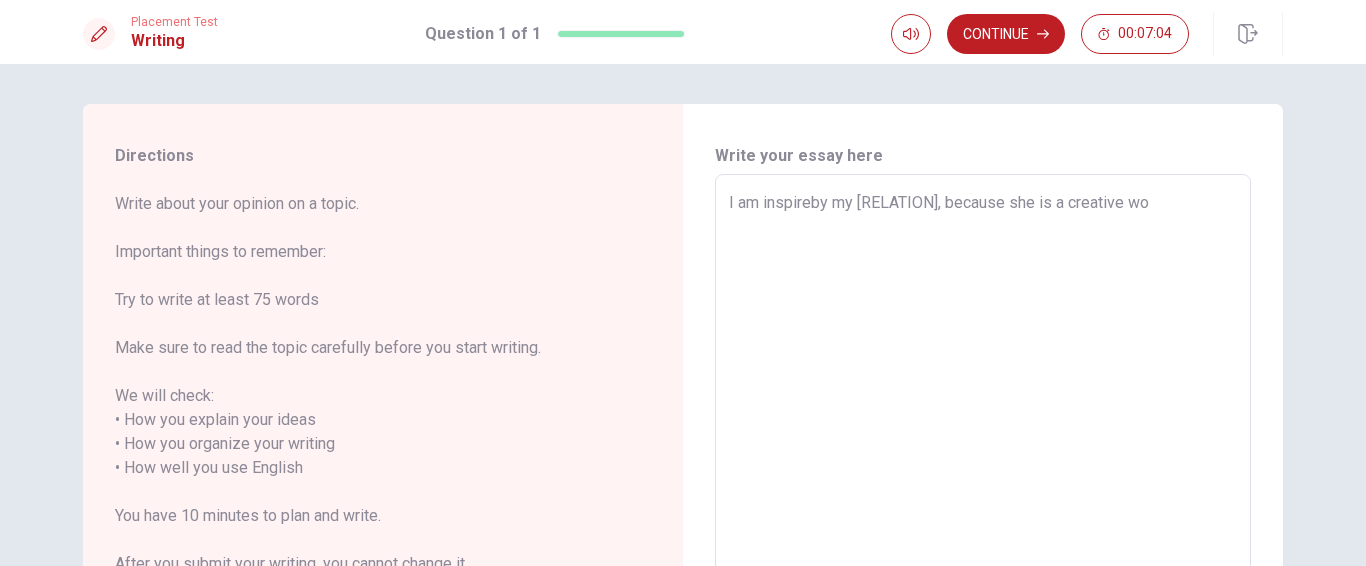 type on "x" 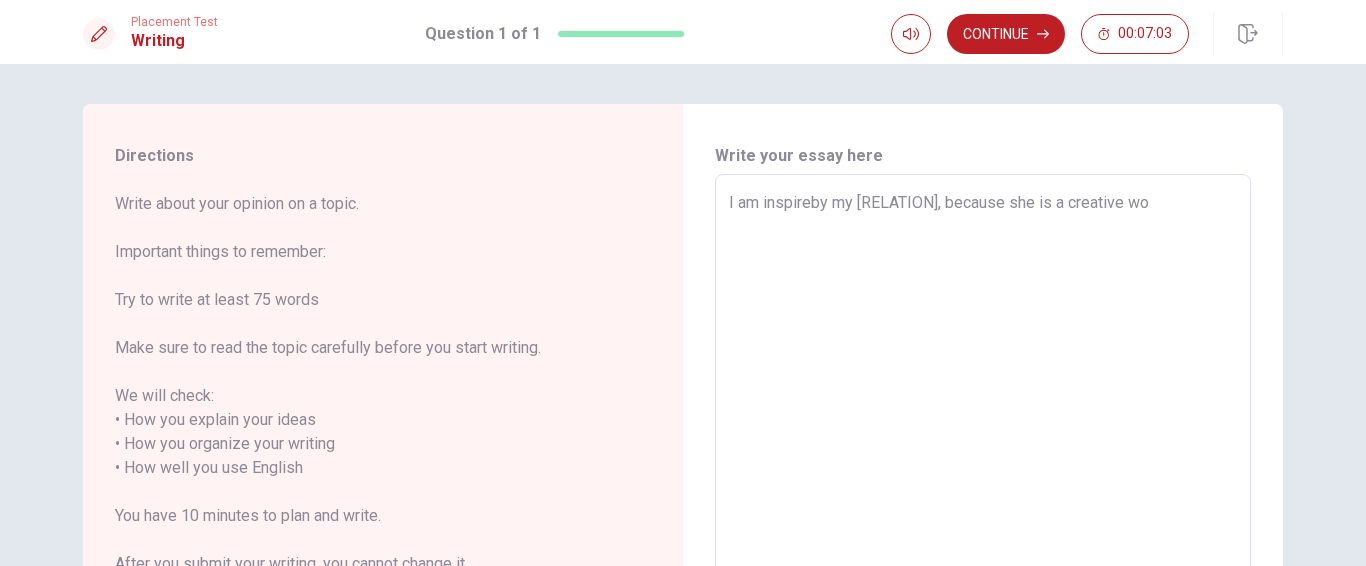 type on "I am inspireby my [RELATION], because she is a creative wom" 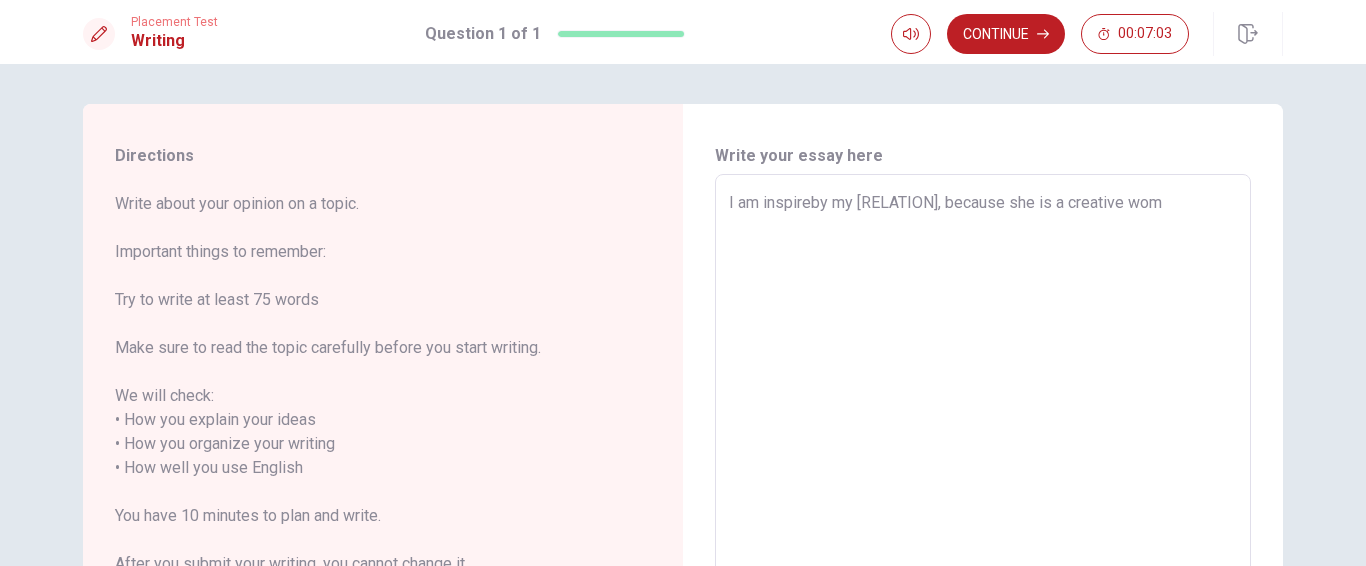 type on "x" 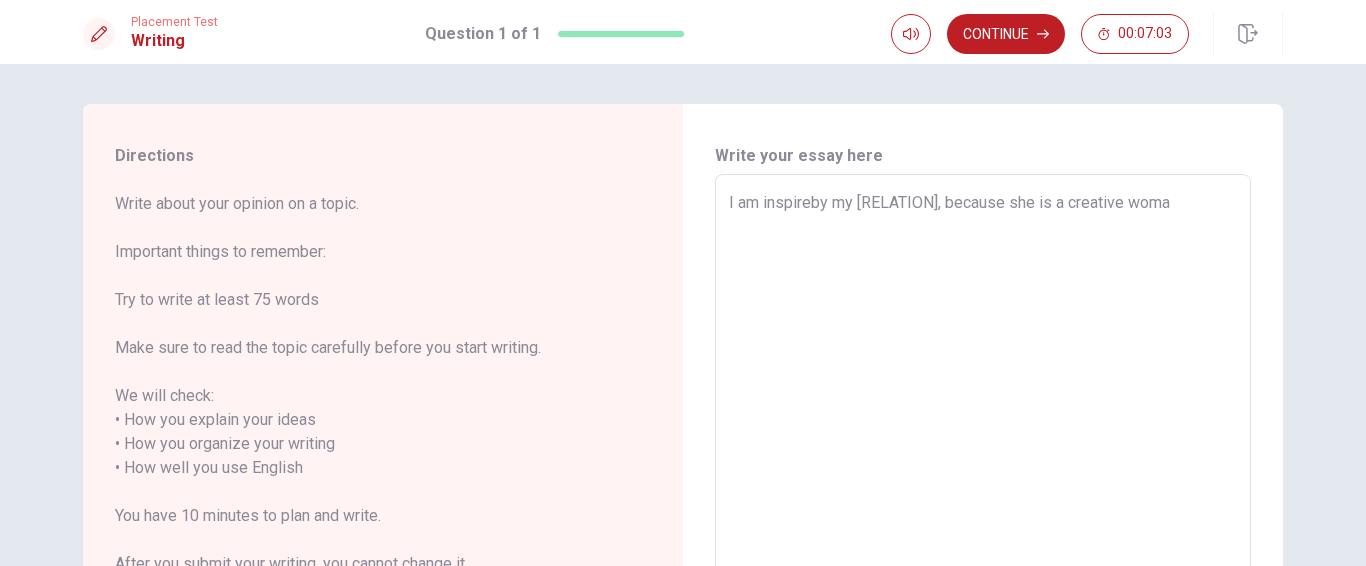 type on "x" 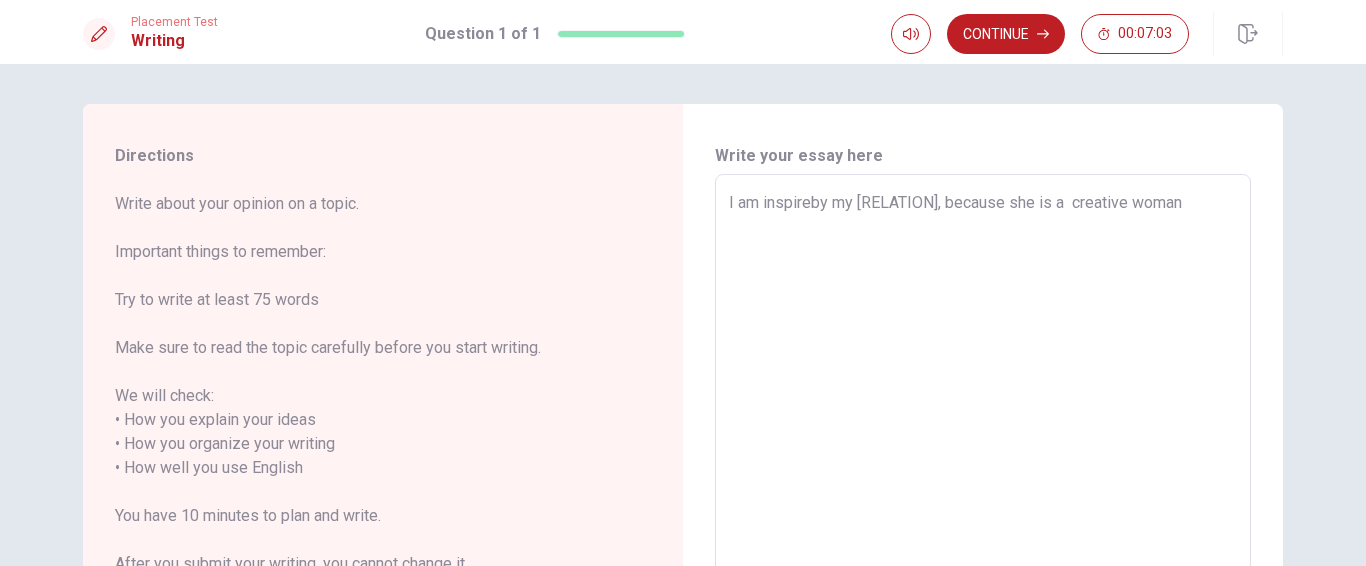 type on "x" 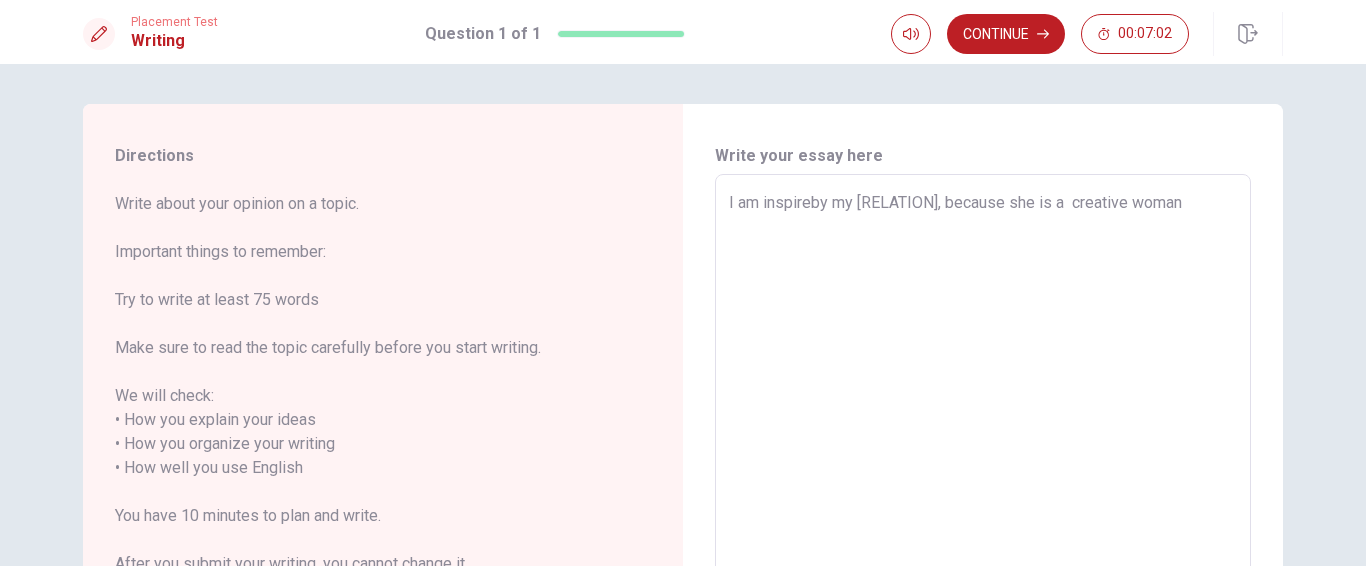type on "I am inspireby my [RELATION], because she is a  creative woman." 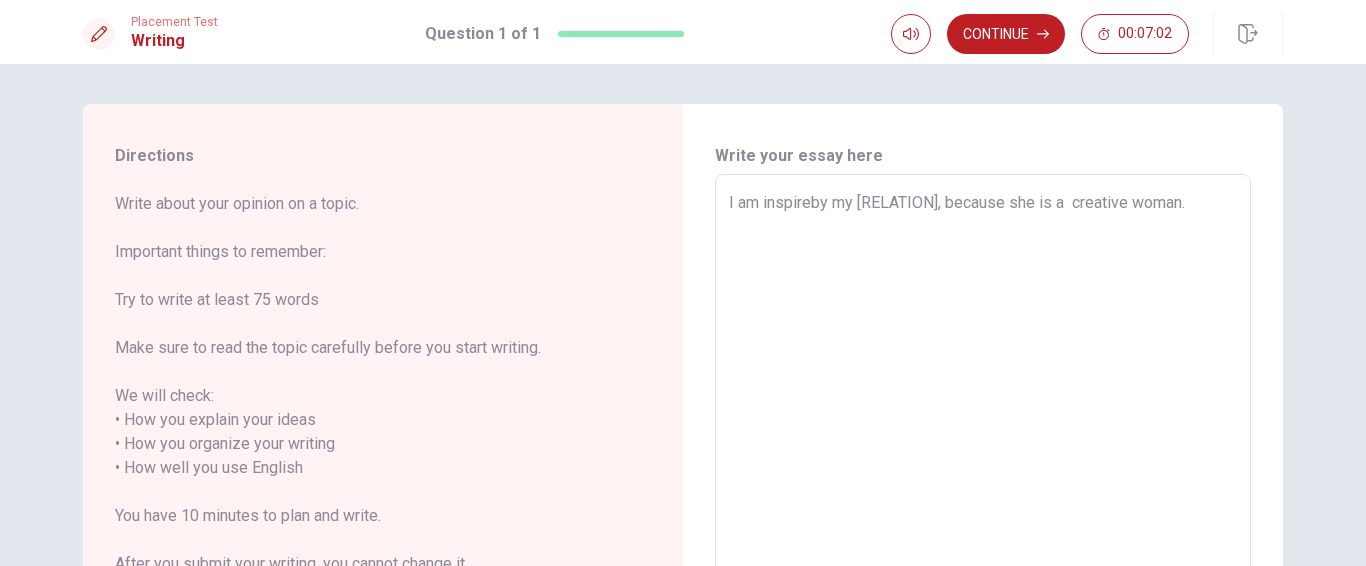 type on "x" 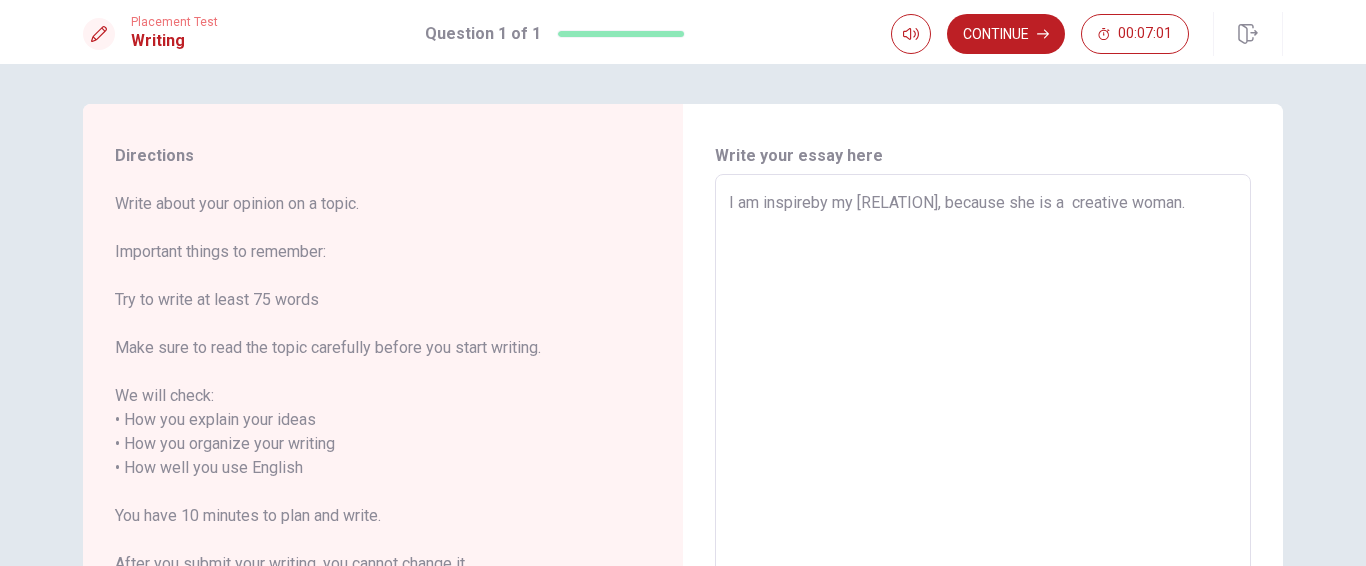 type on "x" 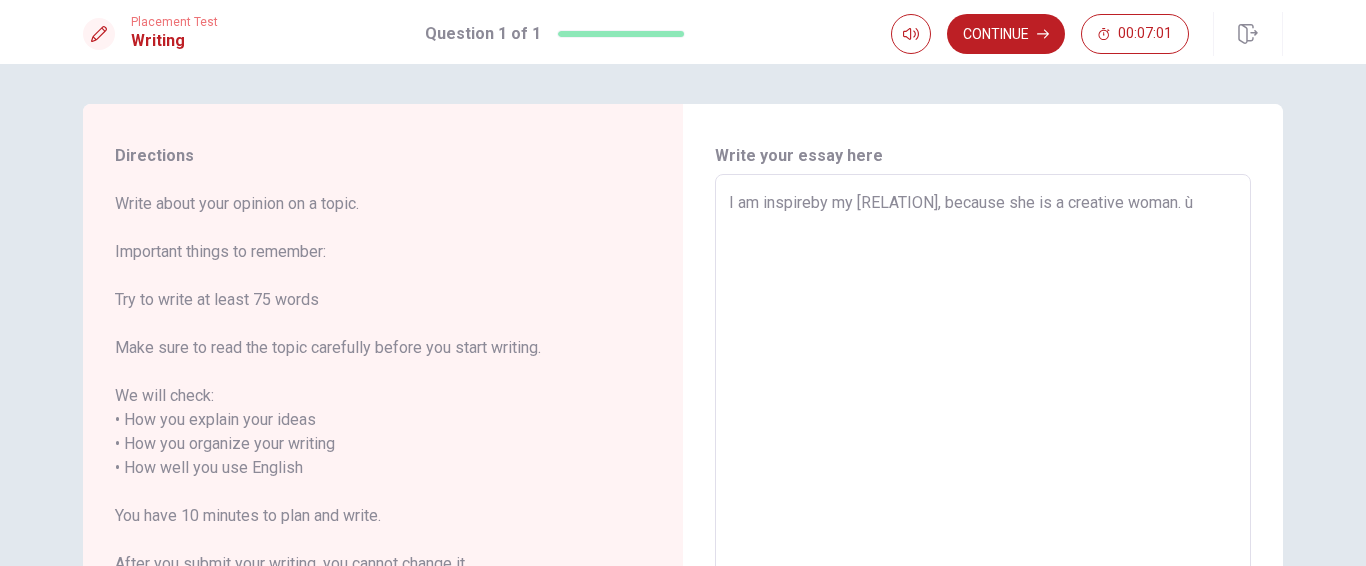 type on "x" 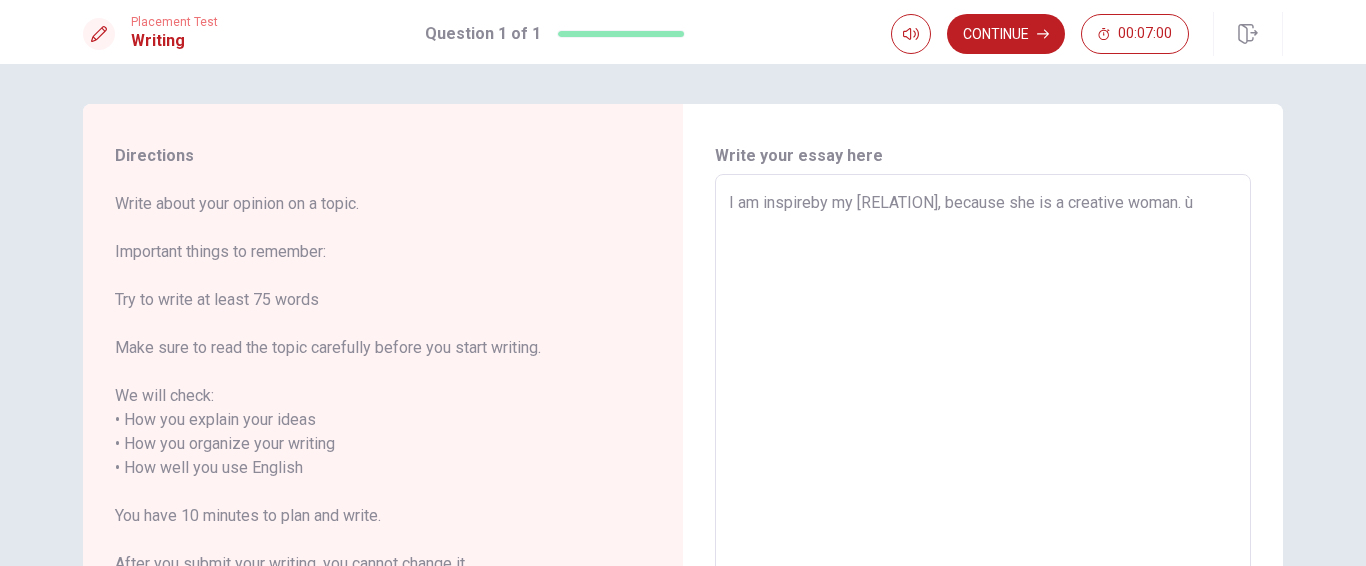 type on "I am inspireby my [RELATION], because she is a creative woman. ùs" 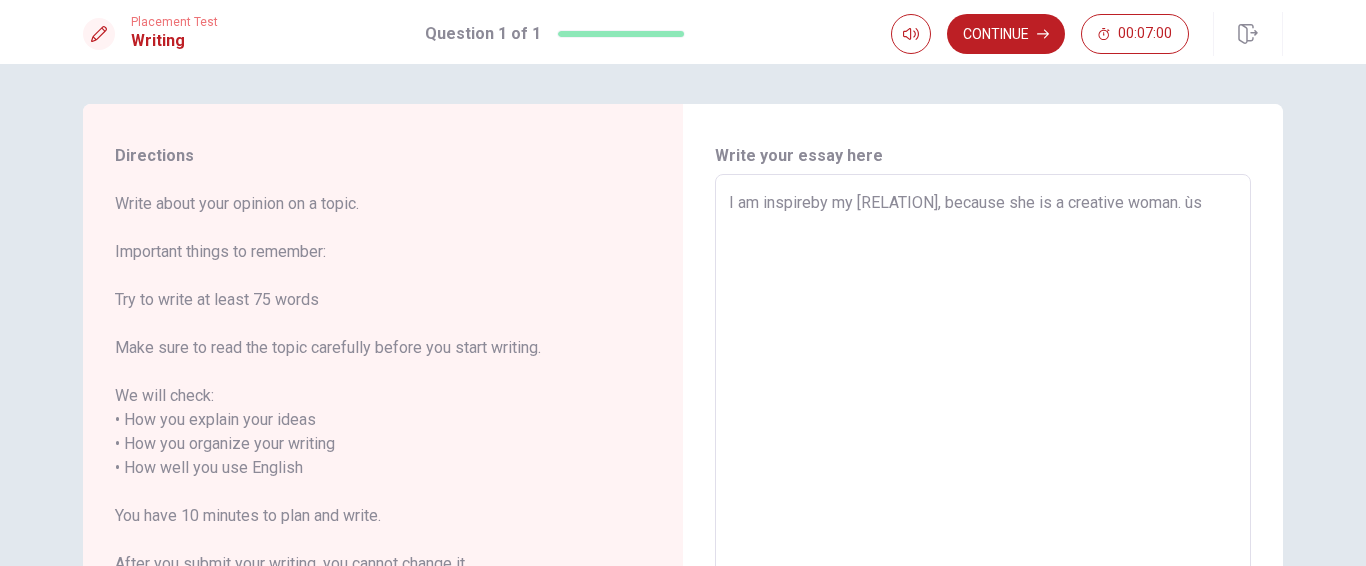type on "x" 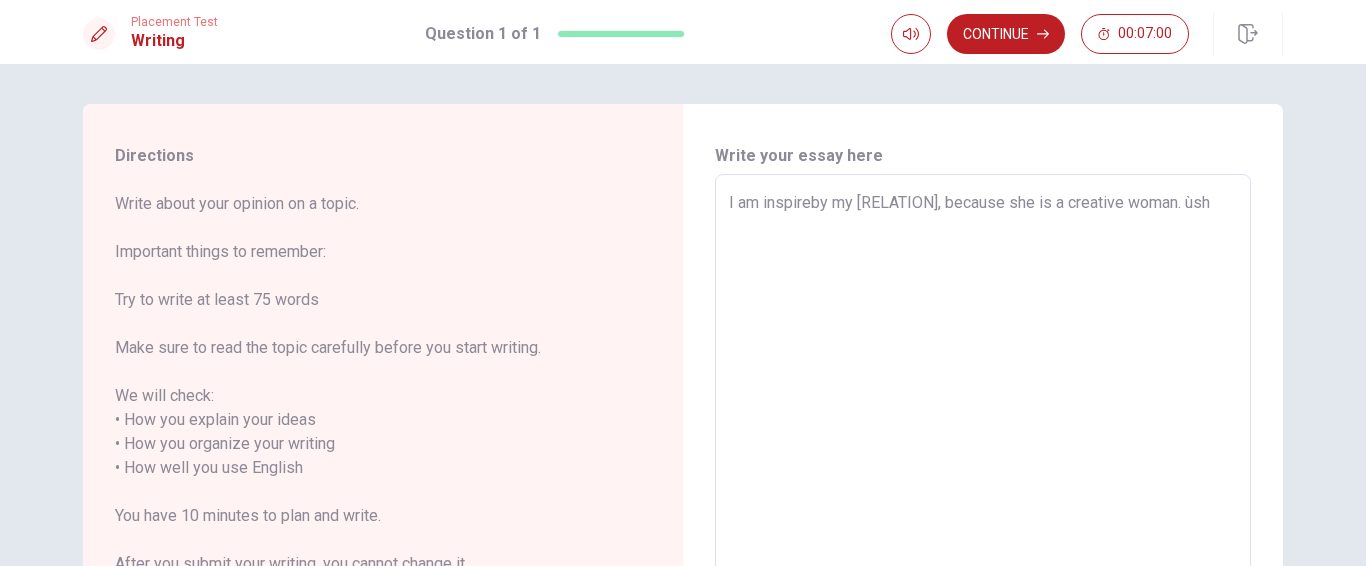 type on "x" 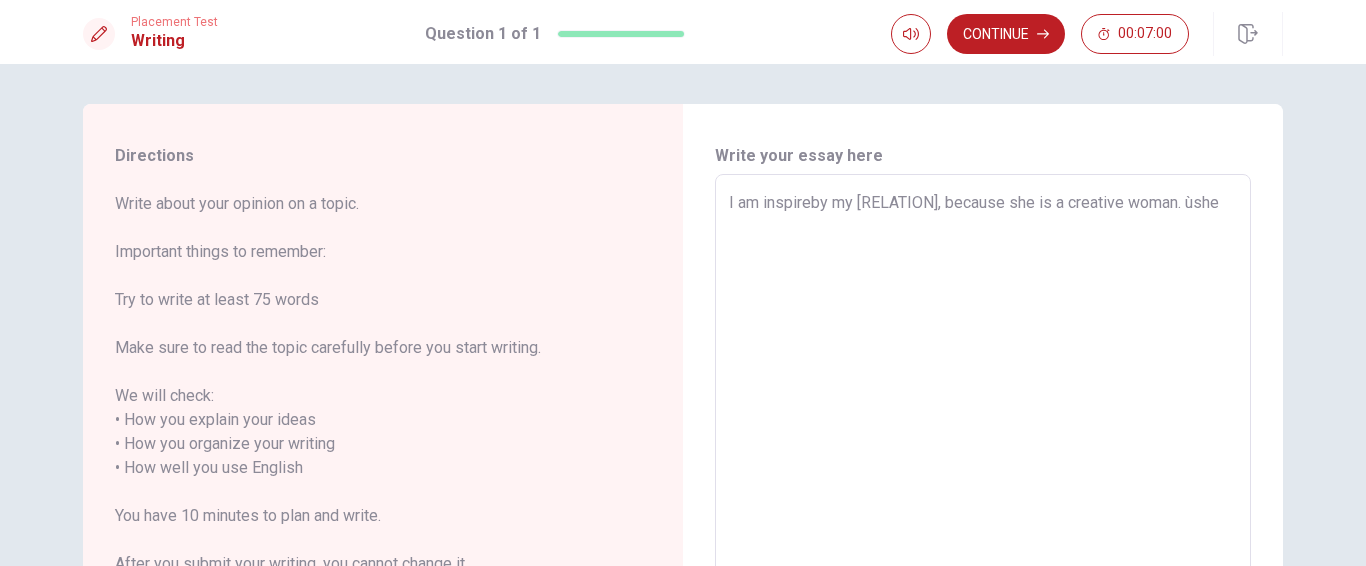 type on "x" 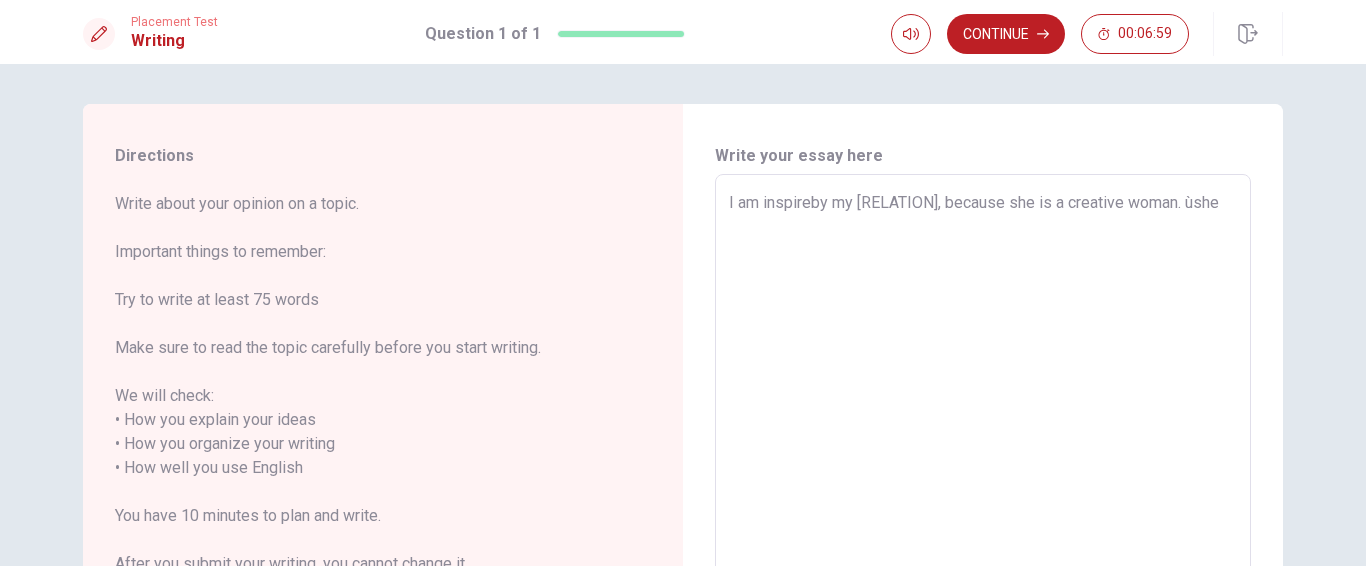 type on "I am inspireby my [RELATION], because she is a creative woman. ùshe" 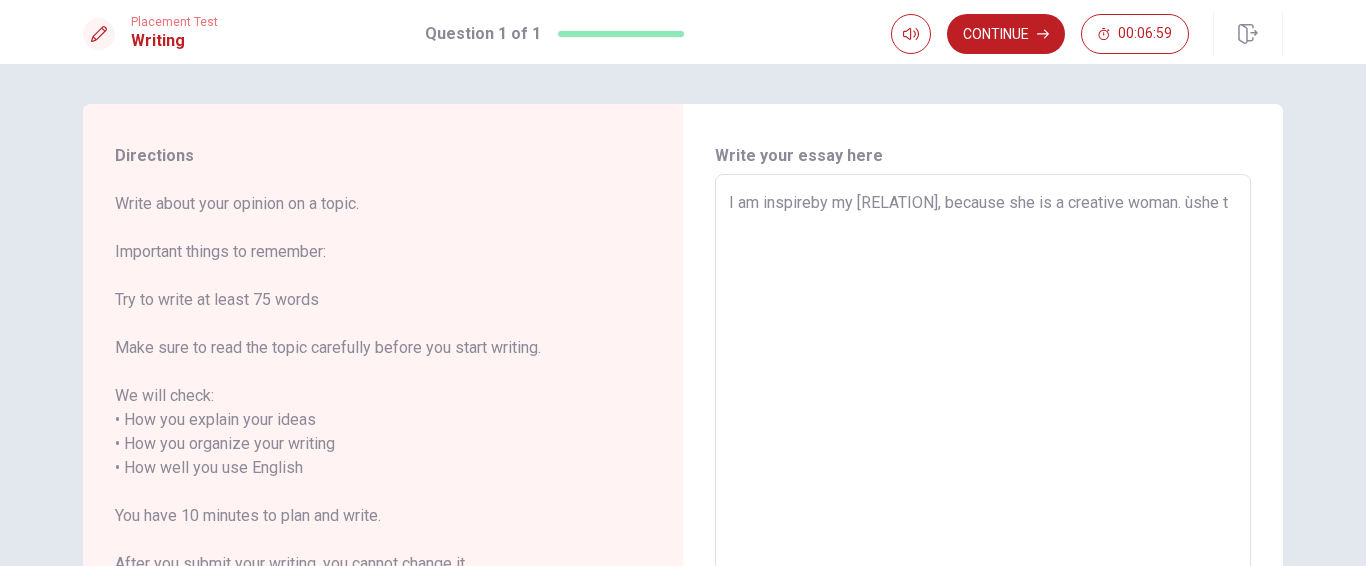 type on "x" 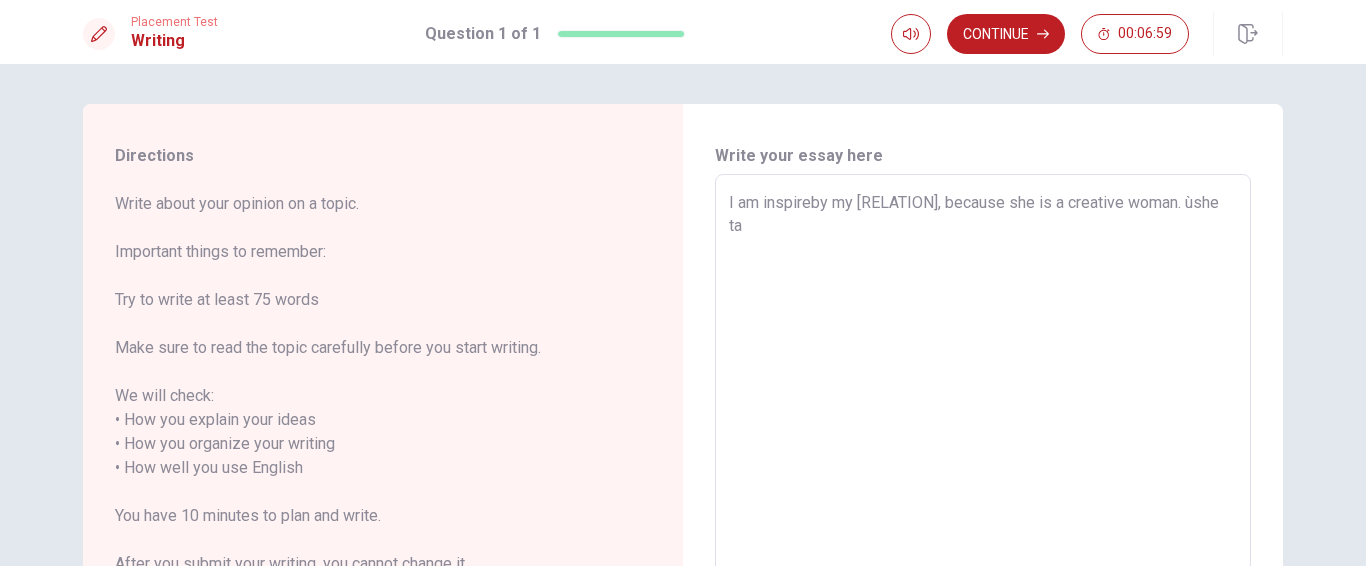 type on "x" 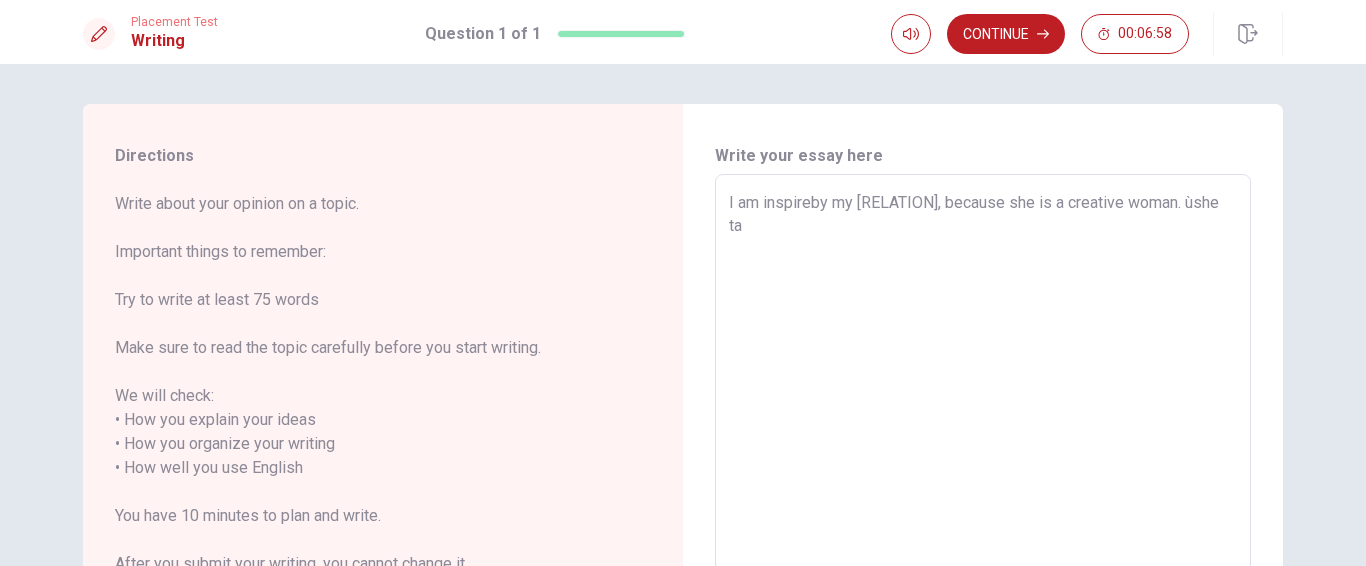 type on "I am inspireby my [RELATION], because she is a creative woman. ùshe tak" 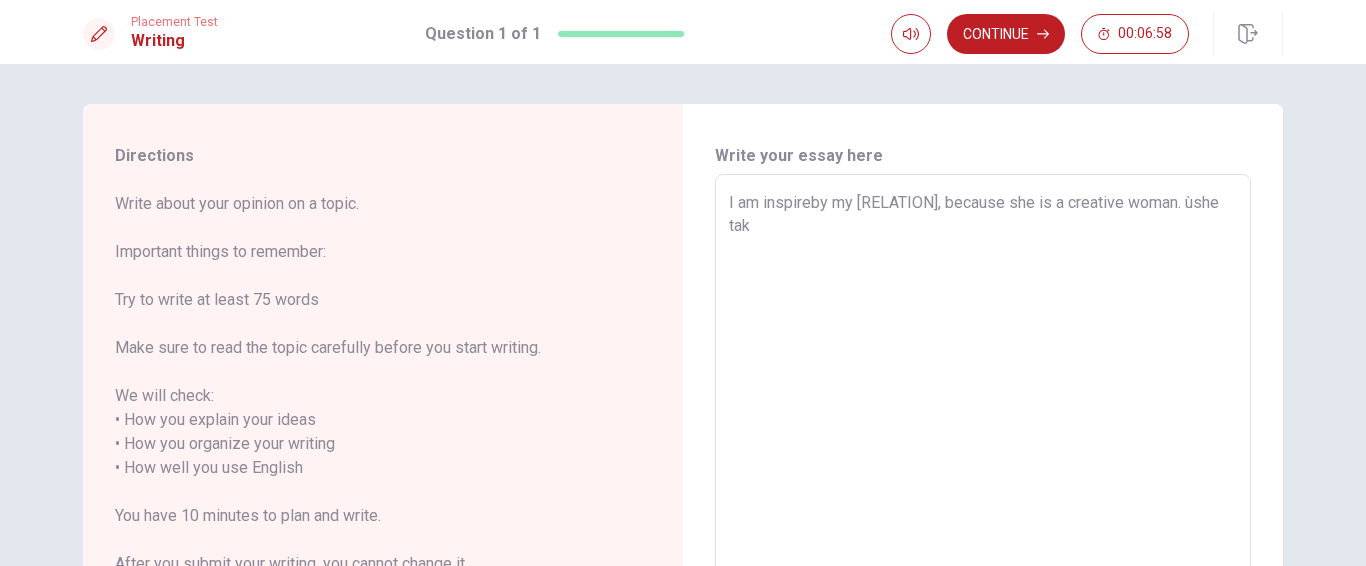 type on "x" 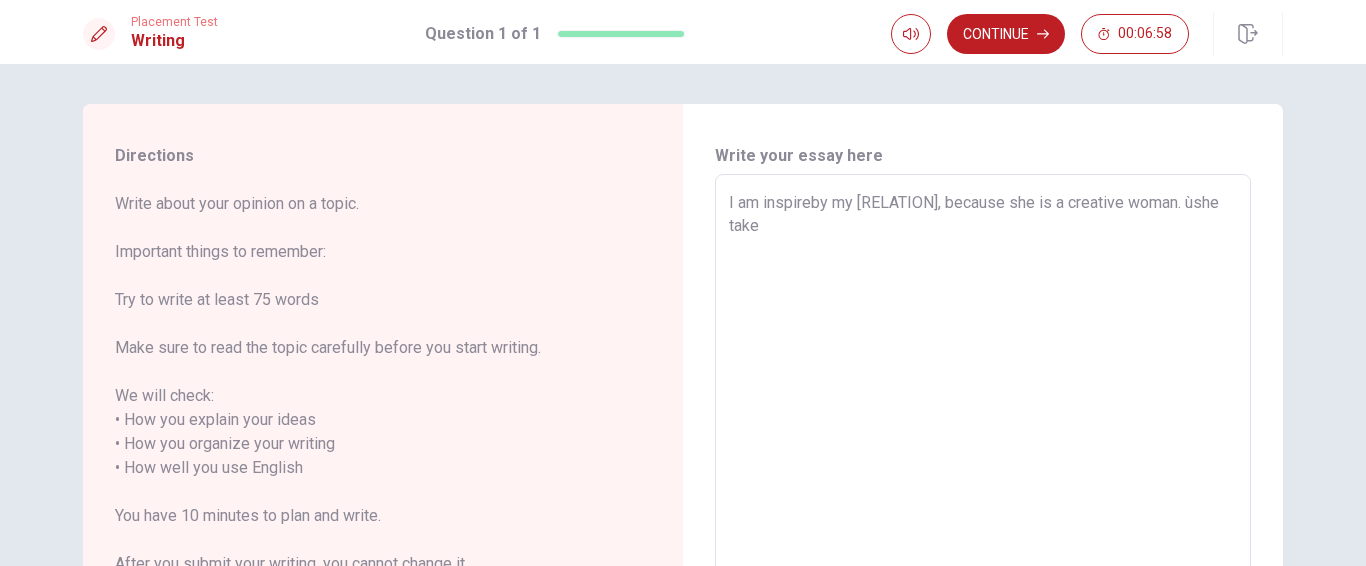 type on "x" 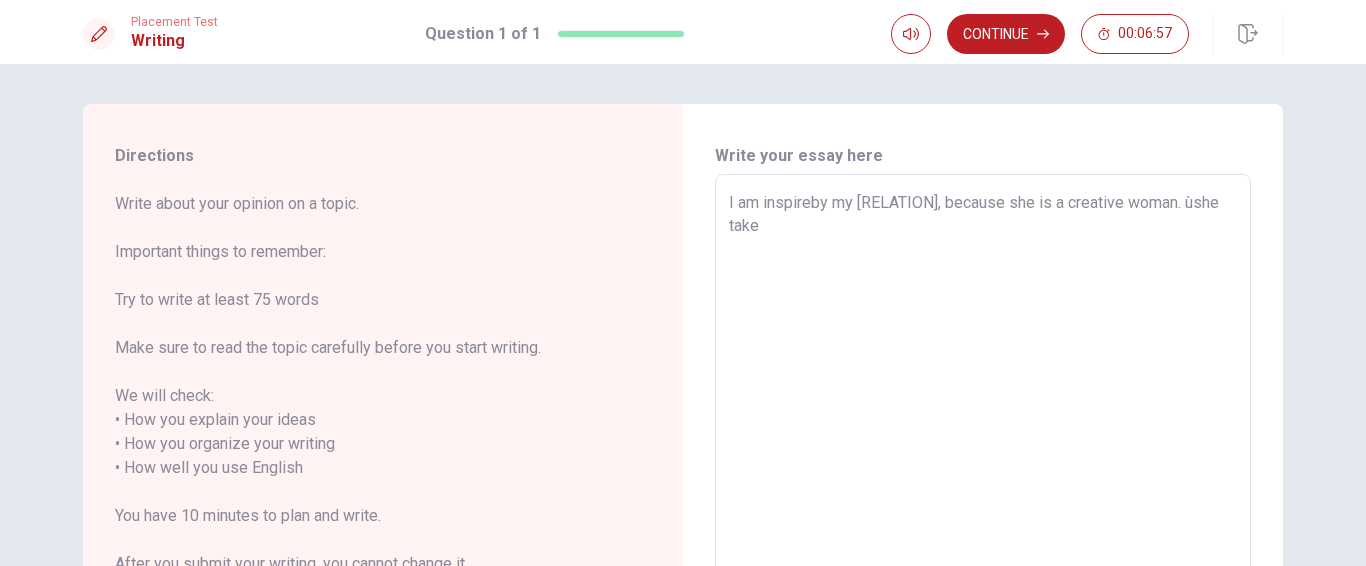 type on "I am inspireby my [RELATION], because she is a creative woman. ùshe take c" 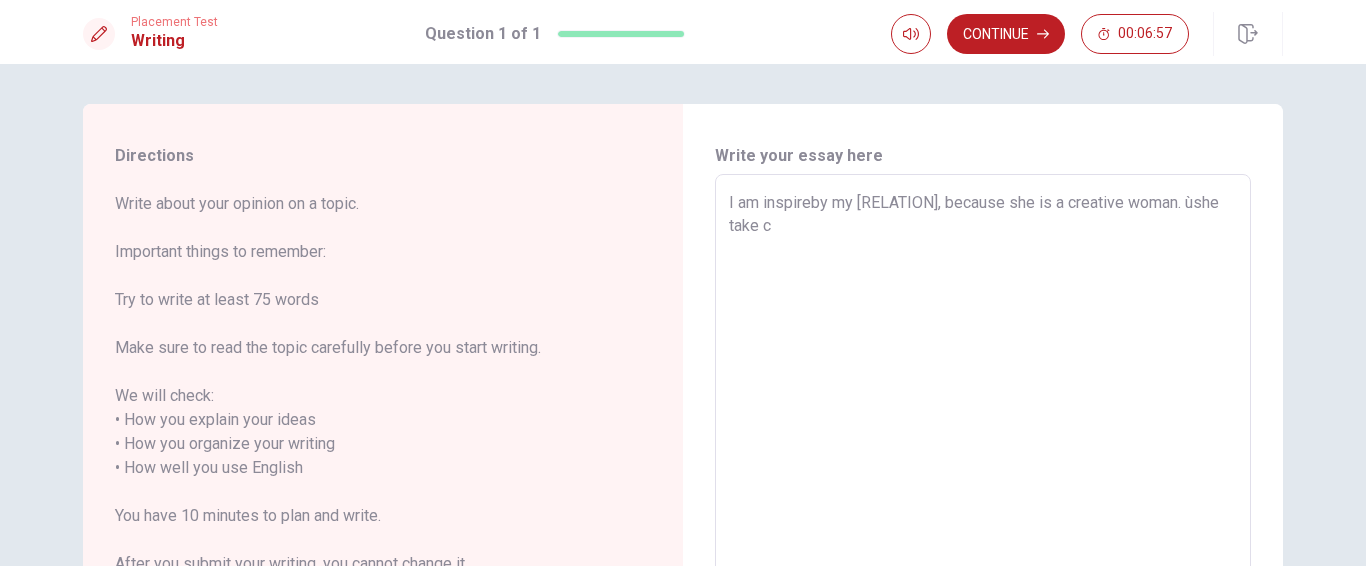 type on "x" 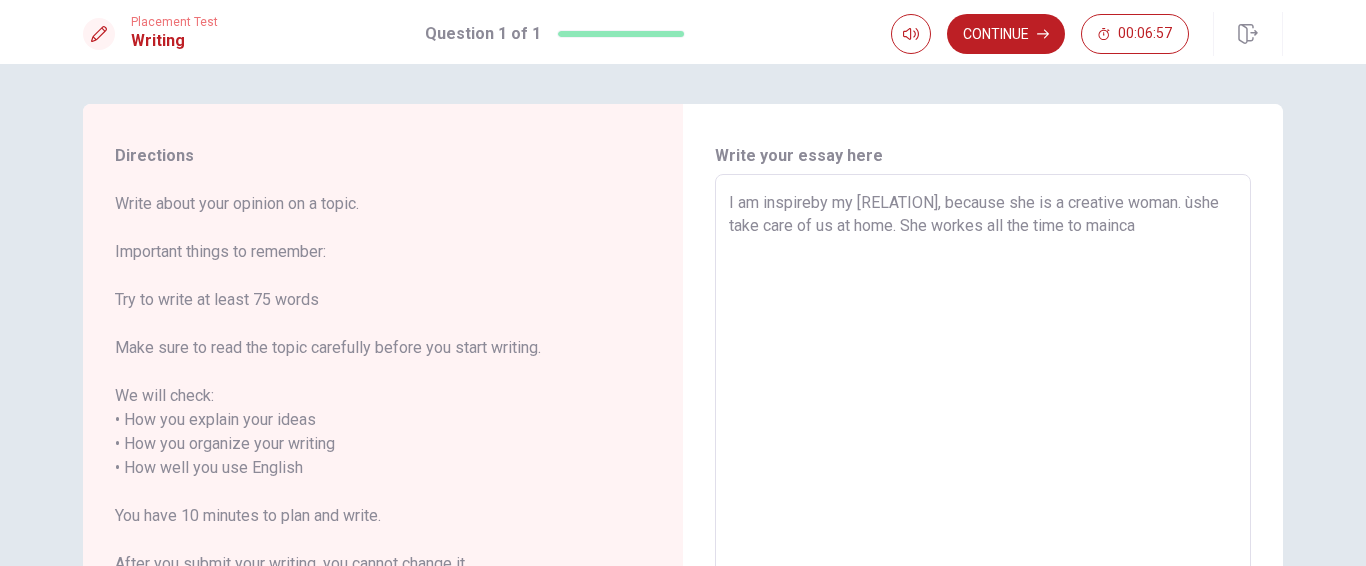 type on "x" 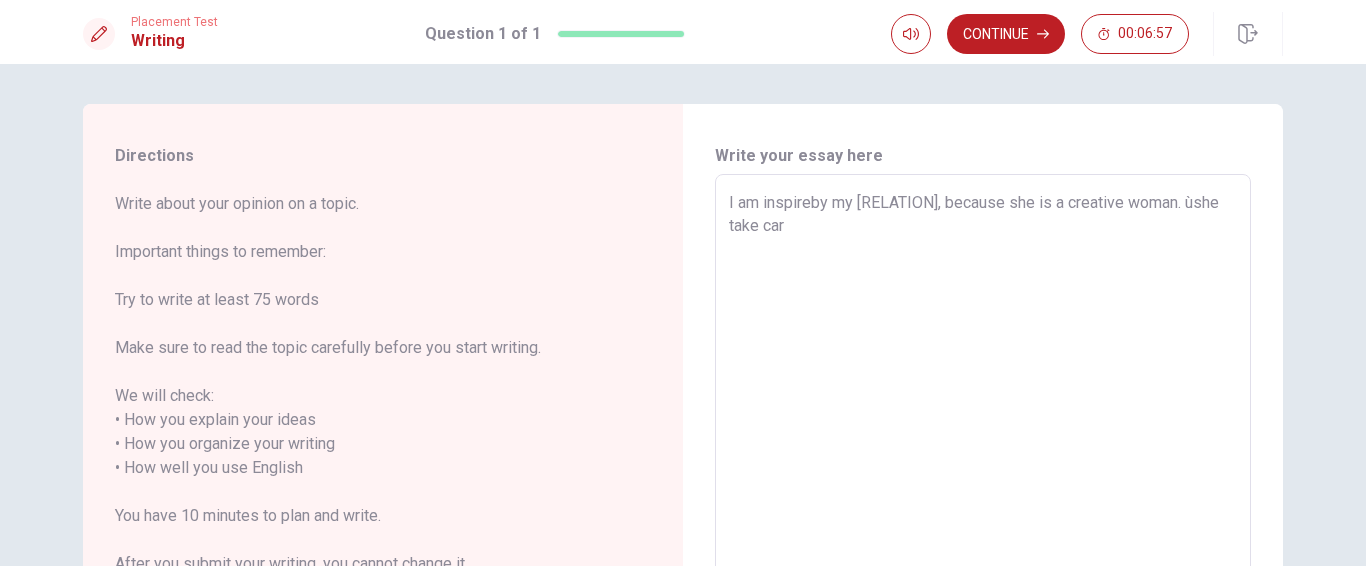 type on "x" 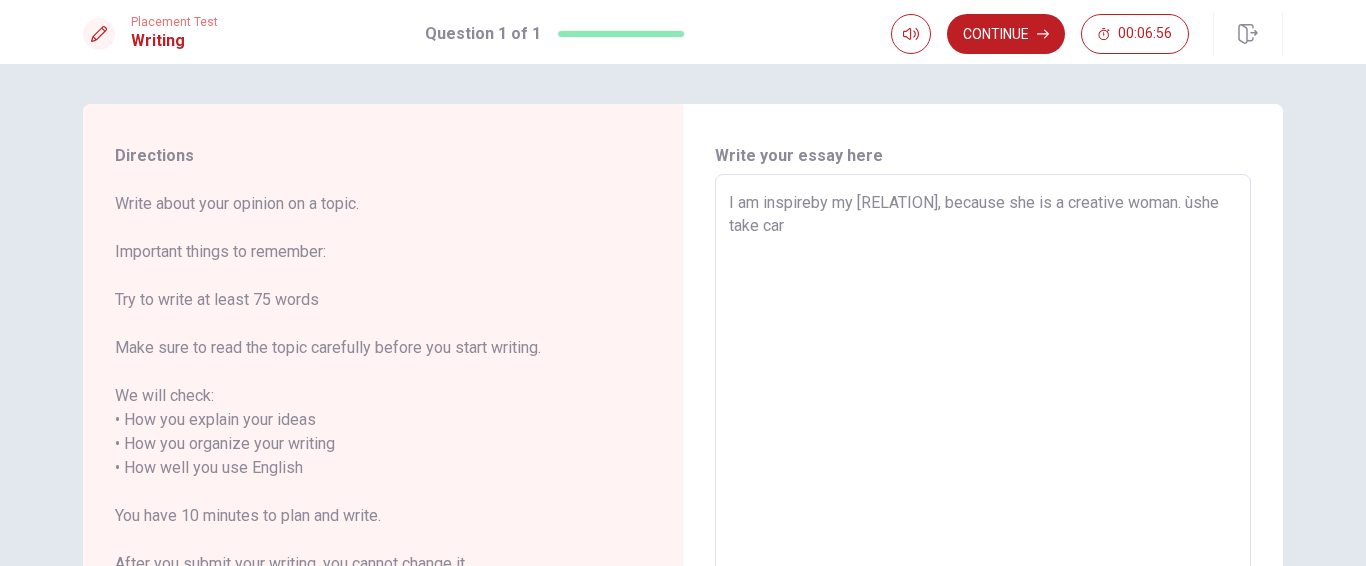 type on "I am inspireby my Mother, because she is a  creative woman. ùshe take care" 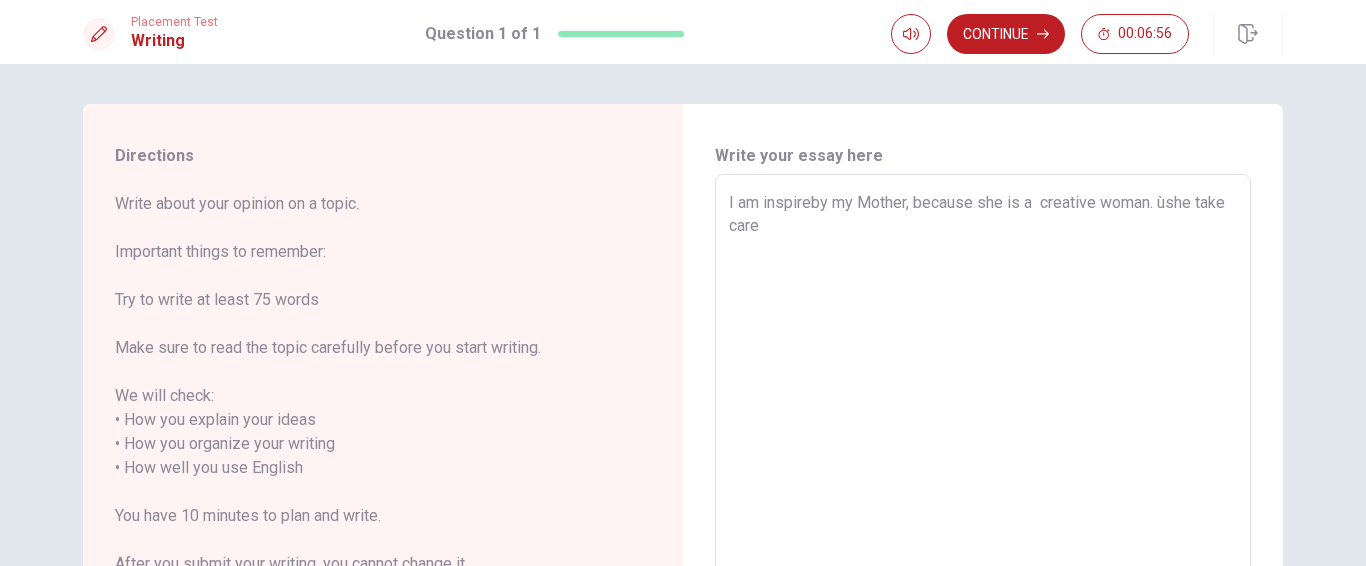 type on "x" 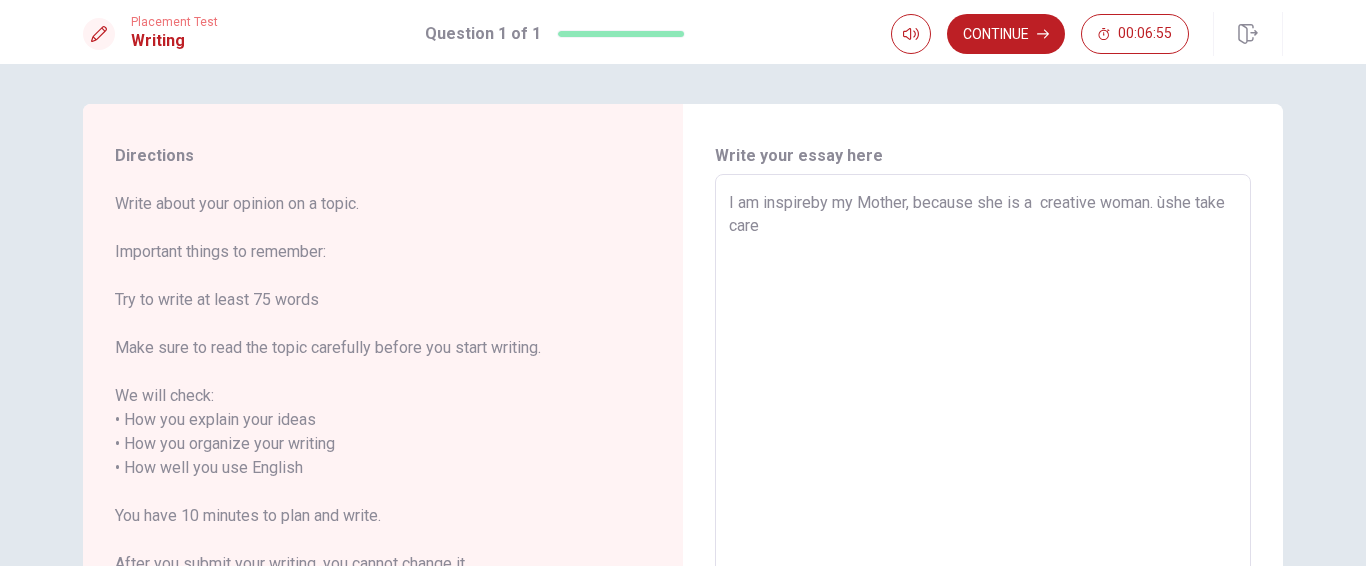type on "I am inspireby my [RELATION], because she is a creative woman. ùshe take care of us at home. She workes all the time to maintain" 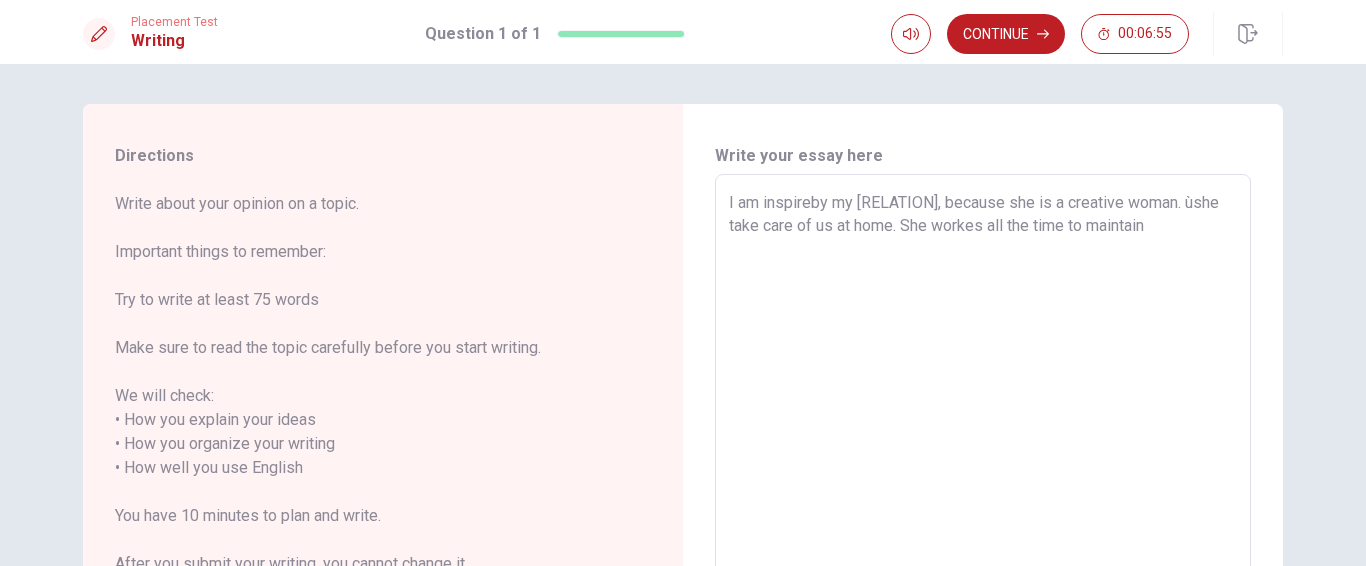 type on "x" 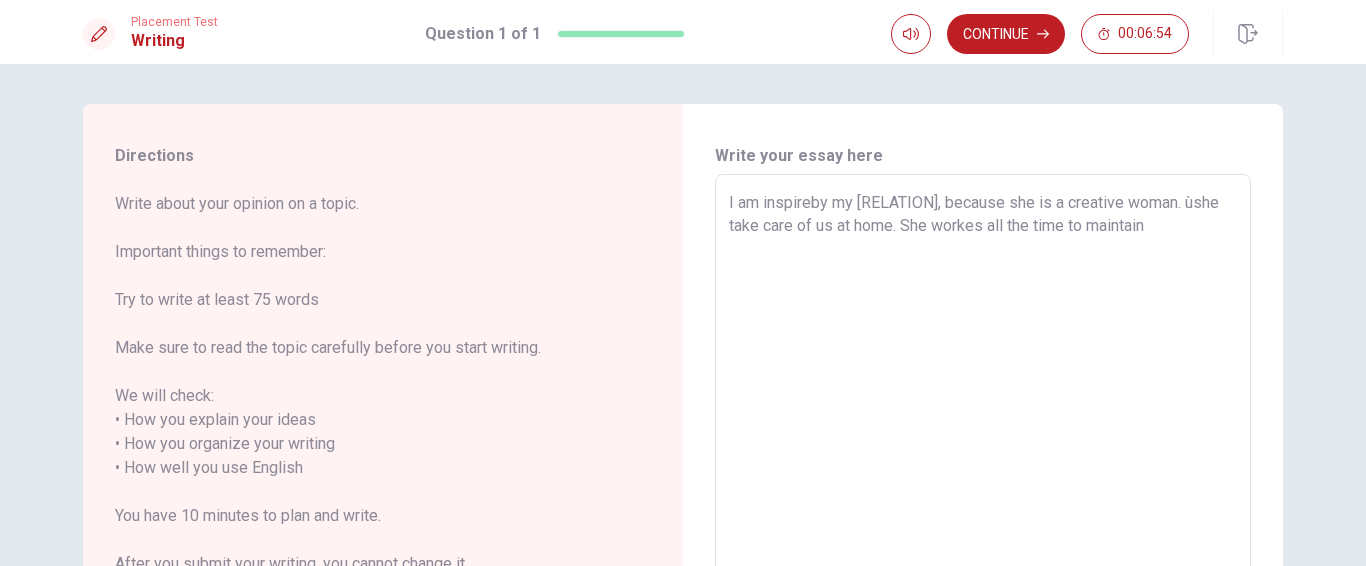 type on "I am inspireby my [RELATION], because she is a creative woman. ùshe take care of" 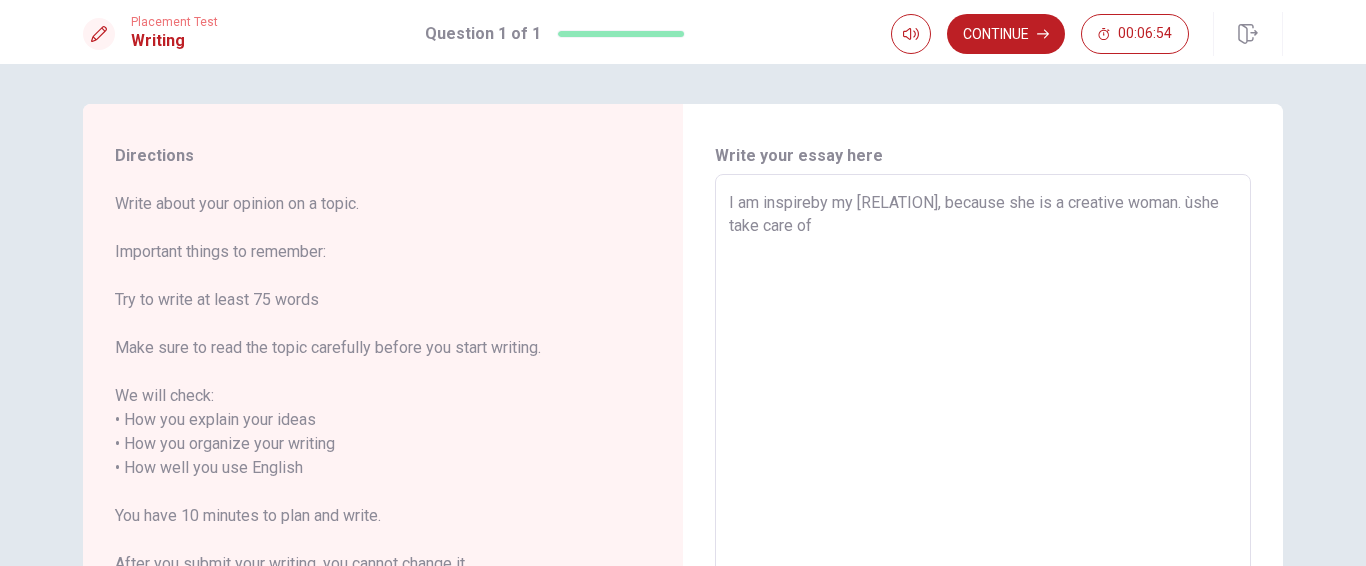 type on "x" 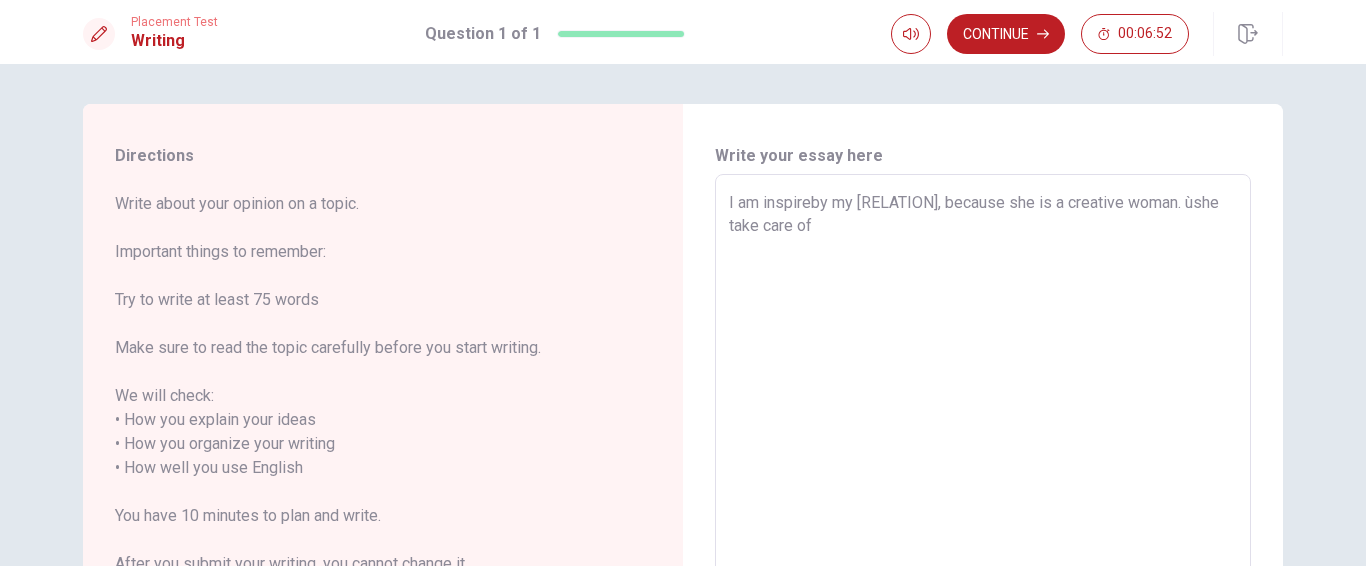 type on "x" 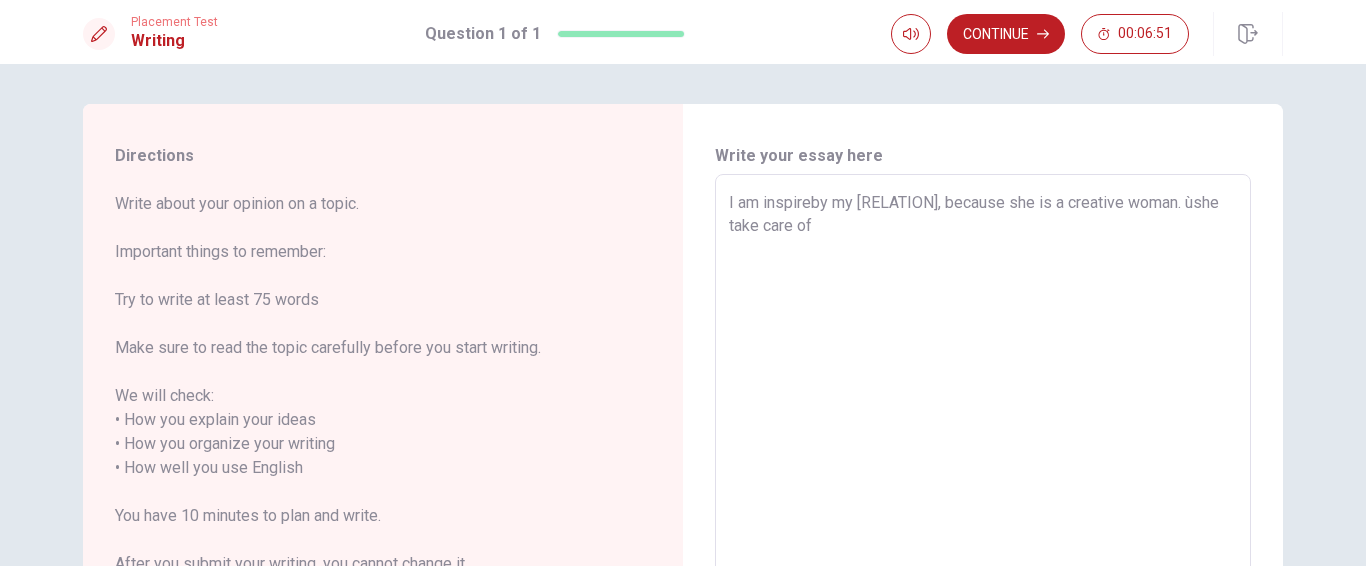 type on "I am inspireby my [RELATION], because she is a creative woman. ùshe take care of s" 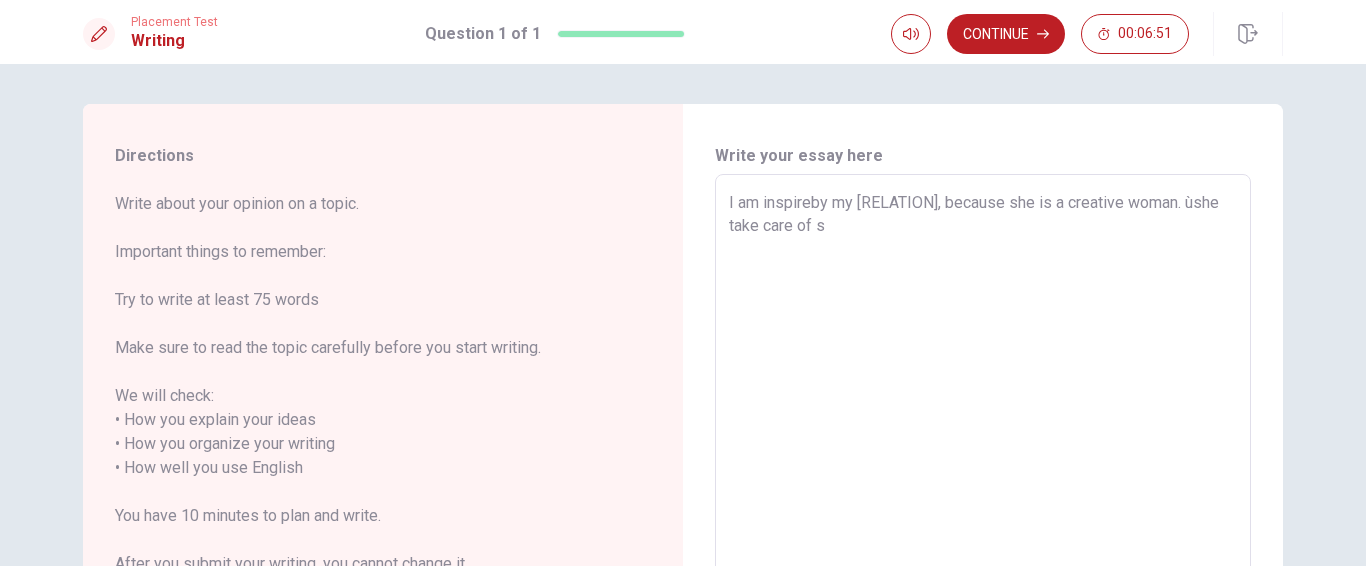 type on "x" 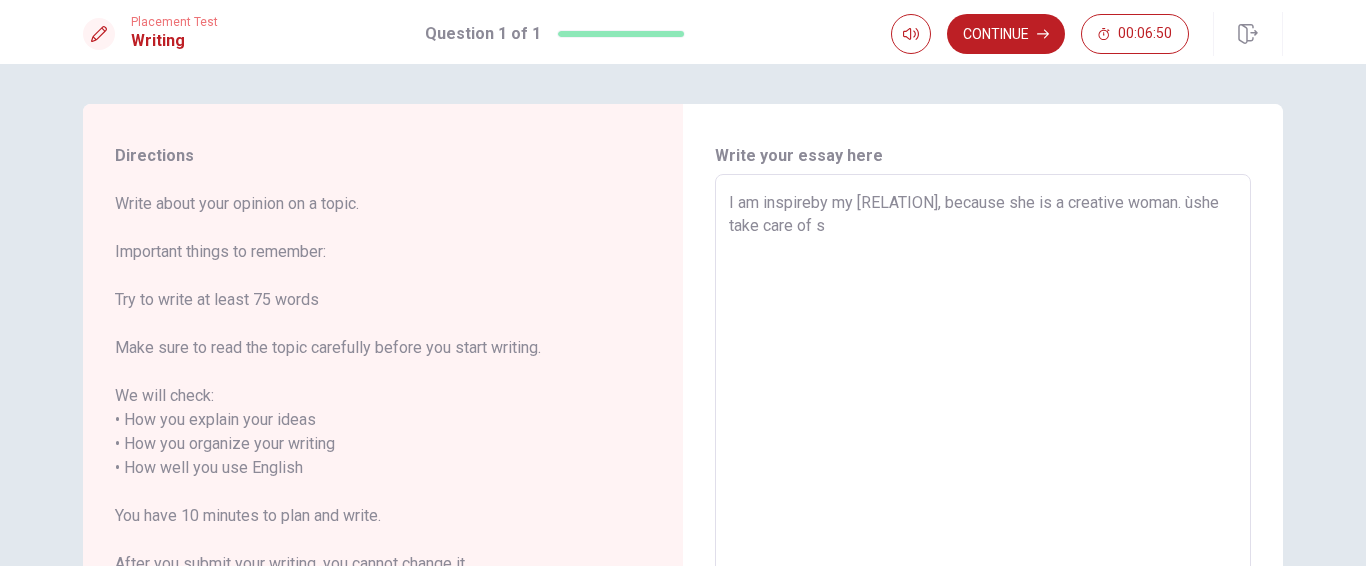 type on "I am inspireby my [RELATION], because she is a creative woman. ùshe take care of" 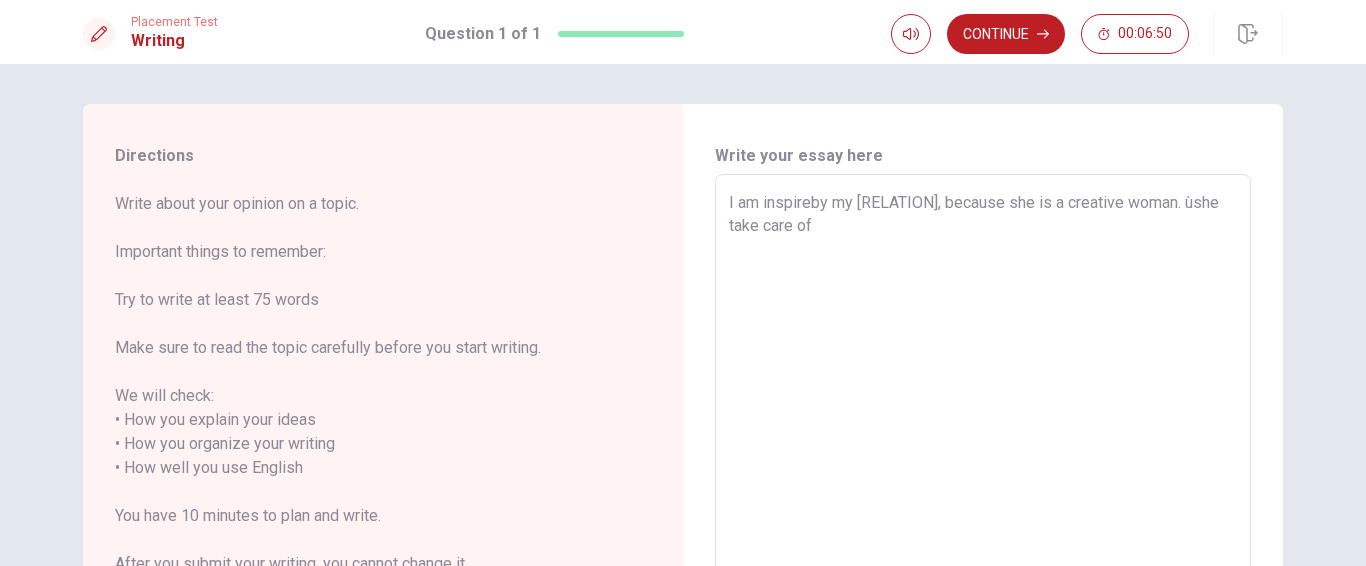 type on "x" 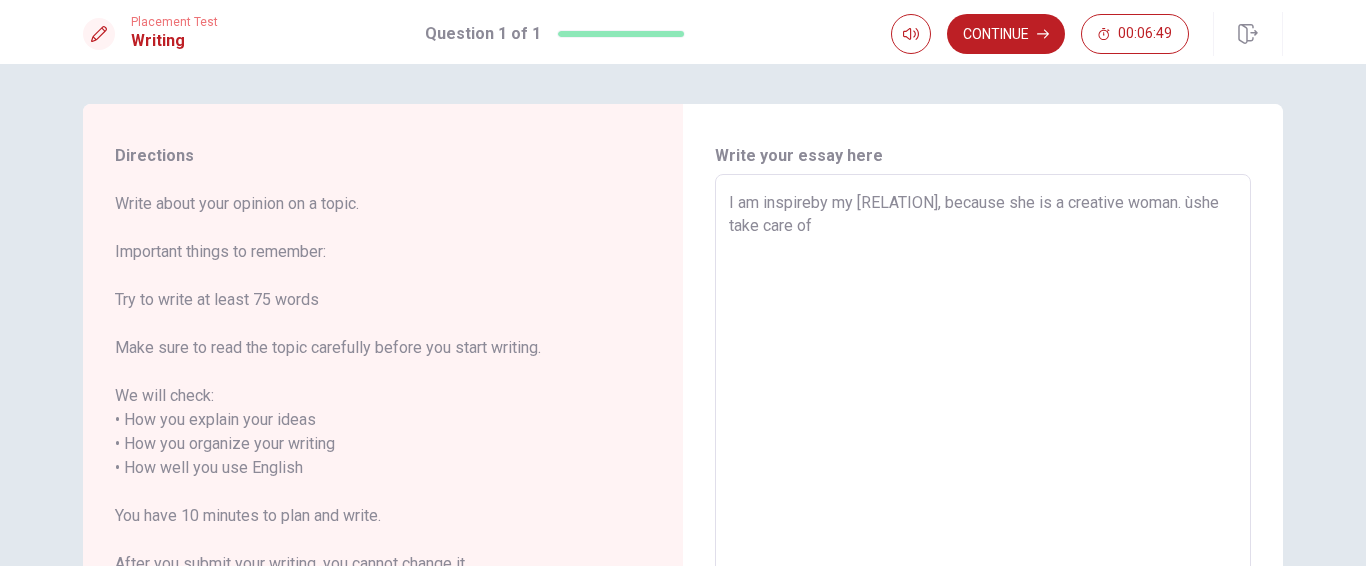 type on "I am inspireby my [RELATION], because she is a  creative woman. ùshe take care of us at home. She workes all the time to maintaining the tasks proprely. Every day she cooks, do laundry, clean, brooms and vaccuuming. She goes shopping grocery every saturday. Sometimes, she goes chopping clothes by her daugthers and son. For me, my Mon is a stronger woman in my life. And I love her so much. God bless my Mom." 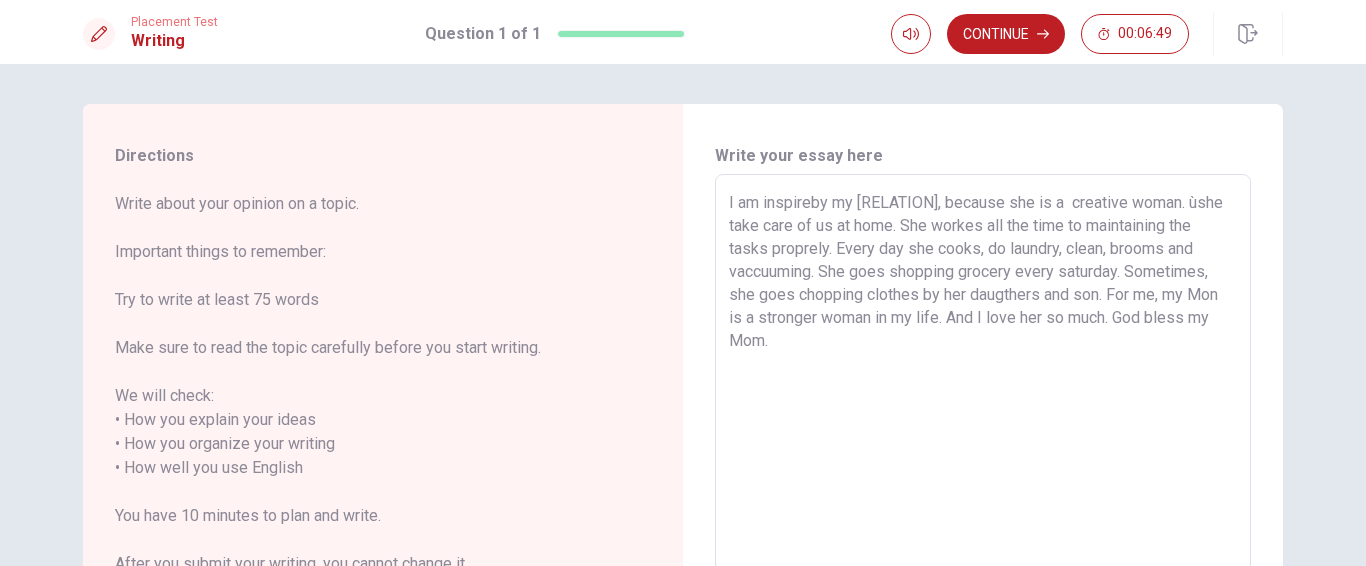 type 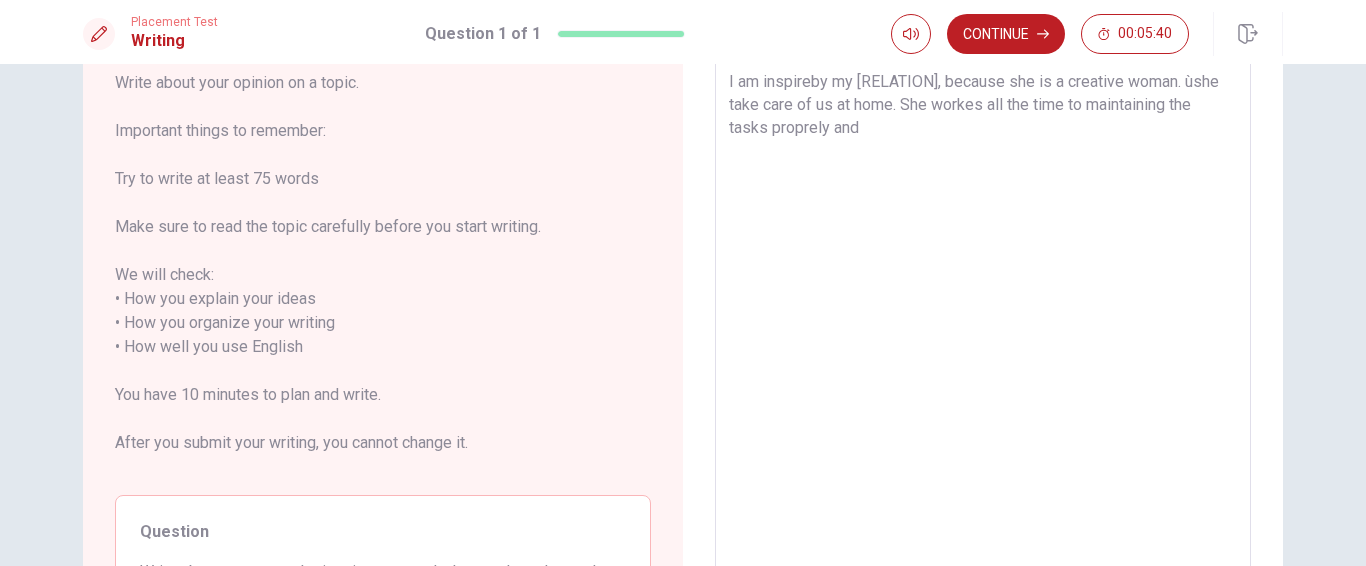 scroll, scrollTop: 72, scrollLeft: 0, axis: vertical 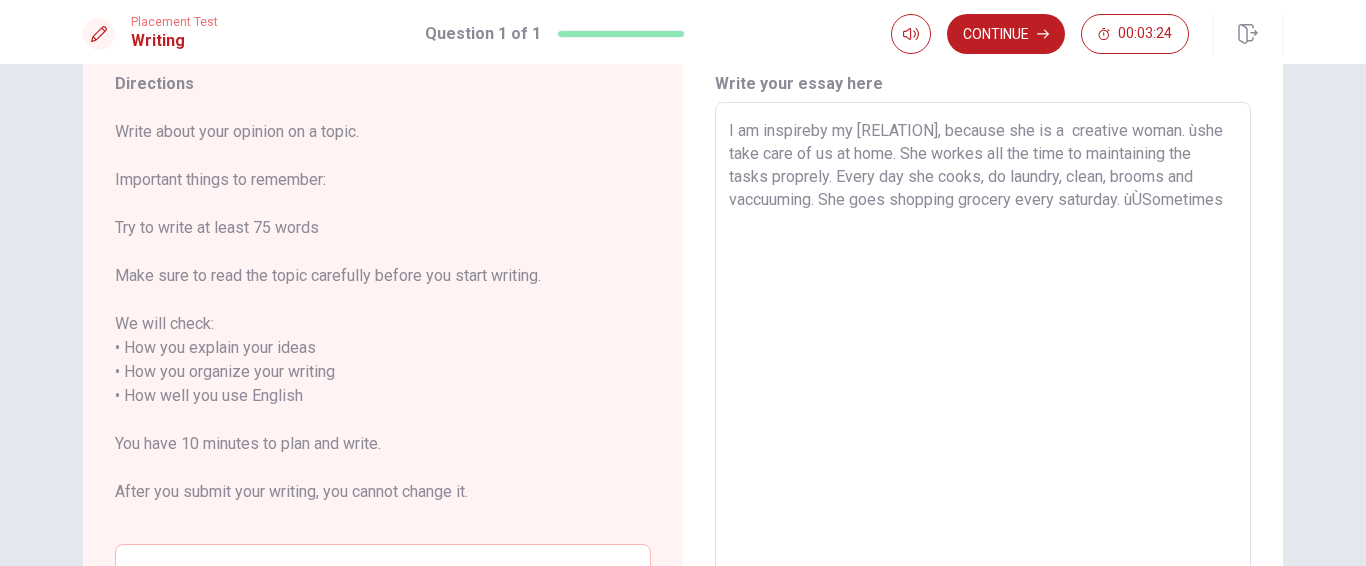 click on "I am inspireby my [RELATION], because she is a  creative woman. ùshe take care of us at home. She workes all the time to maintaining the tasks proprely. Every day she cooks, do laundry, clean, brooms and vaccuuming. She goes shopping grocery every saturday. ùÙSometimes" at bounding box center [983, 396] 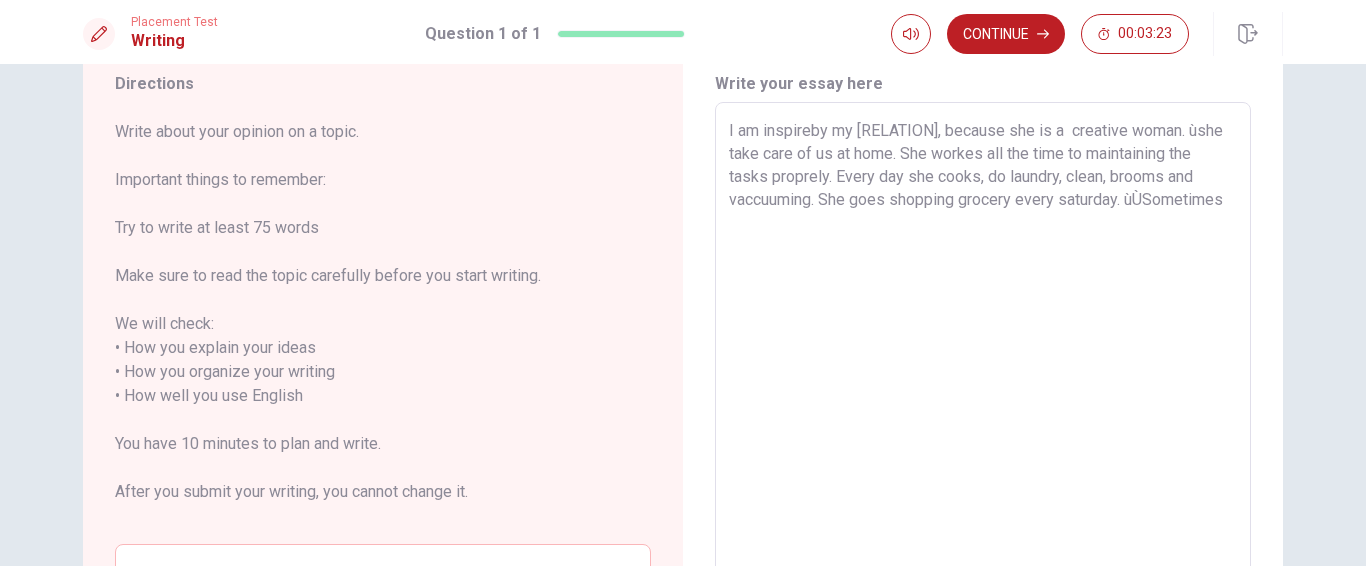 click on "I am inspireby my [RELATION], because she is a  creative woman. ùshe take care of us at home. She workes all the time to maintaining the tasks proprely. Every day she cooks, do laundry, clean, brooms and vaccuuming. She goes shopping grocery every saturday. ùÙSometimes" at bounding box center [983, 396] 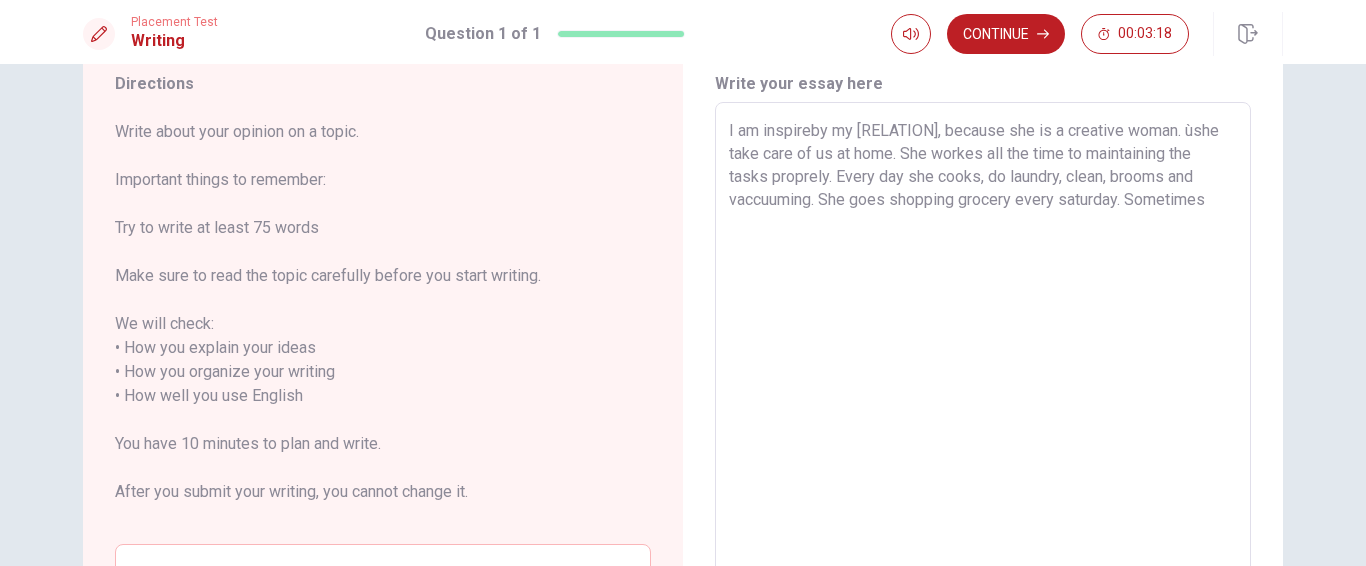 click on "I am inspireby my [RELATION], because she is a creative woman. ùshe take care of us at home. She workes all the time to maintaining the tasks proprely. Every day she cooks, do laundry, clean, brooms and vaccuuming. She goes shopping grocery every saturday. Sometimes" at bounding box center [983, 396] 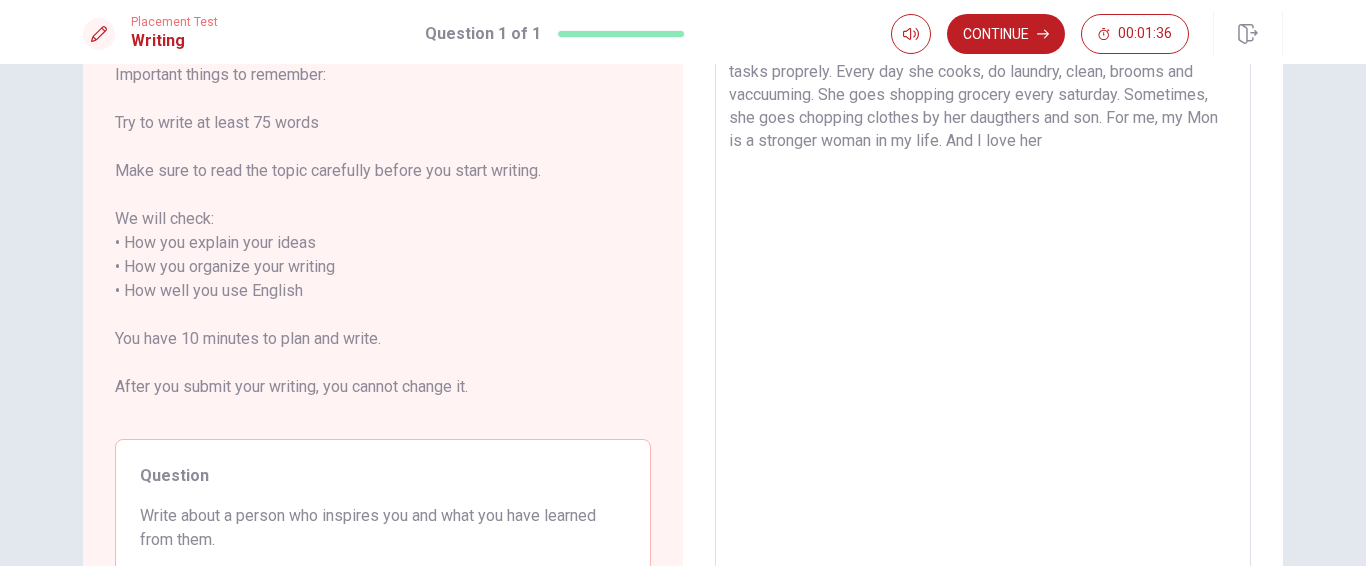 scroll, scrollTop: 172, scrollLeft: 0, axis: vertical 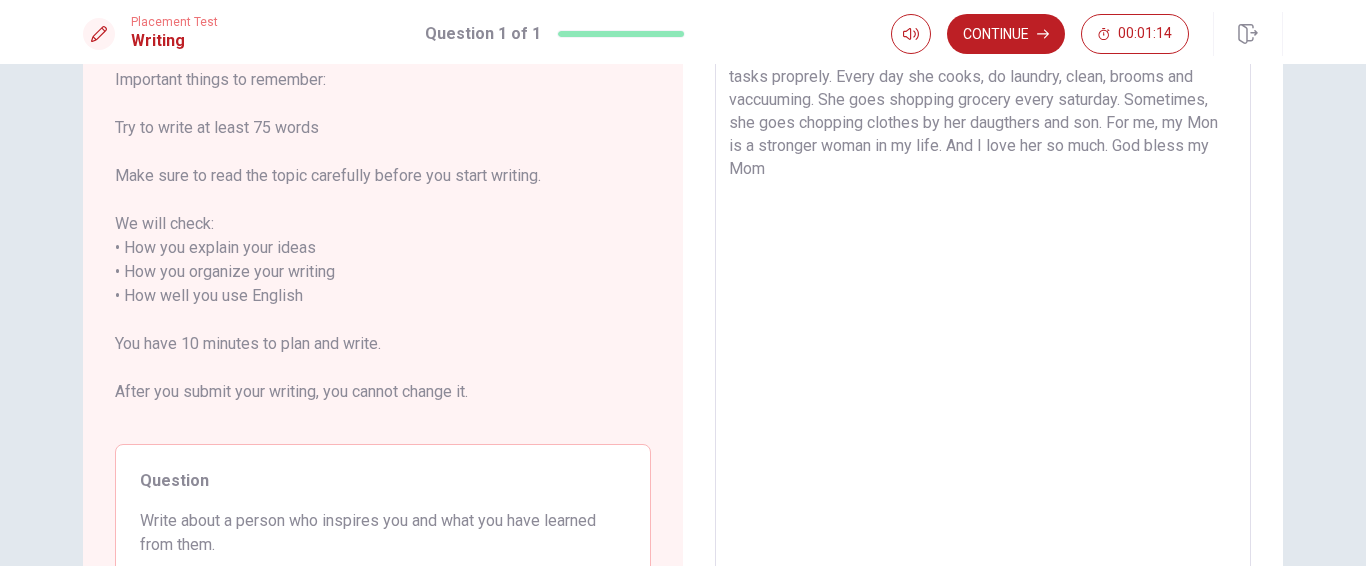 click on "I am inspireby my [RELATION], because she is a creative woman. ùshe take care of us at home. She workes all the time to maintaining the tasks proprely. Every day she cooks, do laundry, clean, brooms and vaccuuming. She goes shopping grocery every saturday. Sometimes, she goes chopping clothes by her daugthers and son. For me, my Mon is a stronger woman in my life. And I love her so much. God bless my Mom" at bounding box center (983, 296) 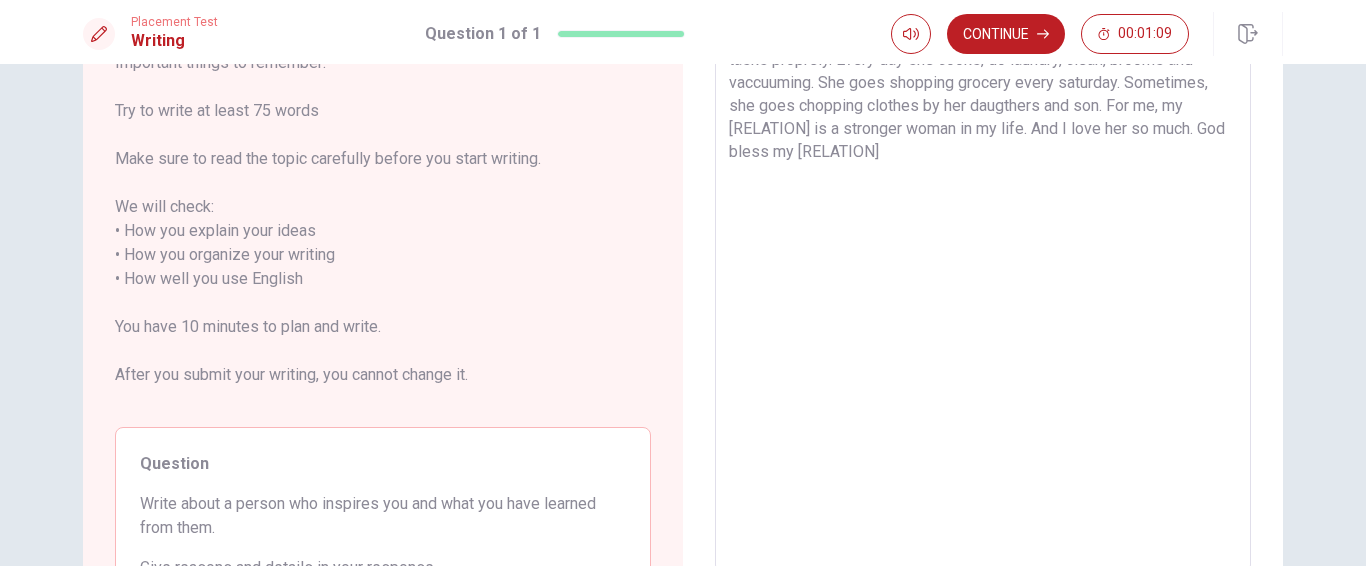 scroll, scrollTop: 172, scrollLeft: 0, axis: vertical 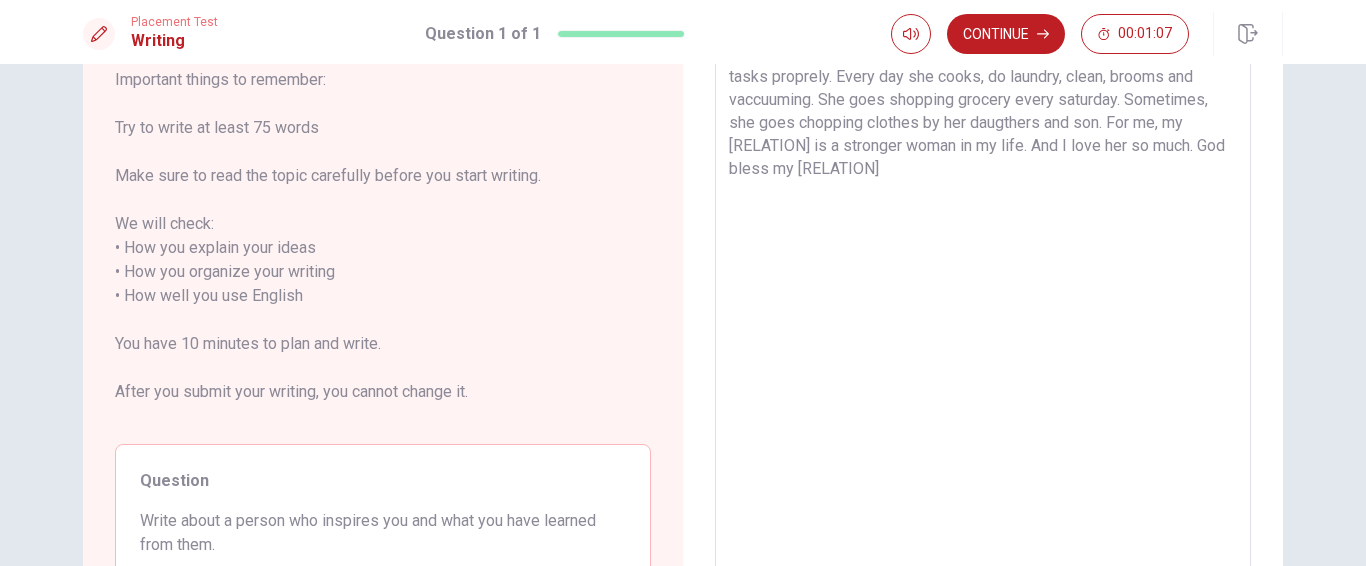 click on "I am inspireby my [RELATION], because she is a  creative woman. ùshe take care of us at home. She workes all the time to maintaining the tasks proprely. Every day she cooks, do laundry, clean, brooms and vaccuuming. She goes shopping grocery every saturday. Sometimes, she goes chopping clothes by her daugthers and son. For me, my [RELATION] is a stronger woman in my life. And I love her so much. God bless my [RELATION]" at bounding box center (983, 296) 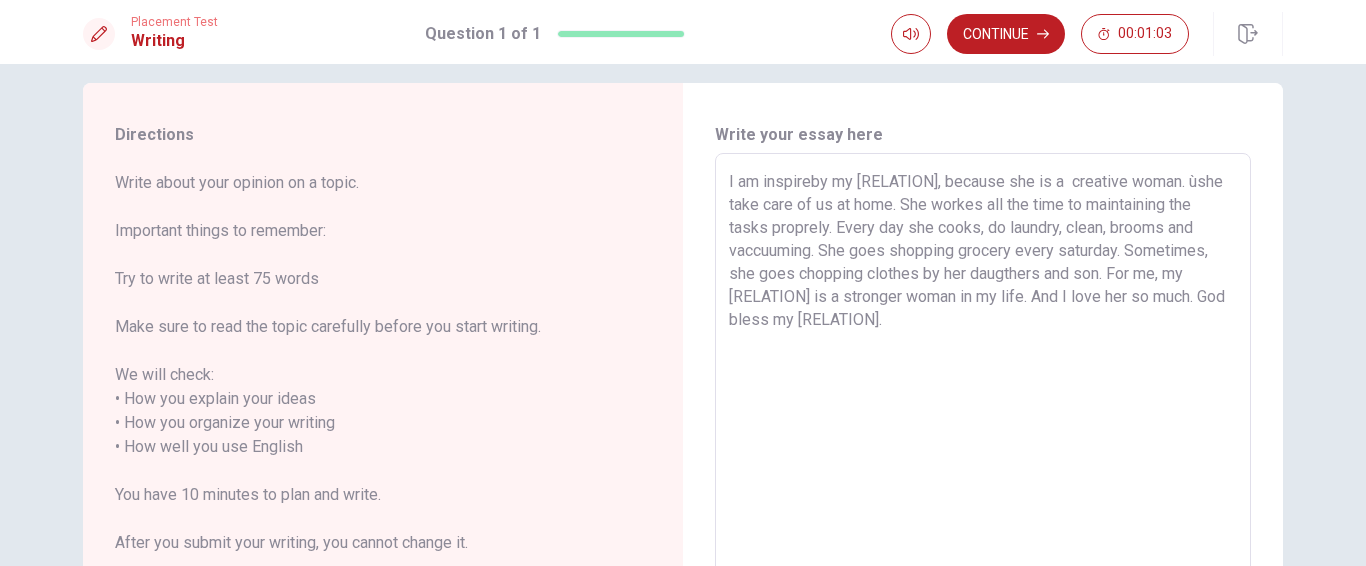 scroll, scrollTop: 0, scrollLeft: 0, axis: both 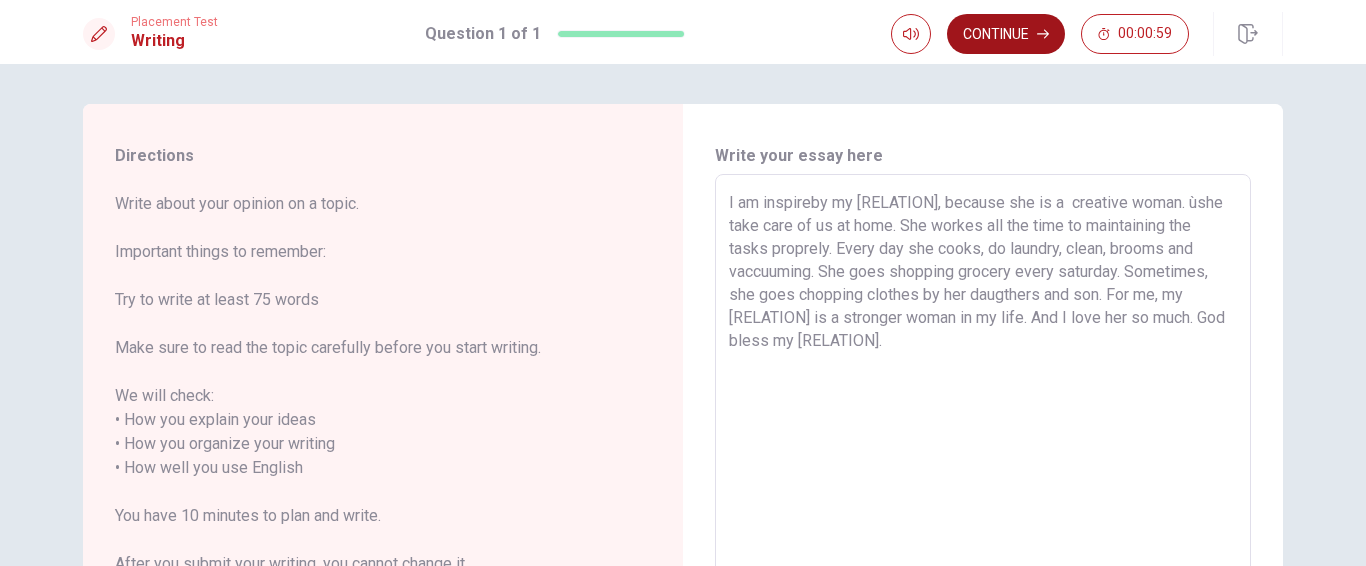 click on "Continue" at bounding box center [1006, 34] 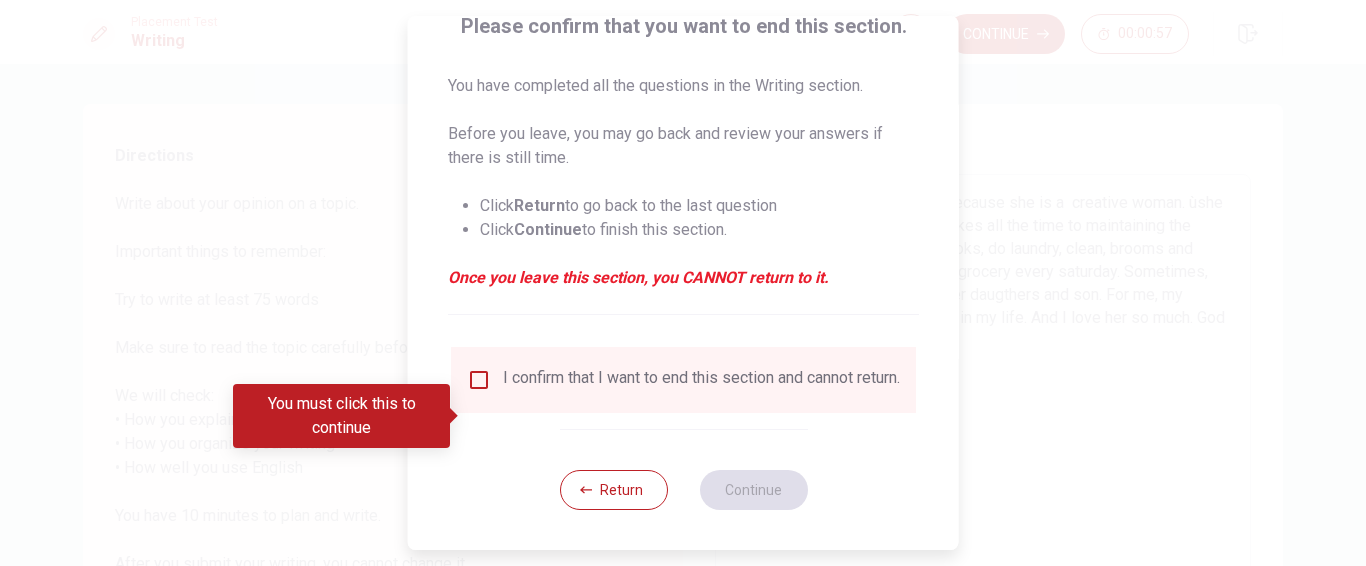 scroll, scrollTop: 180, scrollLeft: 0, axis: vertical 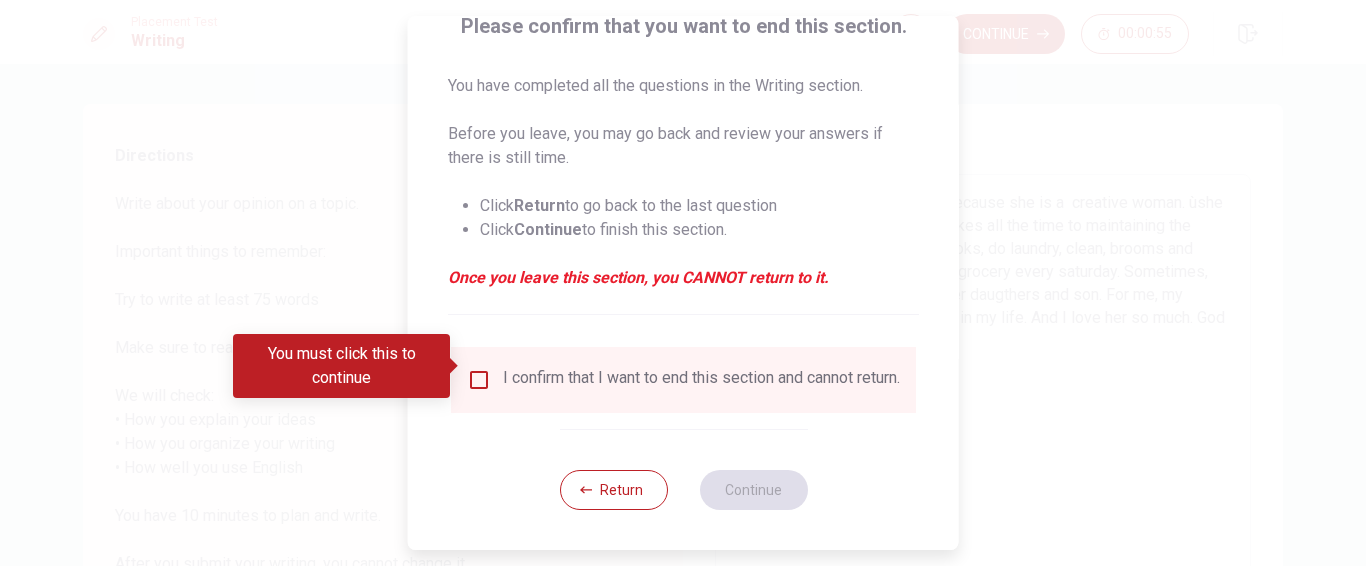 click at bounding box center (479, 380) 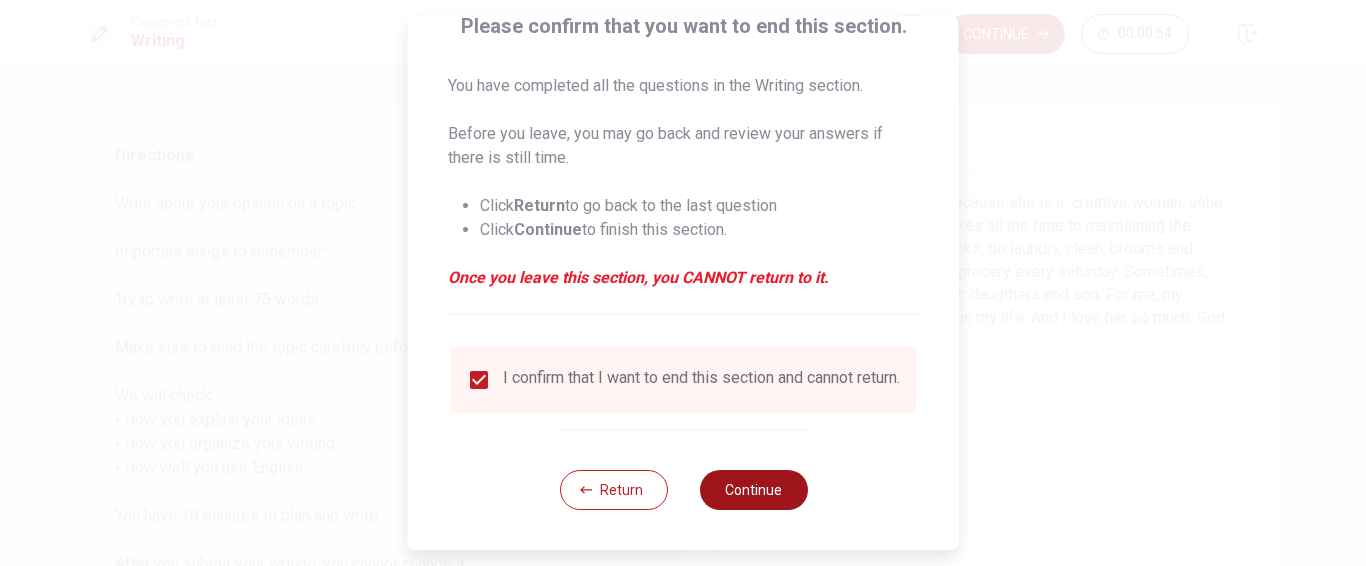 click on "Continue" at bounding box center (753, 490) 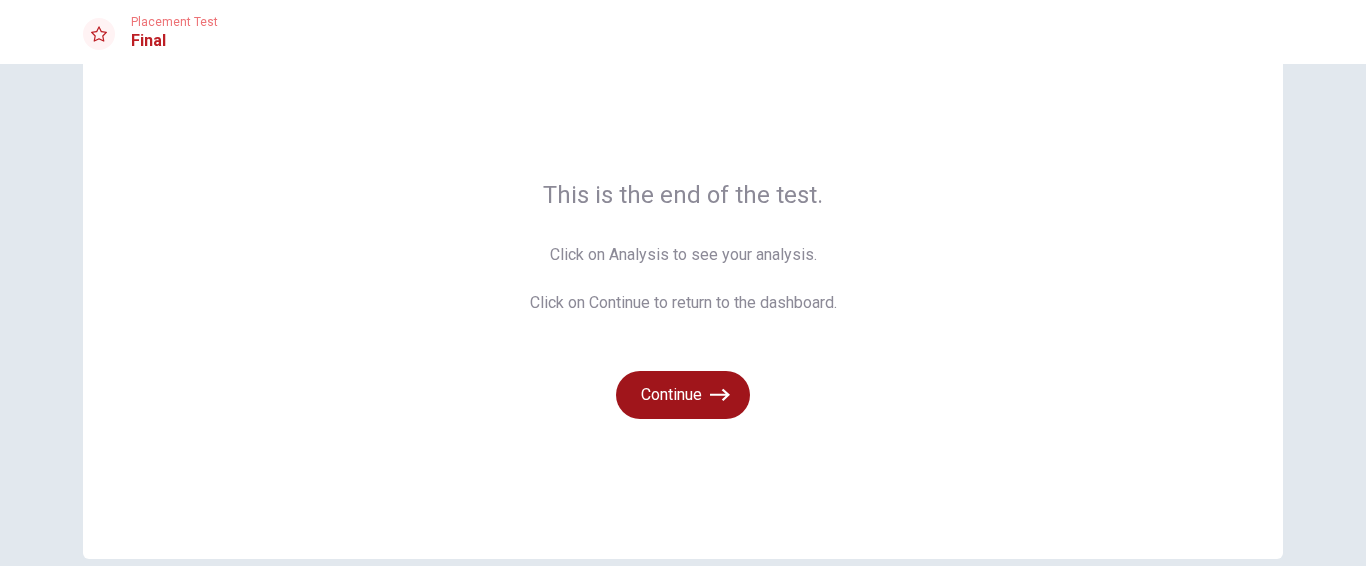 scroll, scrollTop: 100, scrollLeft: 0, axis: vertical 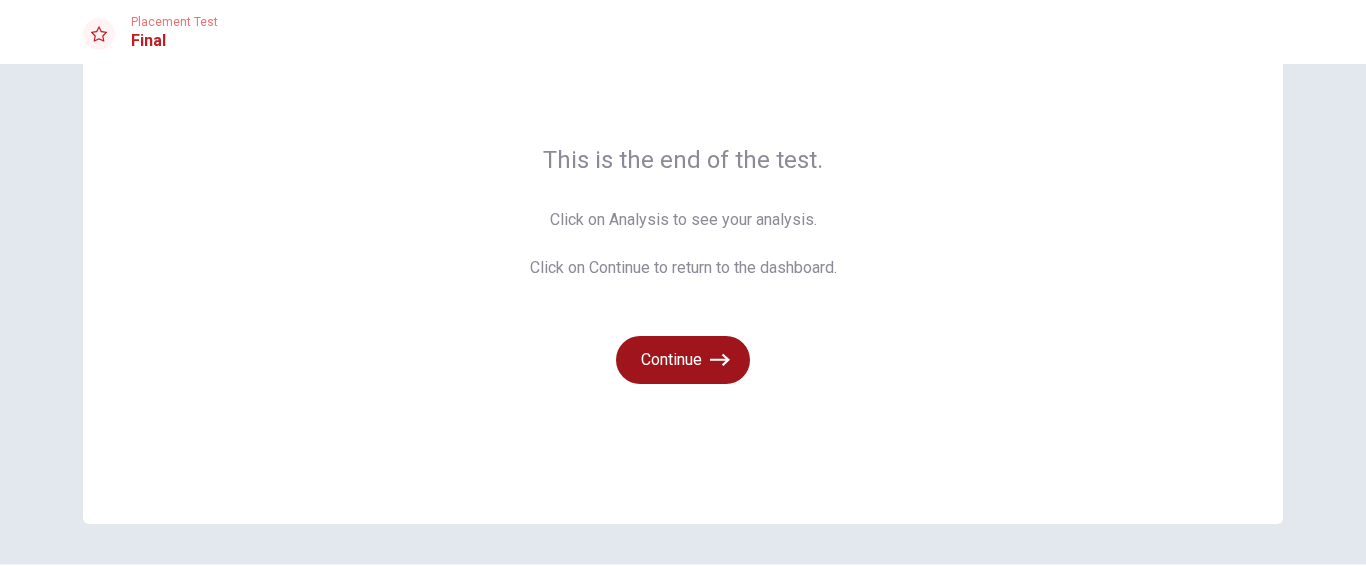 click on "Continue" at bounding box center [683, 360] 